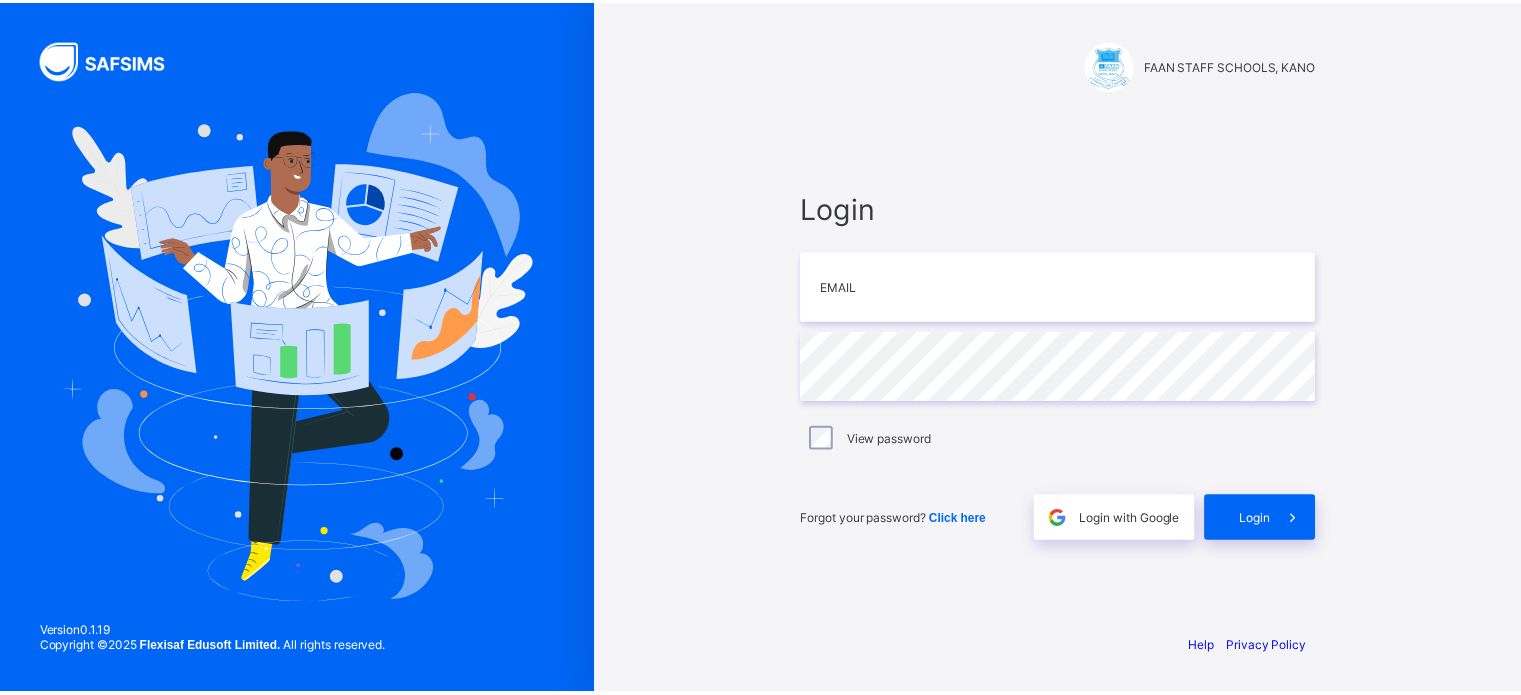 scroll, scrollTop: 0, scrollLeft: 0, axis: both 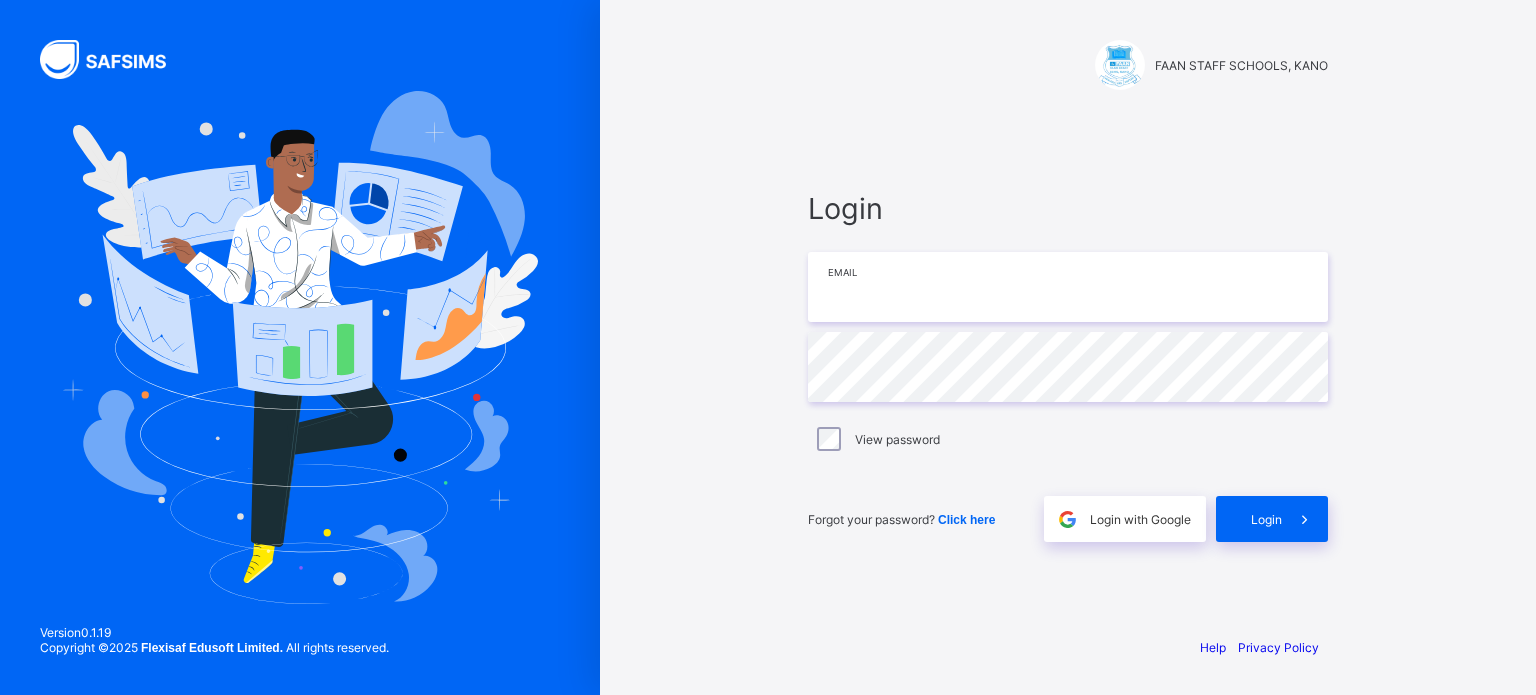 click at bounding box center (1068, 287) 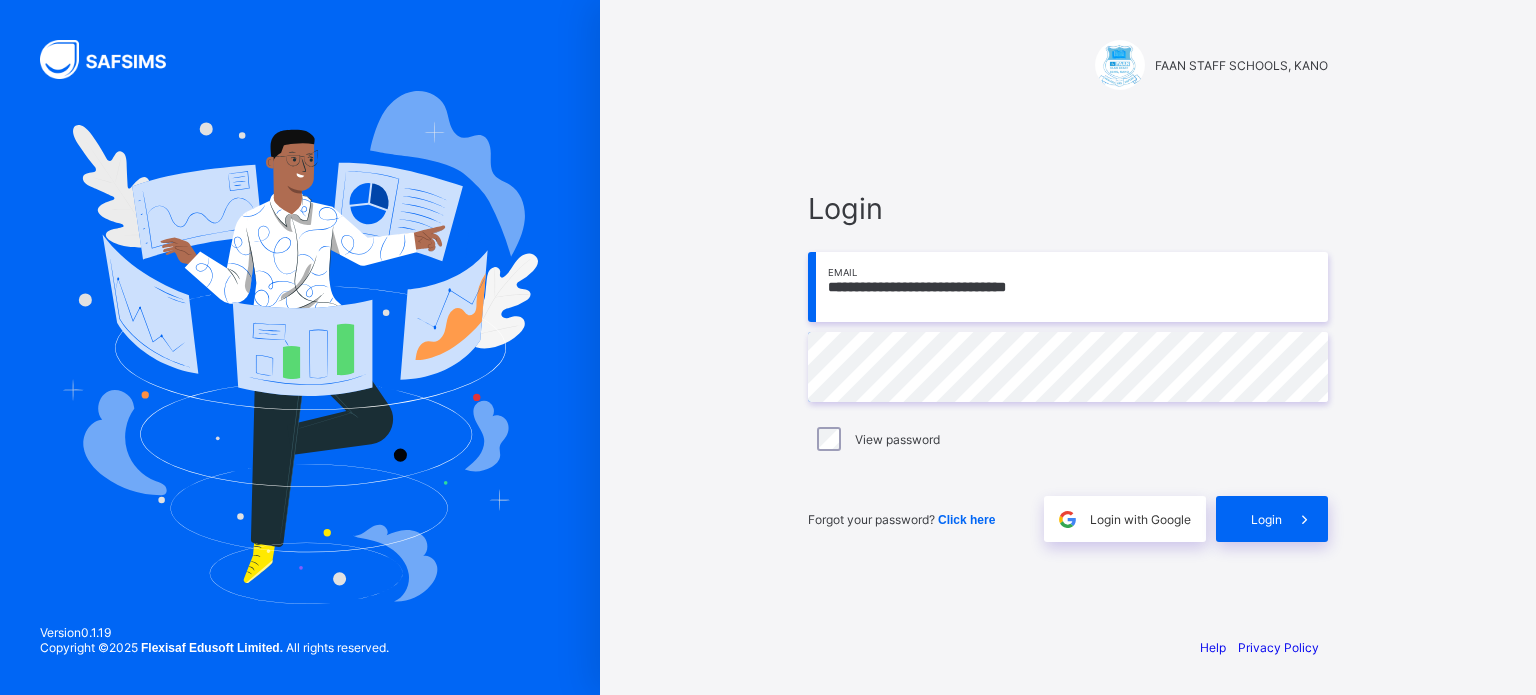 click on "**********" at bounding box center [1068, 287] 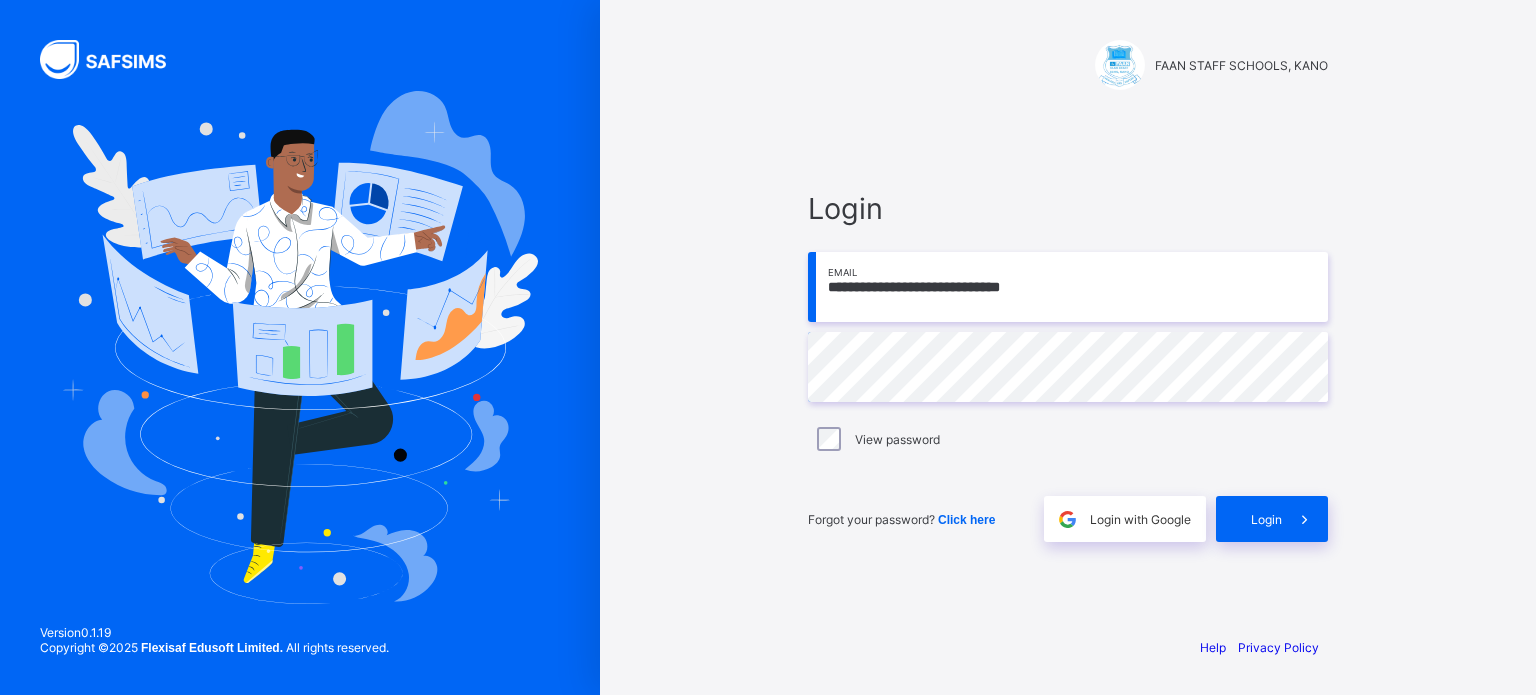 type on "**********" 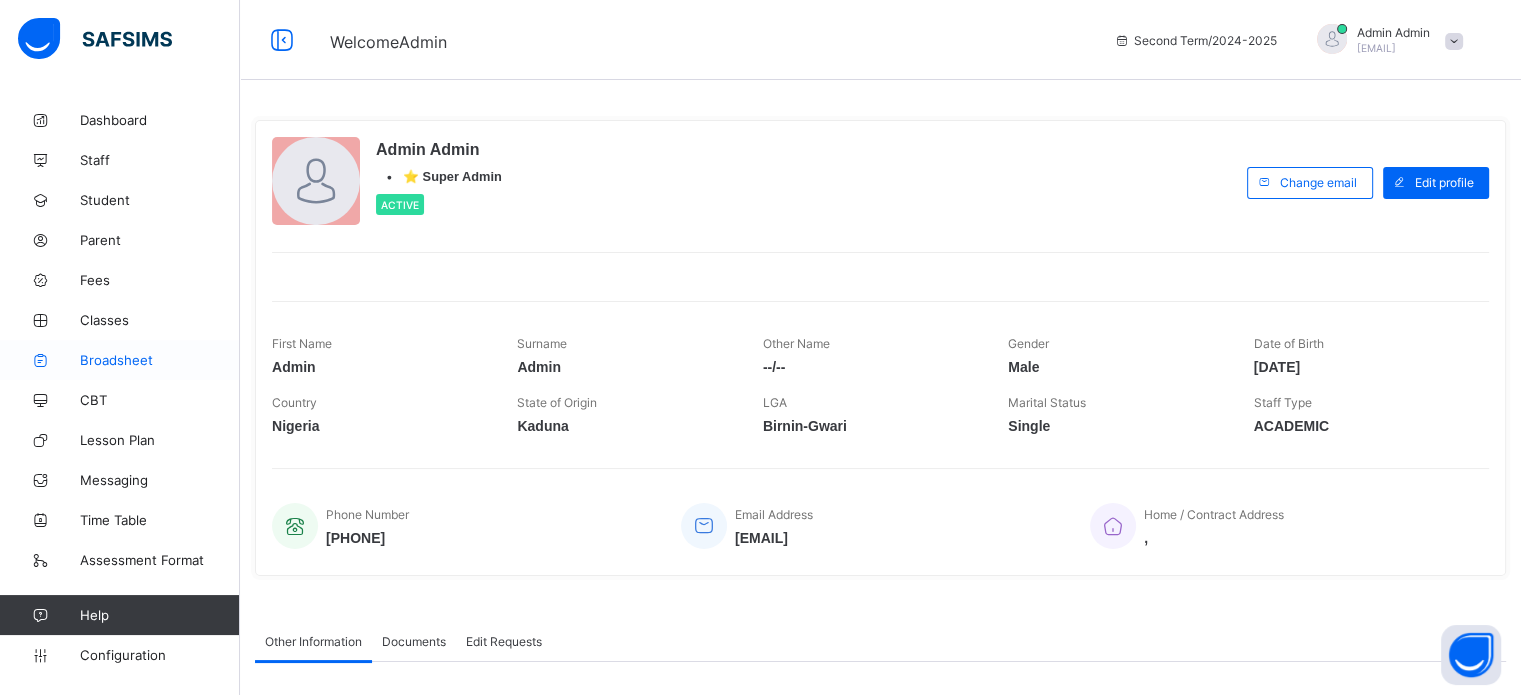 click on "Broadsheet" at bounding box center (160, 360) 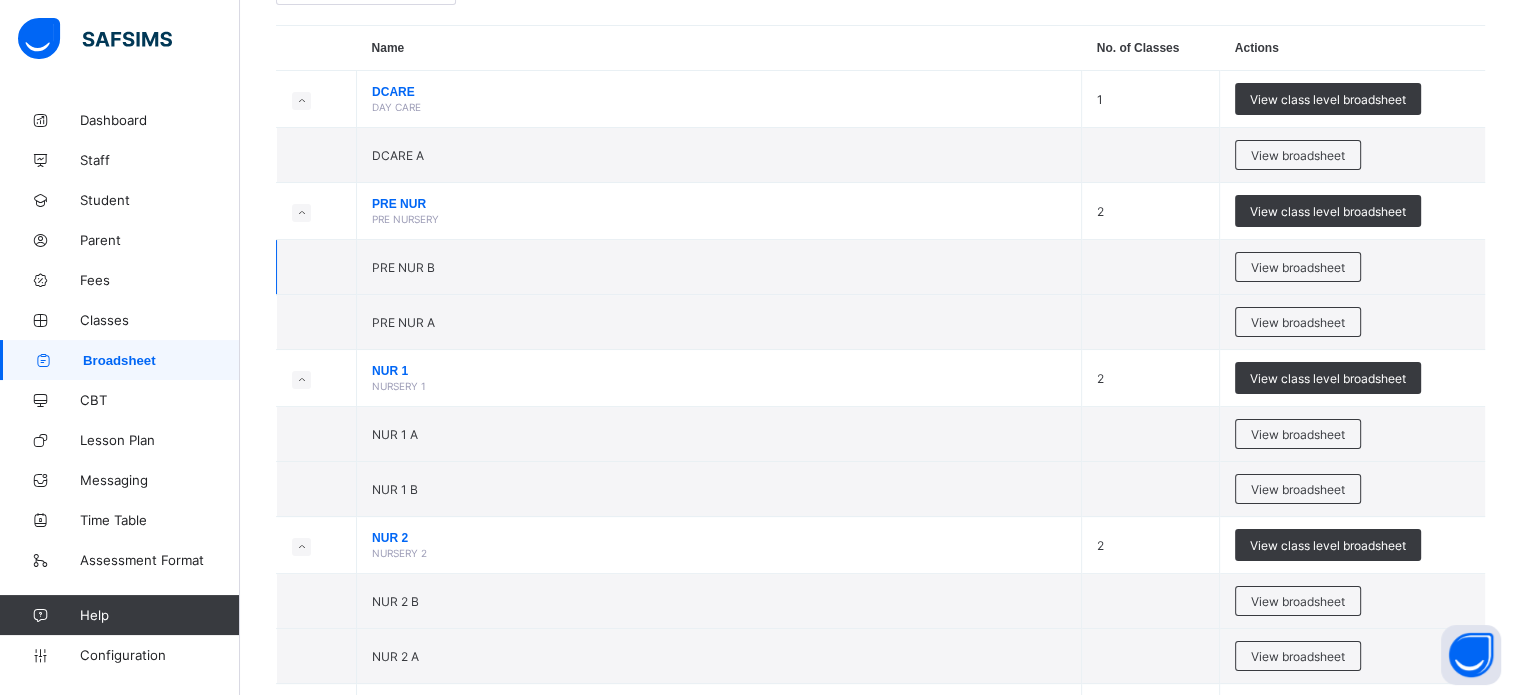 scroll, scrollTop: 0, scrollLeft: 0, axis: both 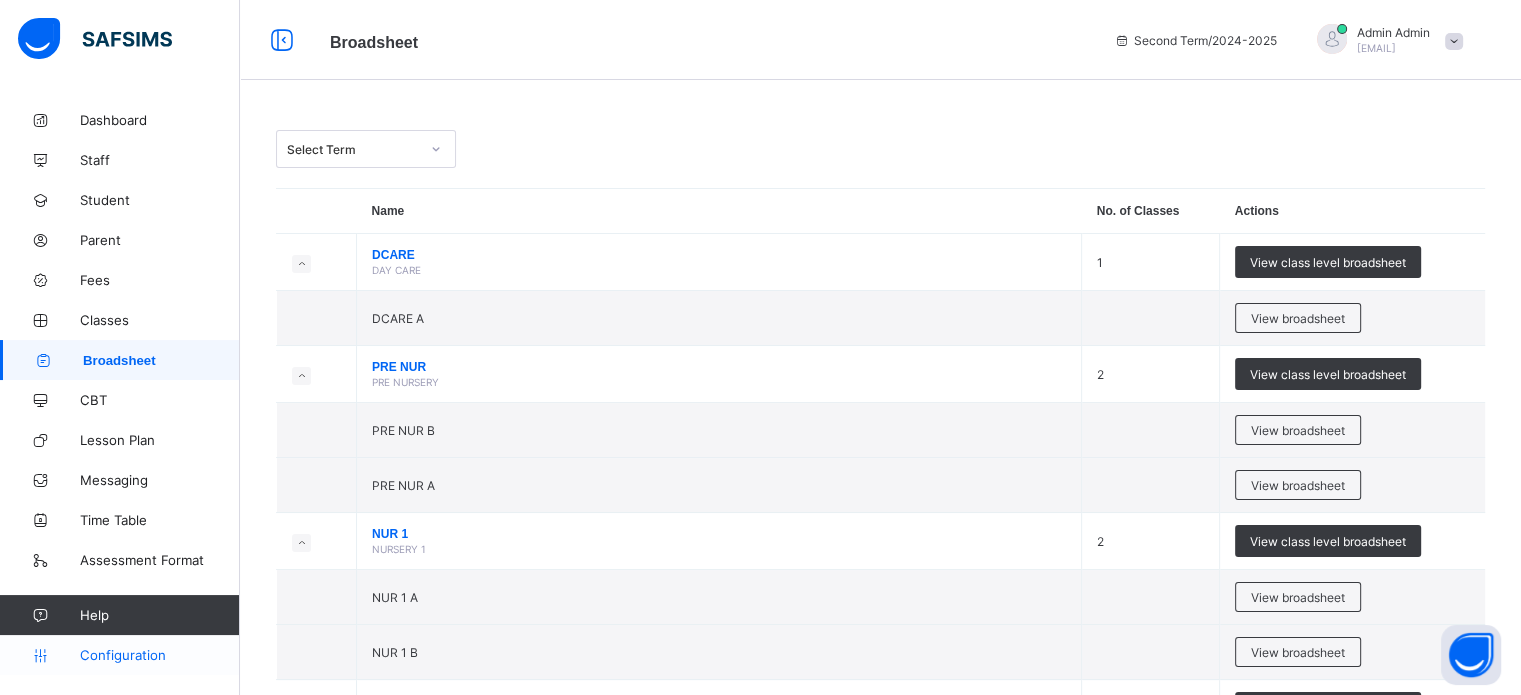 click on "Configuration" at bounding box center (159, 655) 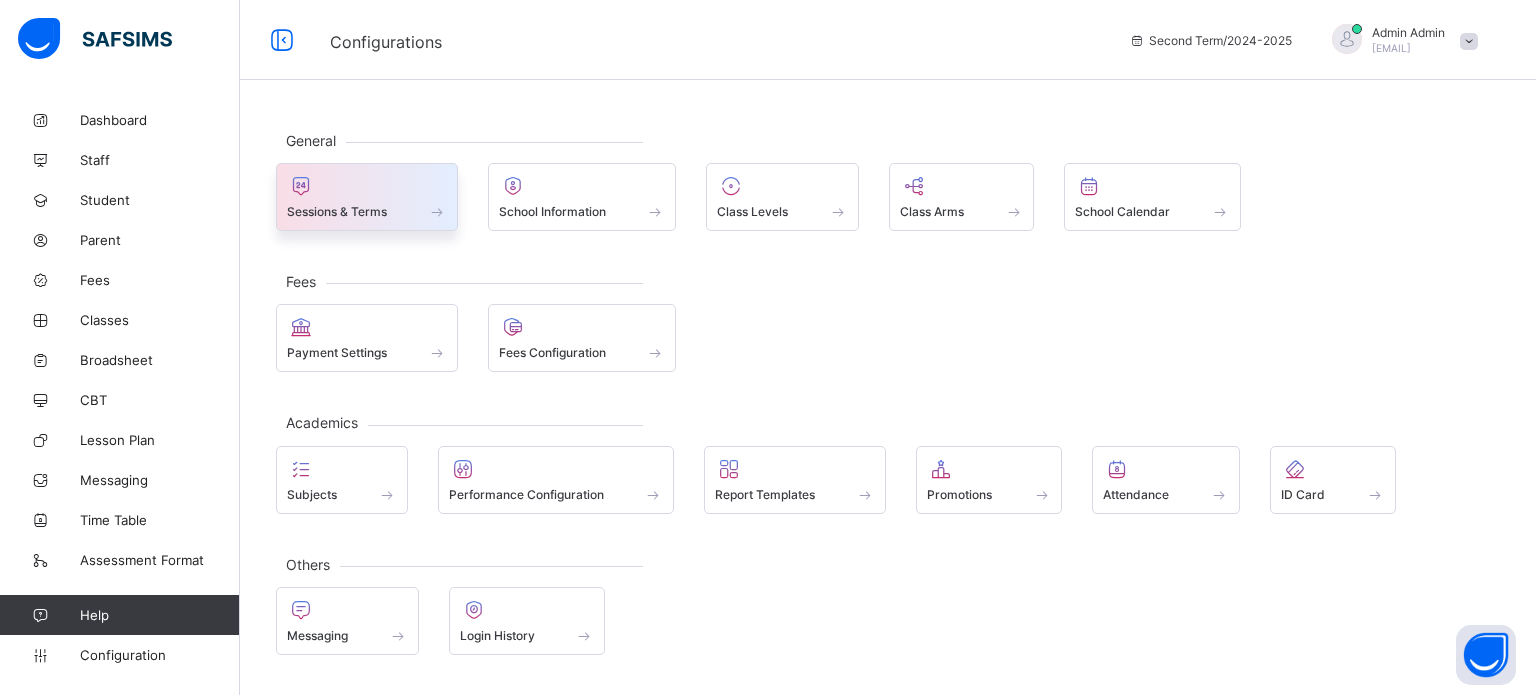 click at bounding box center [367, 186] 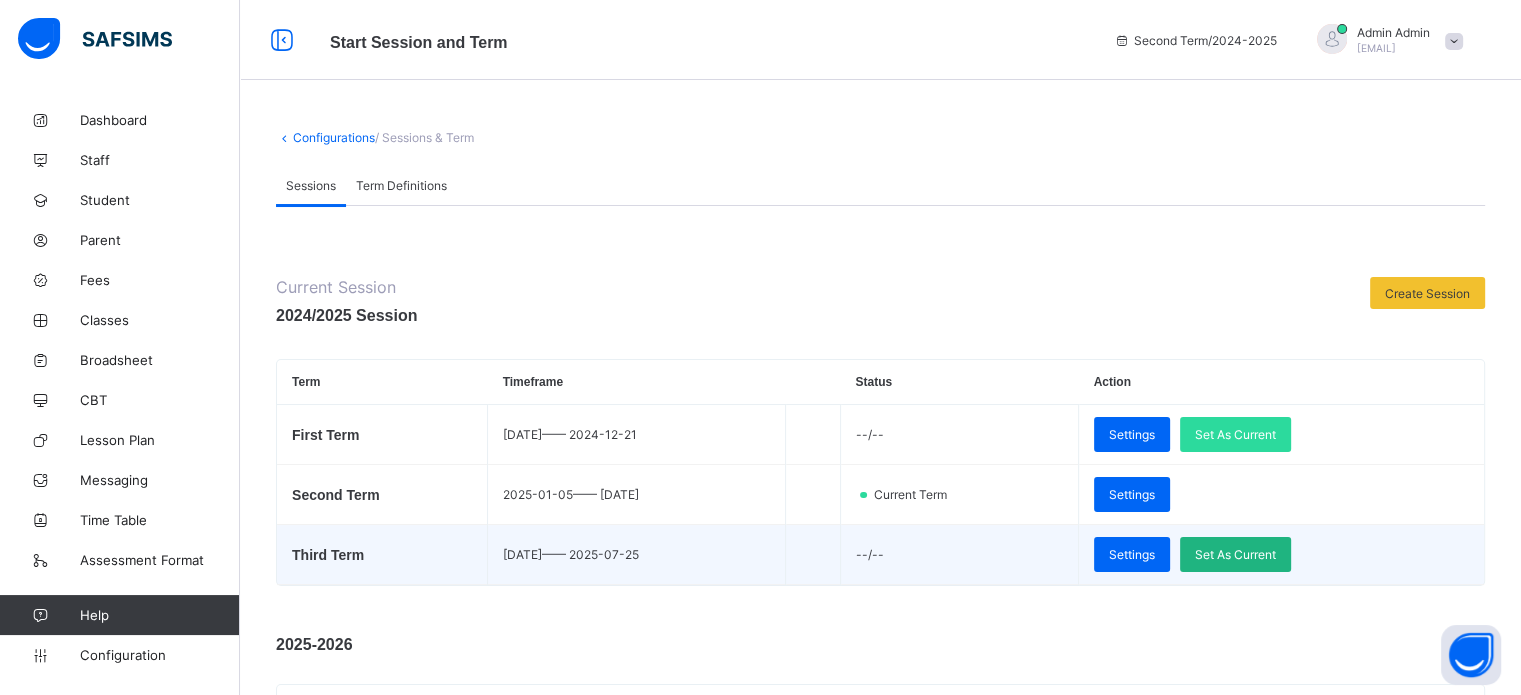 click on "Set As Current" at bounding box center (1235, 554) 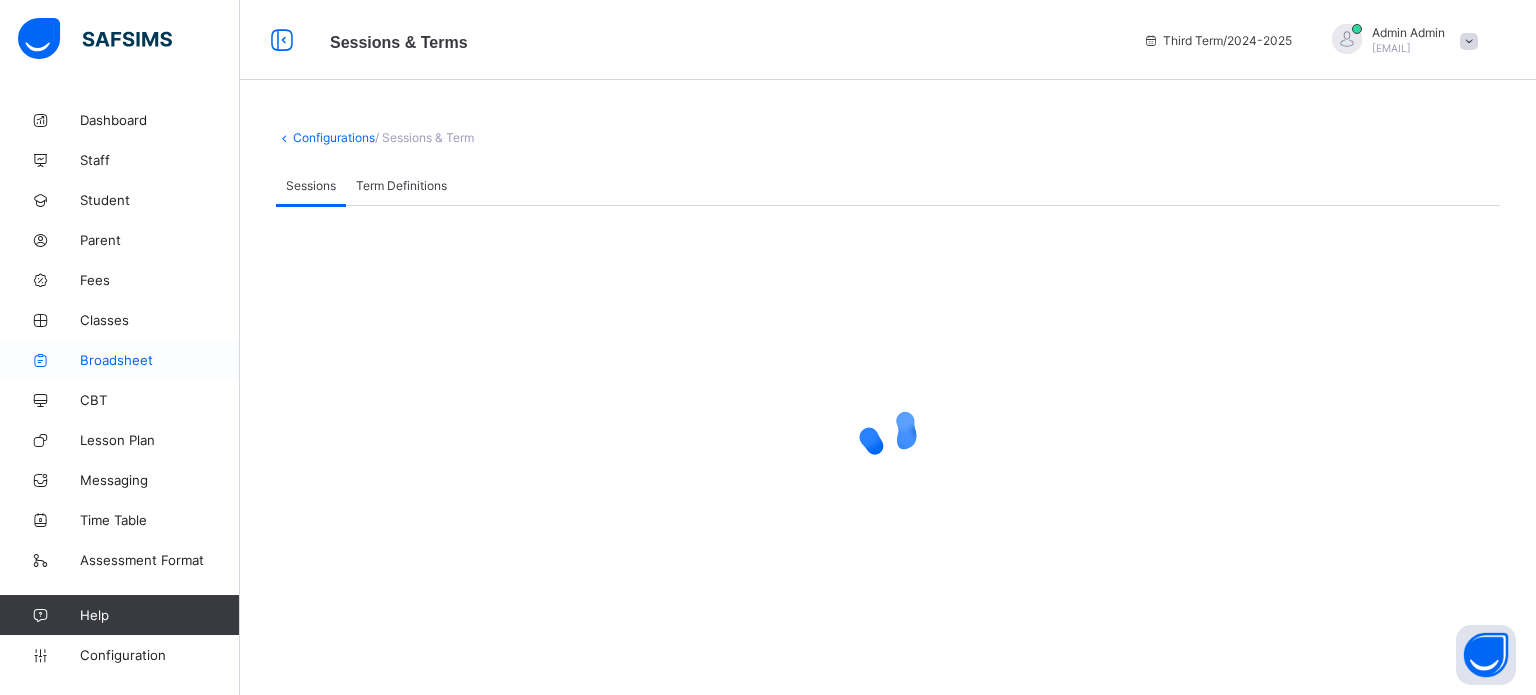 click on "Broadsheet" at bounding box center [120, 360] 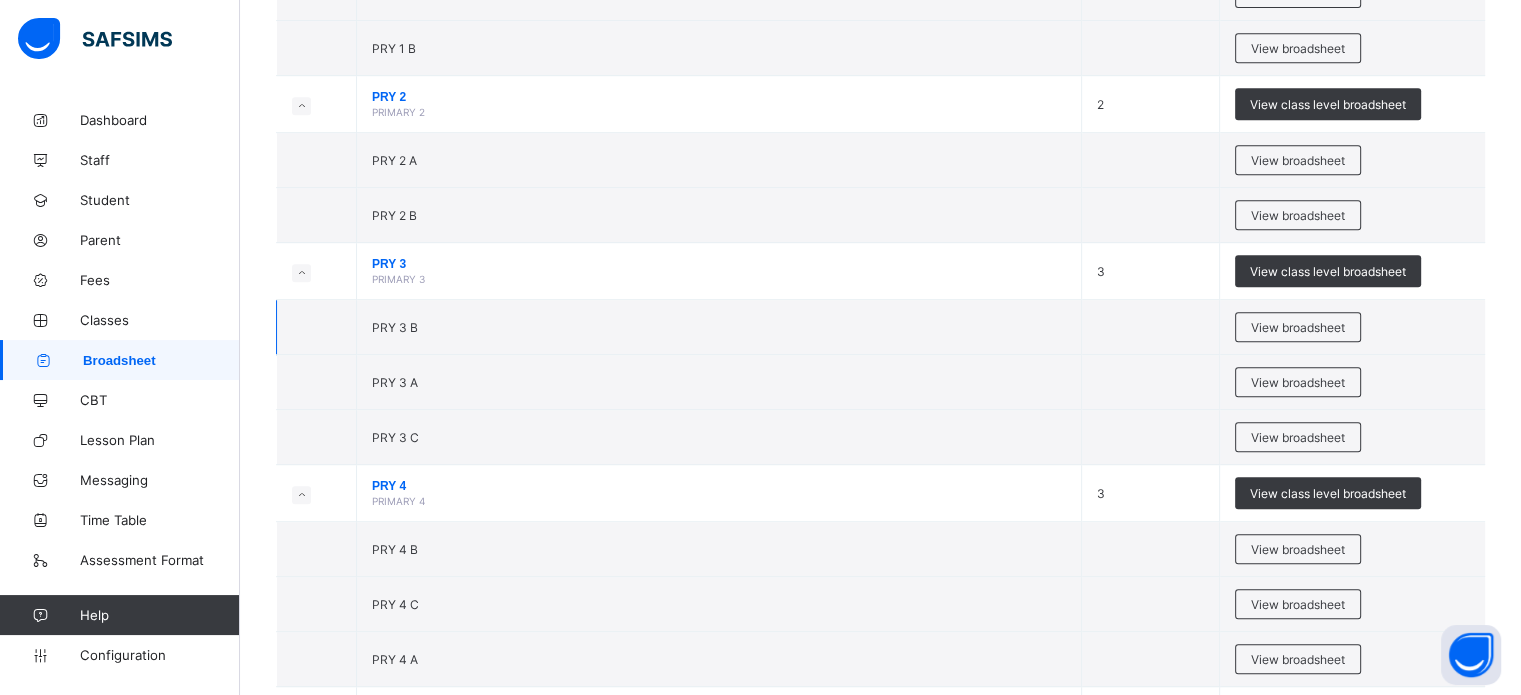 scroll, scrollTop: 1000, scrollLeft: 0, axis: vertical 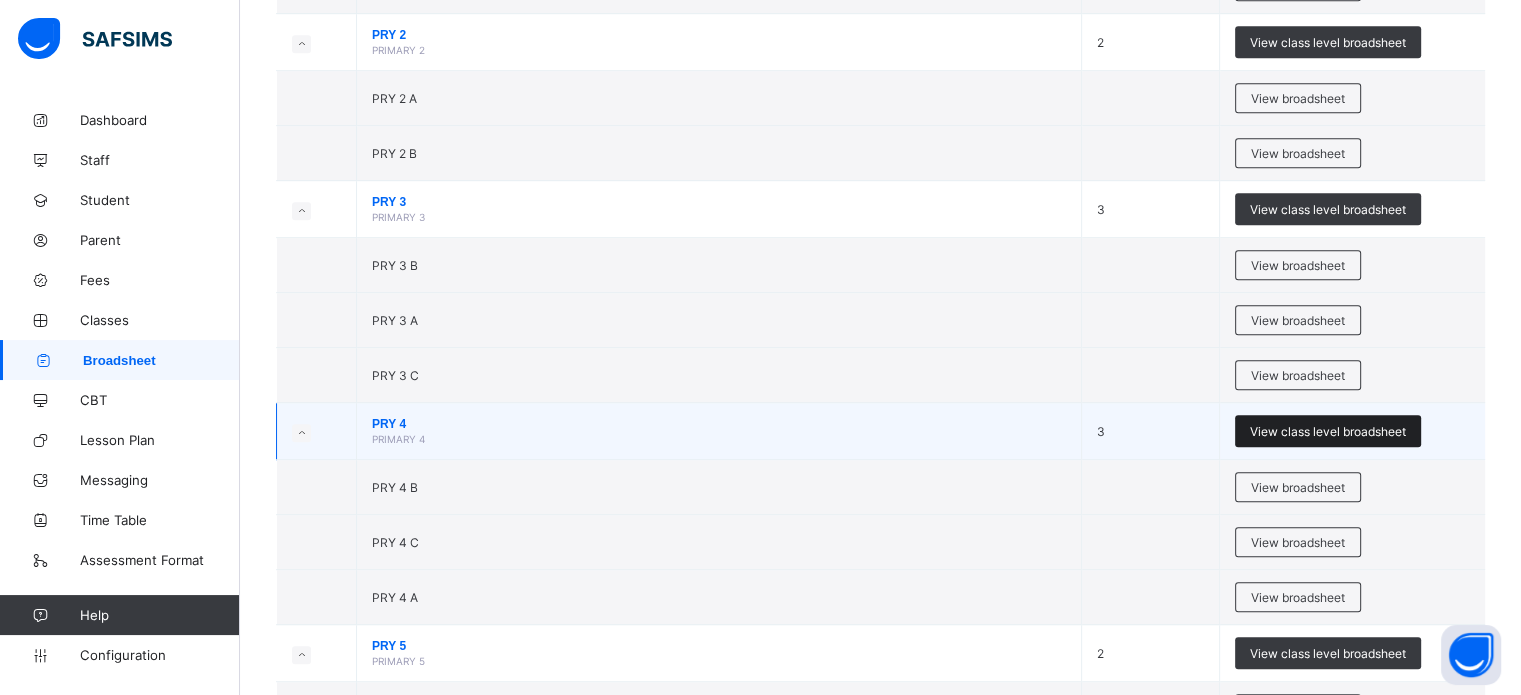 click on "View class level broadsheet" at bounding box center [1328, 431] 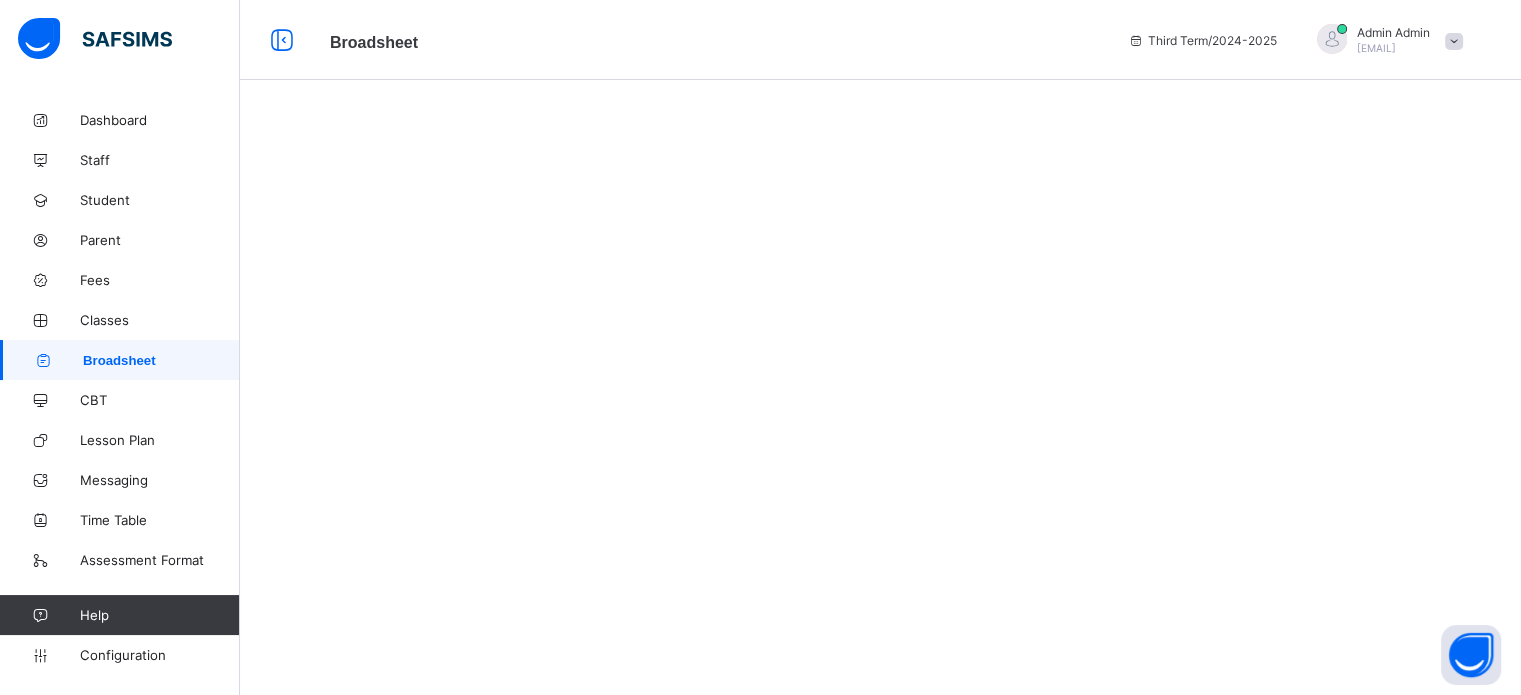 scroll, scrollTop: 0, scrollLeft: 0, axis: both 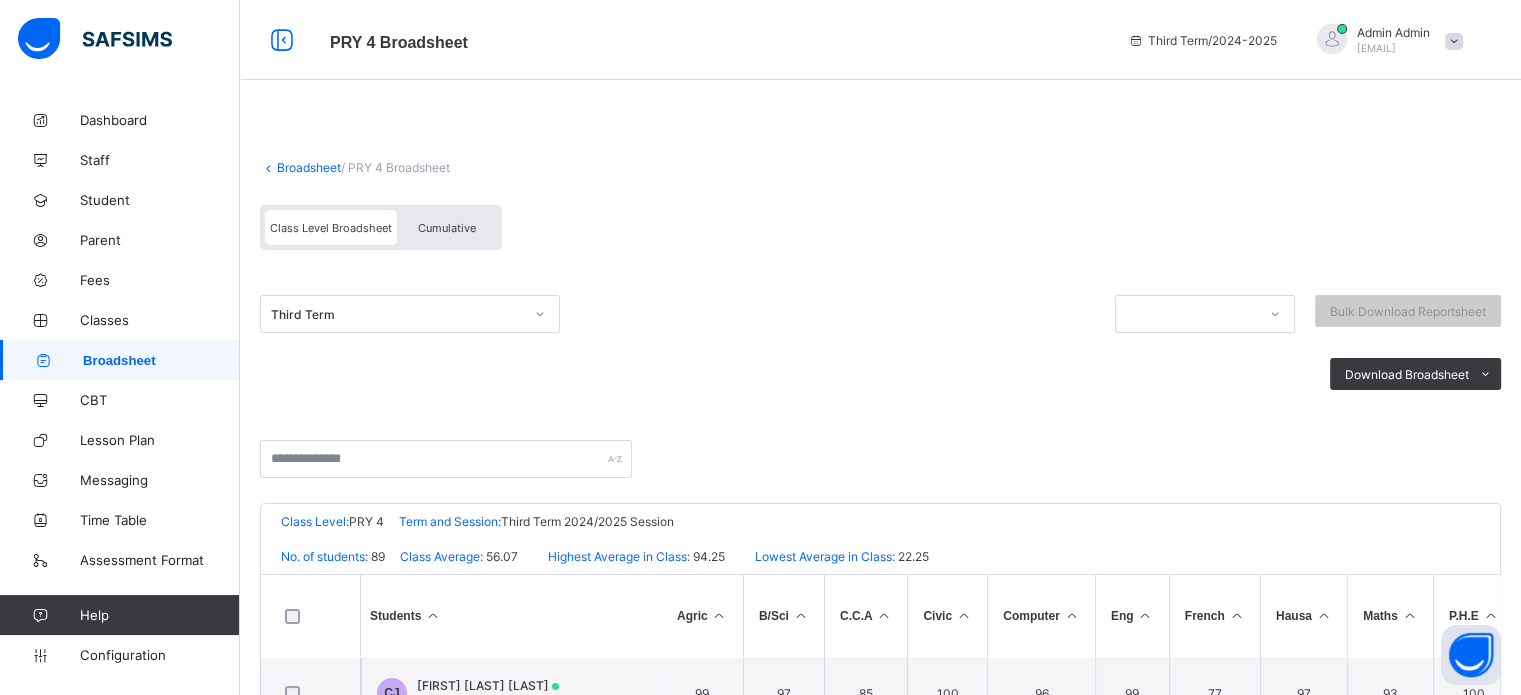 click on "Cumulative" at bounding box center (447, 227) 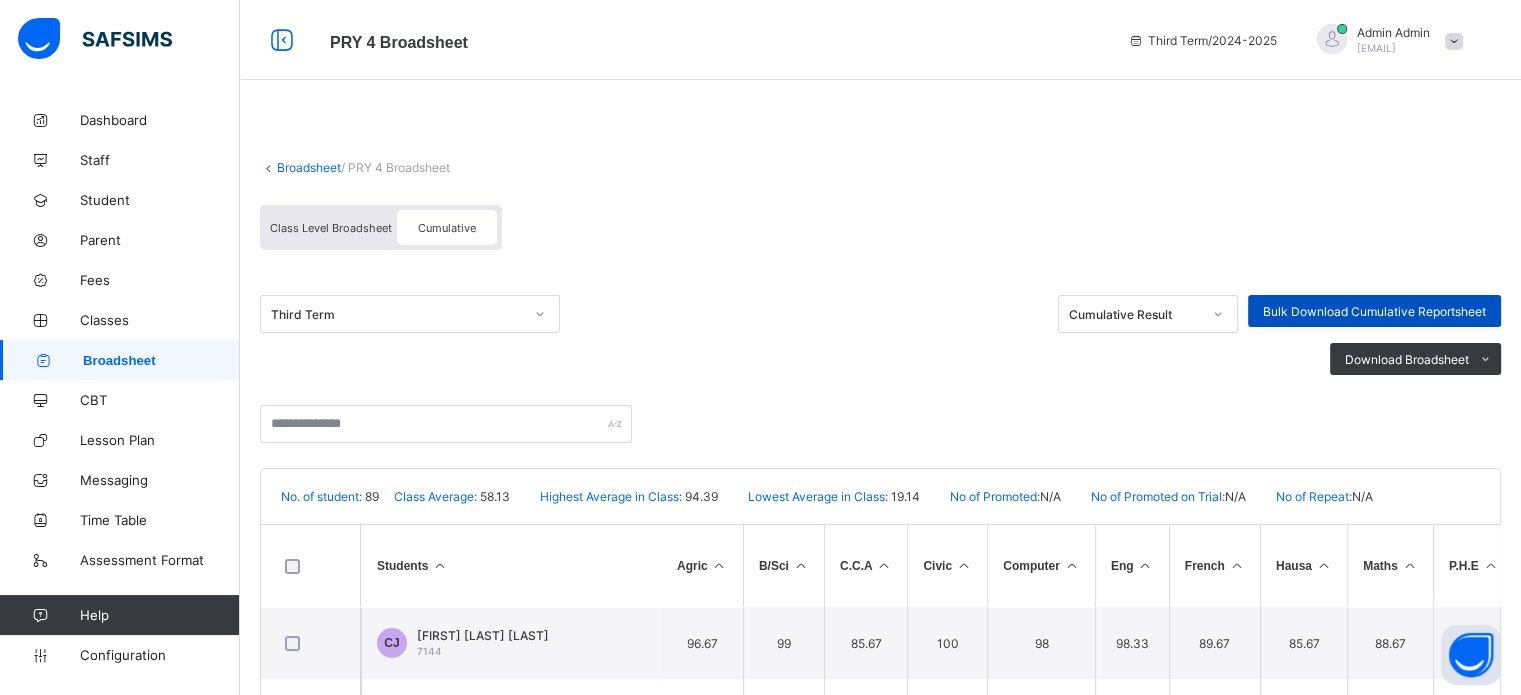 click on "Bulk Download Cumulative Reportsheet" at bounding box center [1374, 311] 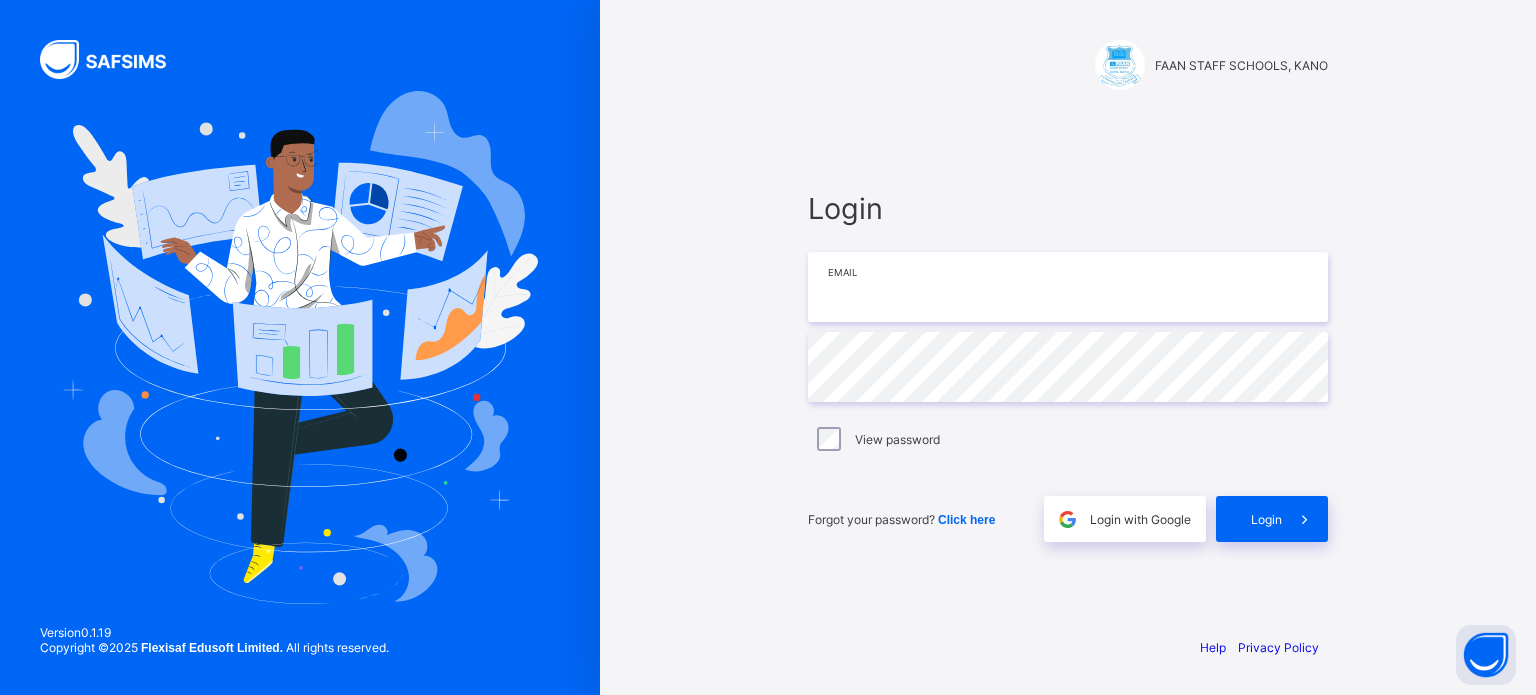 click at bounding box center [1068, 287] 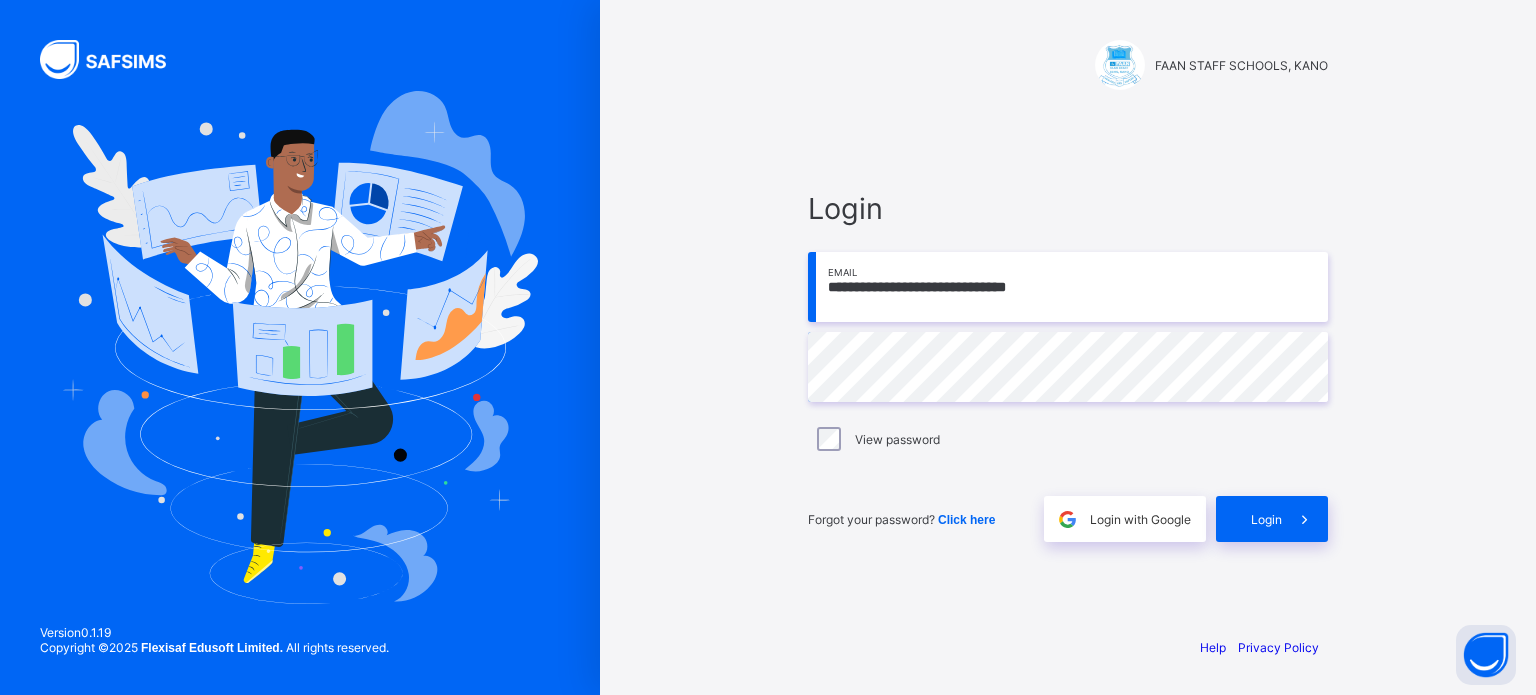 click on "**********" at bounding box center [1068, 287] 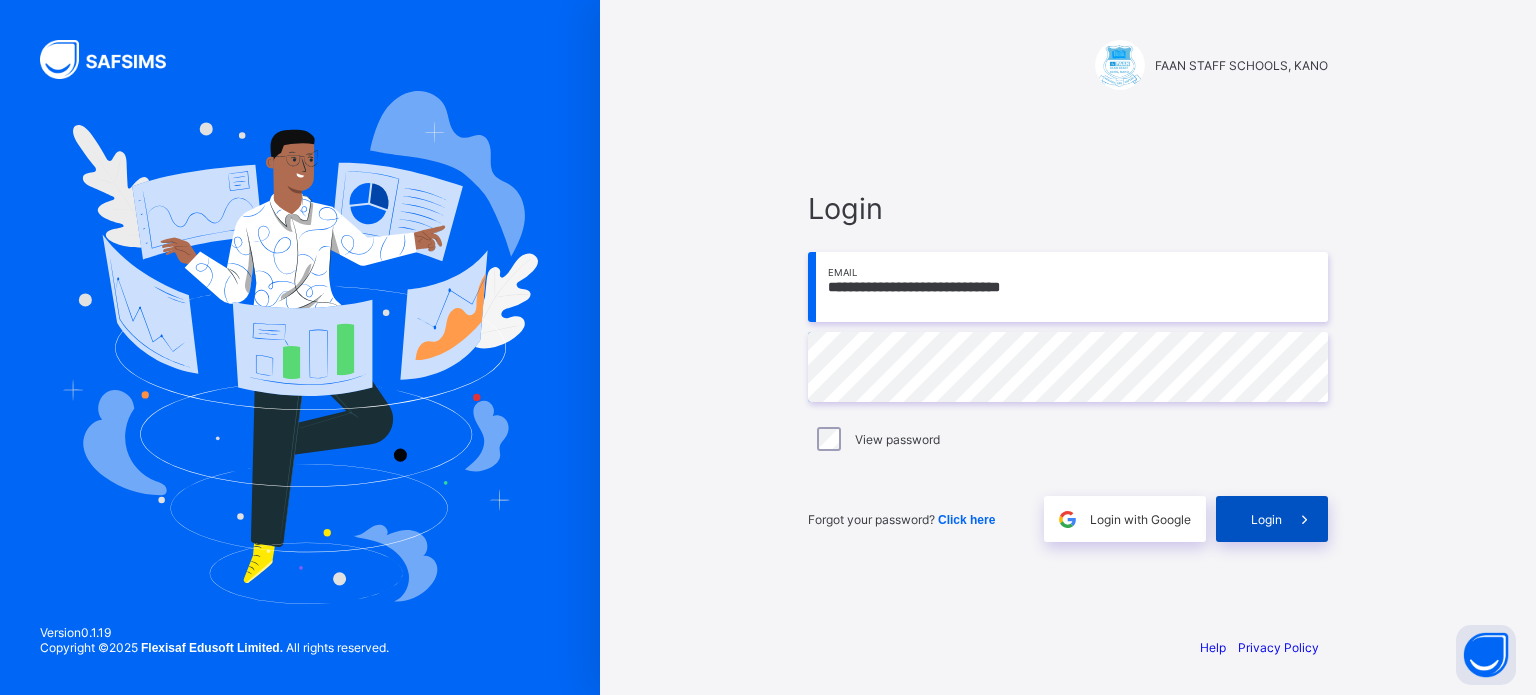 type on "**********" 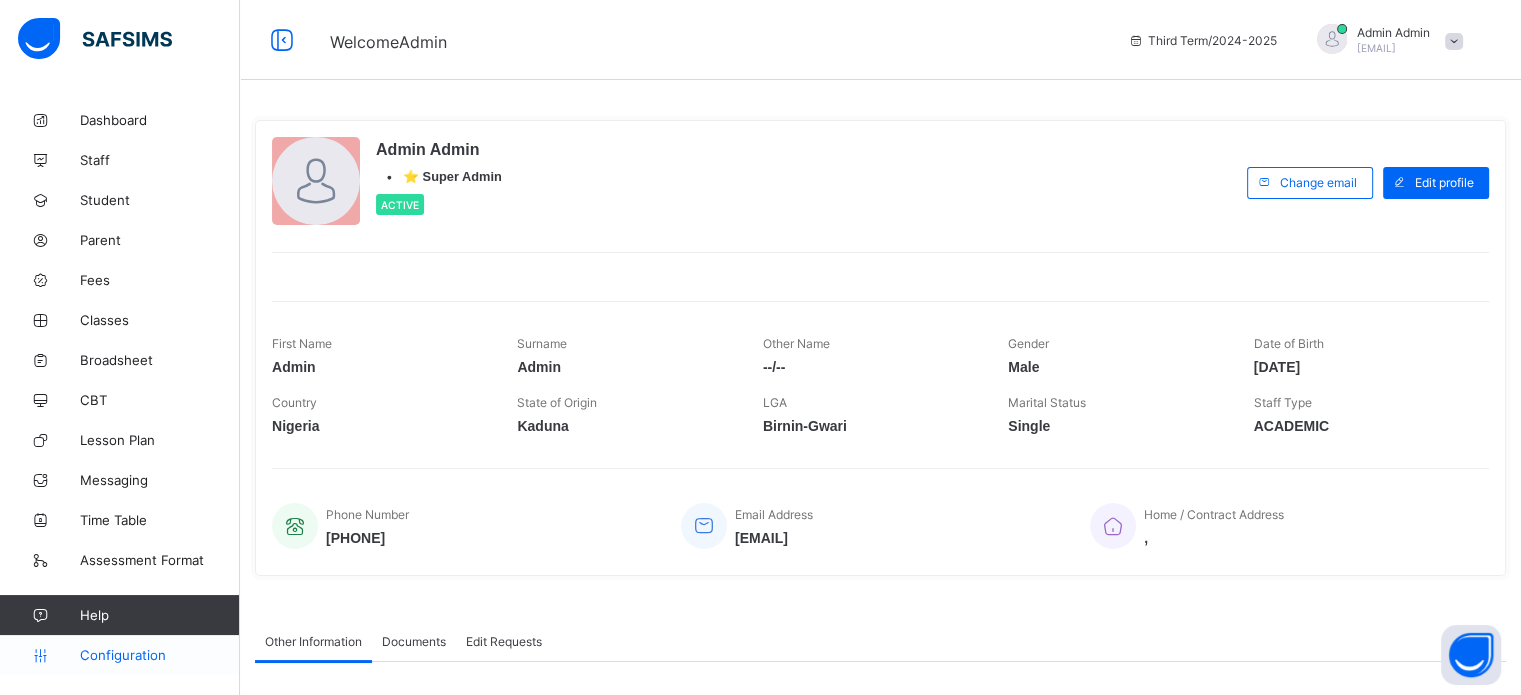 click on "Configuration" at bounding box center (159, 655) 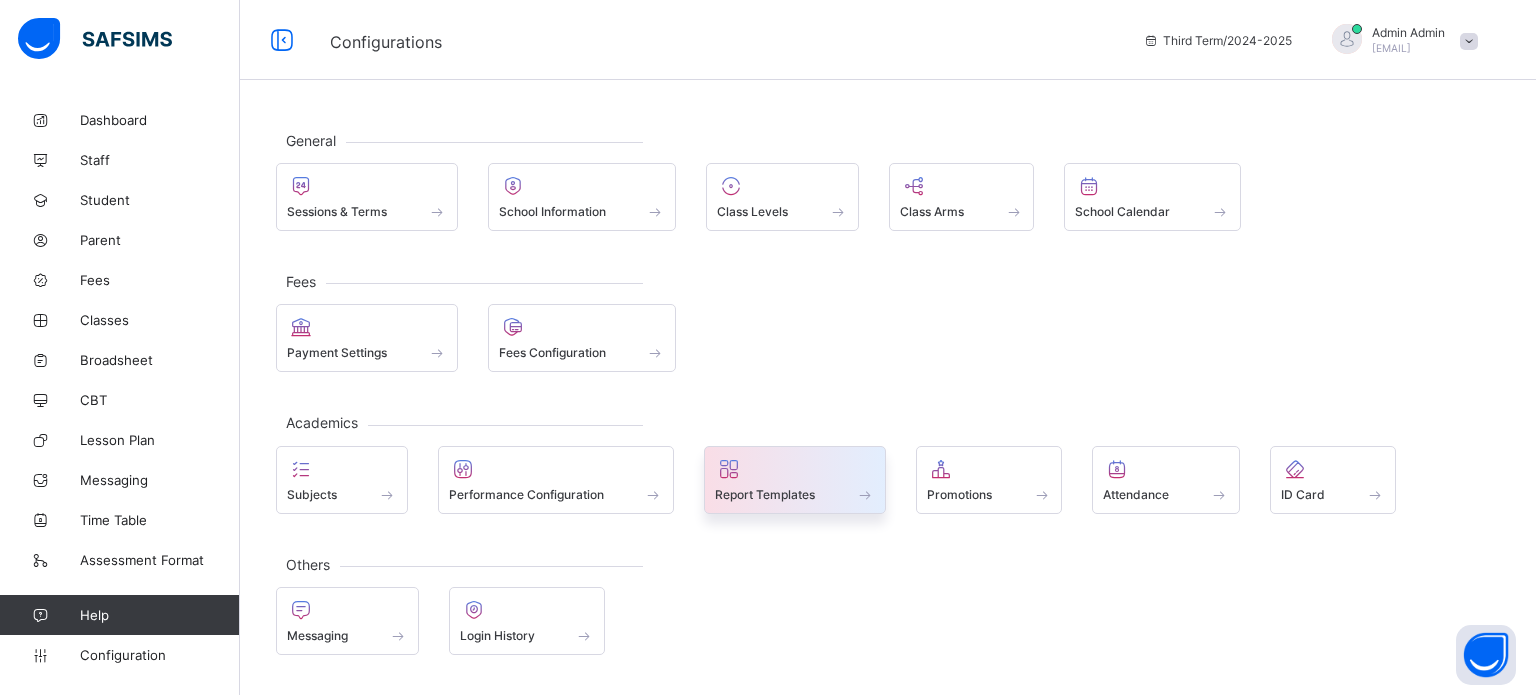 click at bounding box center [795, 483] 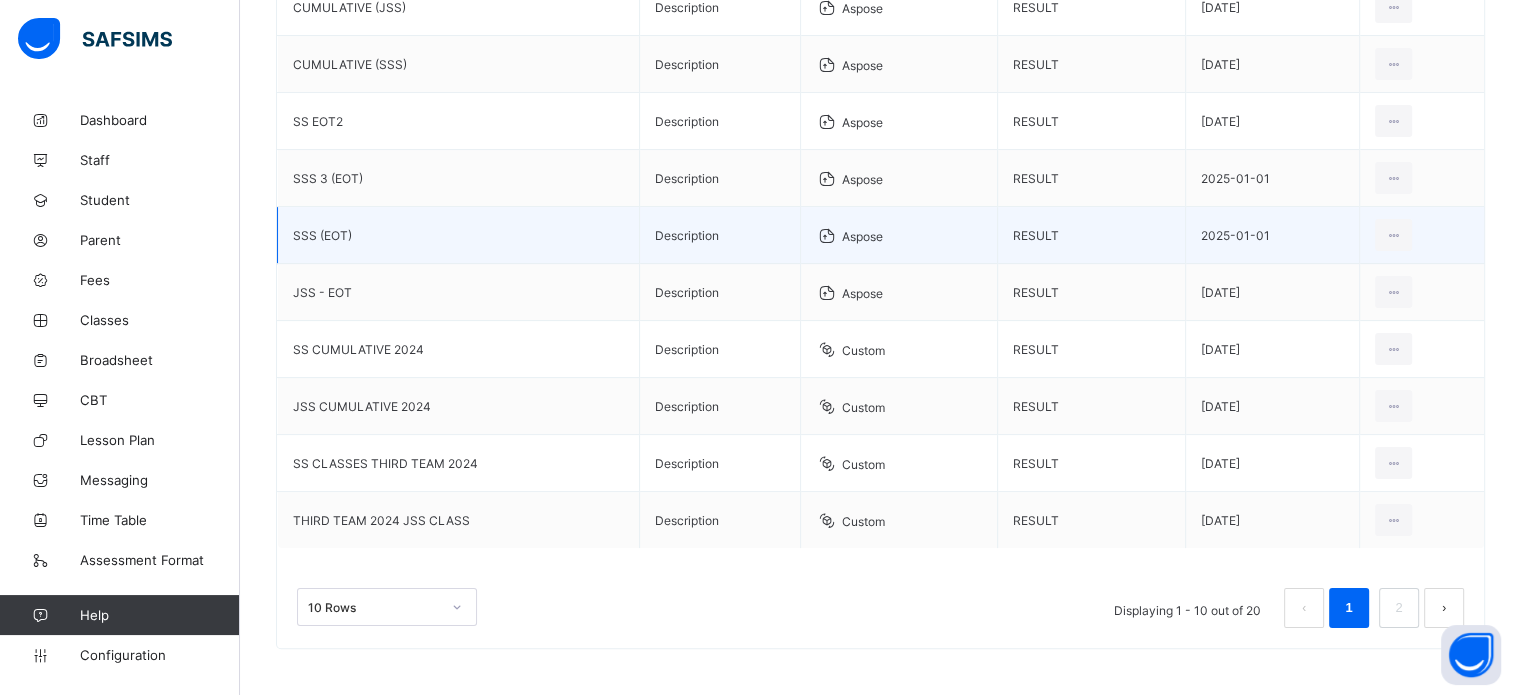 scroll, scrollTop: 323, scrollLeft: 0, axis: vertical 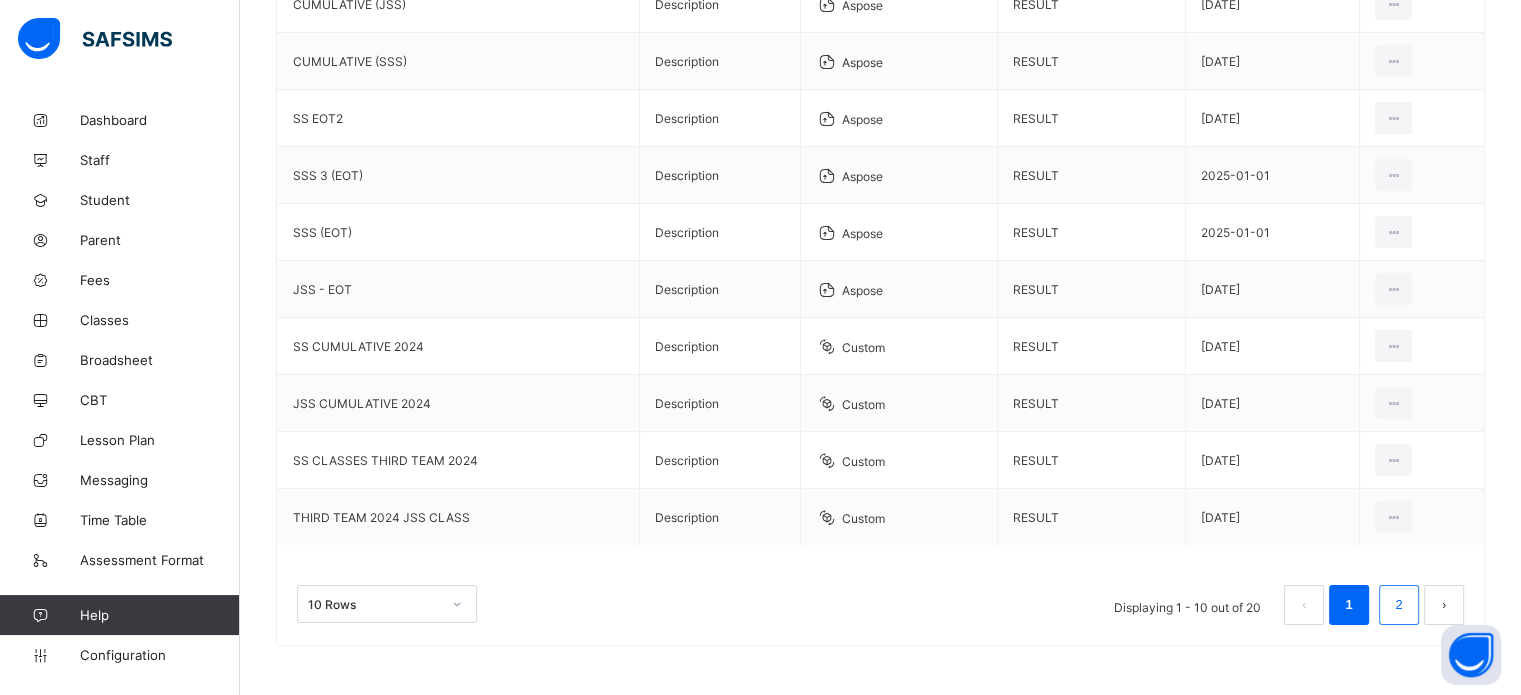 click on "2" at bounding box center [1398, 605] 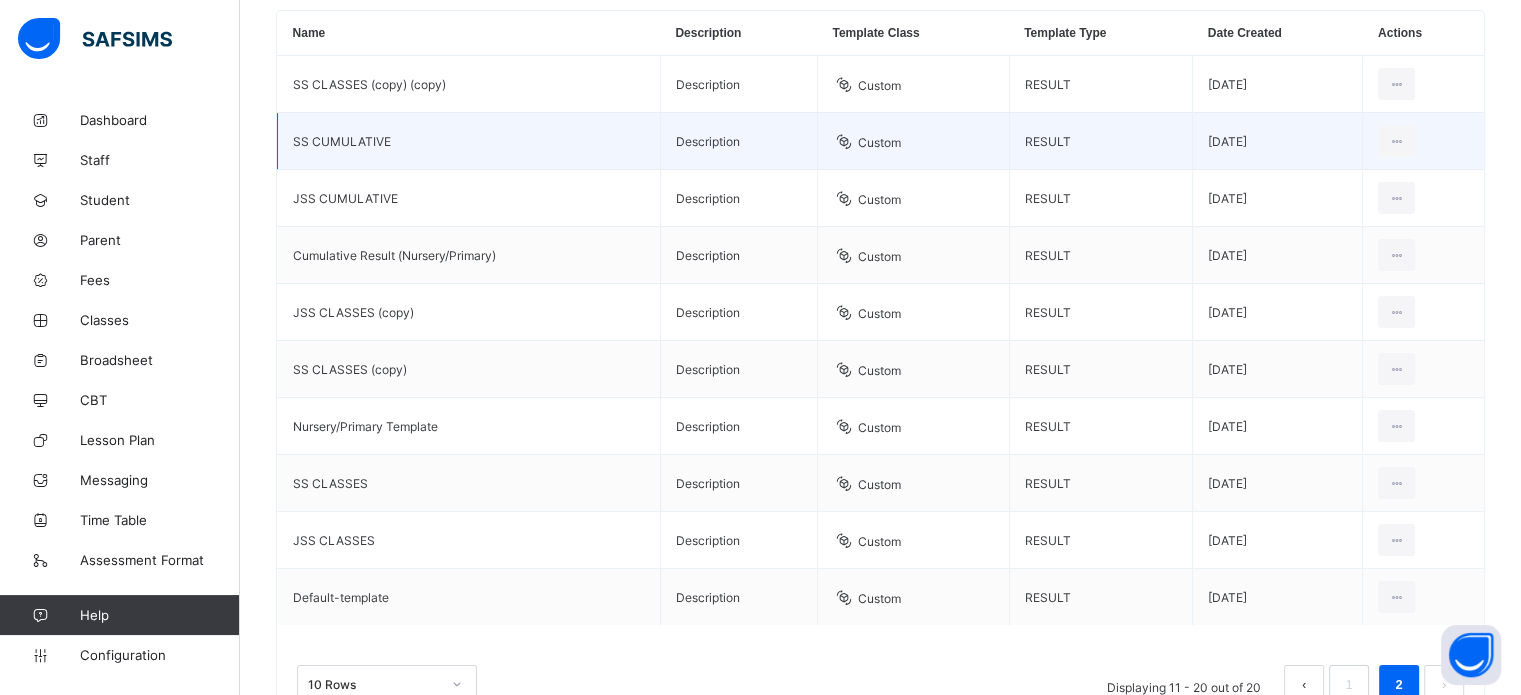 scroll, scrollTop: 300, scrollLeft: 0, axis: vertical 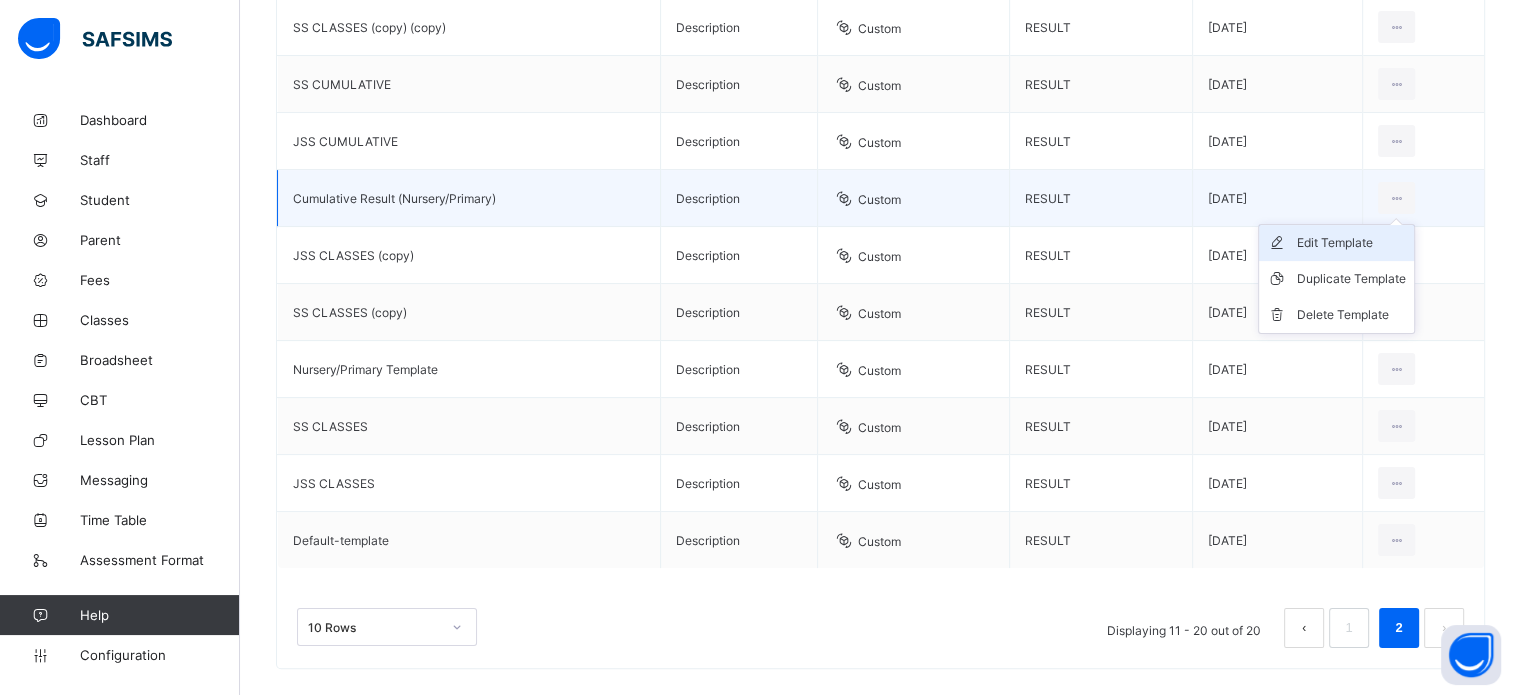 click on "Edit Template" at bounding box center [1351, 243] 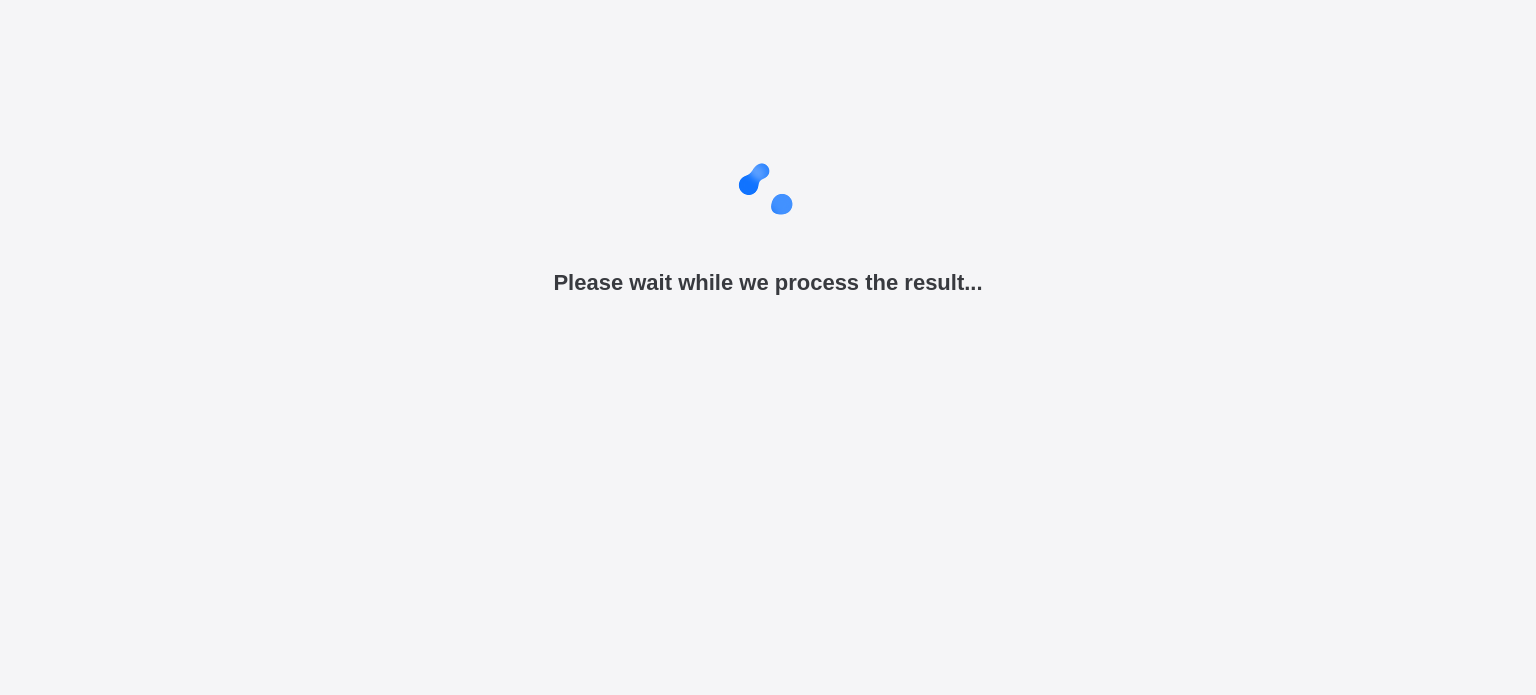 scroll, scrollTop: 0, scrollLeft: 0, axis: both 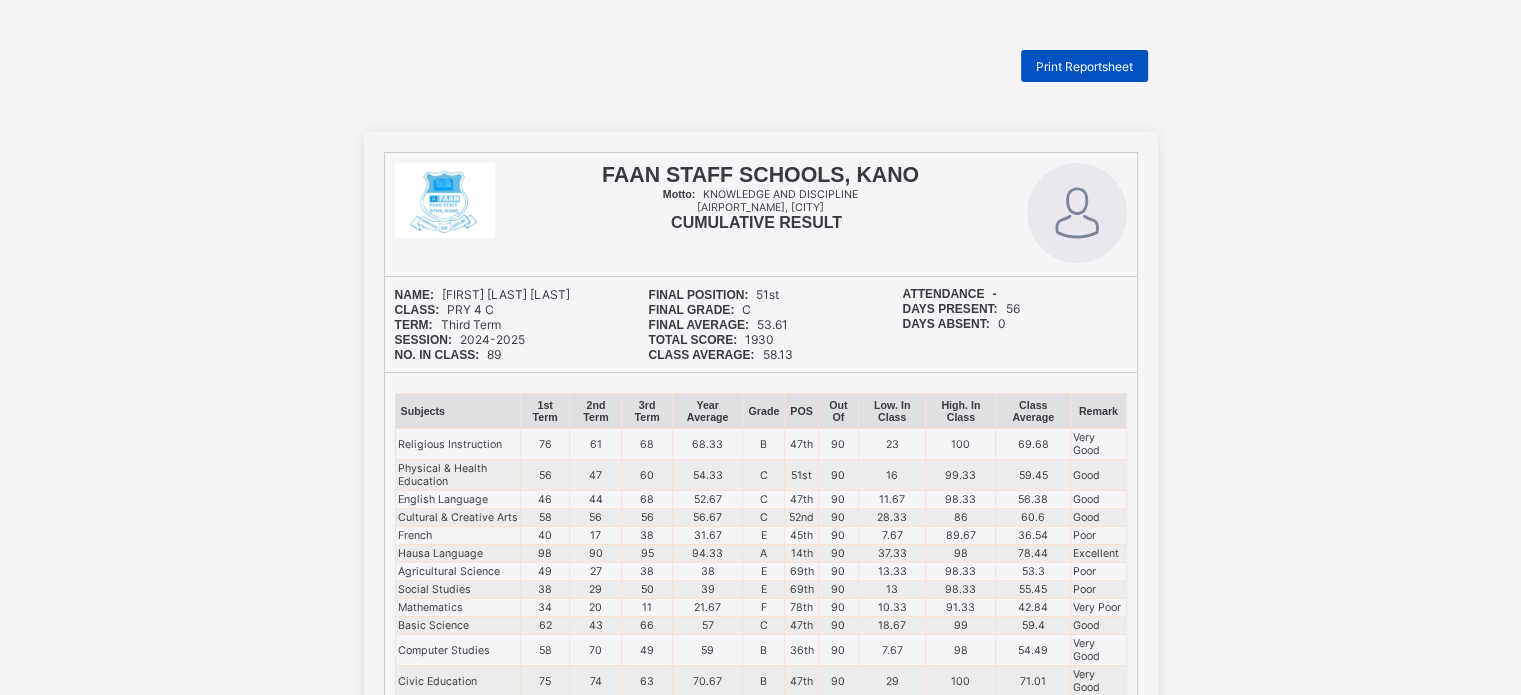 click on "Print Reportsheet" at bounding box center (1084, 66) 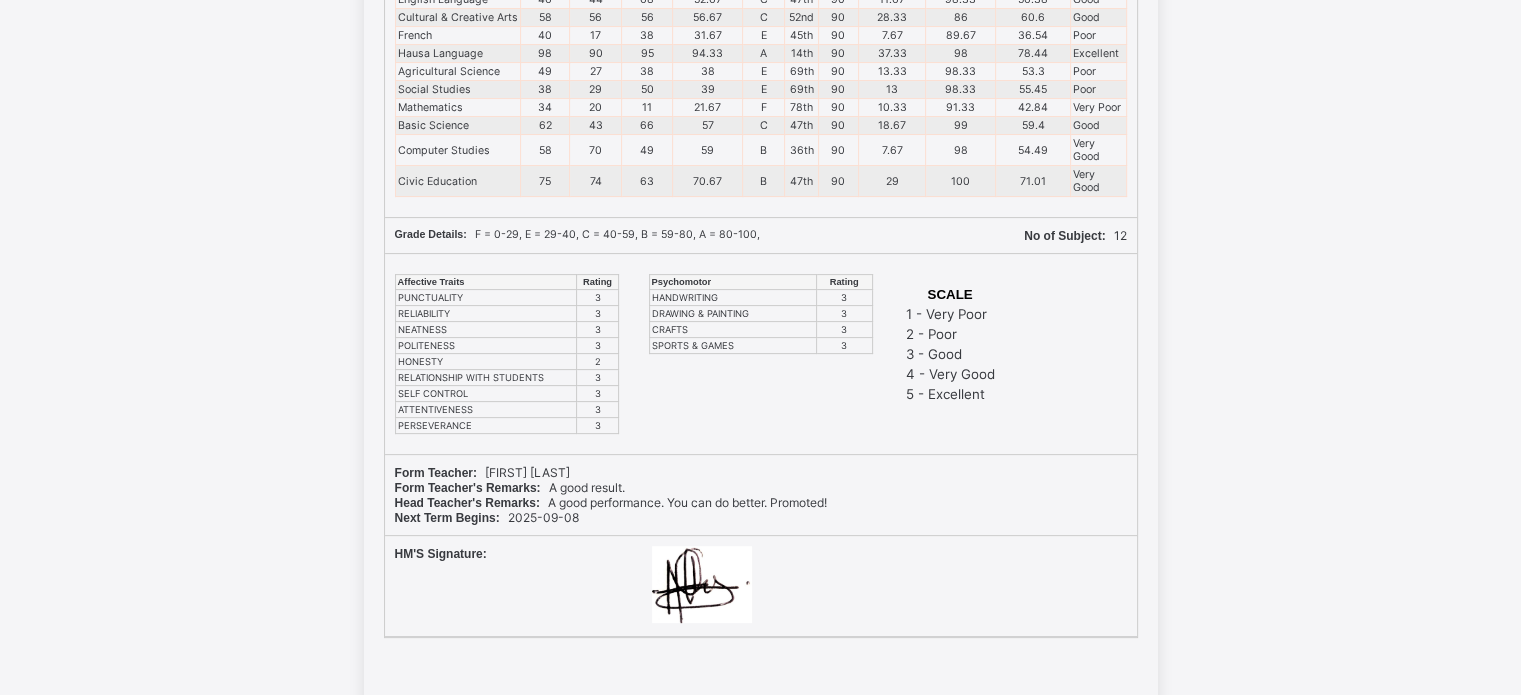 scroll, scrollTop: 0, scrollLeft: 0, axis: both 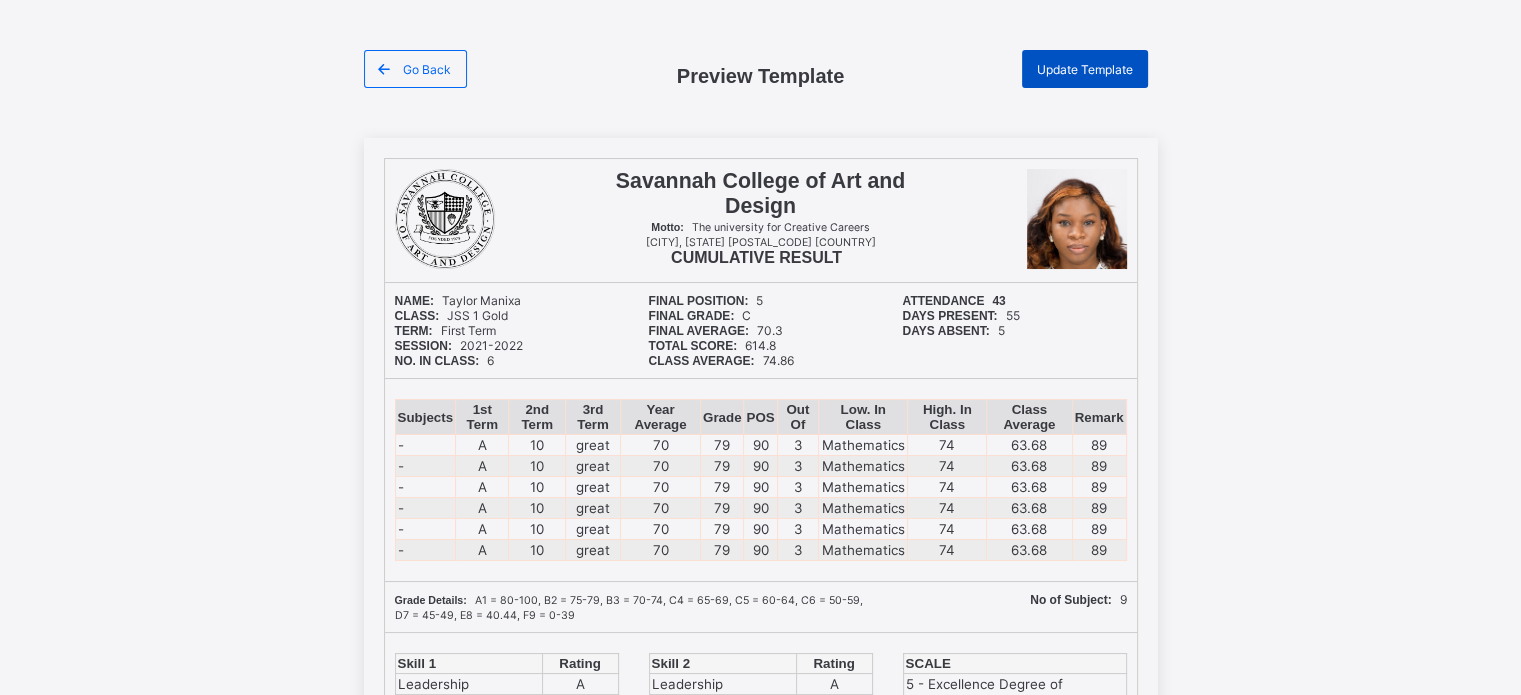 click on "Update Template" at bounding box center (1085, 69) 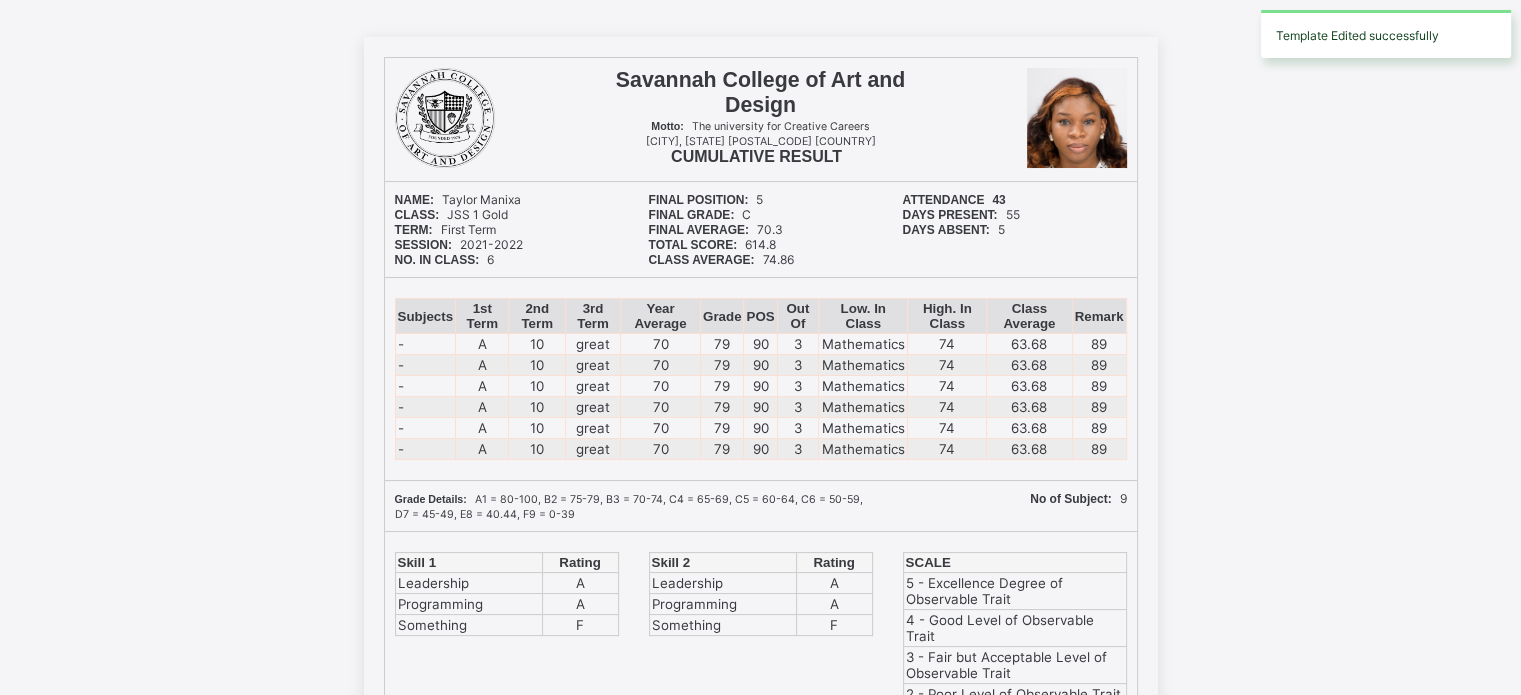 scroll, scrollTop: 0, scrollLeft: 0, axis: both 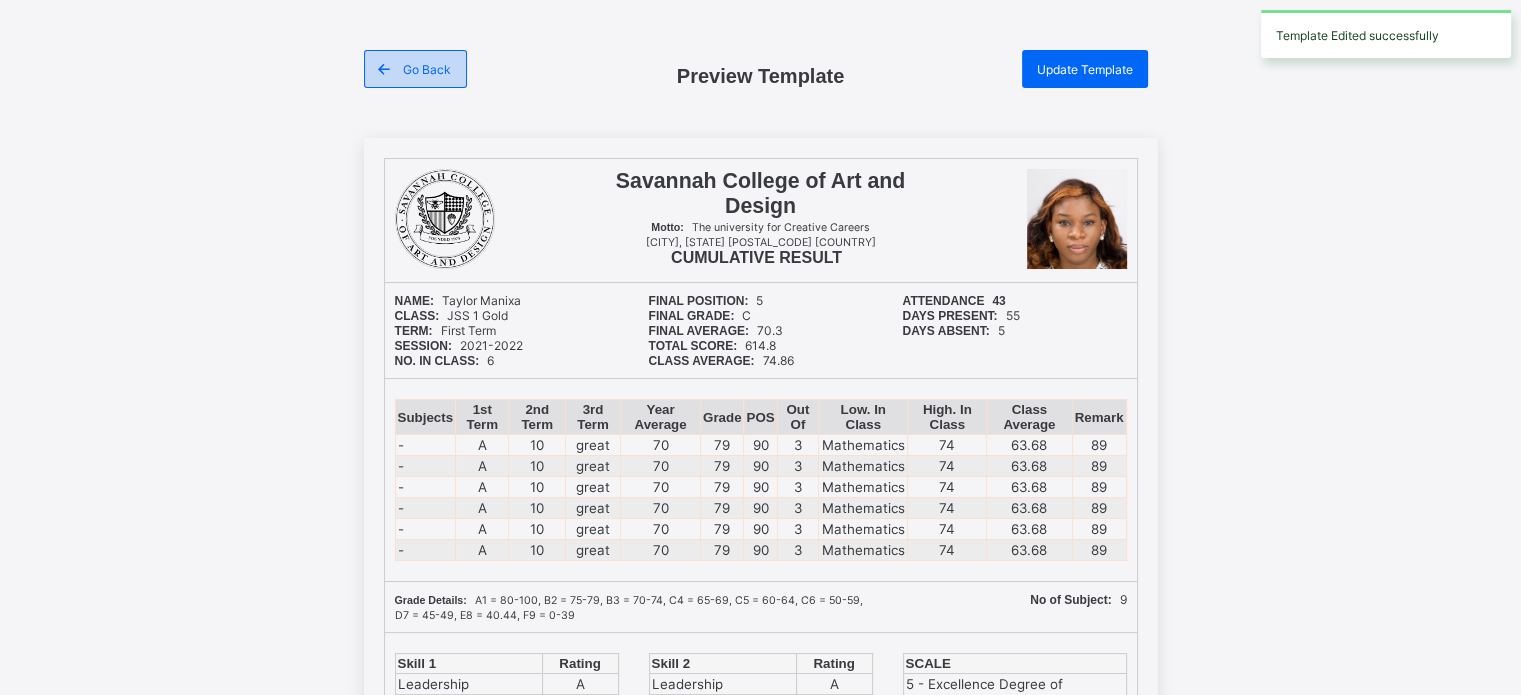 click on "Go Back" at bounding box center (427, 69) 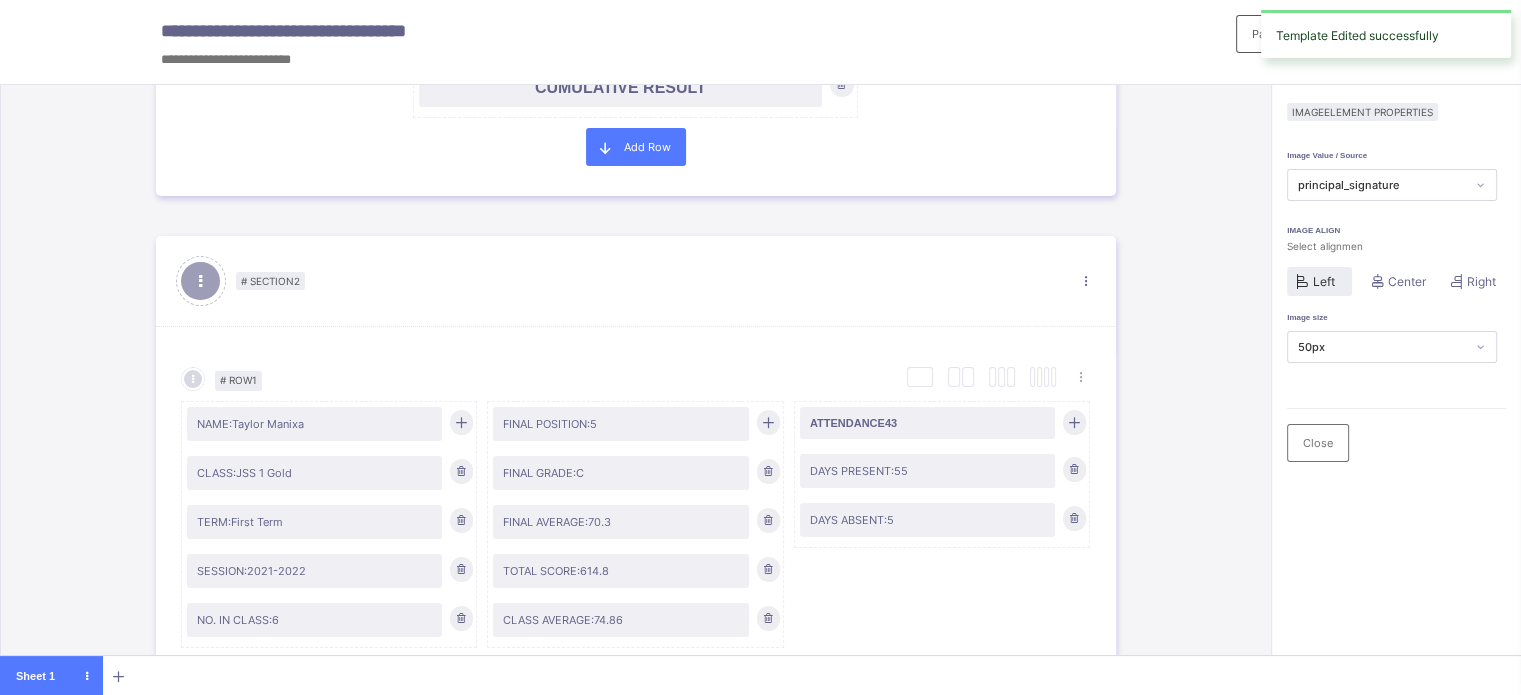 scroll, scrollTop: 700, scrollLeft: 0, axis: vertical 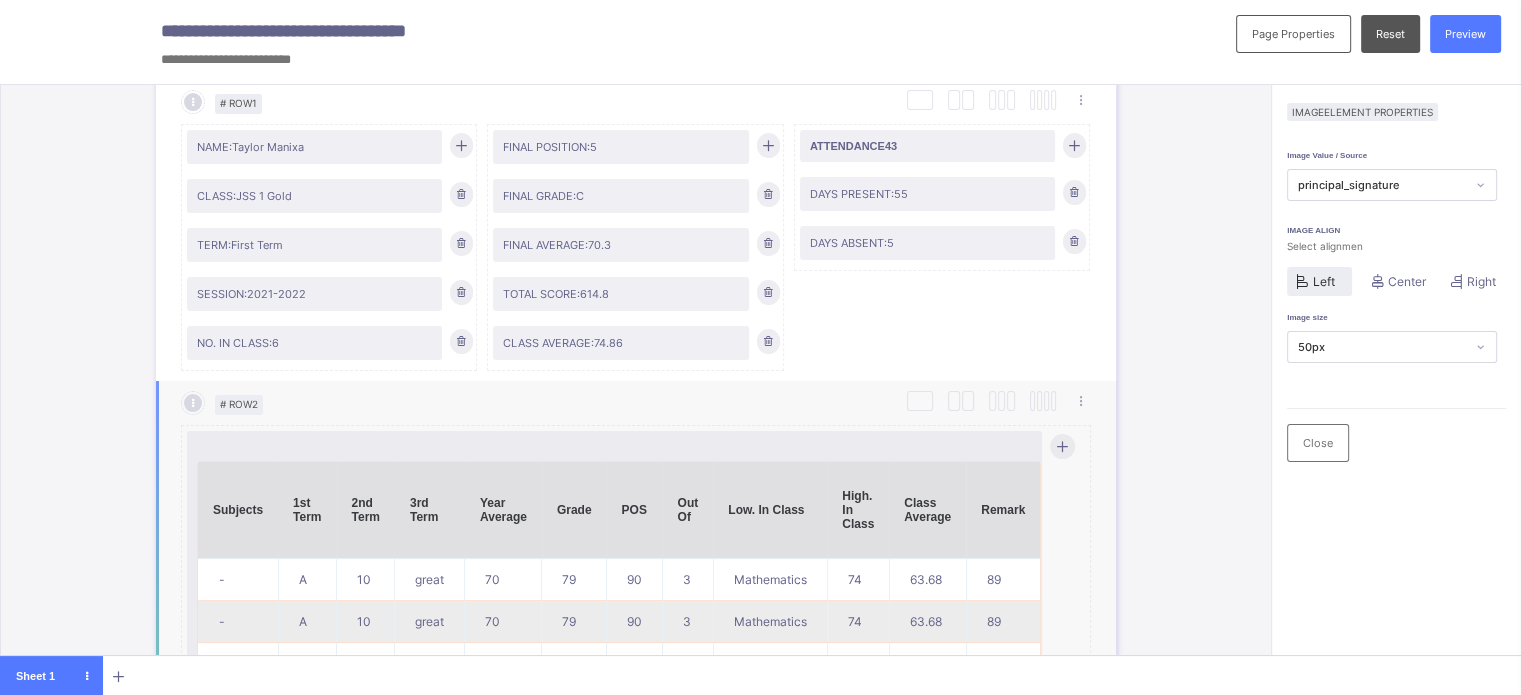 click on "Subjects 1st Term 2nd Term 3rd Term Year Average Grade POS Out Of Low. In Class High. In Class Class Average Remark - A 10 great 70 79 90 3 Mathematics 74 63.68 89 - A 10 great 70 79 90 3 Mathematics 74 63.68 89 - A 10 great 70 79 90 3 Mathematics 74 63.68 89 - A 10 great 70 79 90 3 Mathematics 74 63.68 89 - A 10 great 70 79 90 3 Mathematics 74 63.68 89 - A 10 great 70 79 90 3 Mathematics 74 63.68 89" at bounding box center (619, 636) 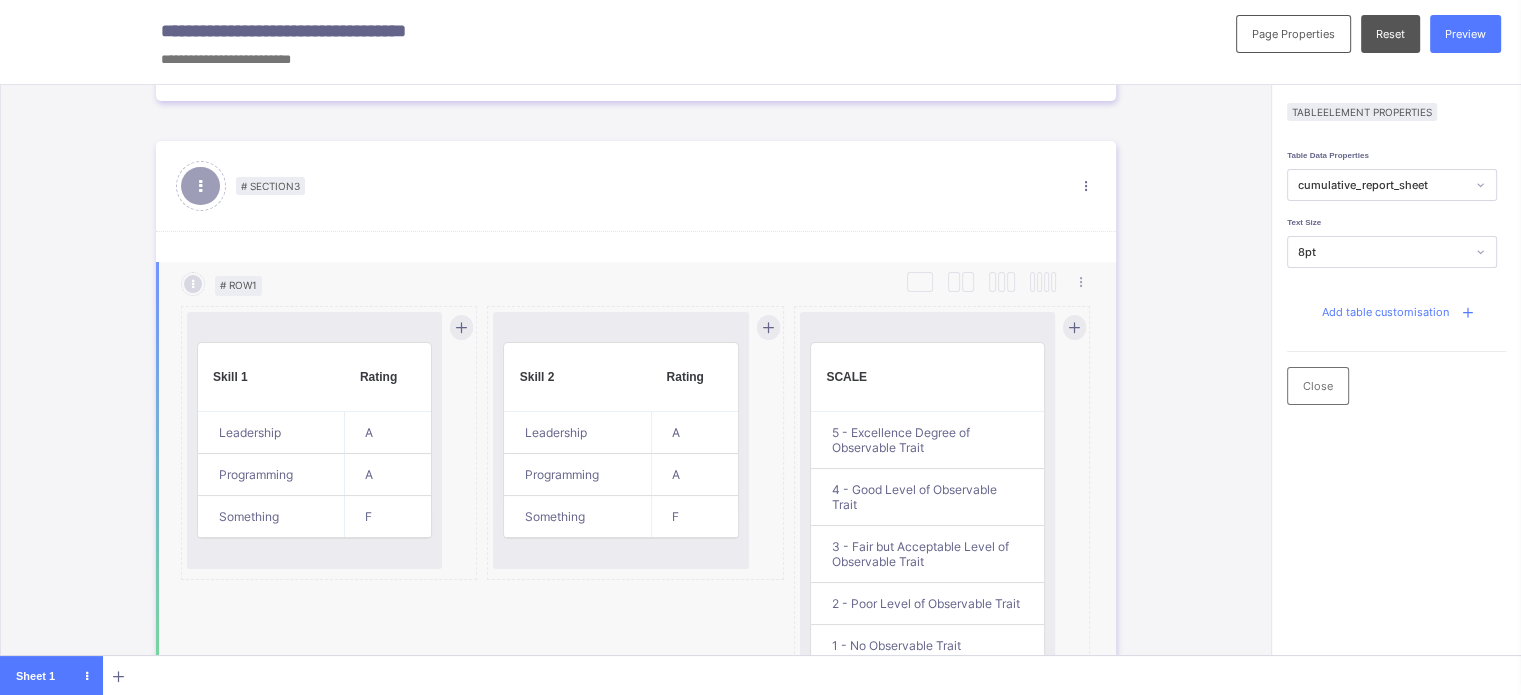 scroll, scrollTop: 1700, scrollLeft: 0, axis: vertical 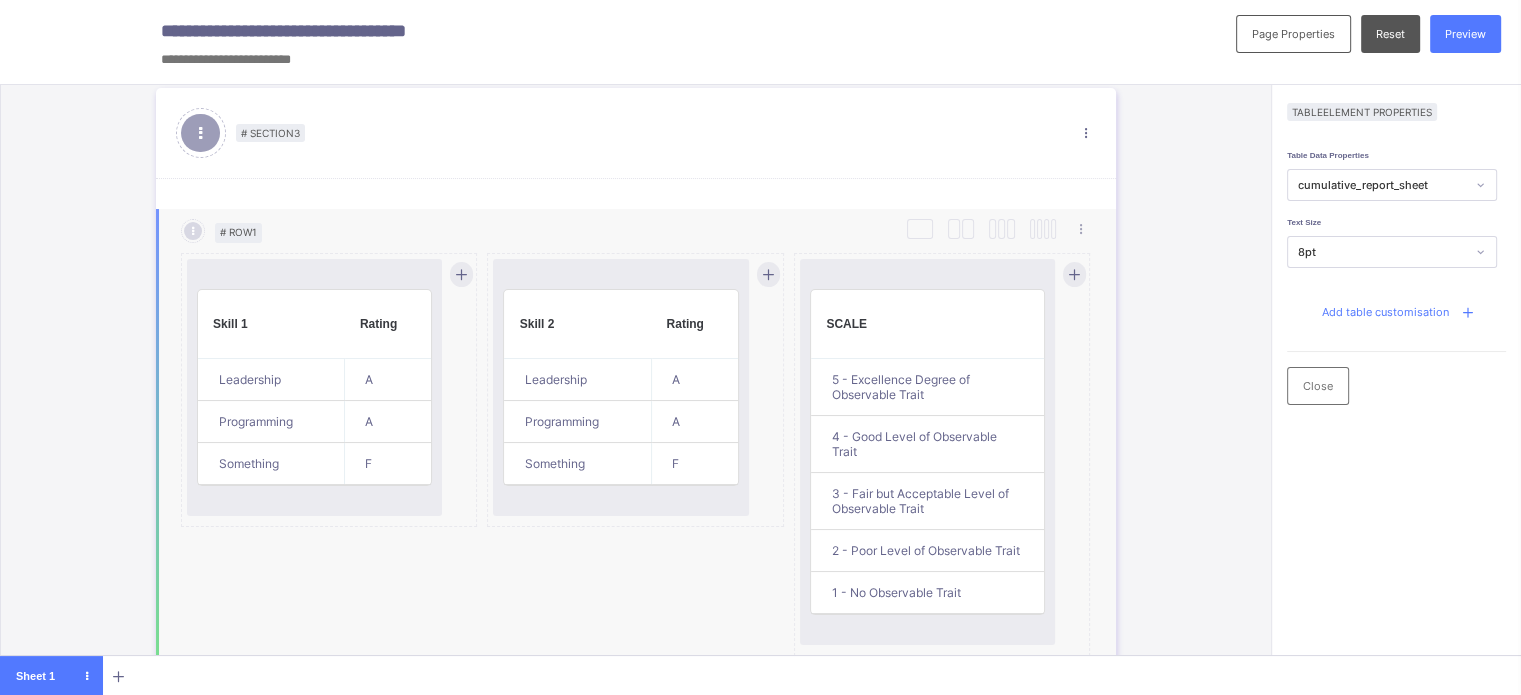 click on "Skill 2 Rating Leadership A Programming A Something F" at bounding box center [620, 387] 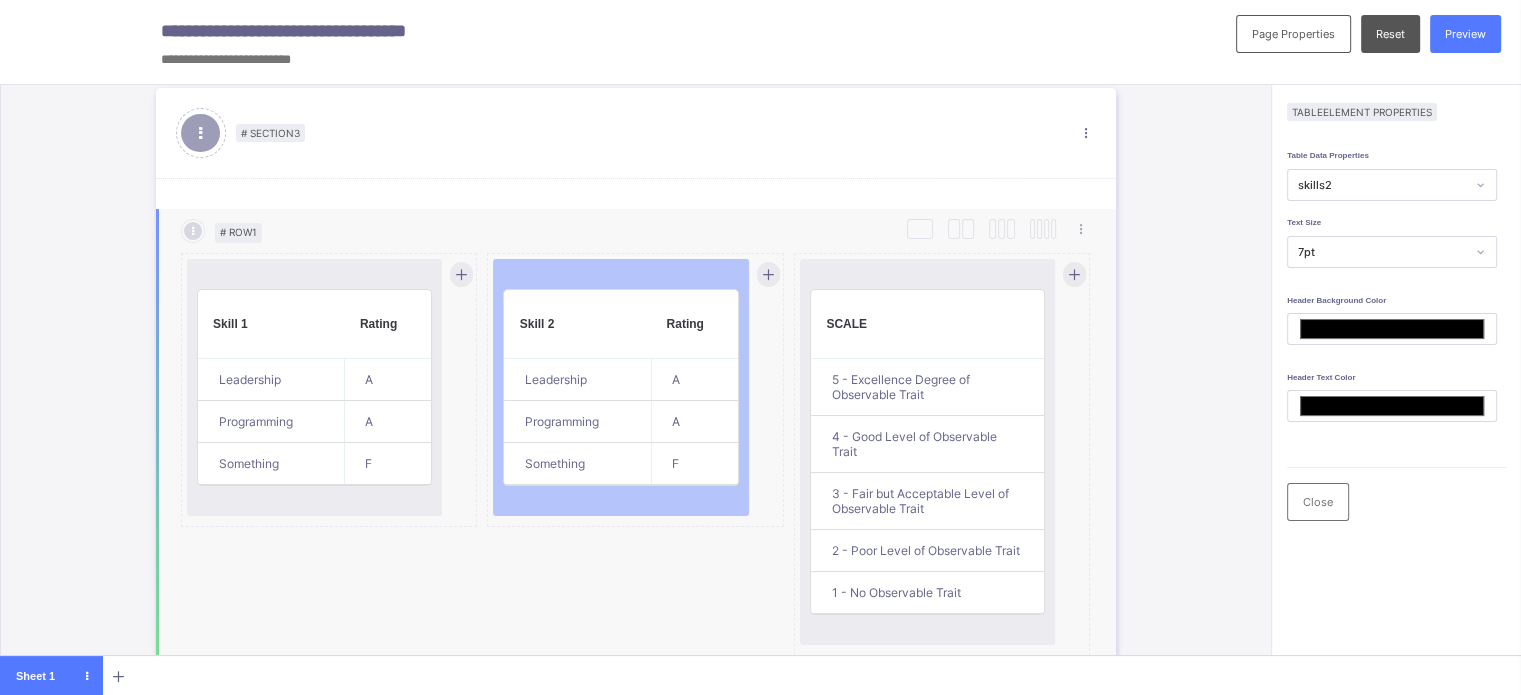 drag, startPoint x: 915, startPoint y: 293, endPoint x: 917, endPoint y: 305, distance: 12.165525 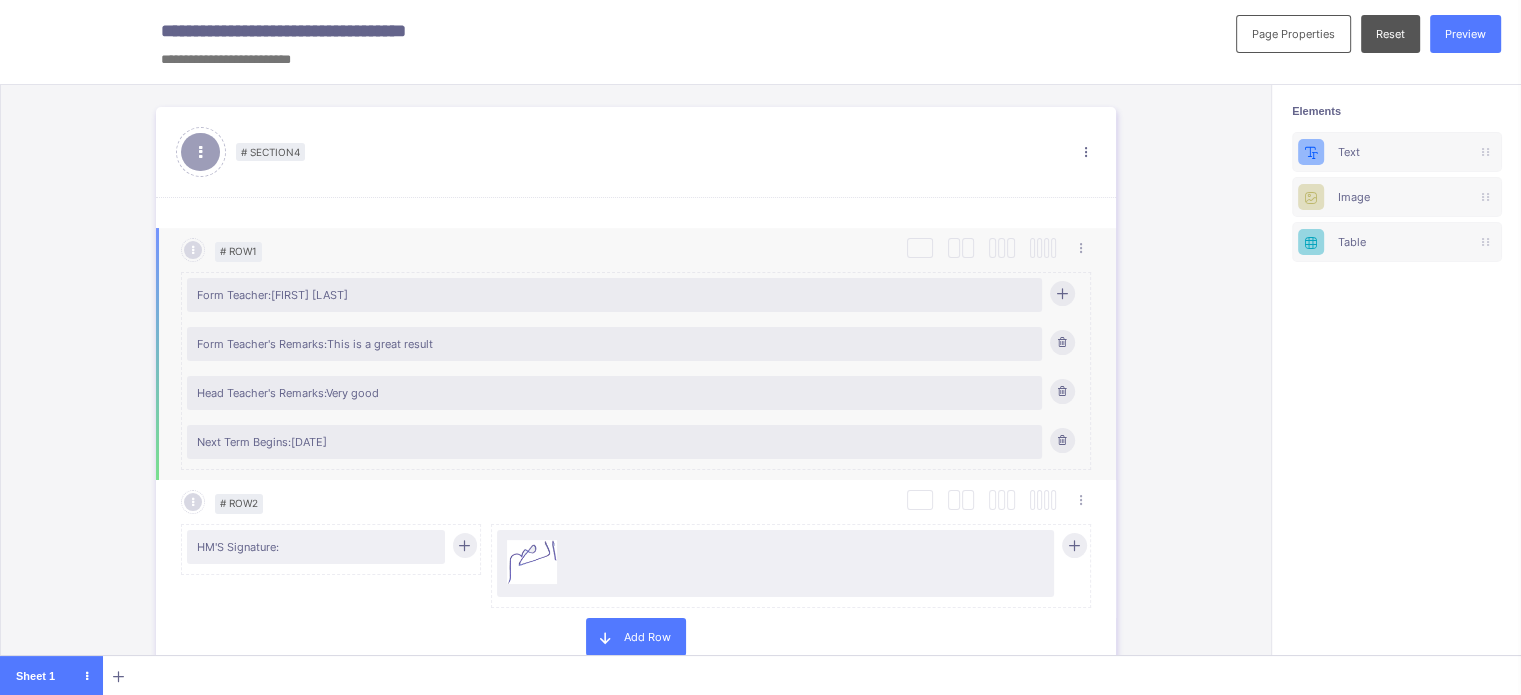 scroll, scrollTop: 2500, scrollLeft: 0, axis: vertical 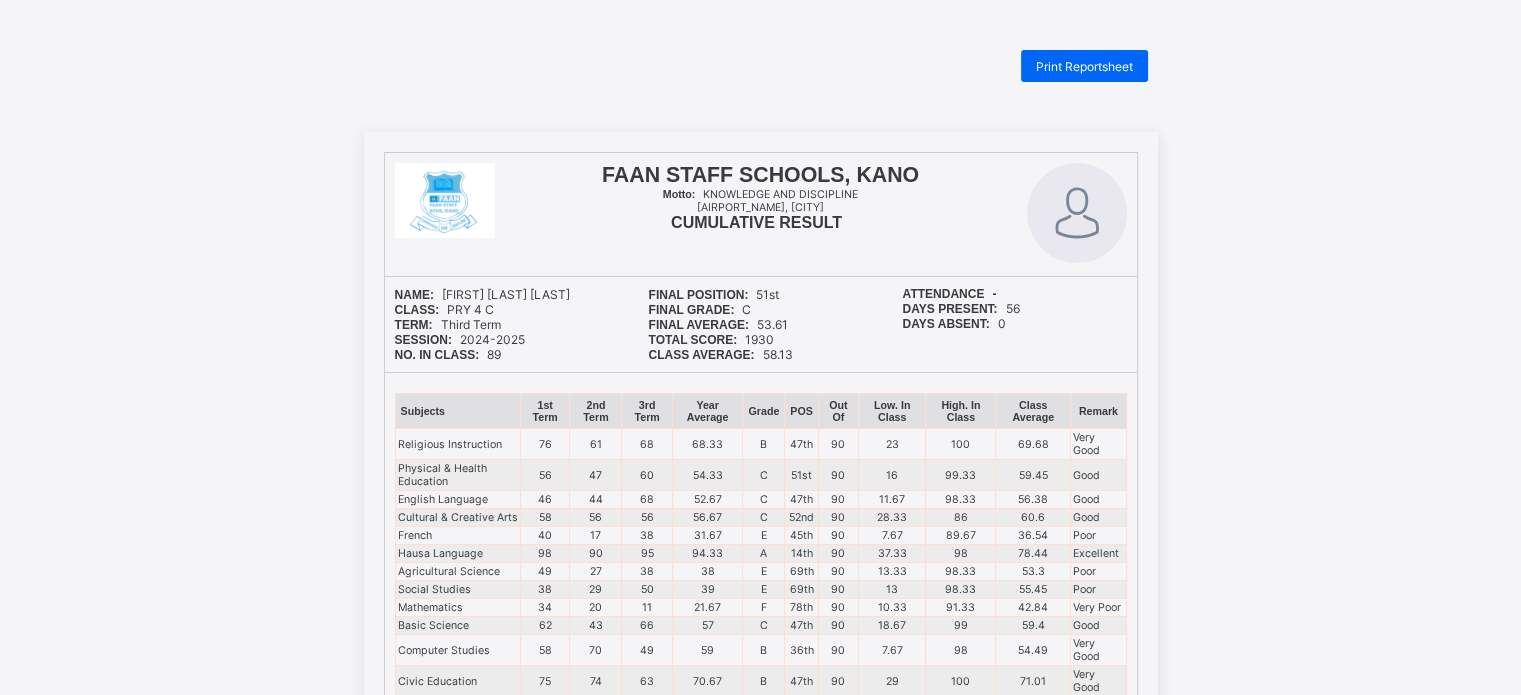 click on "Print Reportsheet FAAN STAFF SCHOOLS, KANO Motto: KNOWLEDGE AND DISCIPLINE AMINU KANO INTERNATIONAL AIRPORT, KANO  CUMULATIVE RESULT   NAME:  USMAN UMAR IBRAHIM CLASS:  PRY 4 C TERM: Third Term SESSION:  2024-2025 NO. IN CLASS: 89 FINAL POSITION: 51st FINAL GRADE: C FINAL AVERAGE: 53.61 TOTAL SCORE: 1930 CLASS AVERAGE: 58.13 ATTENDANCE - DAYS PRESENT: 56 DAYS ABSENT:  0 Subjects 1st Term 2nd Term 3rd Term Year Average Grade POS Out Of Low. In Class High. In Class Class Average Remark Religious Instruction  76 61 68 68.33 B 47th 90 23 100 69.68 Very Good Physical & Health Education  56 47 60 54.33 C 51st 90 16 99.33 59.45 Good English Language  46 44 68 52.67 C 47th 90 11.67 98.33 56.38 Good Cultural & Creative Arts 58 56 56 56.67 C 52nd 90 28.33 86 60.6 Good French 40 17 38 31.67 E 45th 90 7.67 89.67 36.54 Poor Hausa Language  98 90 95 94.33 A 14th 90 37.33 98 78.44 Excellent Agricultural Science 49 27 38 38 E 69th 90 13.33 98.33 53.3 Poor Social Studies  38 29 50 39 E 69th 90 13 98.33 55.45 Poor Mathematics" at bounding box center [760, 51686] 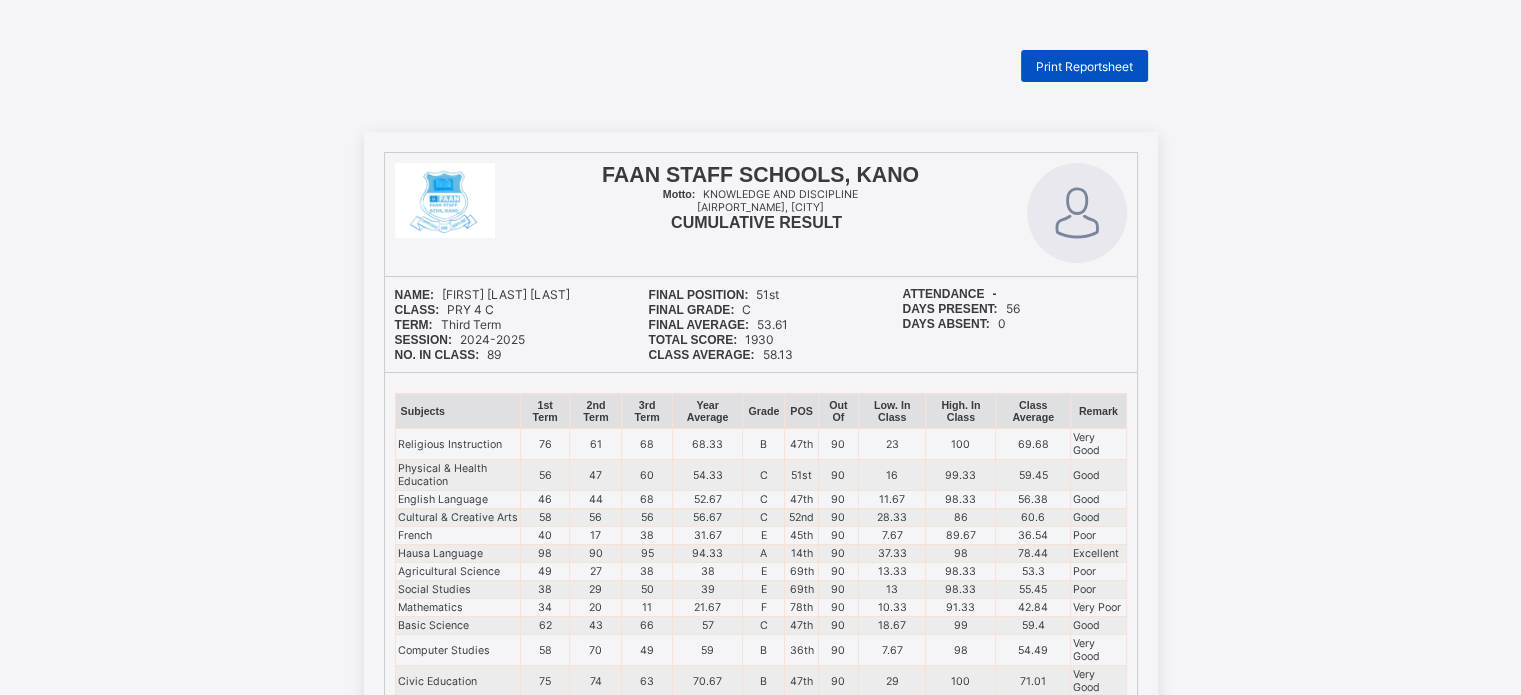 click on "Print Reportsheet" at bounding box center (1084, 66) 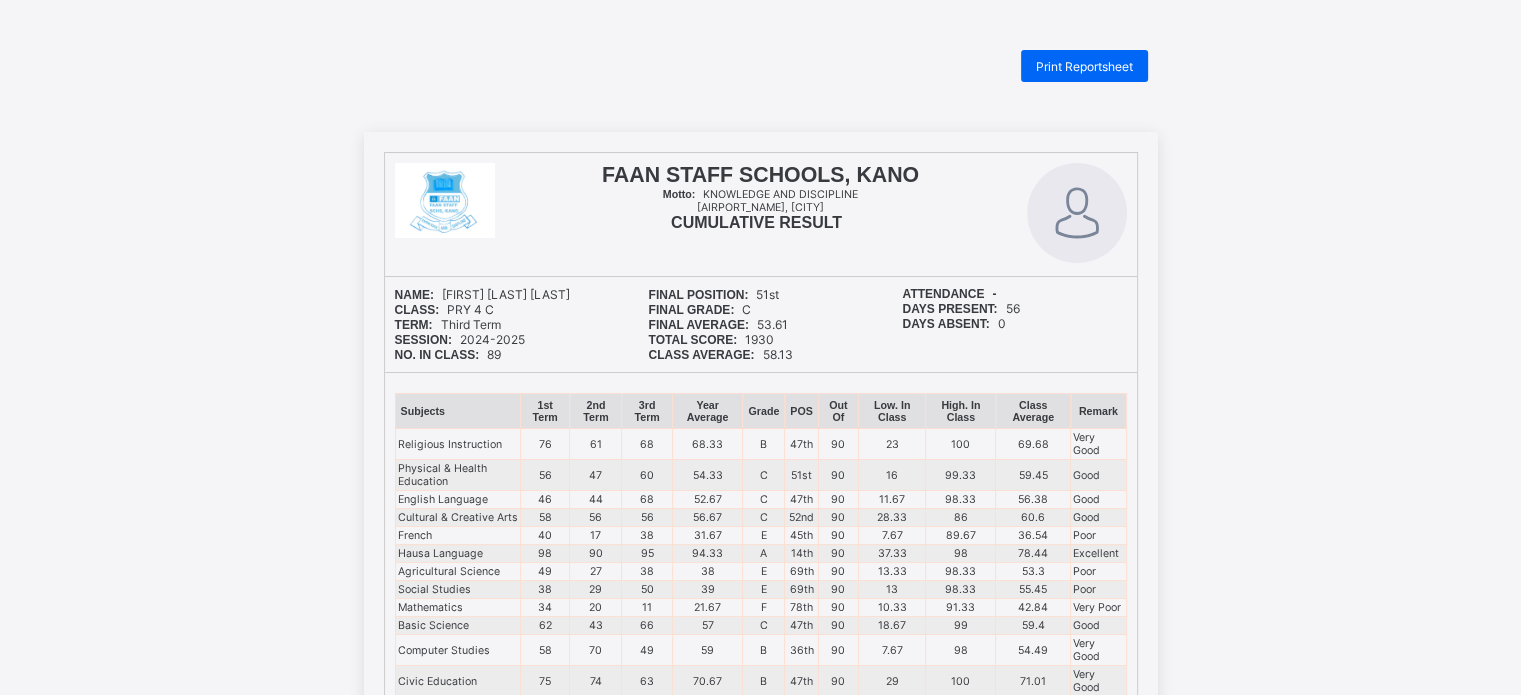 click on "Print Reportsheet" at bounding box center (1084, 66) 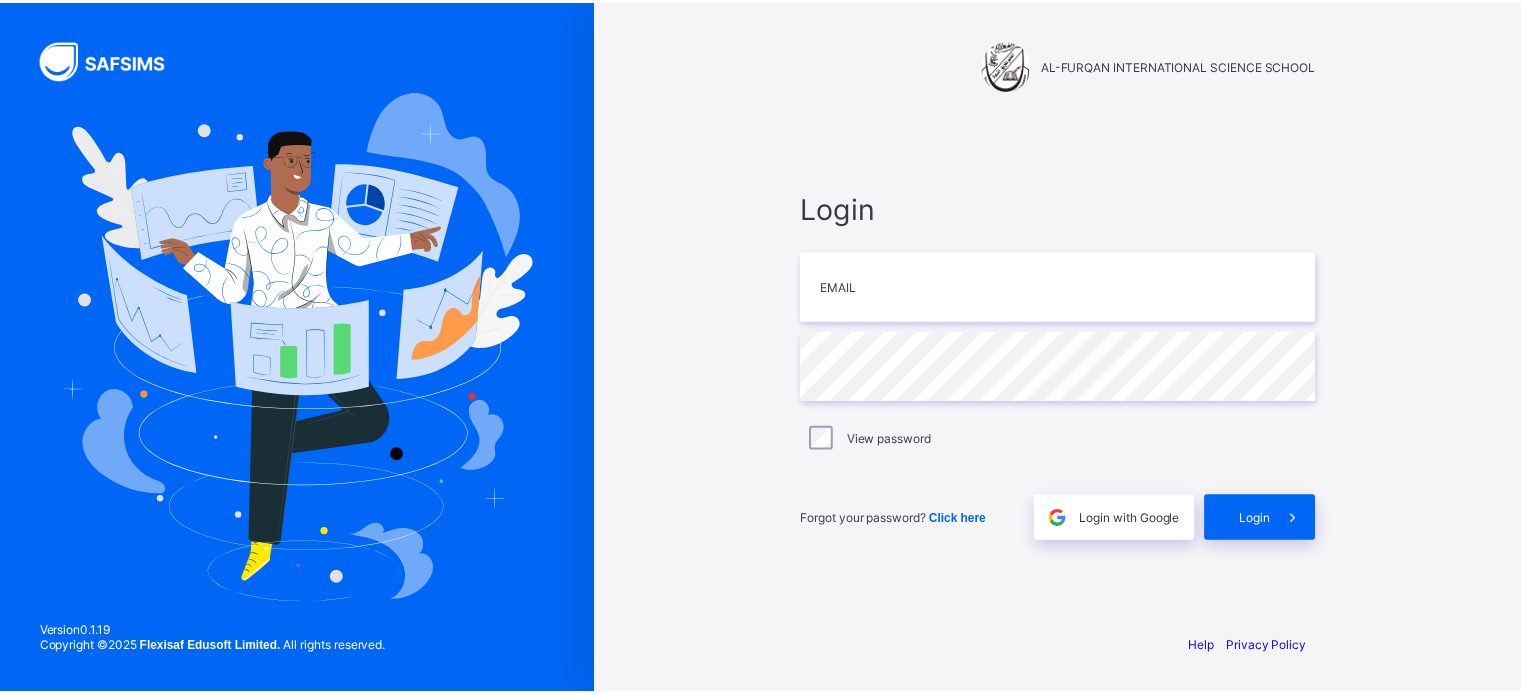 scroll, scrollTop: 0, scrollLeft: 0, axis: both 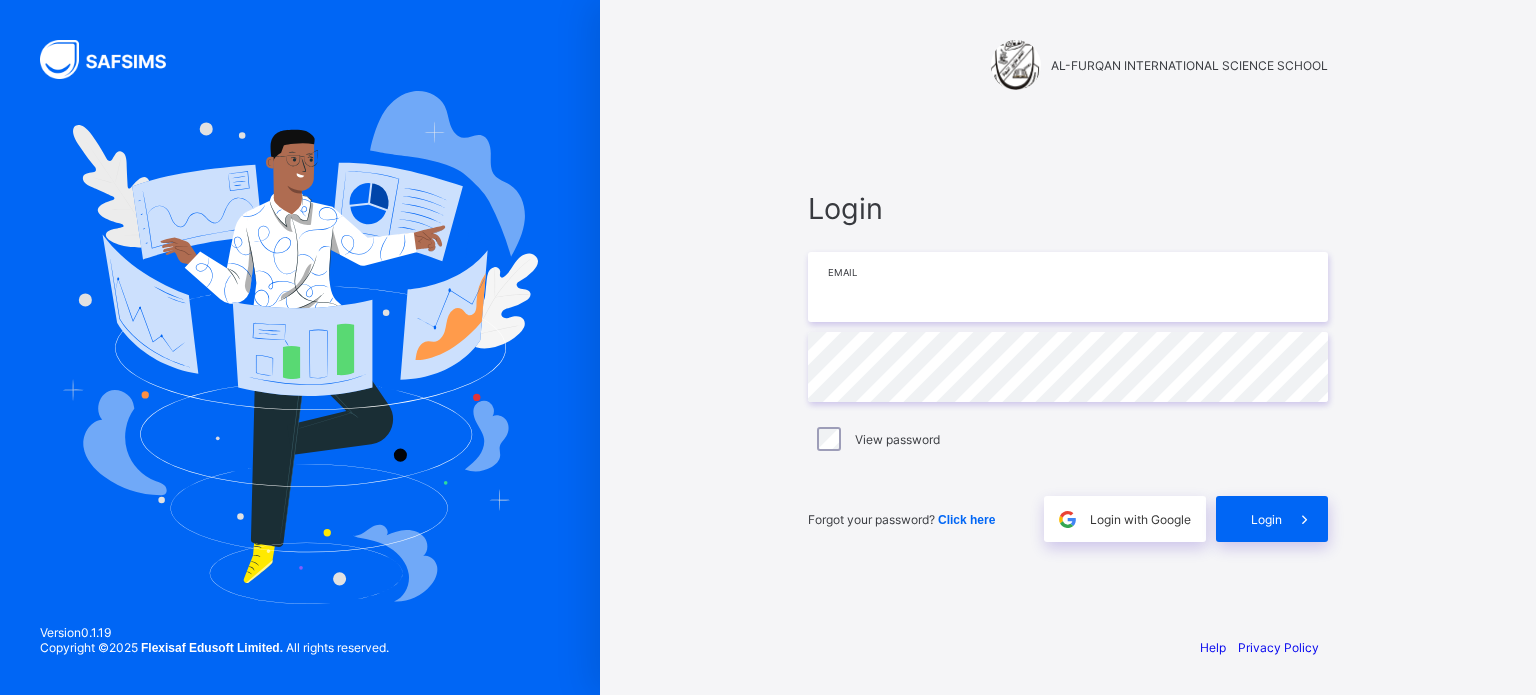 click at bounding box center (1068, 287) 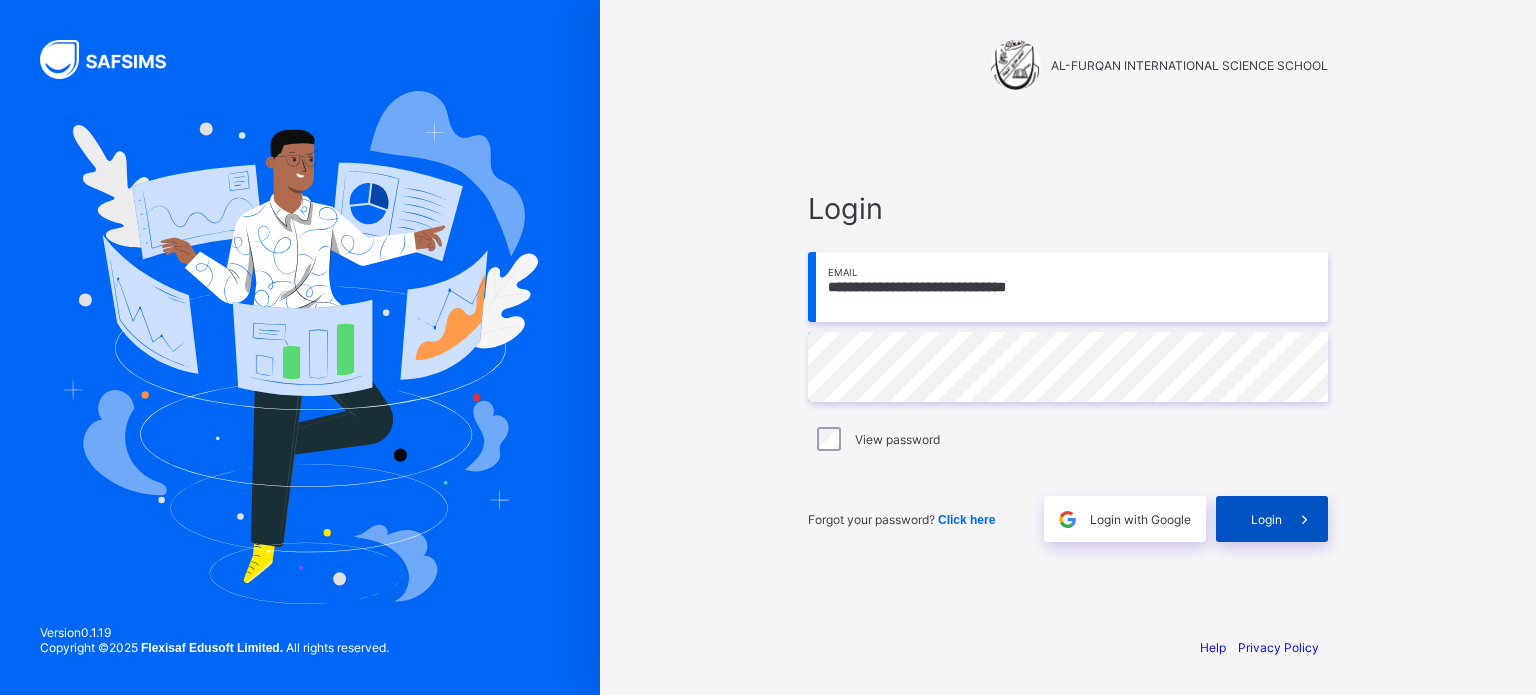 click on "Login" at bounding box center [1272, 519] 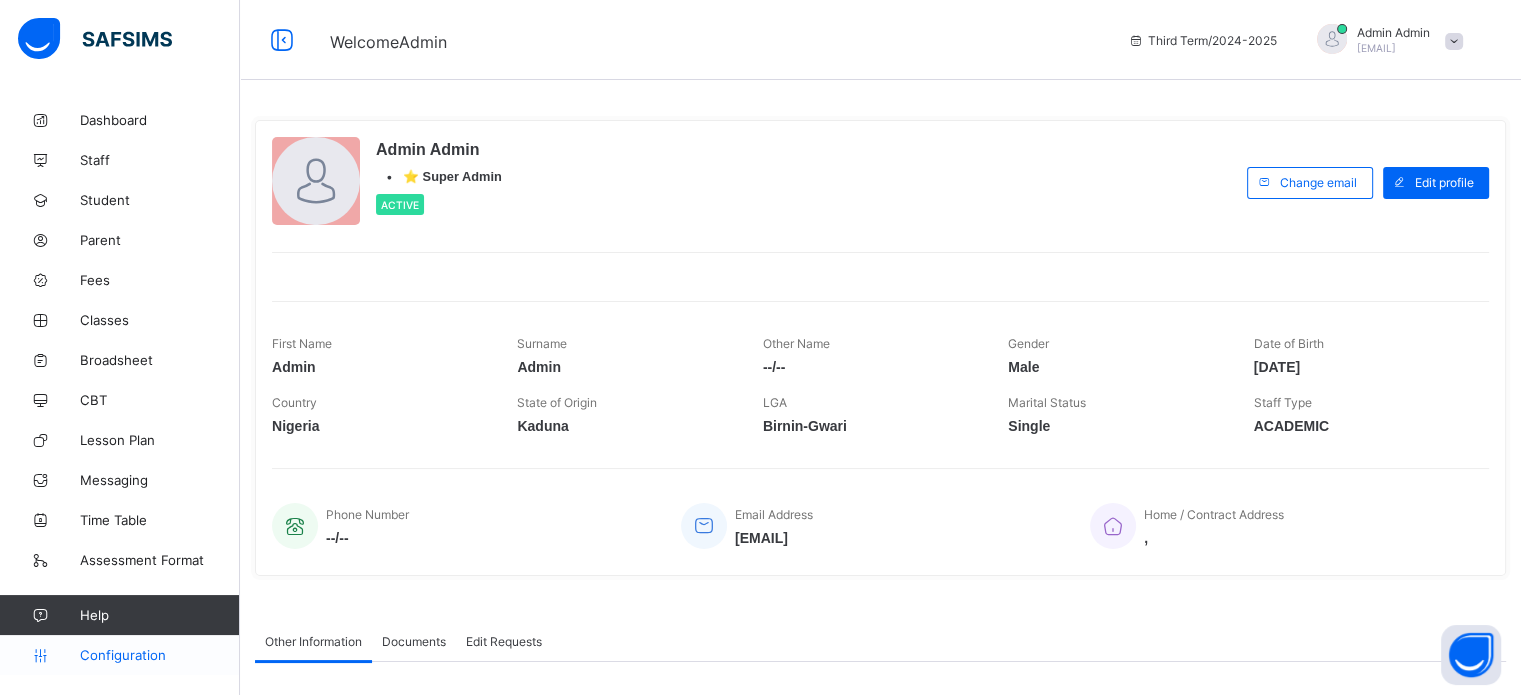 click on "Configuration" at bounding box center (159, 655) 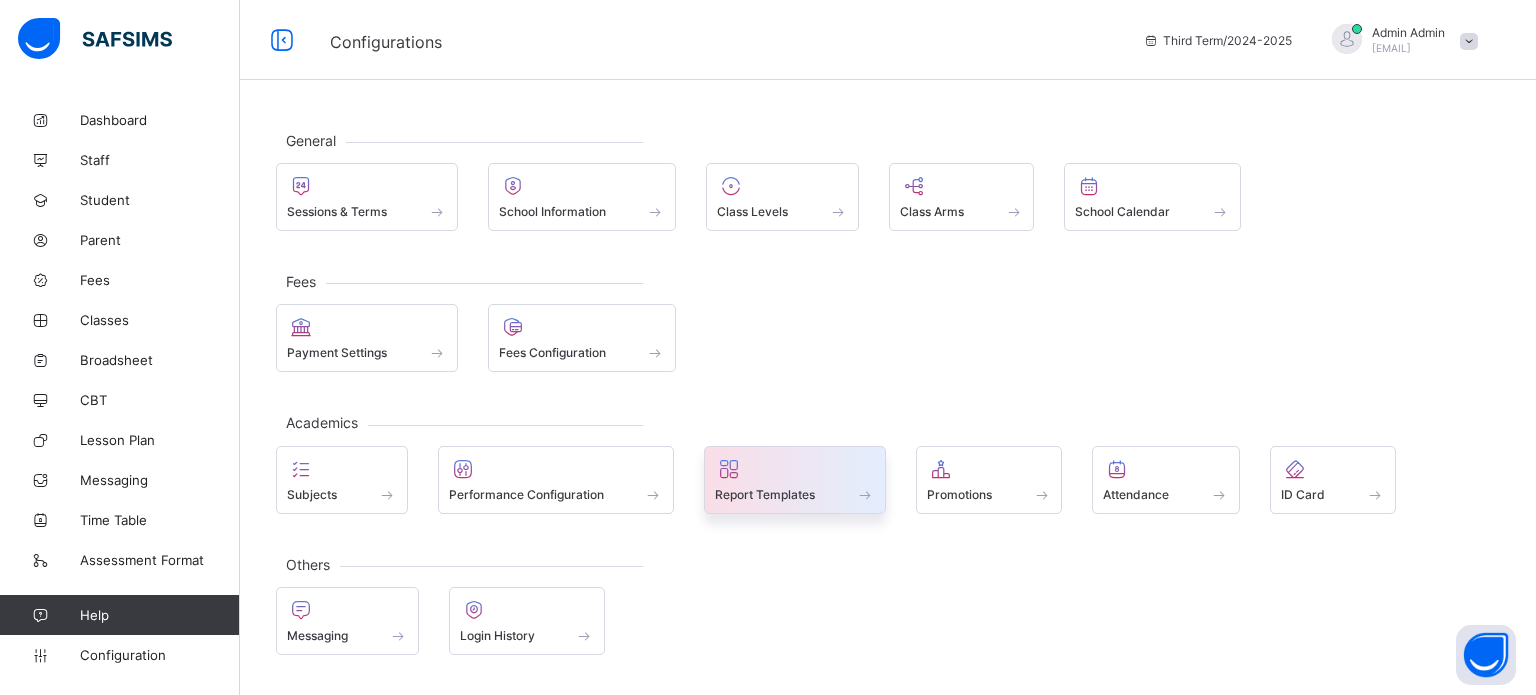 click on "Report Templates" at bounding box center [765, 494] 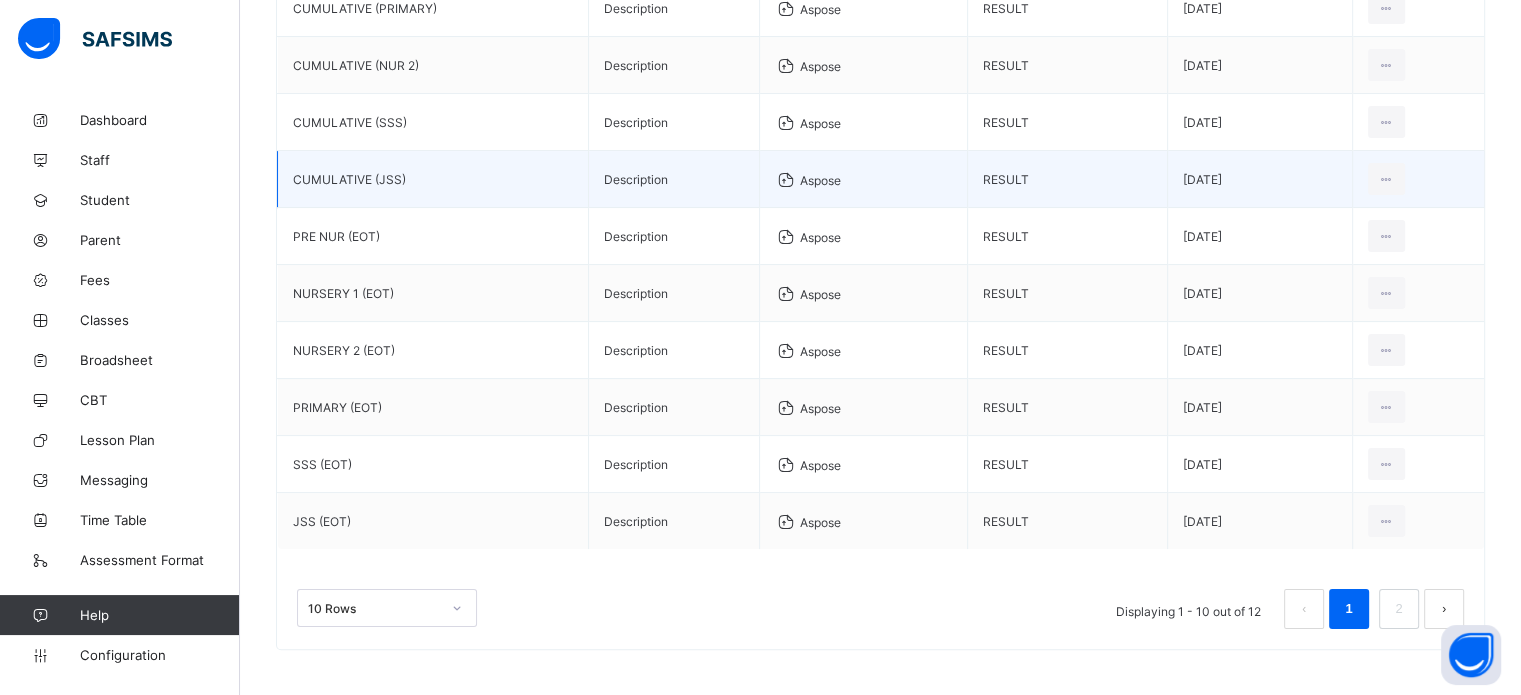 scroll, scrollTop: 323, scrollLeft: 0, axis: vertical 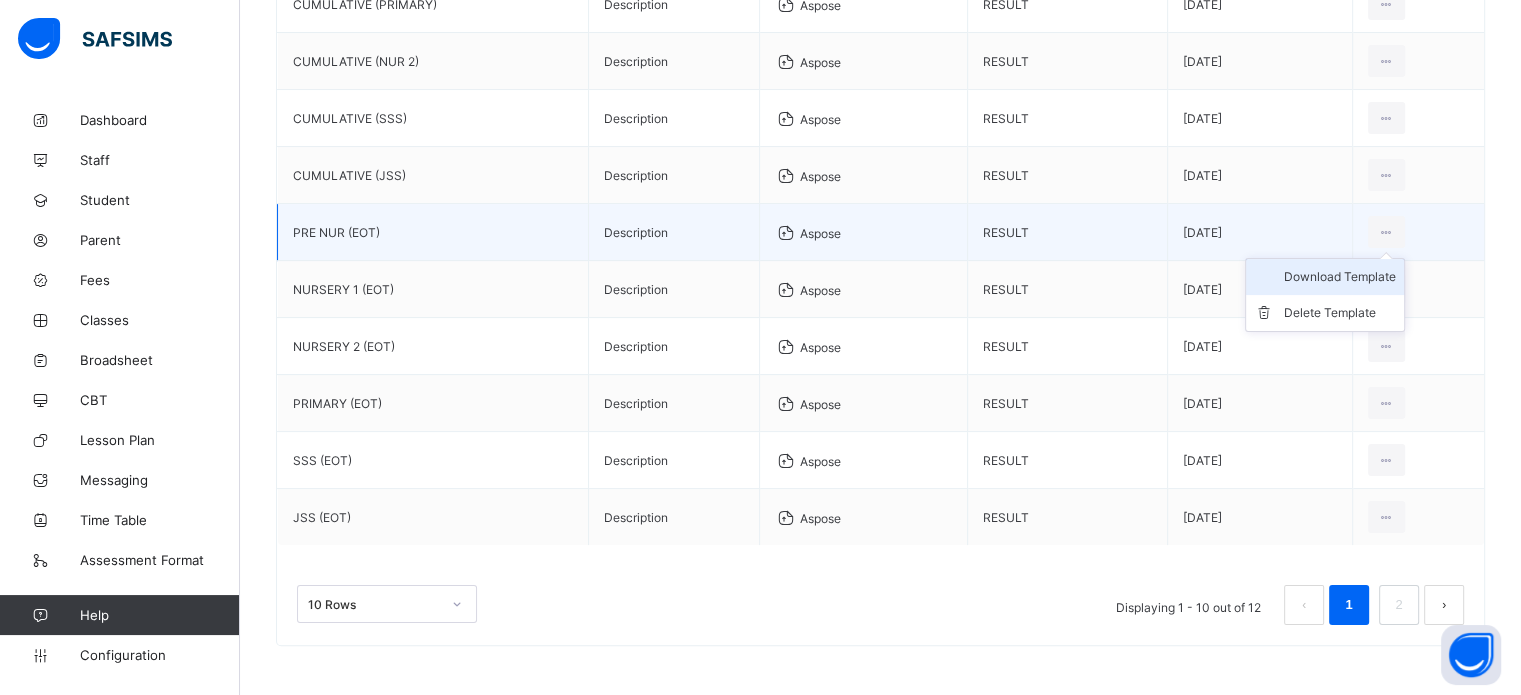 click on "Download Template" at bounding box center [1340, 277] 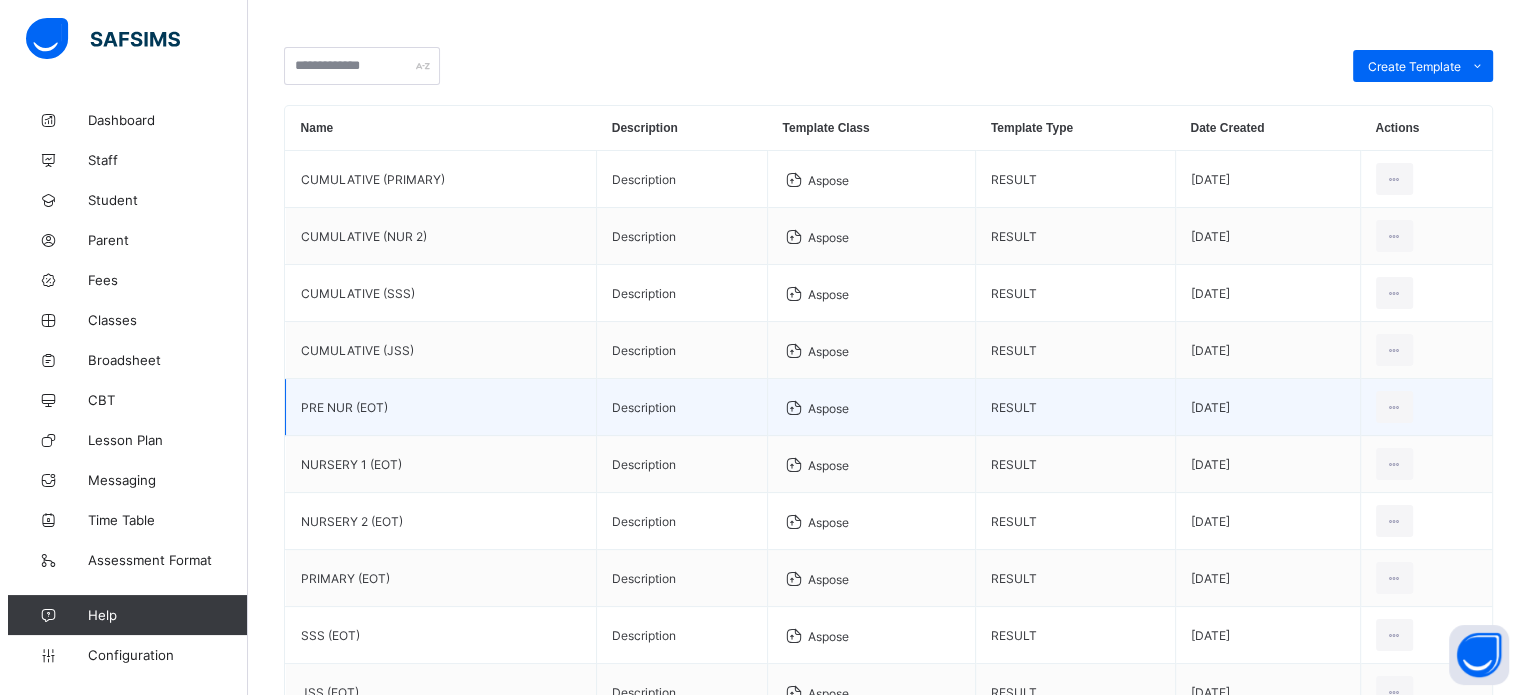 scroll, scrollTop: 123, scrollLeft: 0, axis: vertical 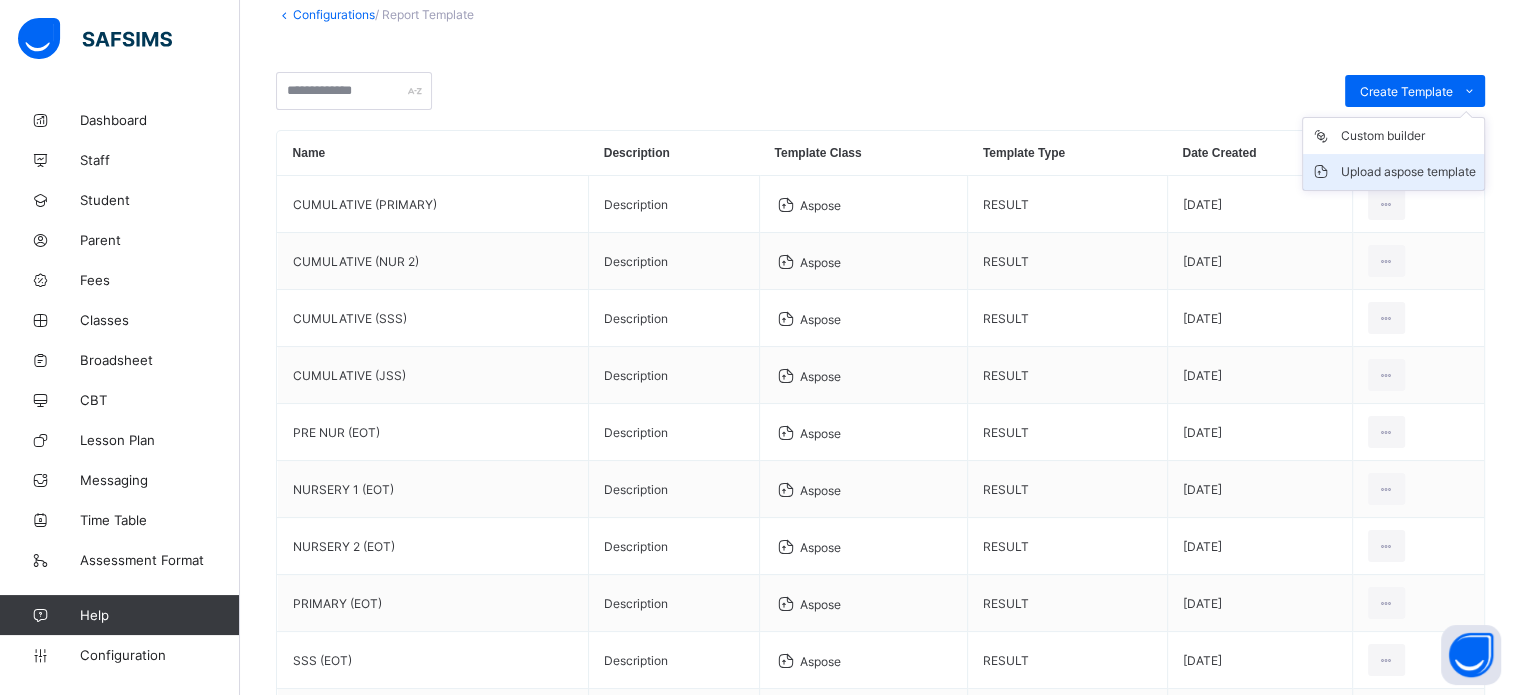 click on "Upload aspose template" at bounding box center (1408, 172) 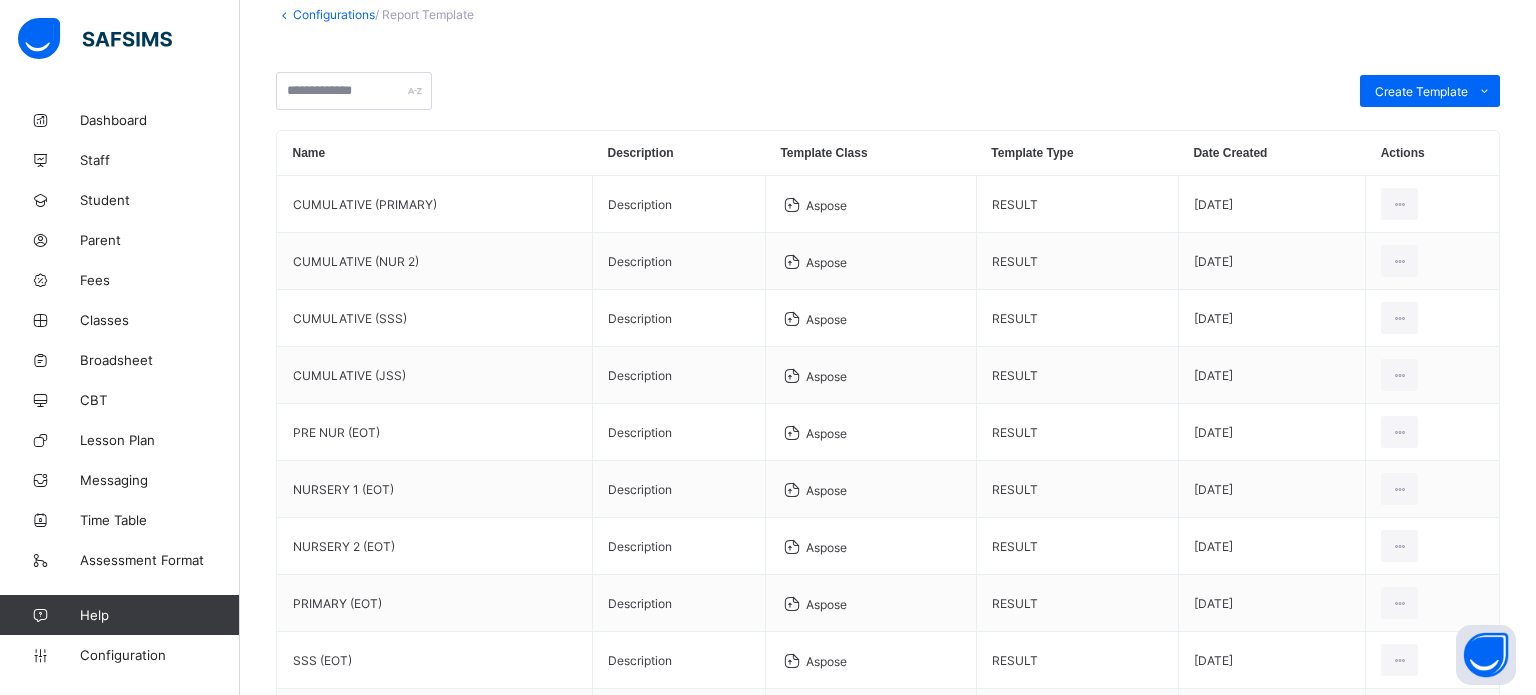 click at bounding box center (682, 983) 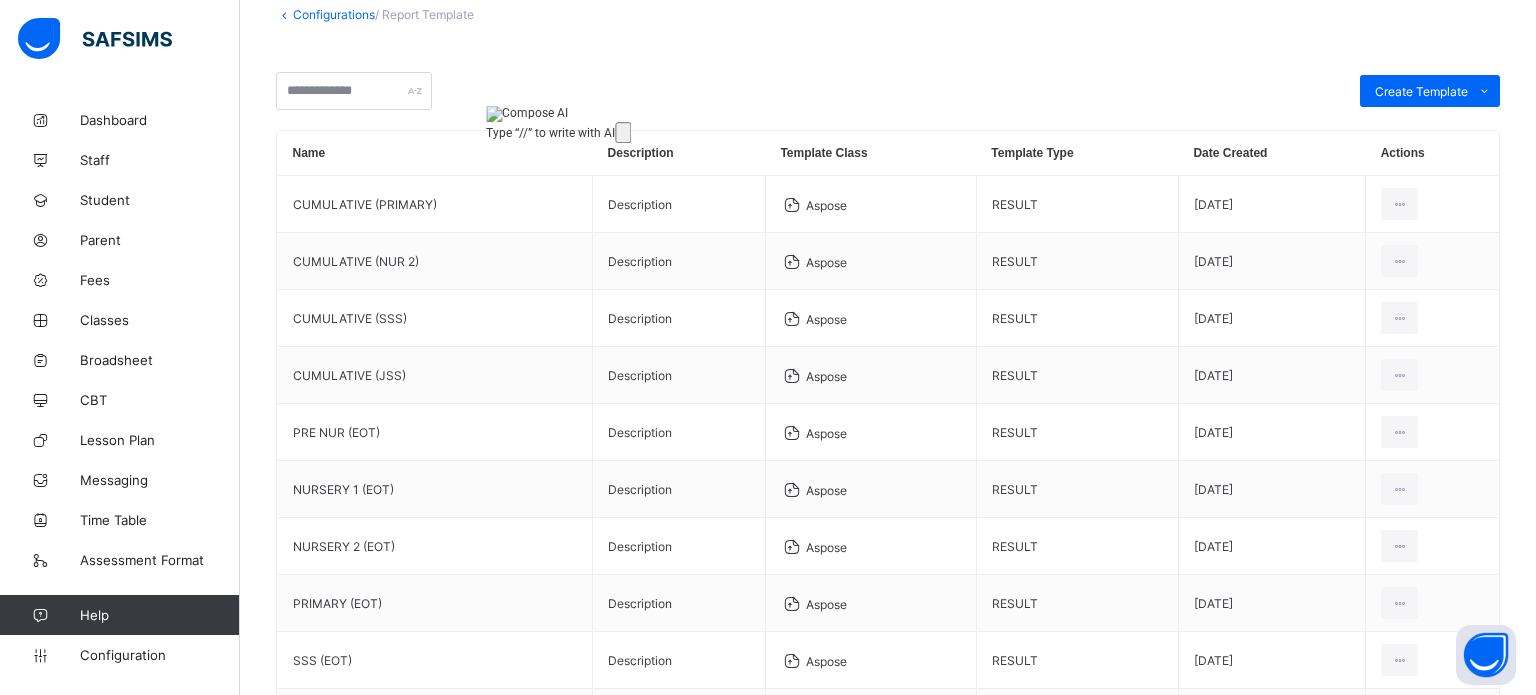 type on "**********" 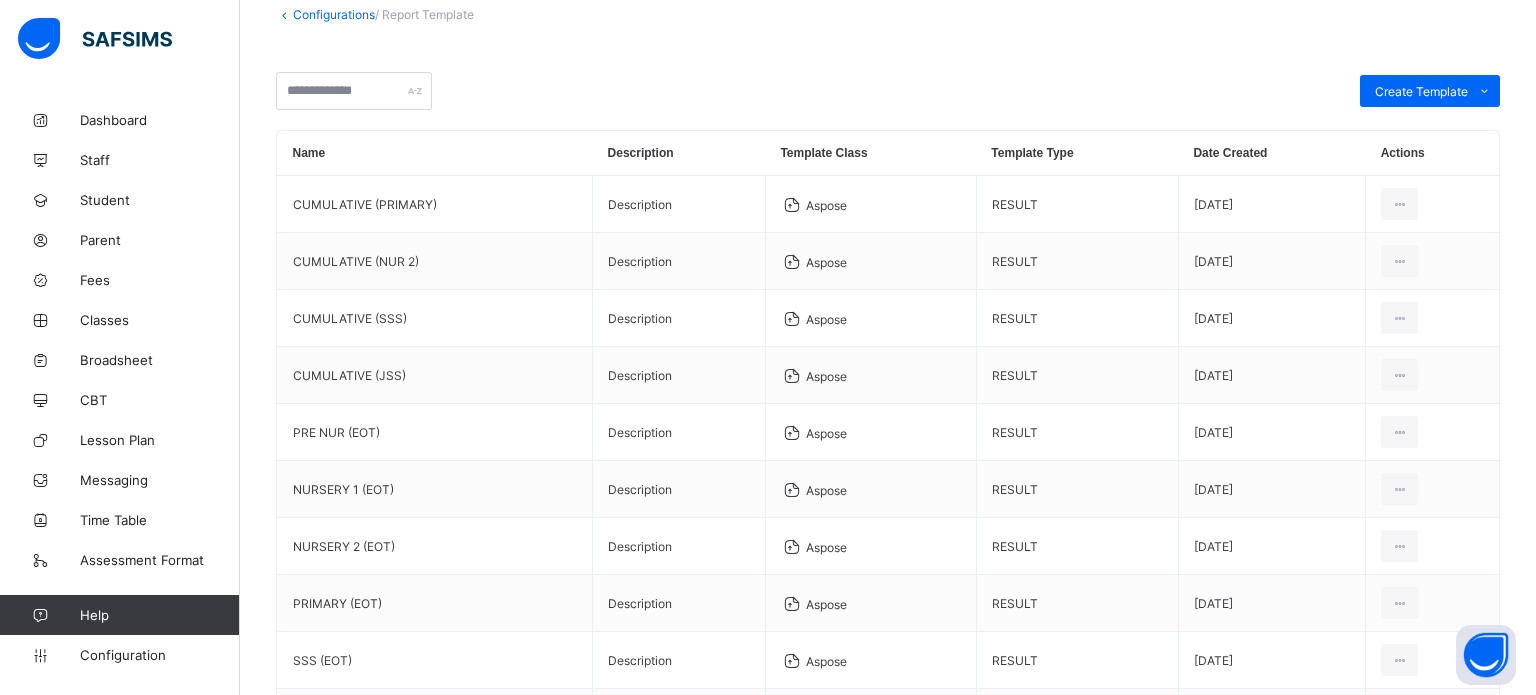 click on "Upload Template" at bounding box center (1112, 1171) 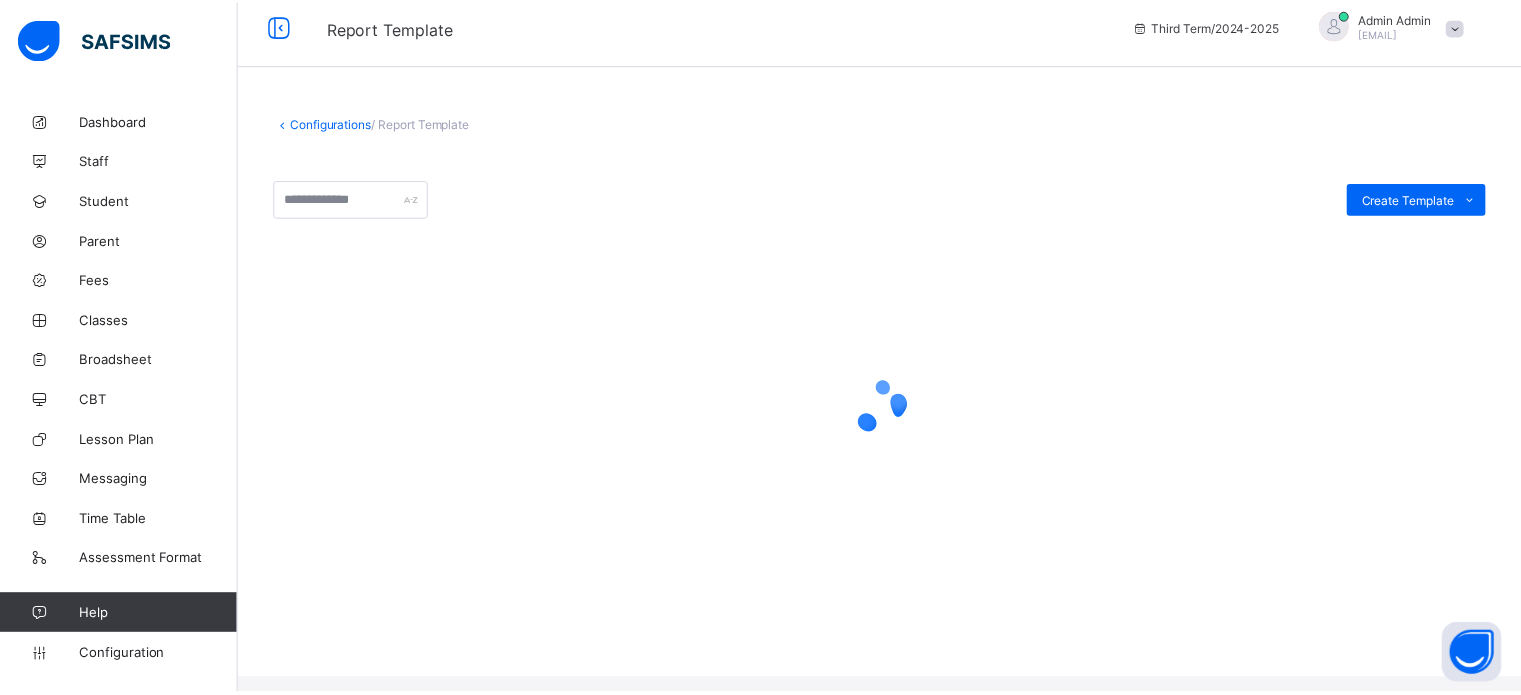 scroll, scrollTop: 0, scrollLeft: 0, axis: both 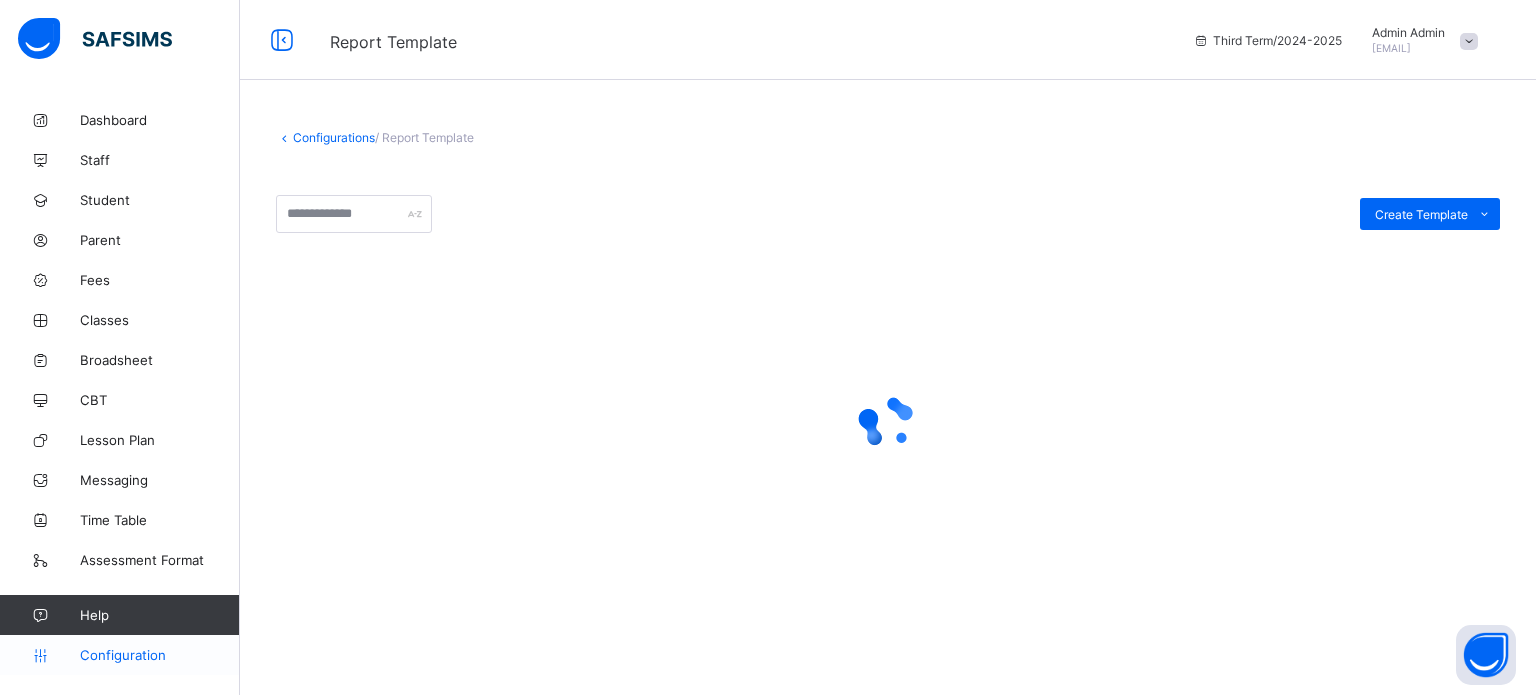 click on "Configuration" at bounding box center [119, 655] 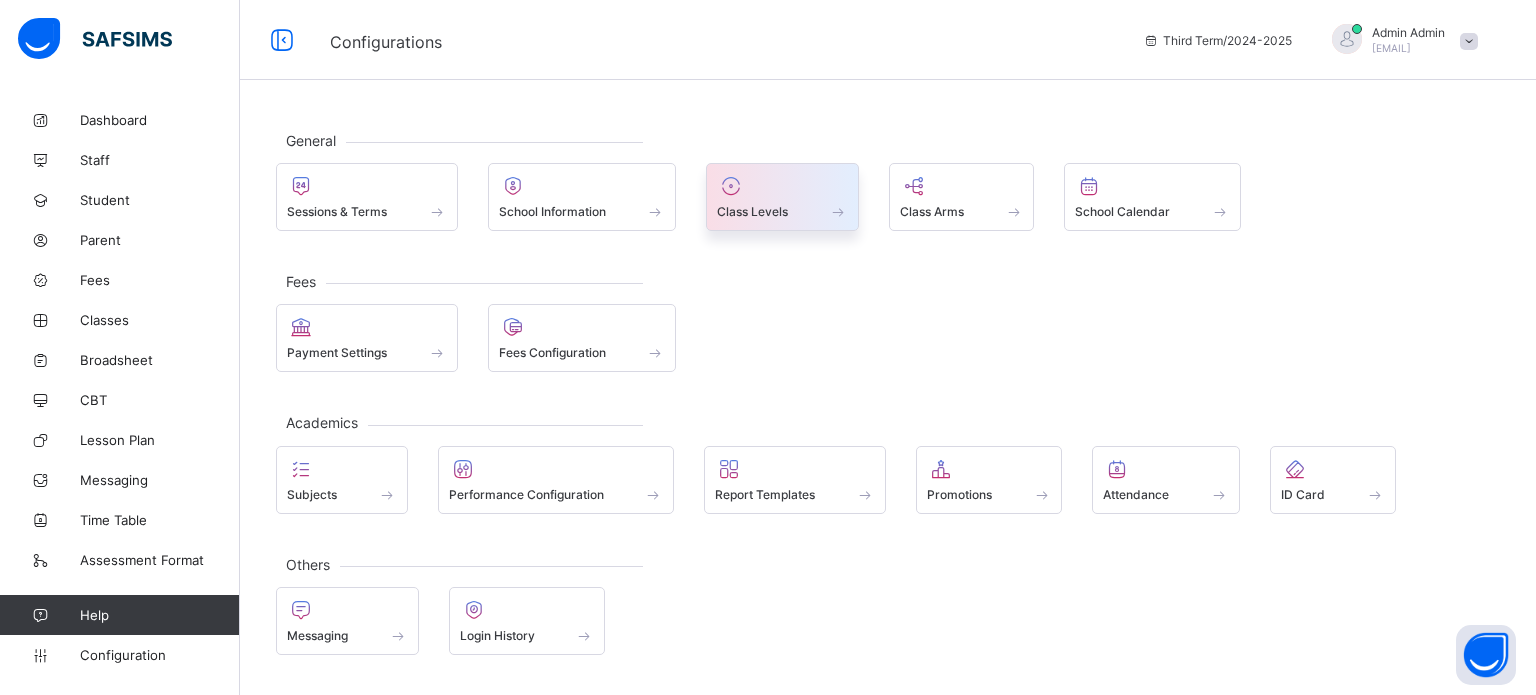 click at bounding box center [782, 200] 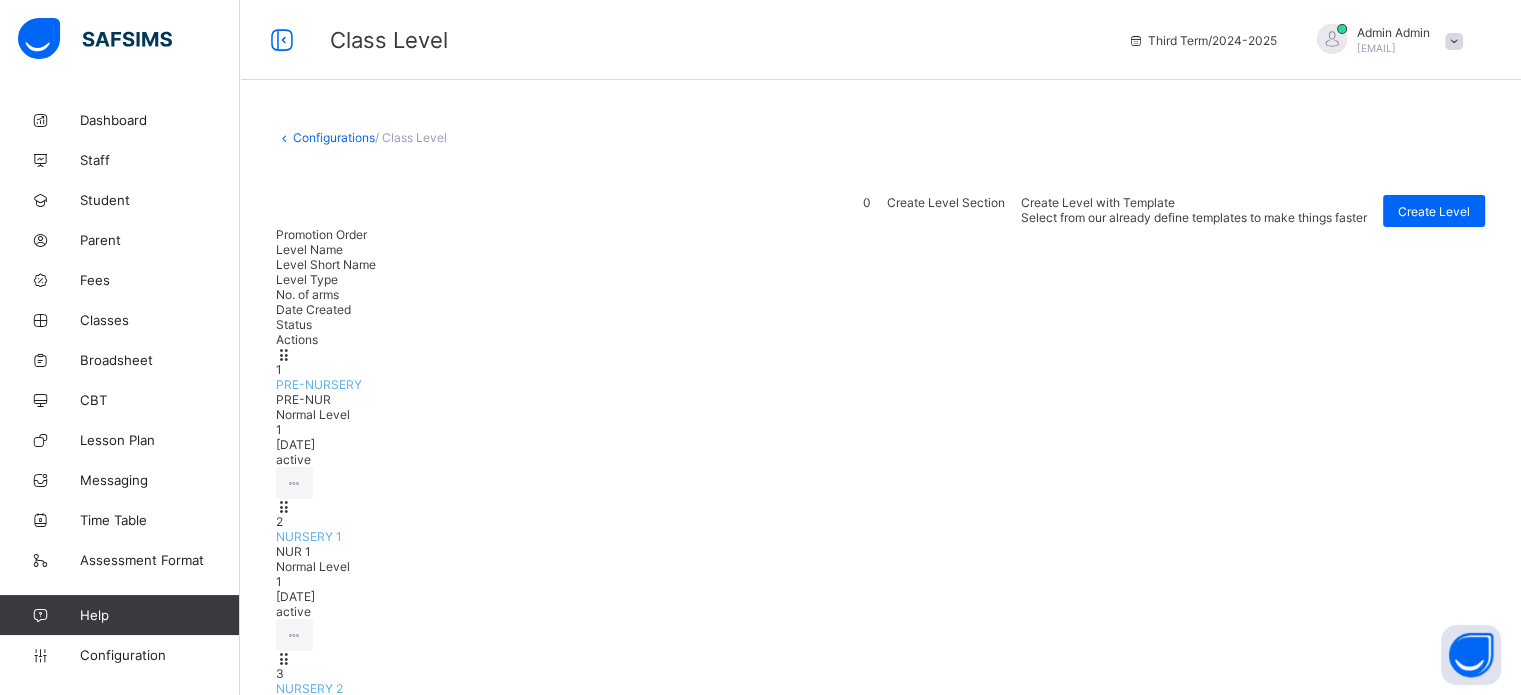 click on "PRE-NURSERY" at bounding box center (319, 384) 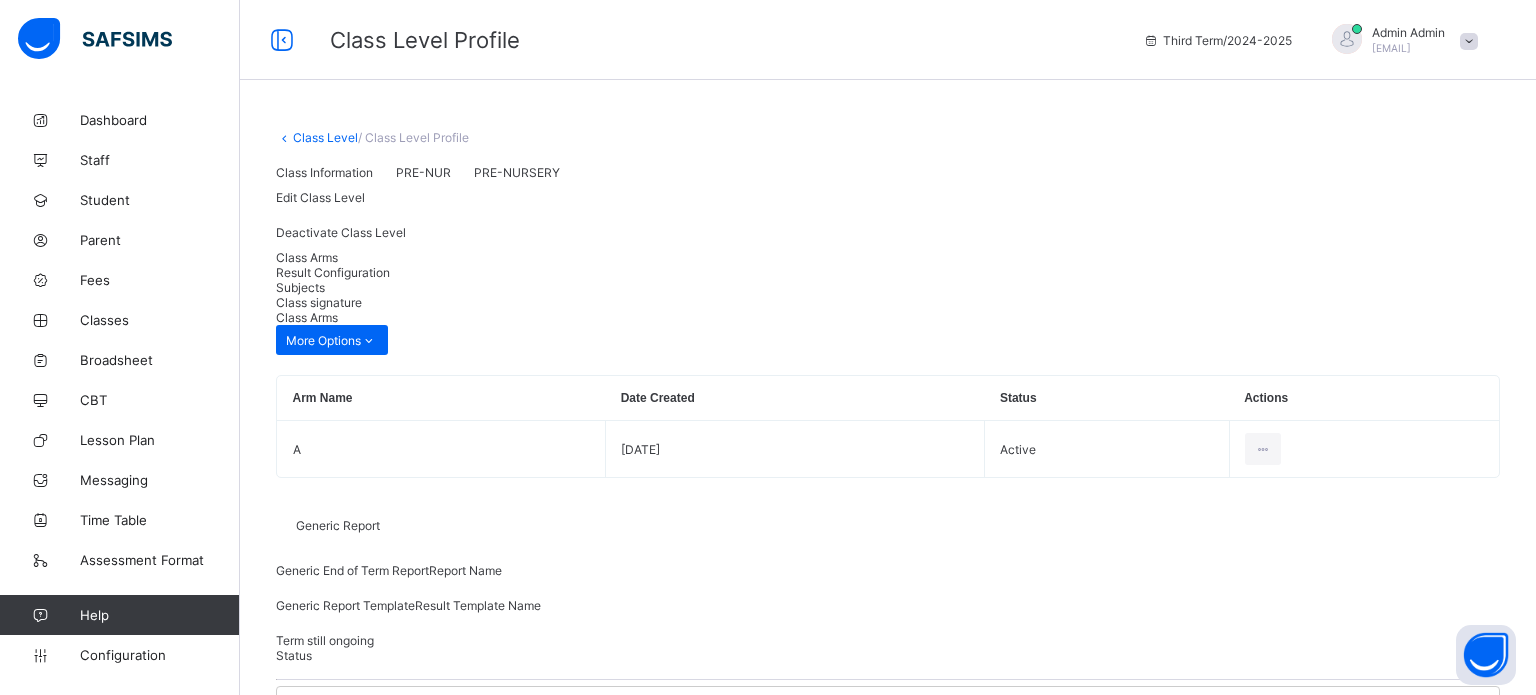 click on "Result Configuration" at bounding box center [333, 272] 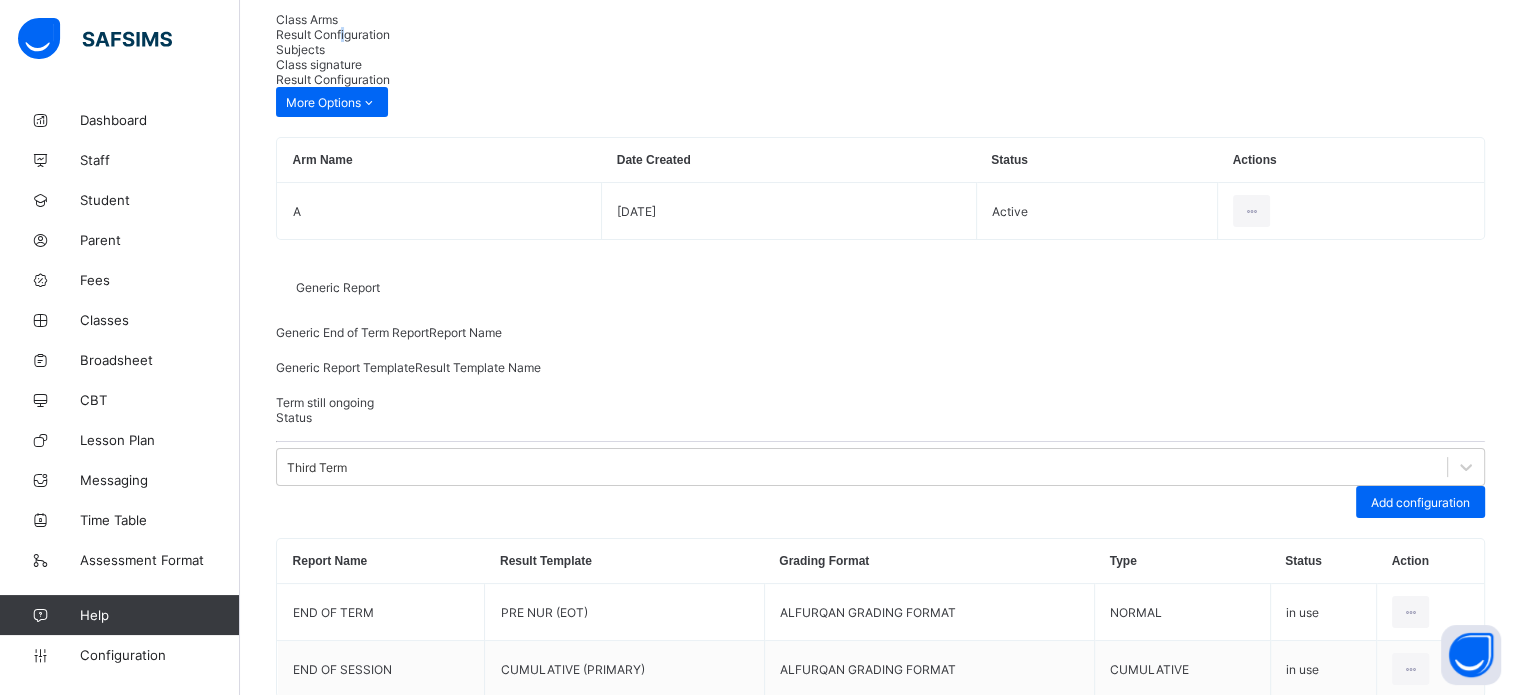 scroll, scrollTop: 301, scrollLeft: 0, axis: vertical 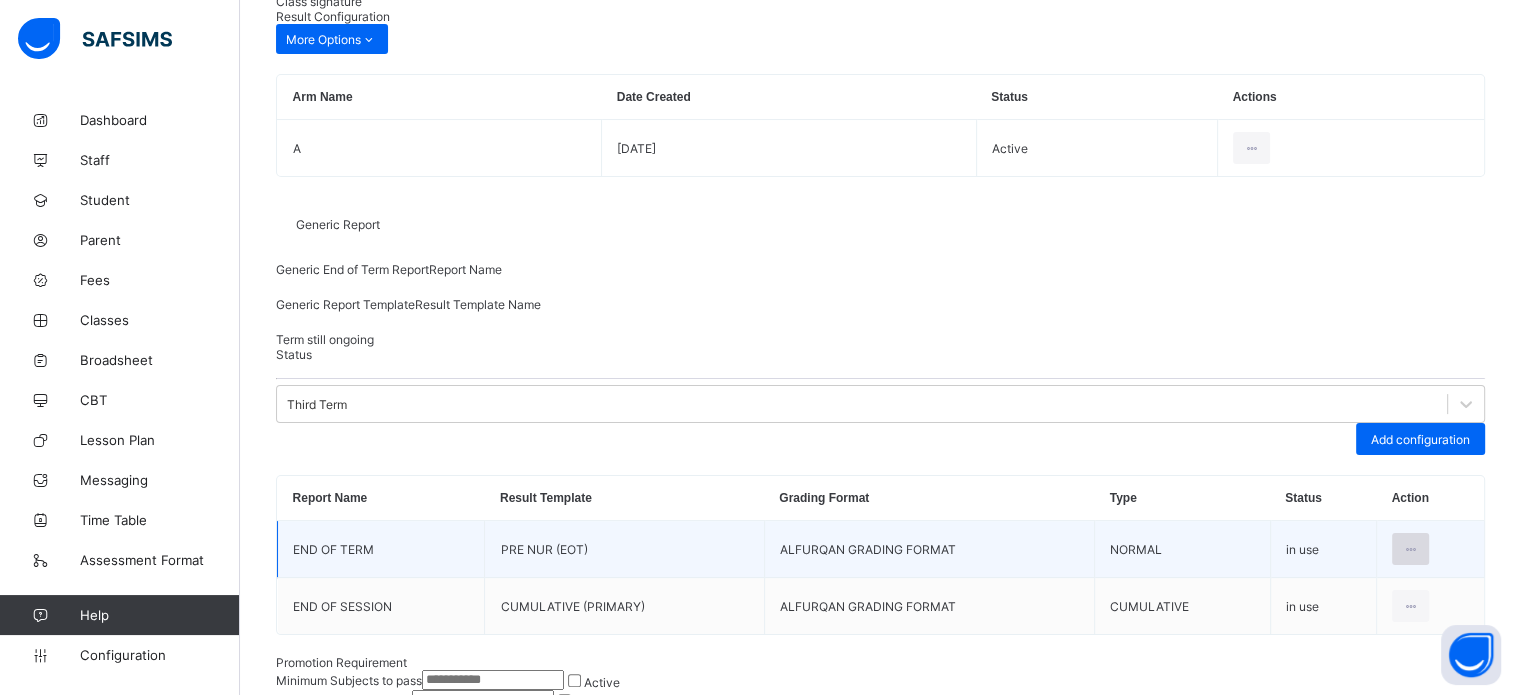 click at bounding box center [1410, 549] 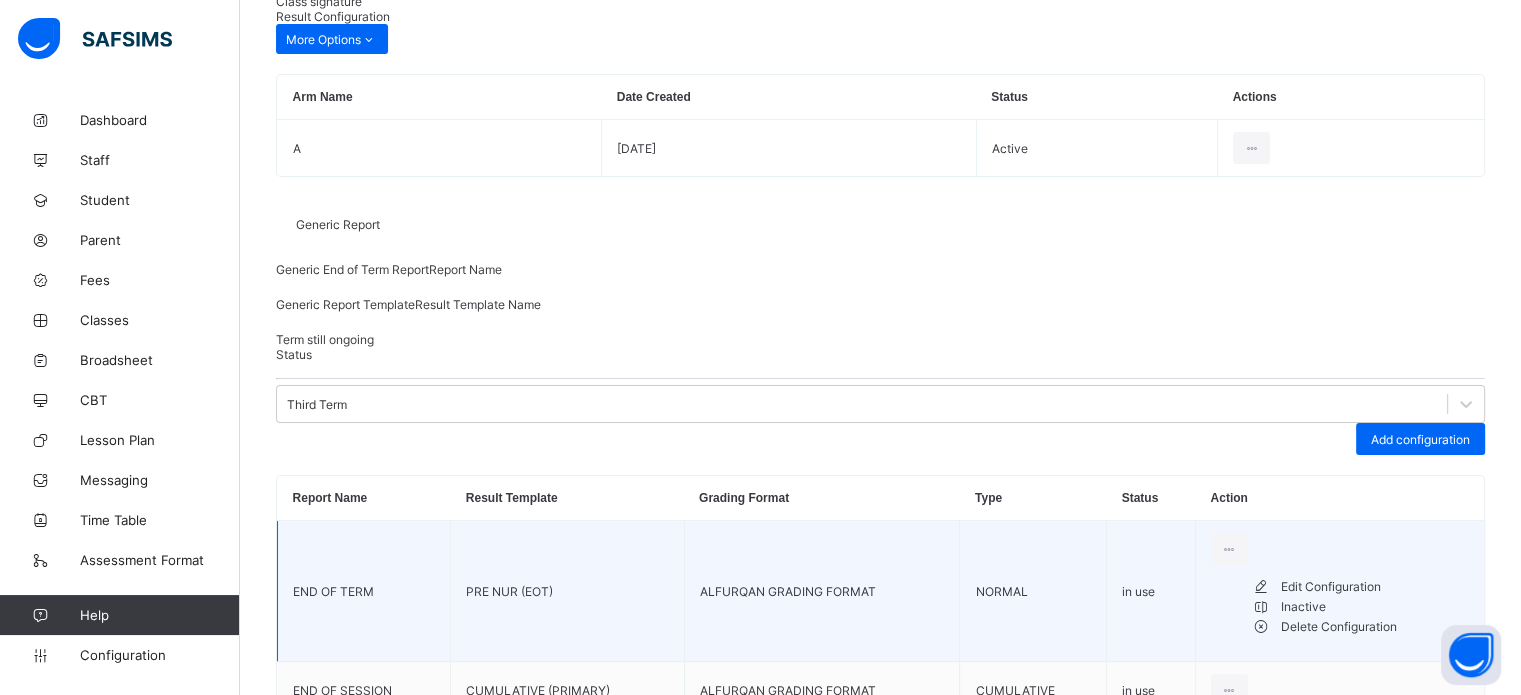 click on "Edit Configuration" at bounding box center [1375, 587] 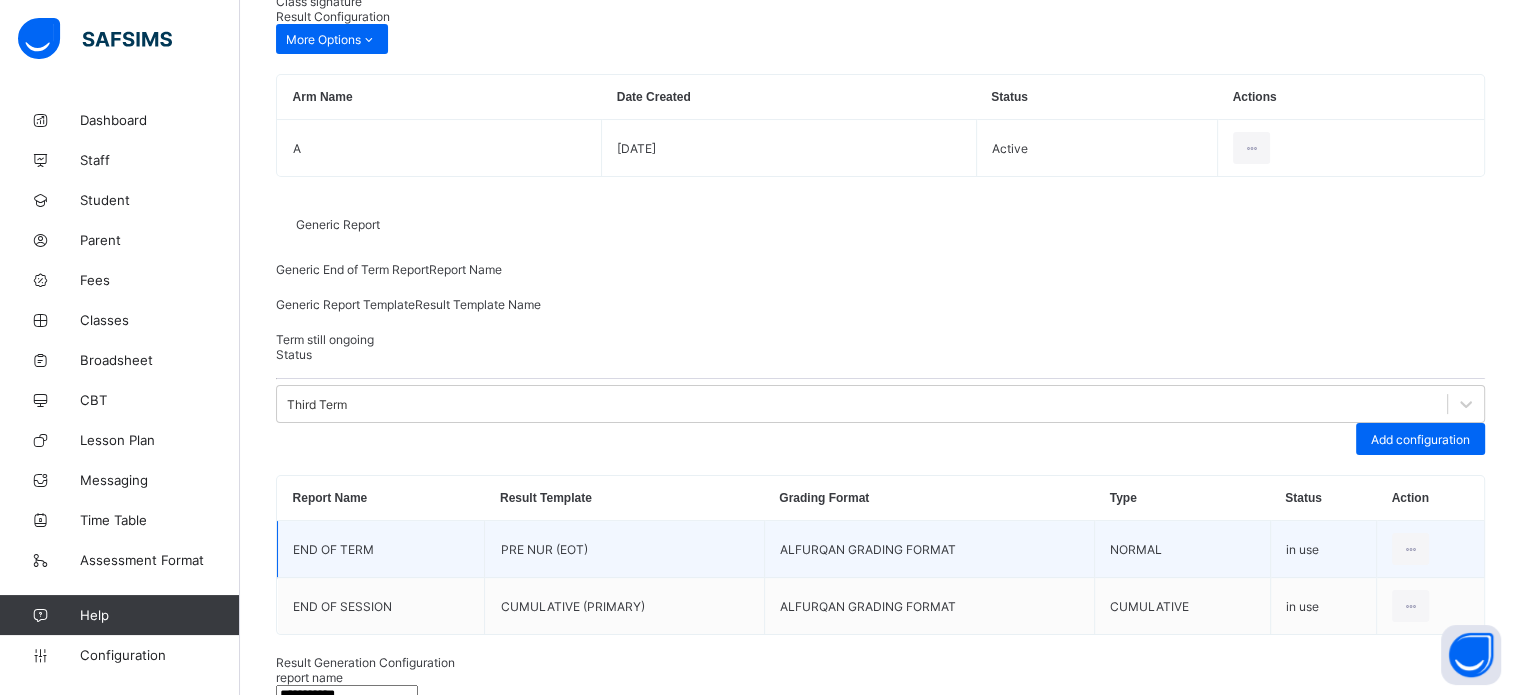 type on "**********" 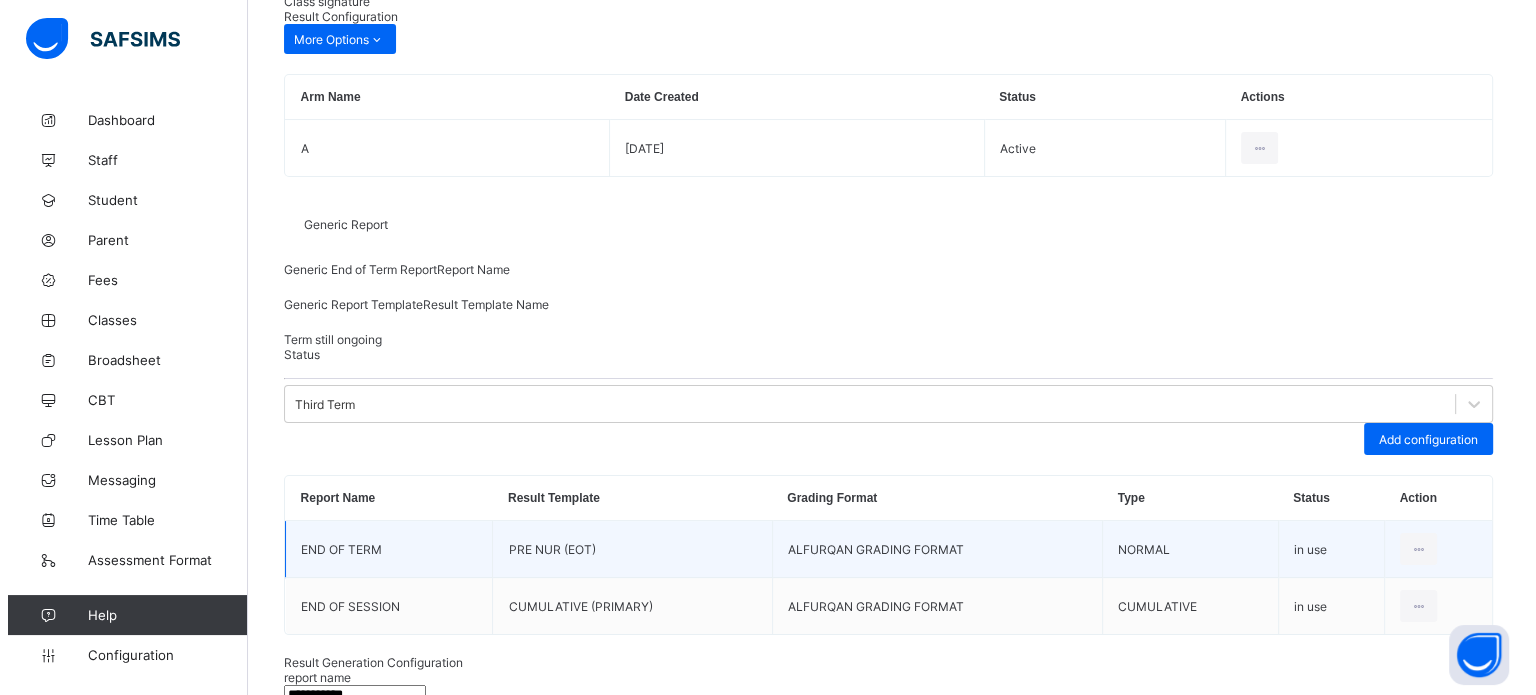 scroll, scrollTop: 105, scrollLeft: 0, axis: vertical 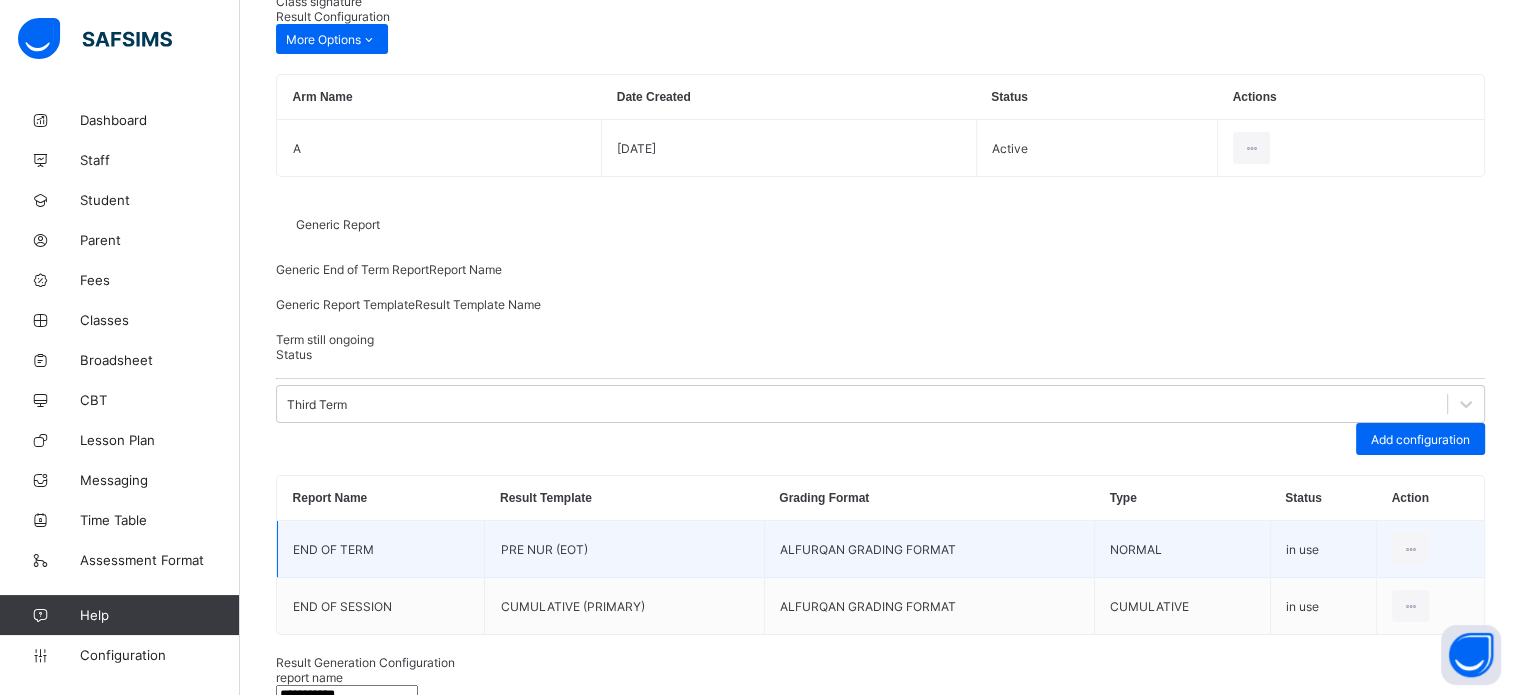 click on "PRE NUR (End of Term)" at bounding box center [880, 1183] 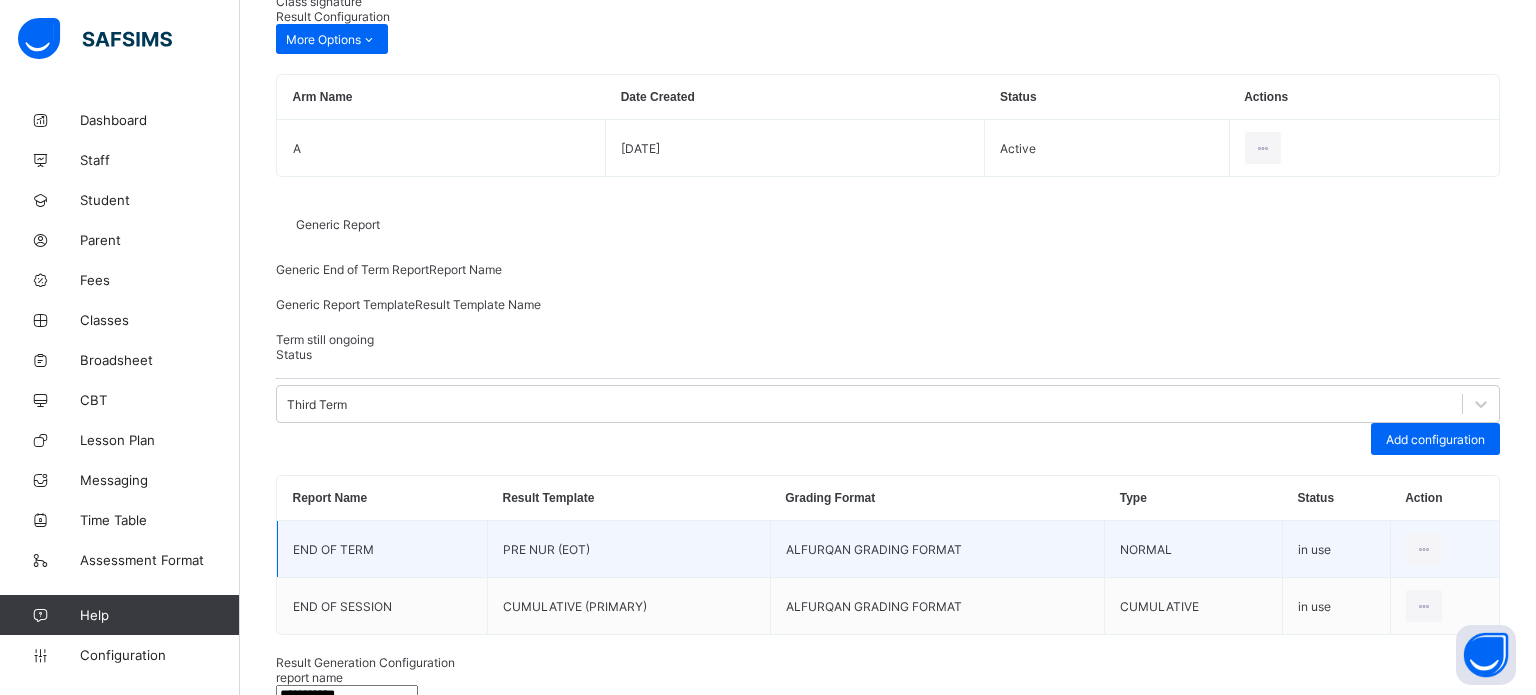 scroll, scrollTop: 95, scrollLeft: 0, axis: vertical 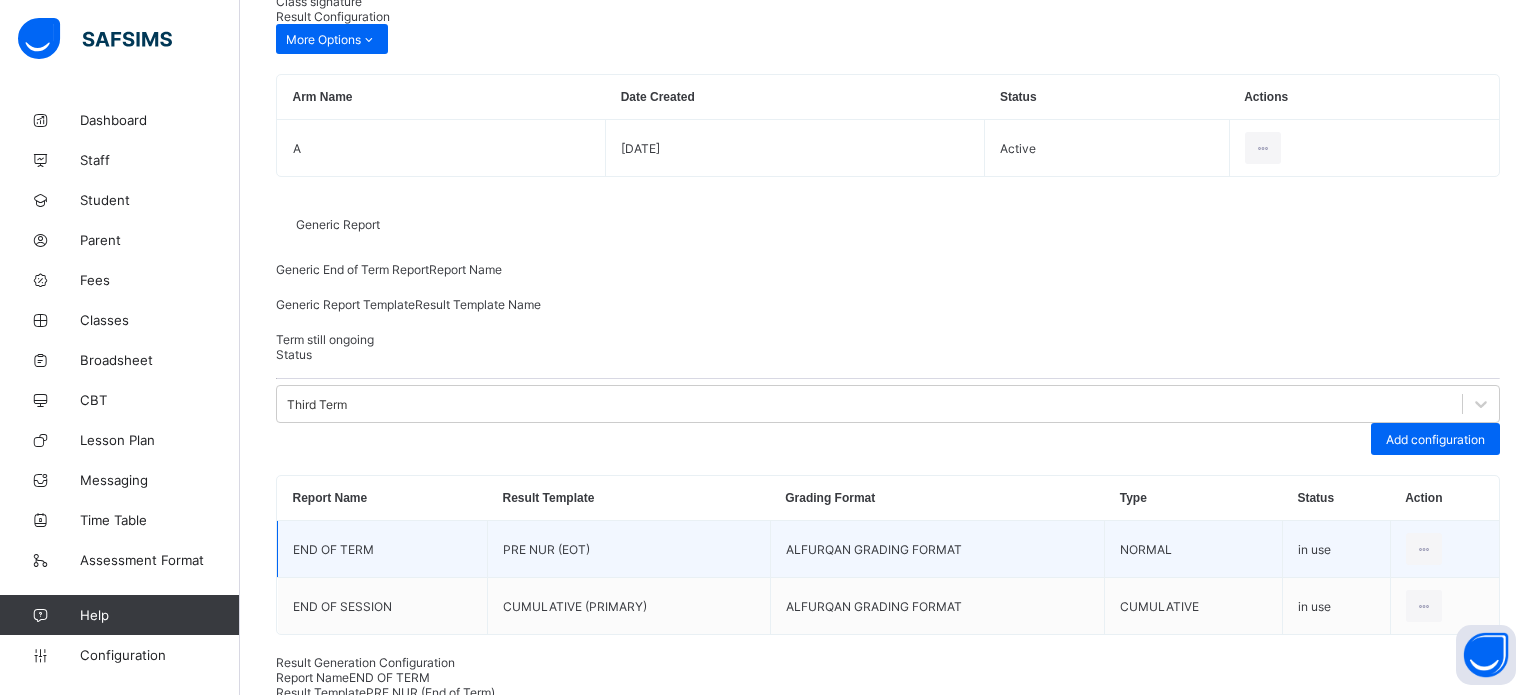click on "Save" at bounding box center (1450, 1123) 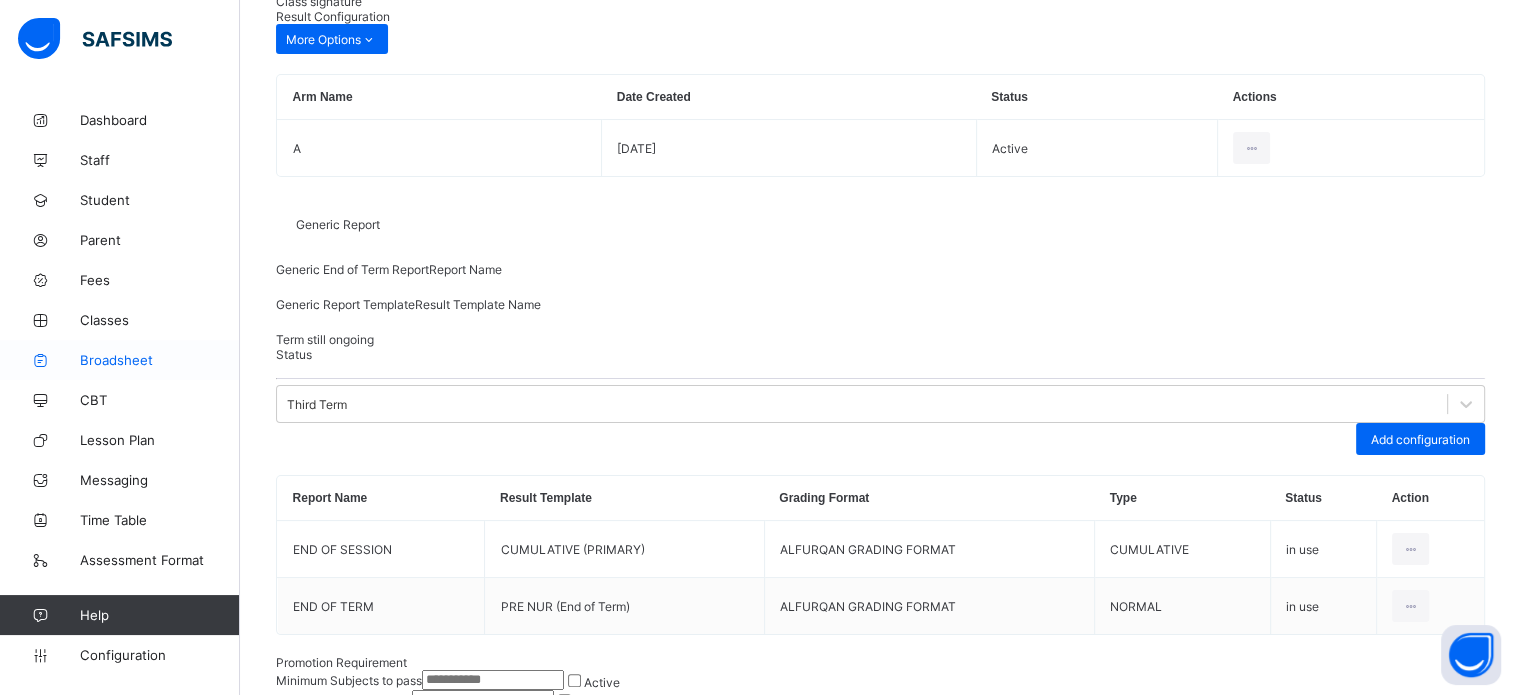 click on "Broadsheet" at bounding box center [120, 360] 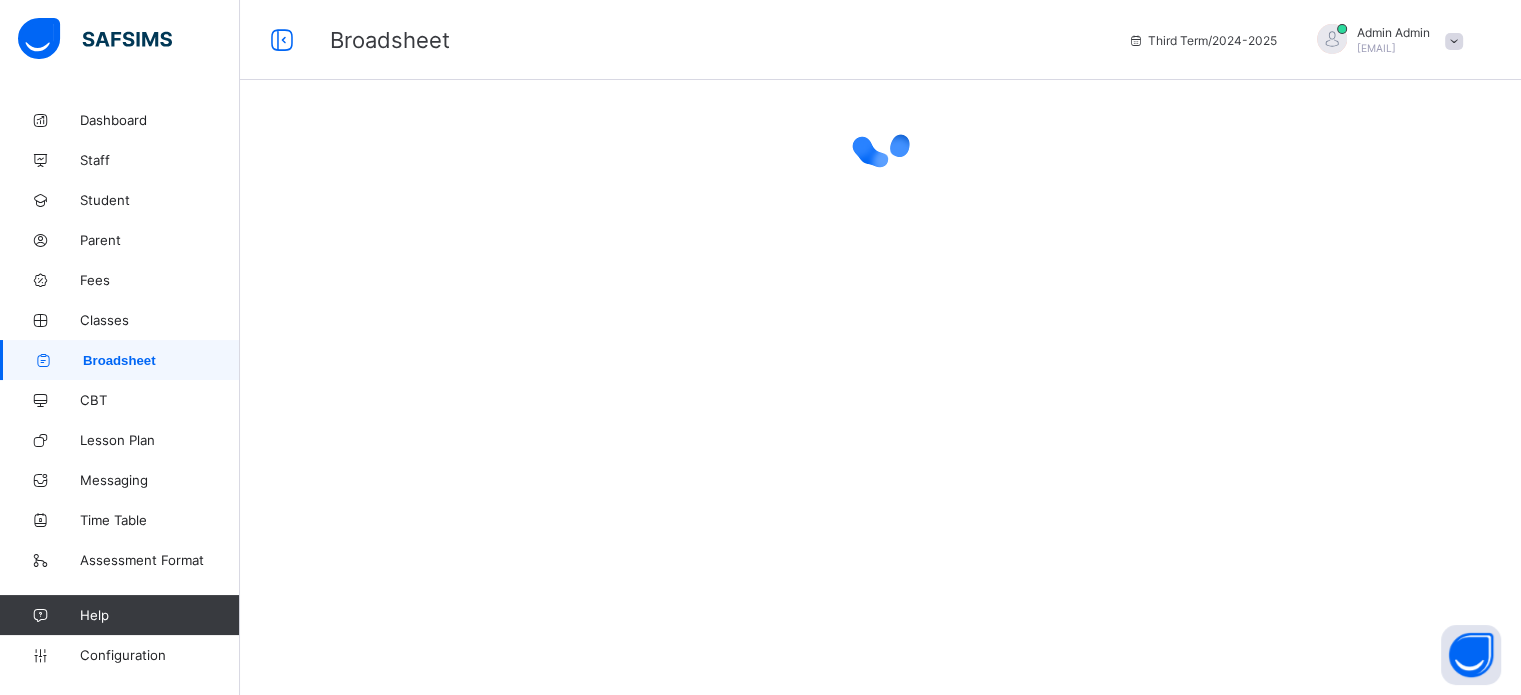 scroll, scrollTop: 0, scrollLeft: 0, axis: both 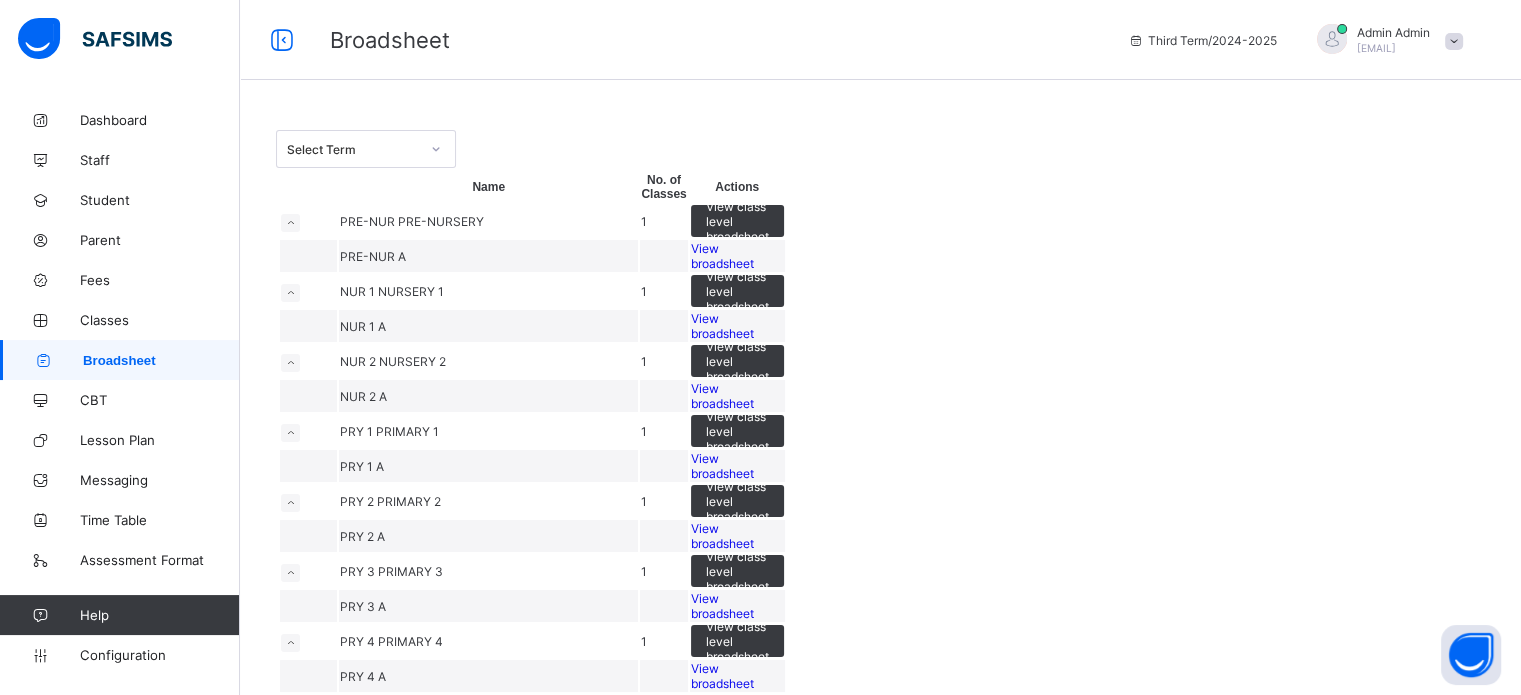 click on "View broadsheet" at bounding box center [737, 256] 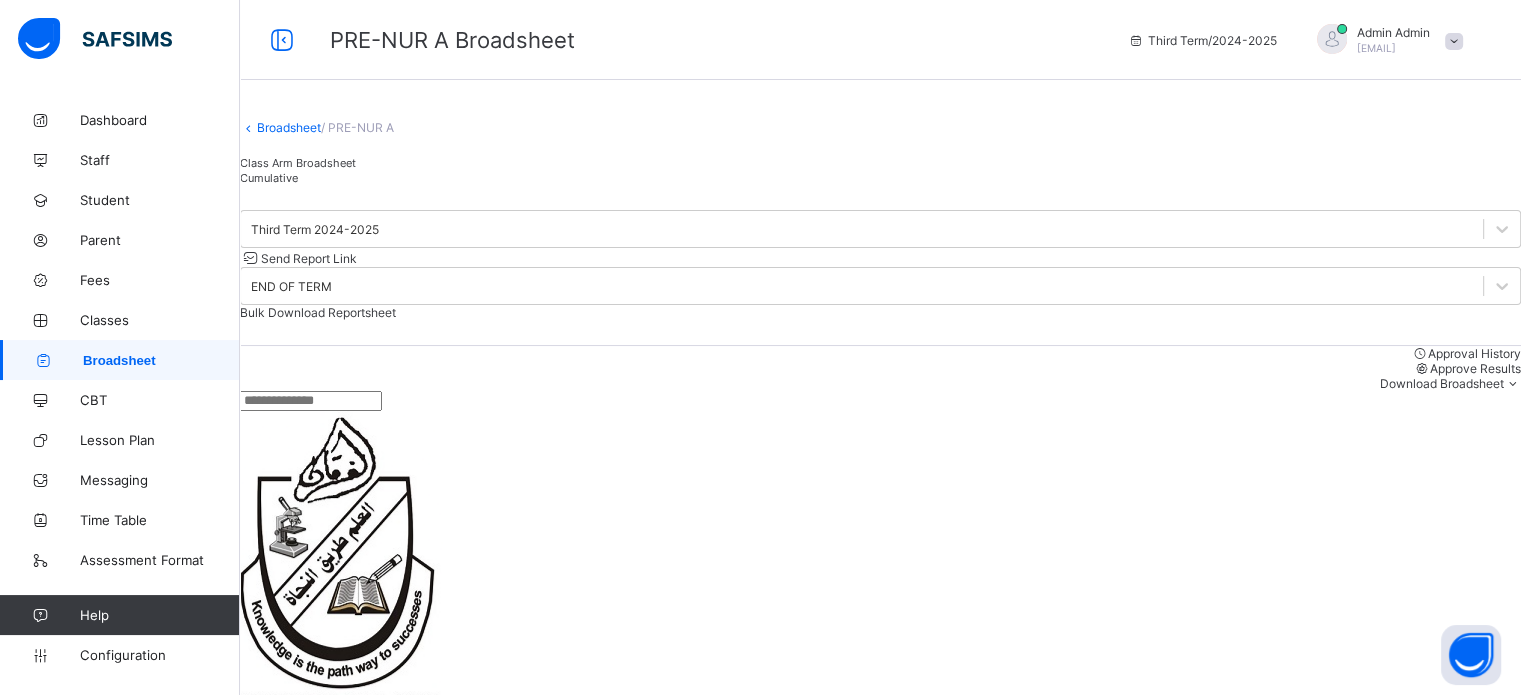 click on "Cumulative" at bounding box center (269, 178) 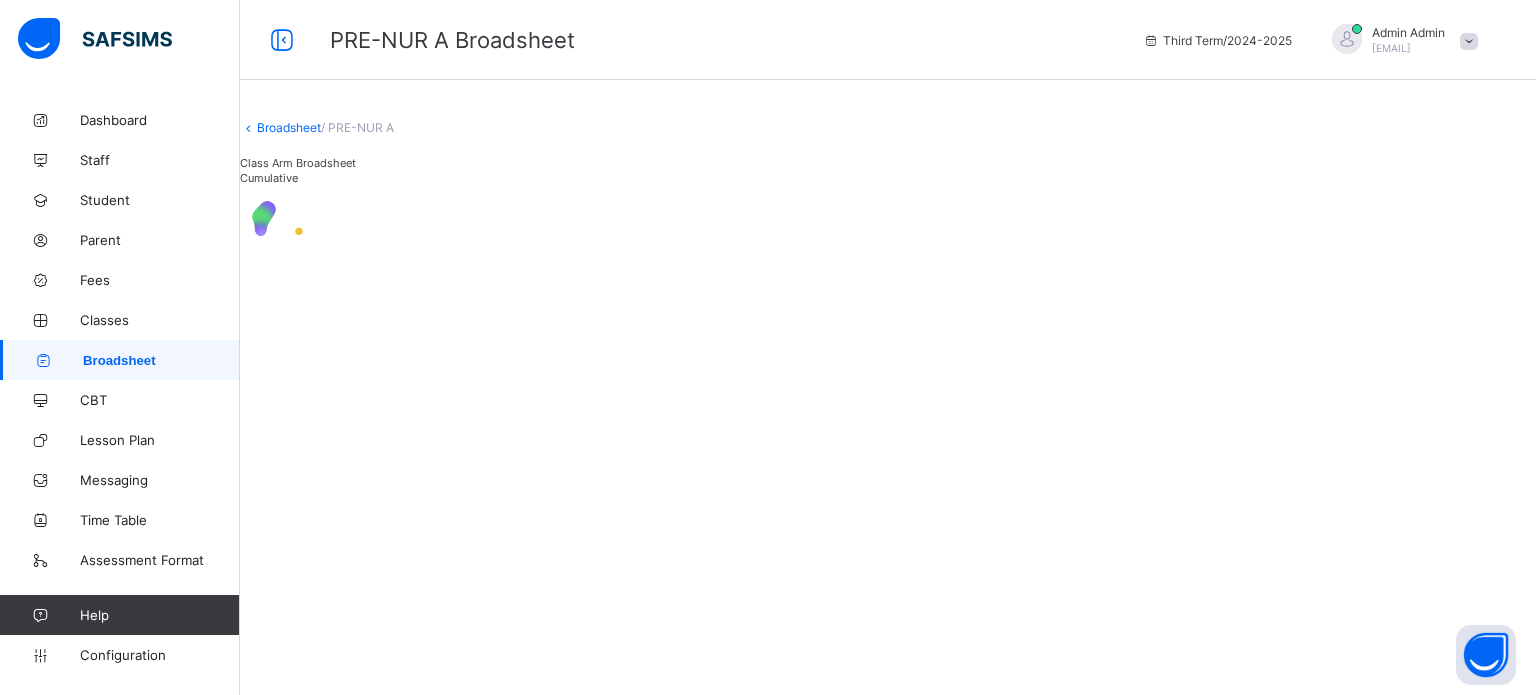 click at bounding box center (888, 226) 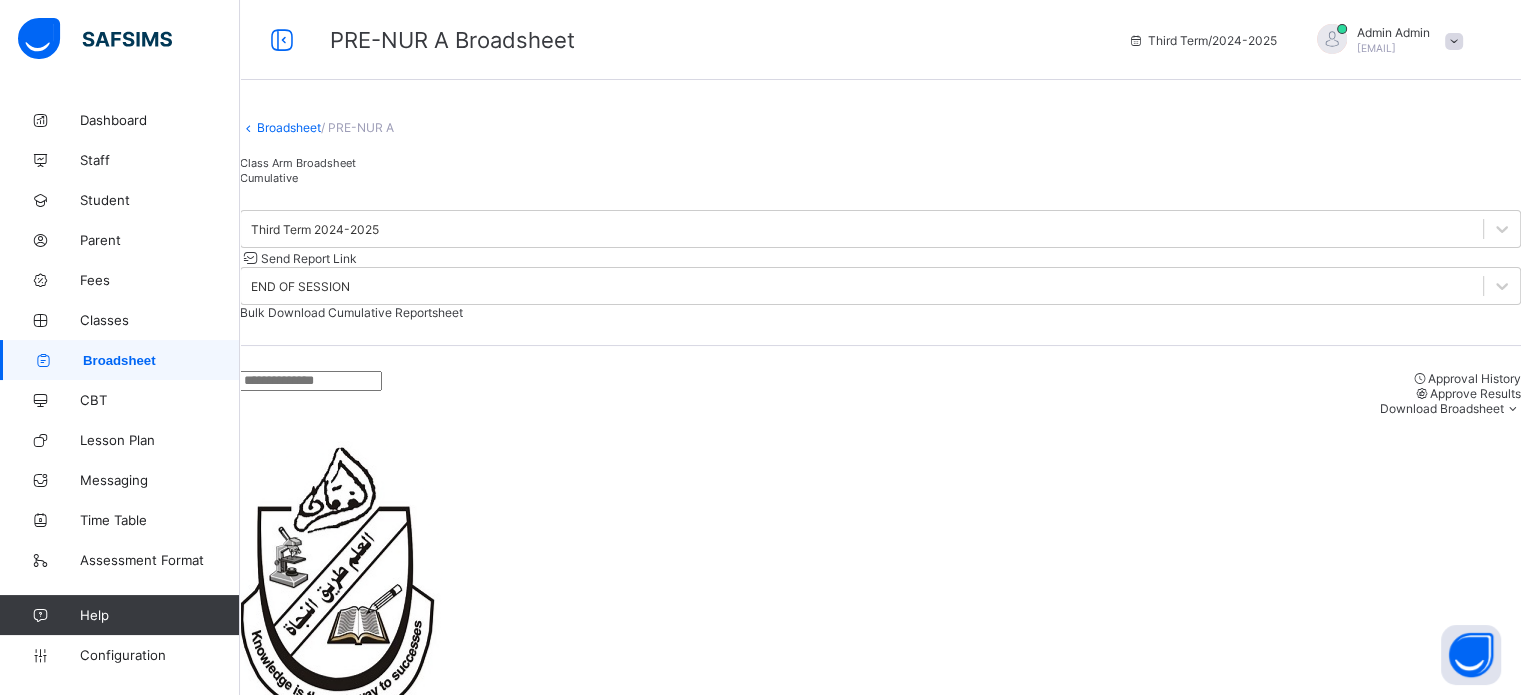 click on "Class Arm Broadsheet" at bounding box center [880, 162] 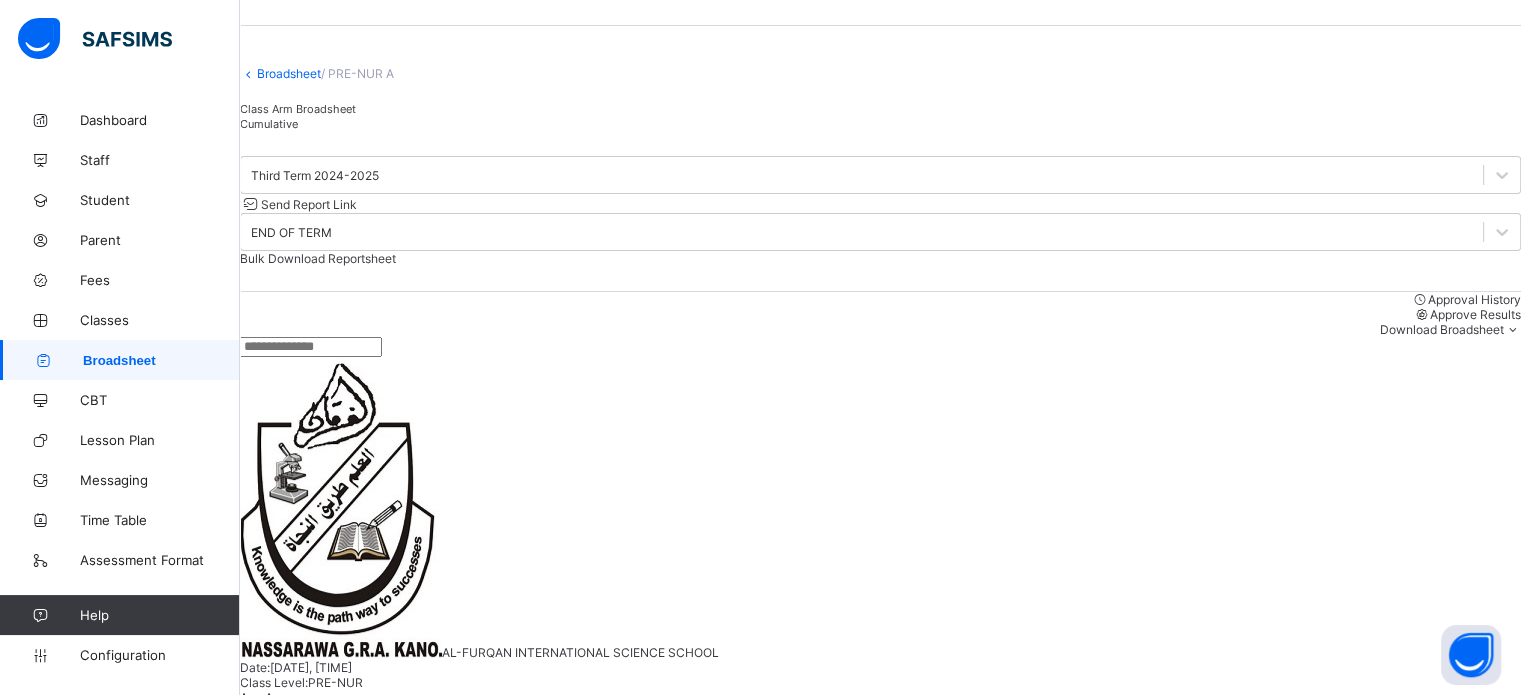 scroll, scrollTop: 100, scrollLeft: 0, axis: vertical 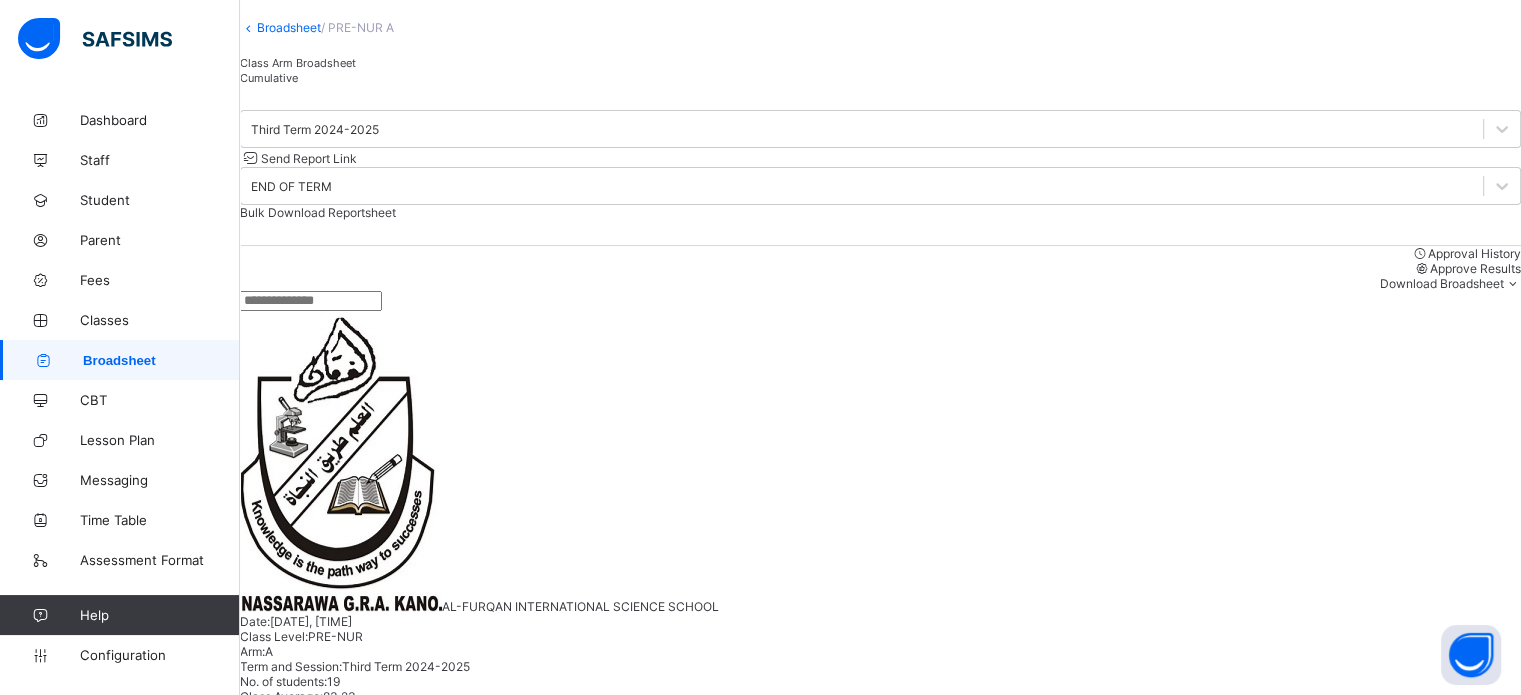 click on "Aliyu Daud Musa" at bounding box center (359, 1298) 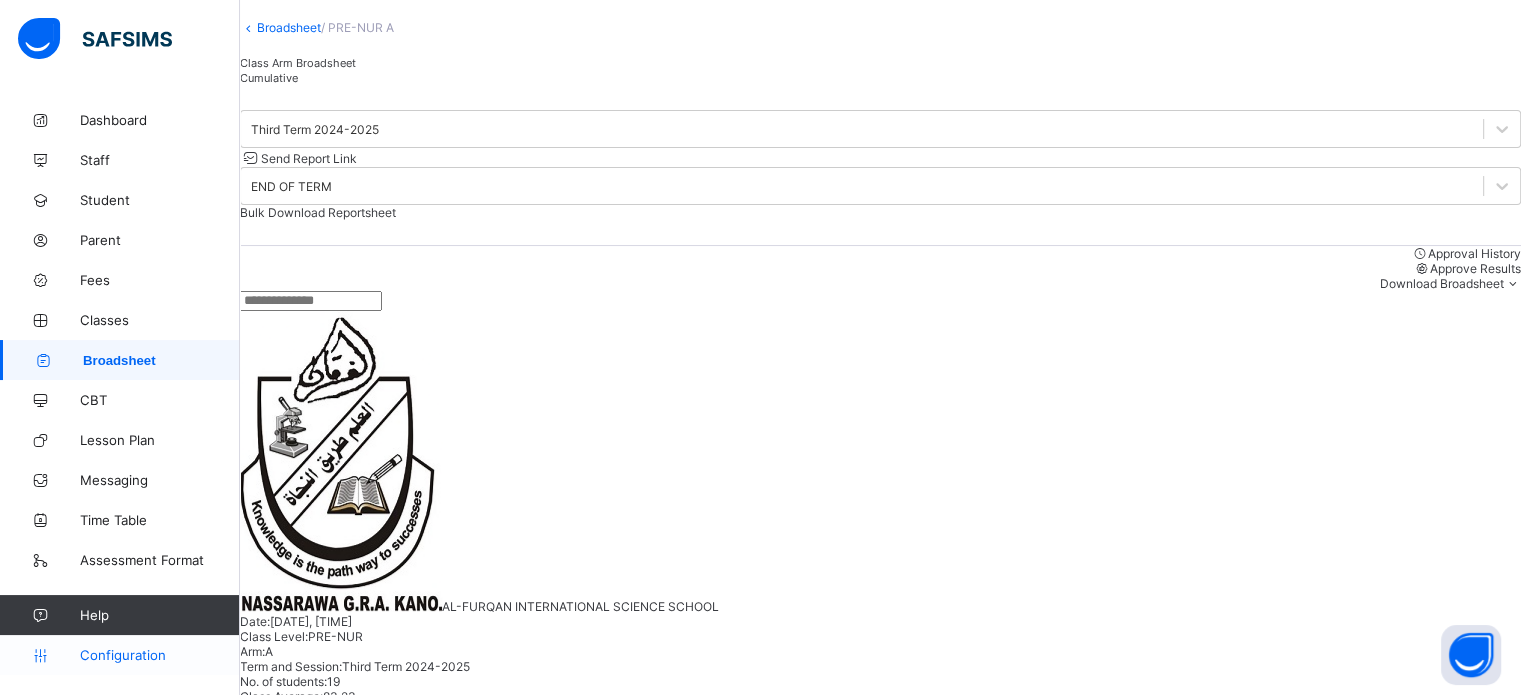 drag, startPoint x: 146, startPoint y: 663, endPoint x: 152, endPoint y: 647, distance: 17.088007 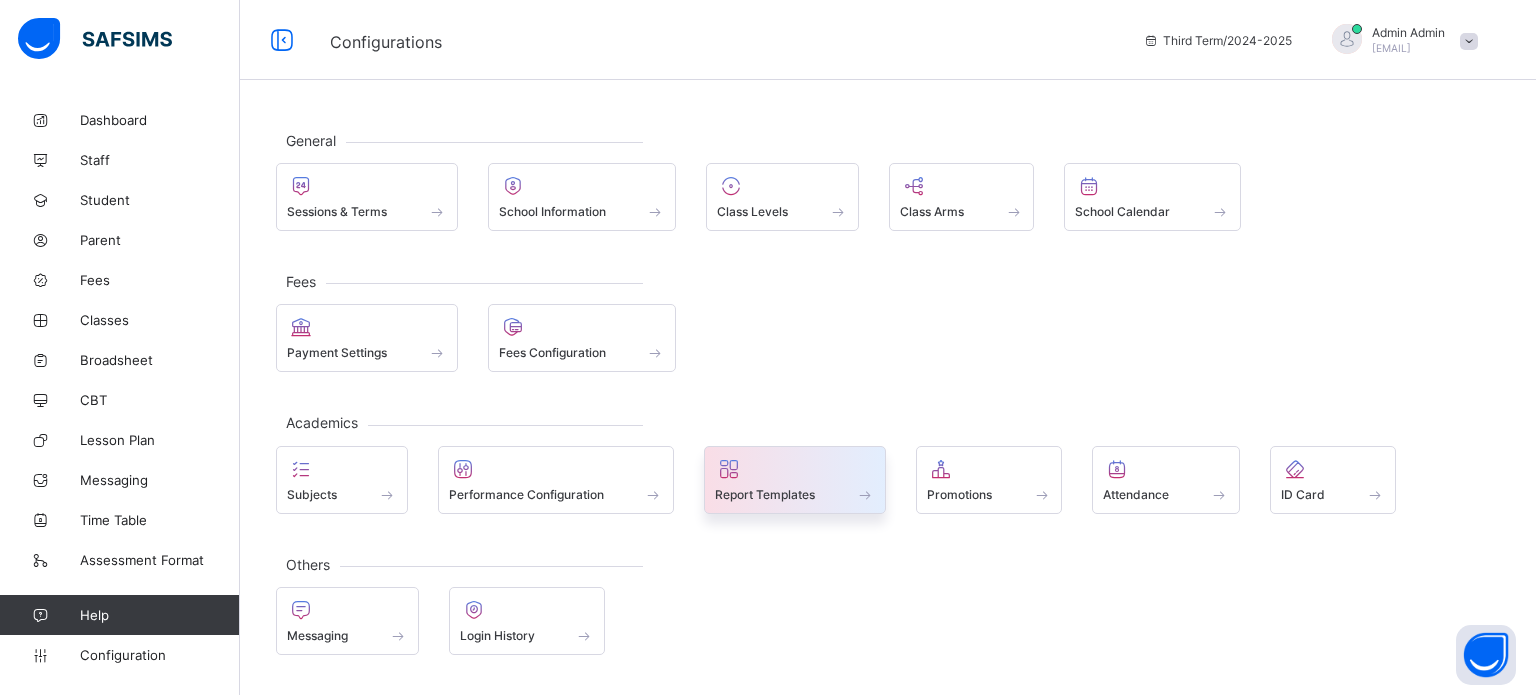 click at bounding box center [795, 469] 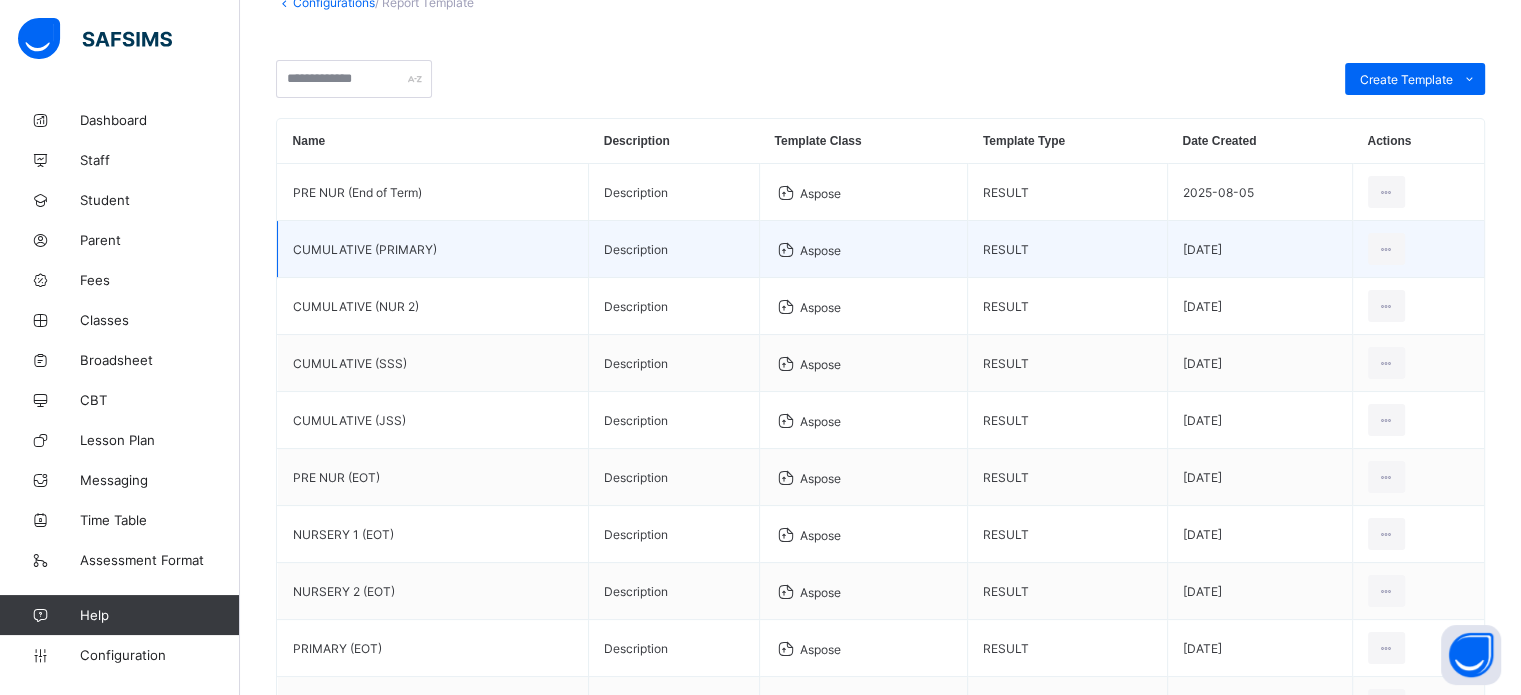 scroll, scrollTop: 323, scrollLeft: 0, axis: vertical 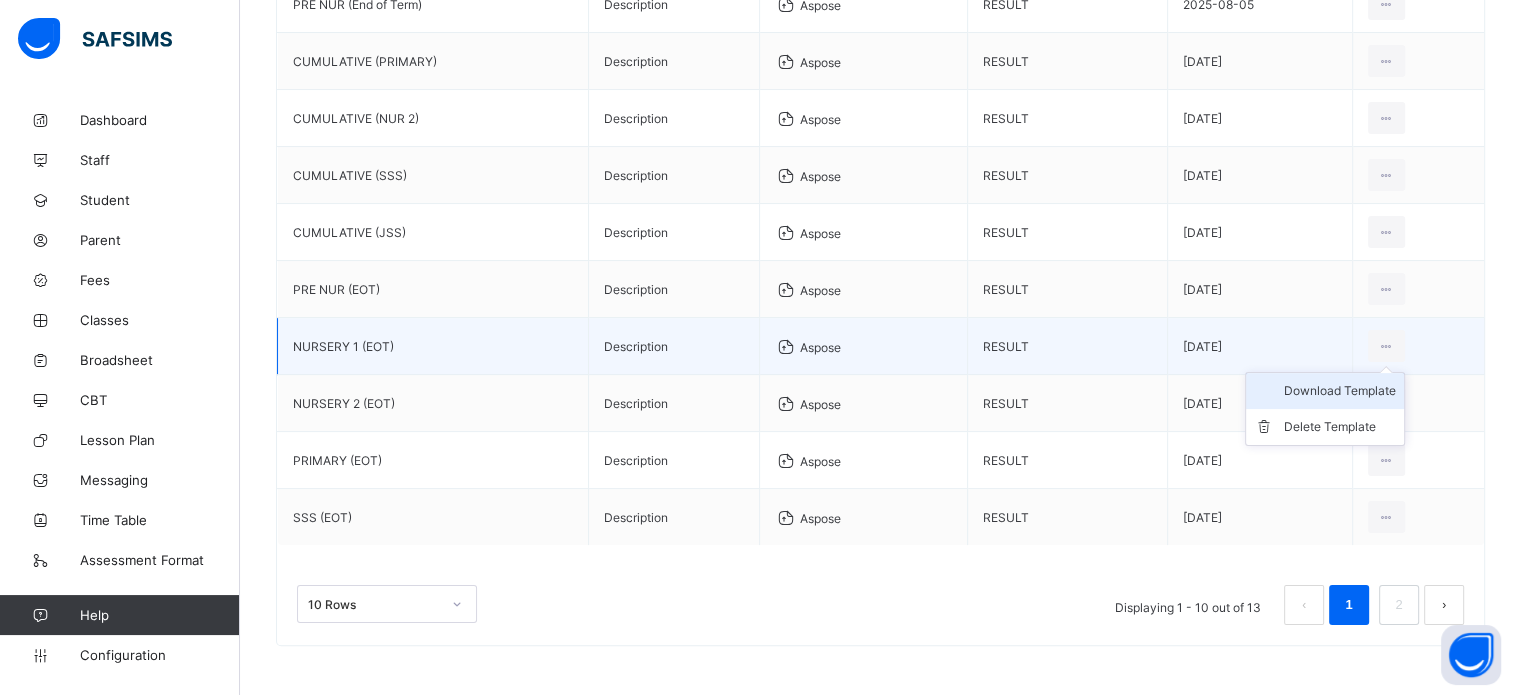 click on "Download Template" at bounding box center (1340, 391) 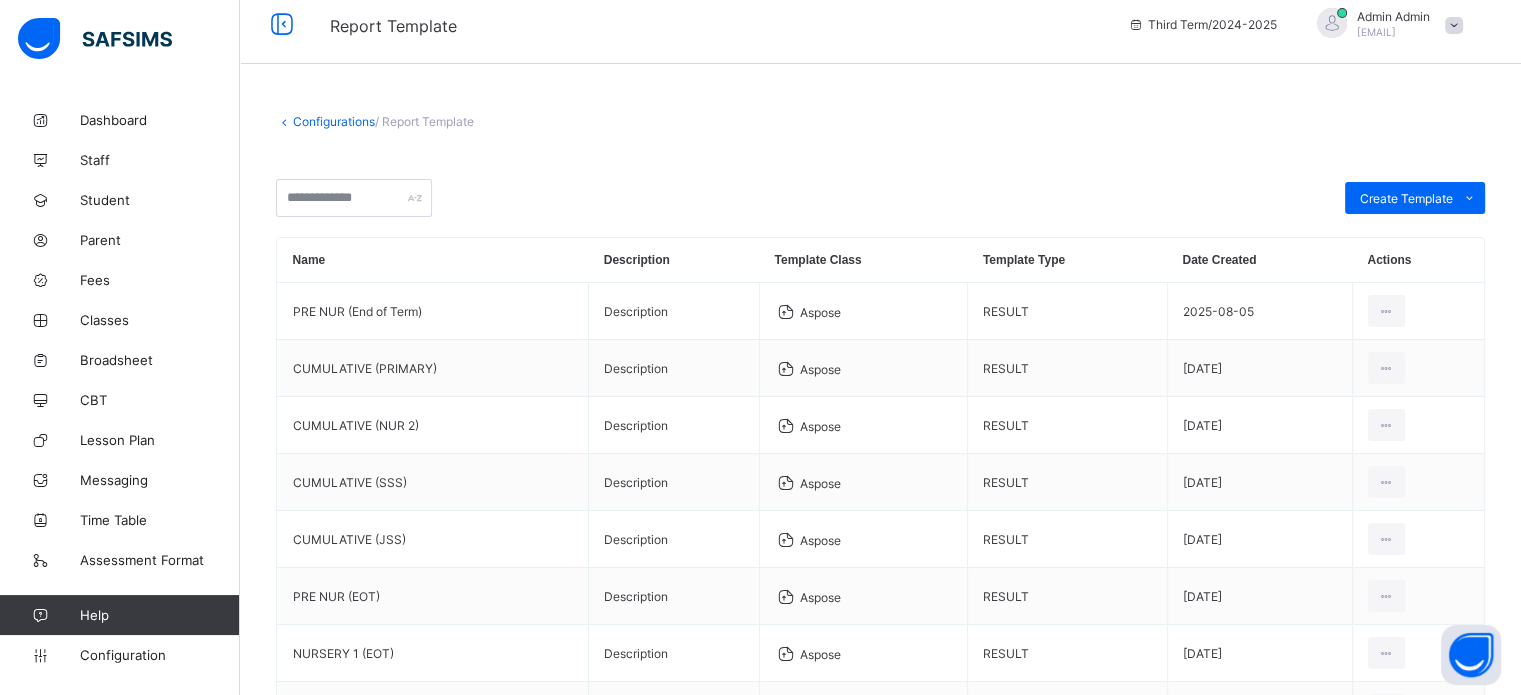 scroll, scrollTop: 0, scrollLeft: 0, axis: both 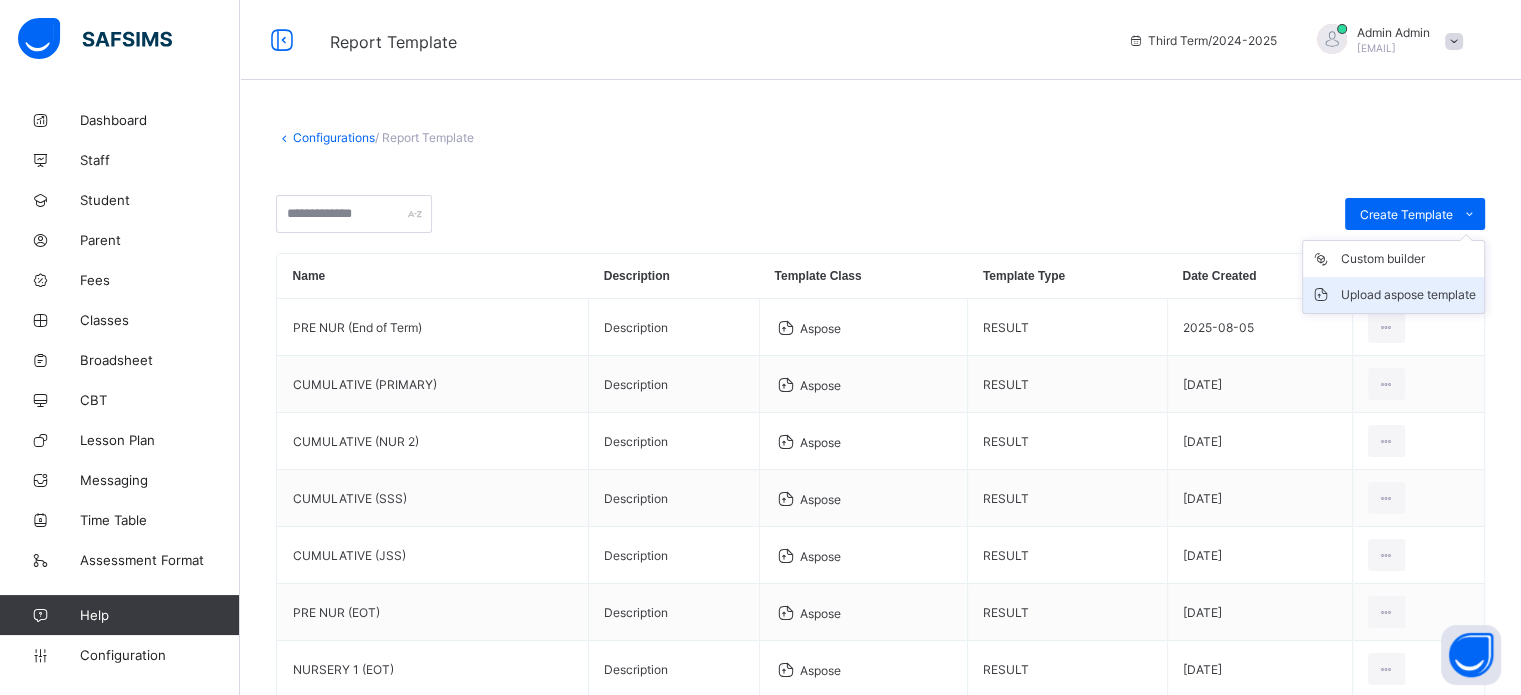 click on "Upload aspose template" at bounding box center [1408, 295] 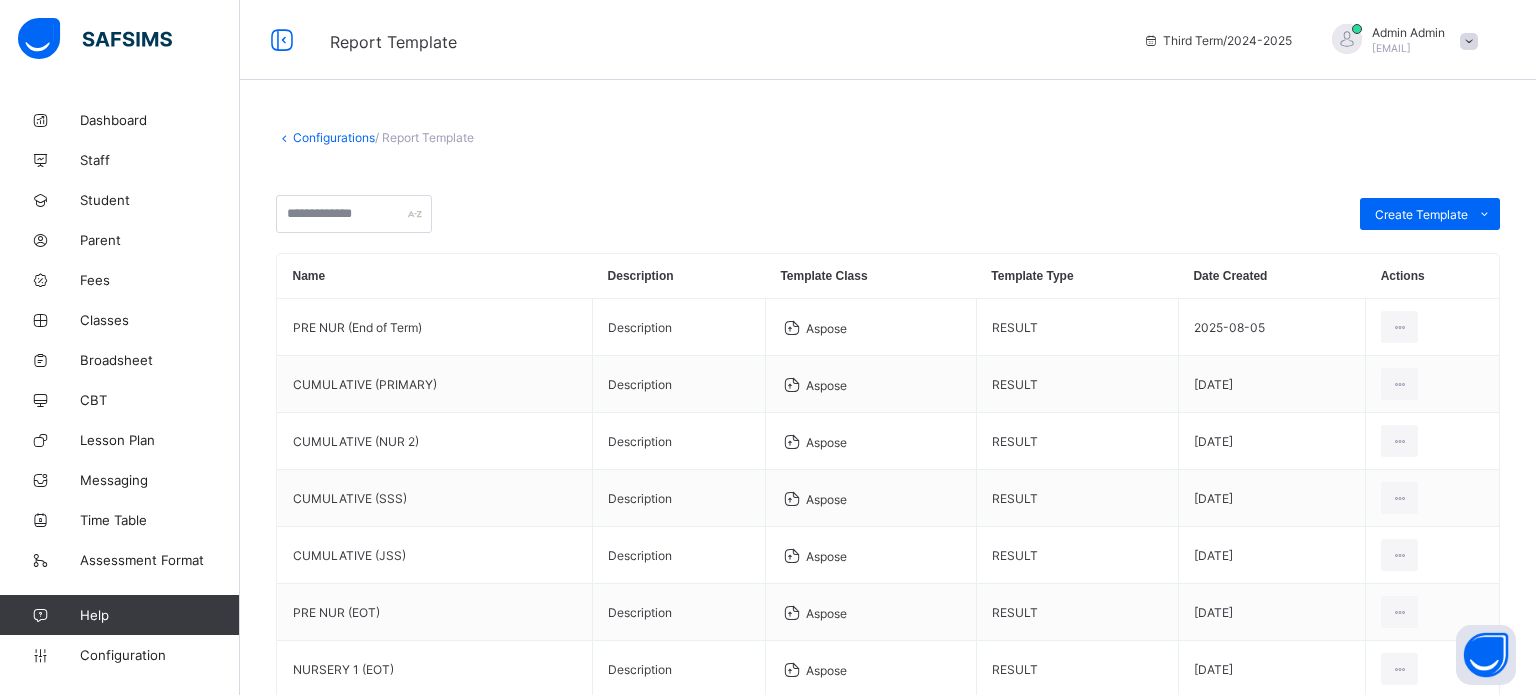 click at bounding box center (682, 1106) 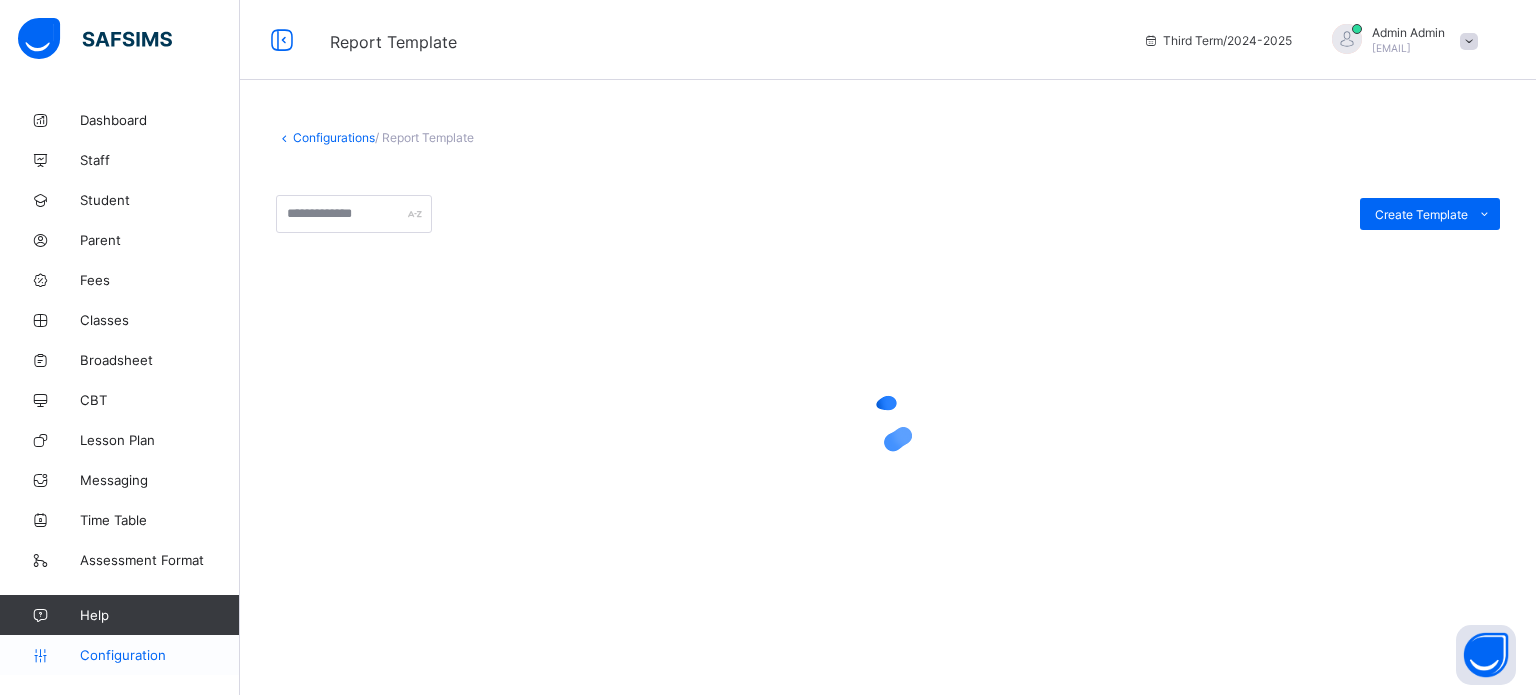 click on "Configuration" at bounding box center [159, 655] 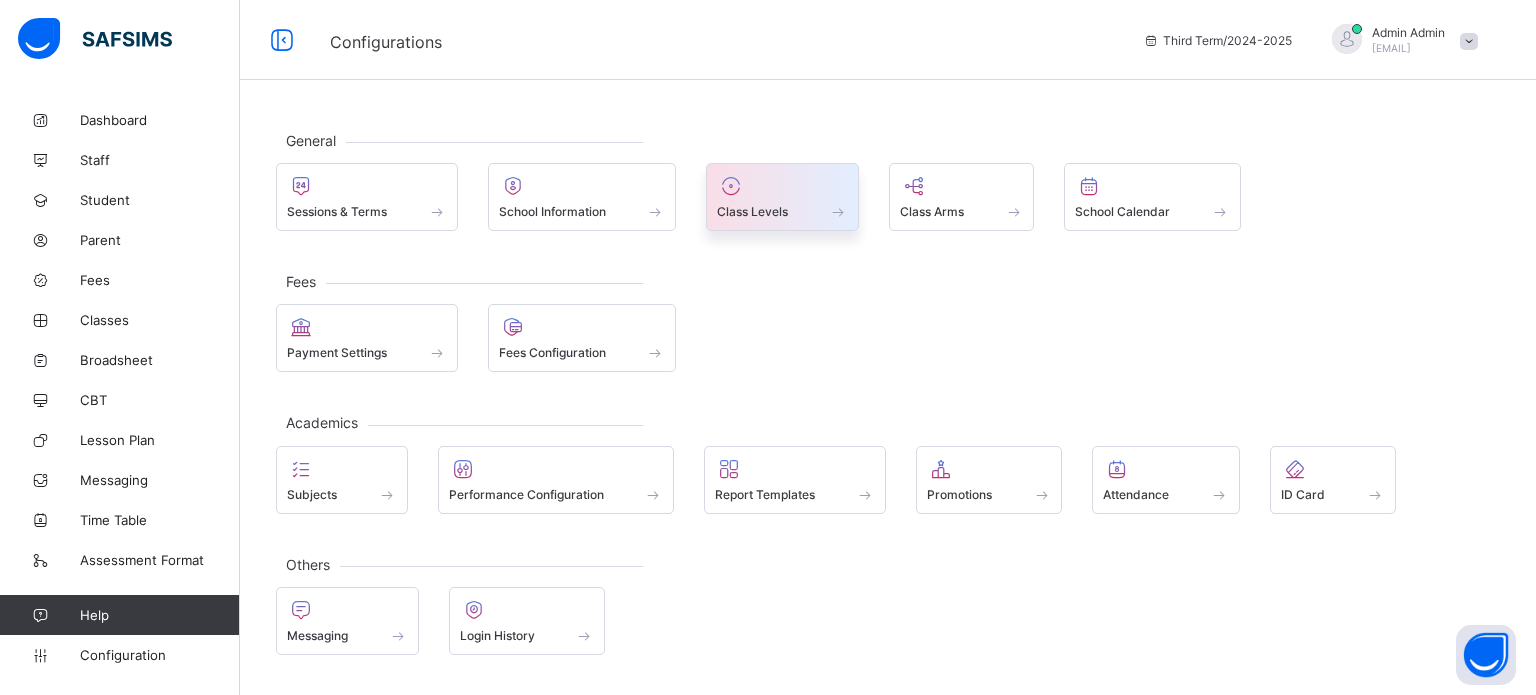 click on "Class Levels" at bounding box center (782, 197) 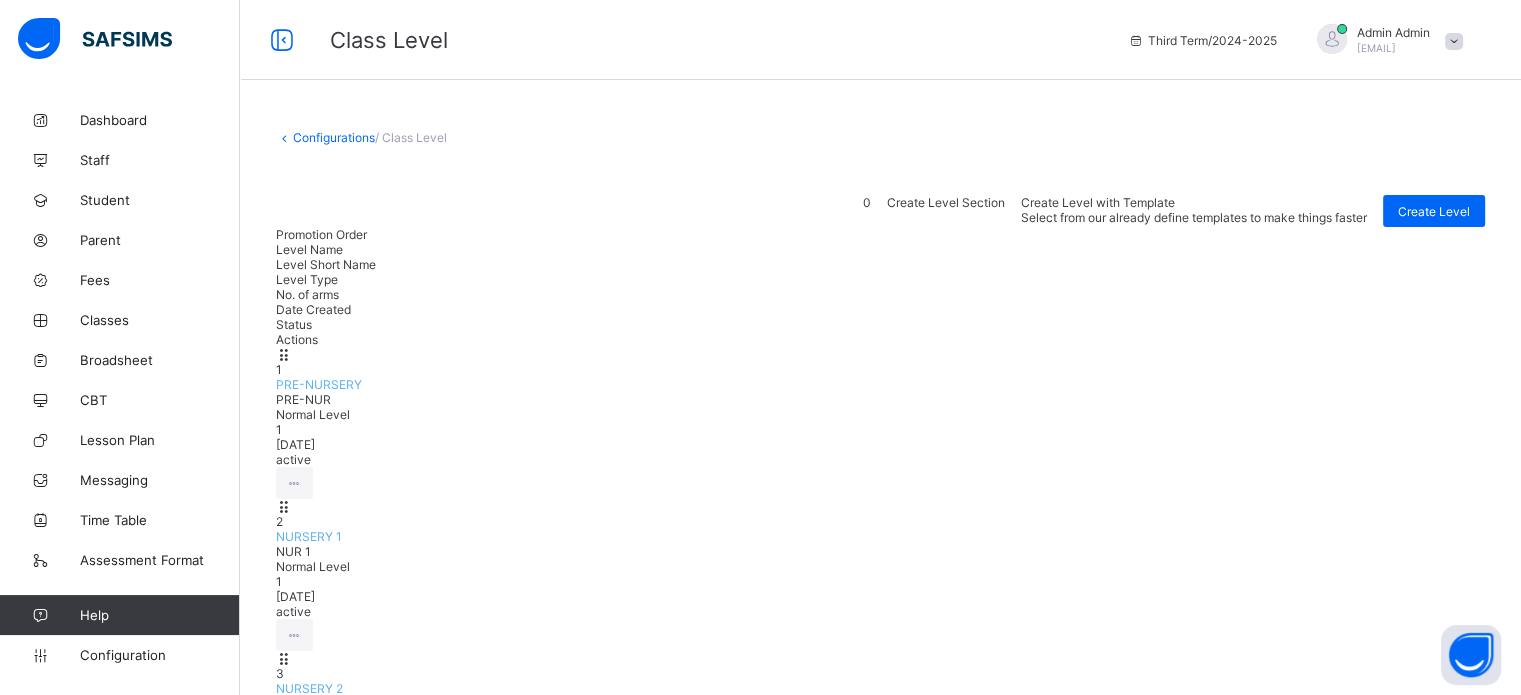 click on "2 NURSERY 1 NUR 1 Normal Level 1 2024-09-25 active View Class Level Edit Class Level Move to section Deactivate Class Level" at bounding box center [880, 575] 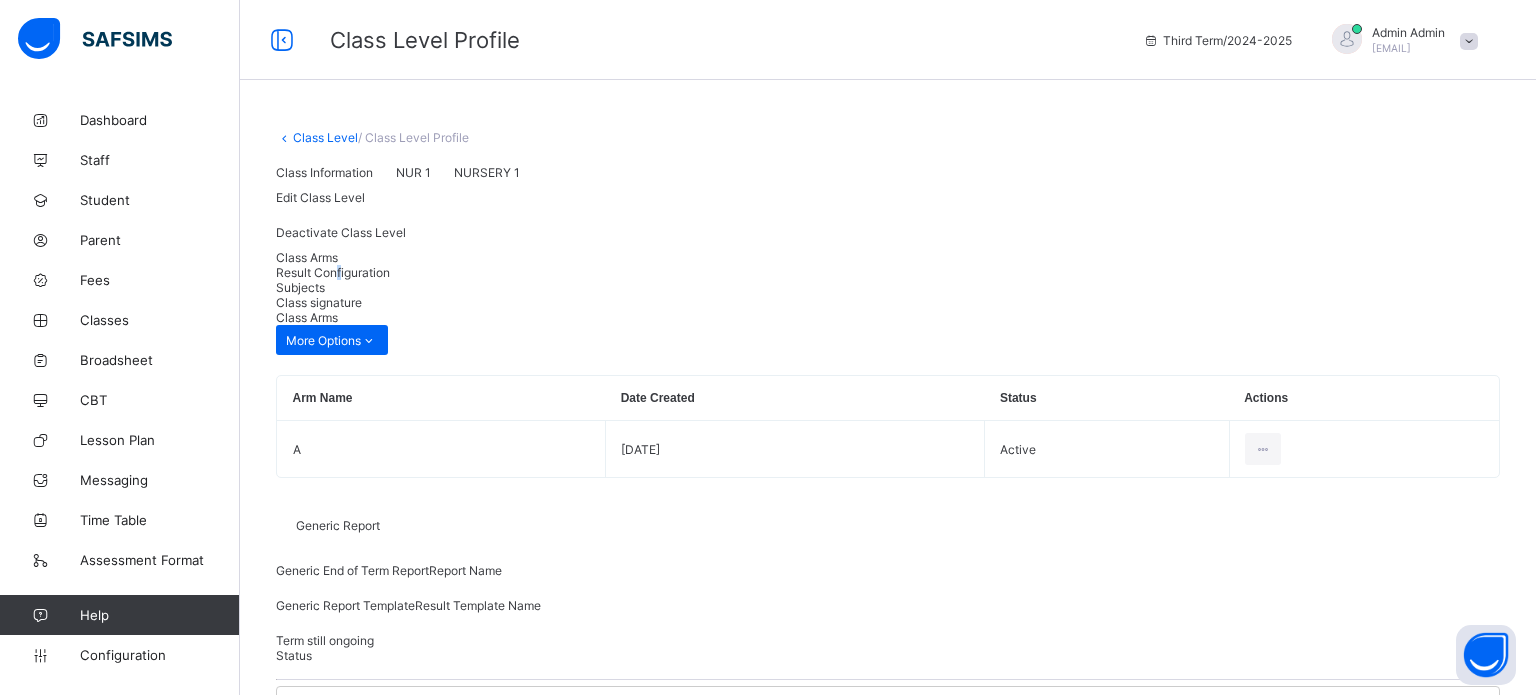 click on "Result Configuration" at bounding box center [888, 272] 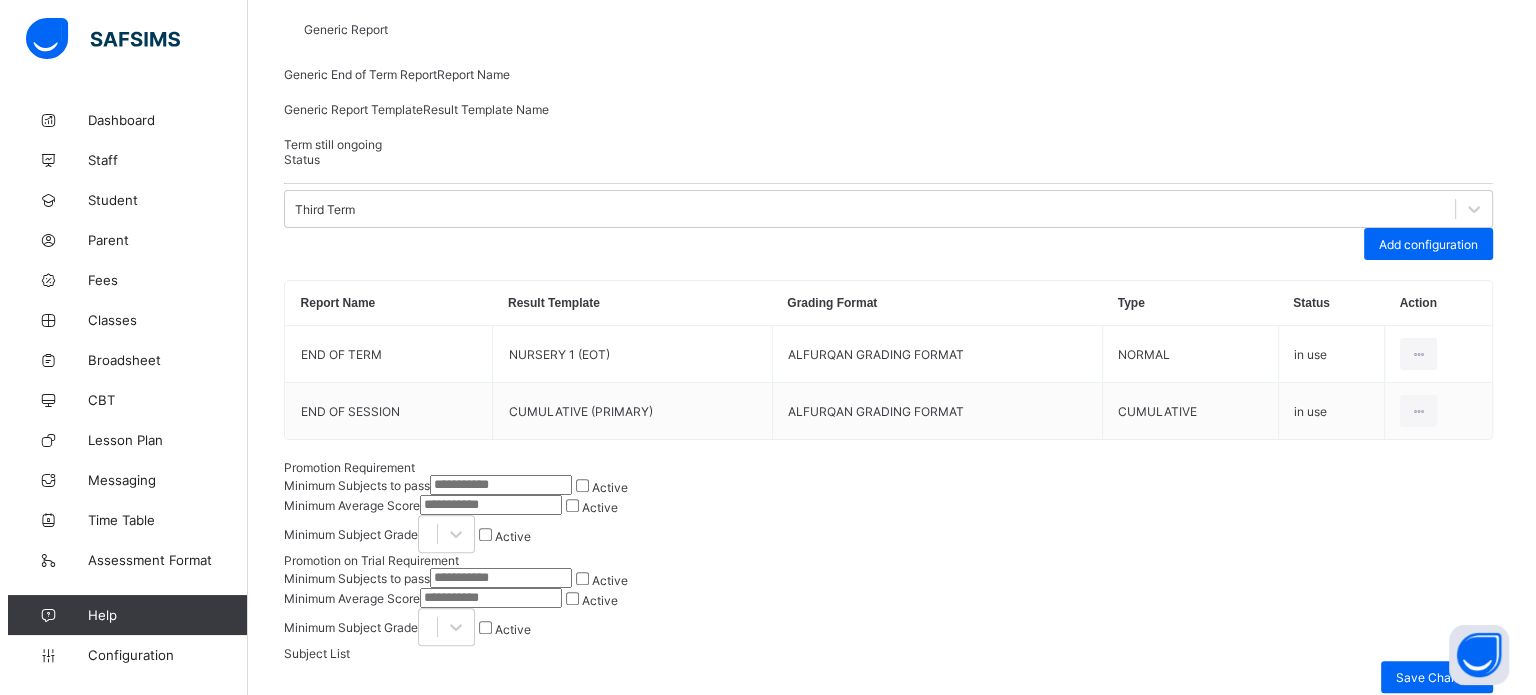 scroll, scrollTop: 301, scrollLeft: 0, axis: vertical 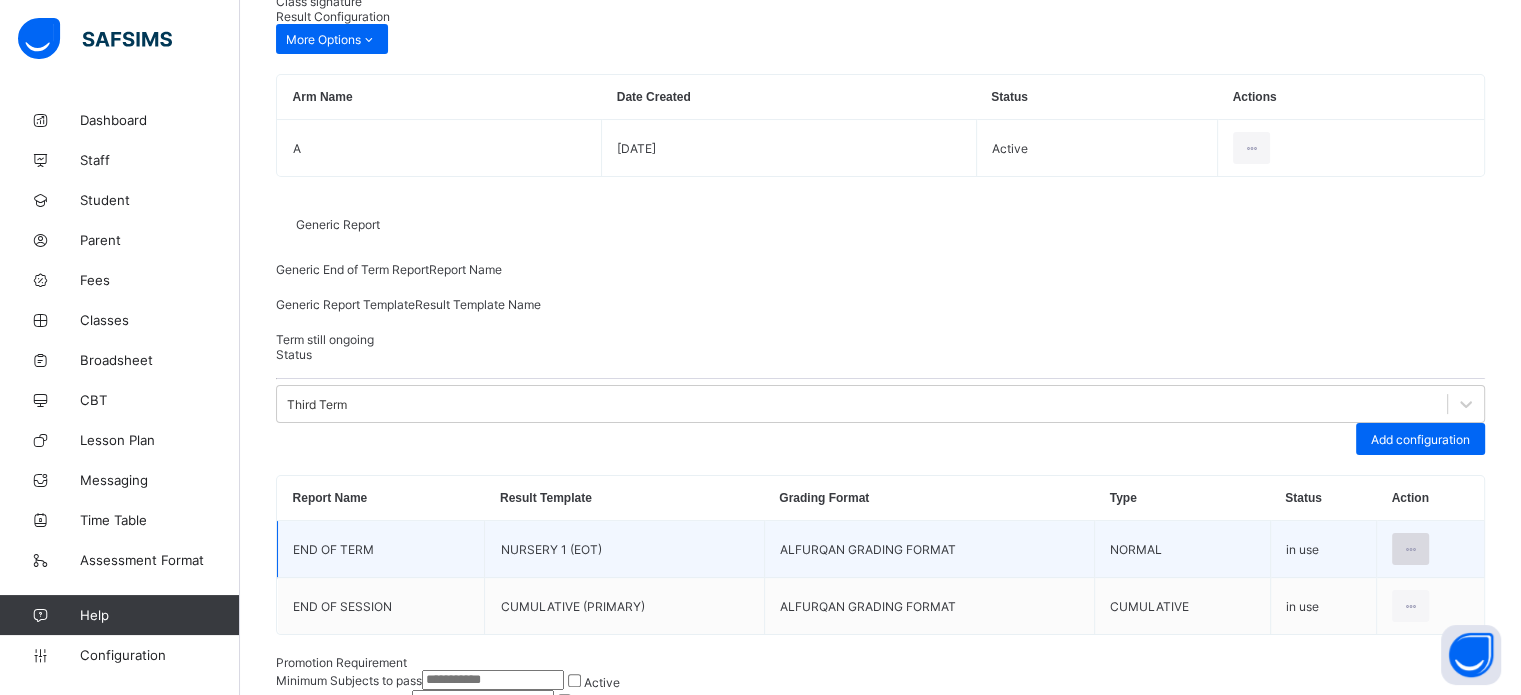 click at bounding box center (1410, 549) 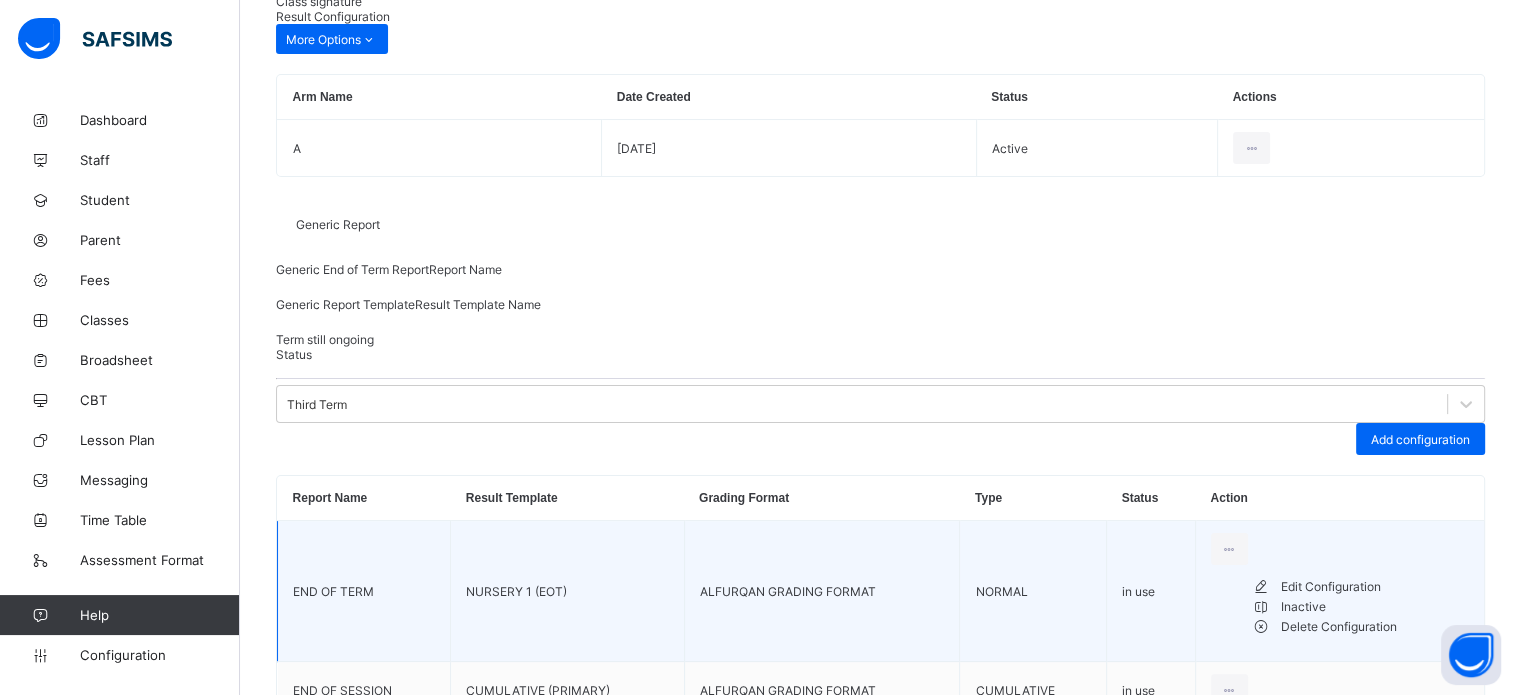 click on "Edit Configuration" at bounding box center [1375, 587] 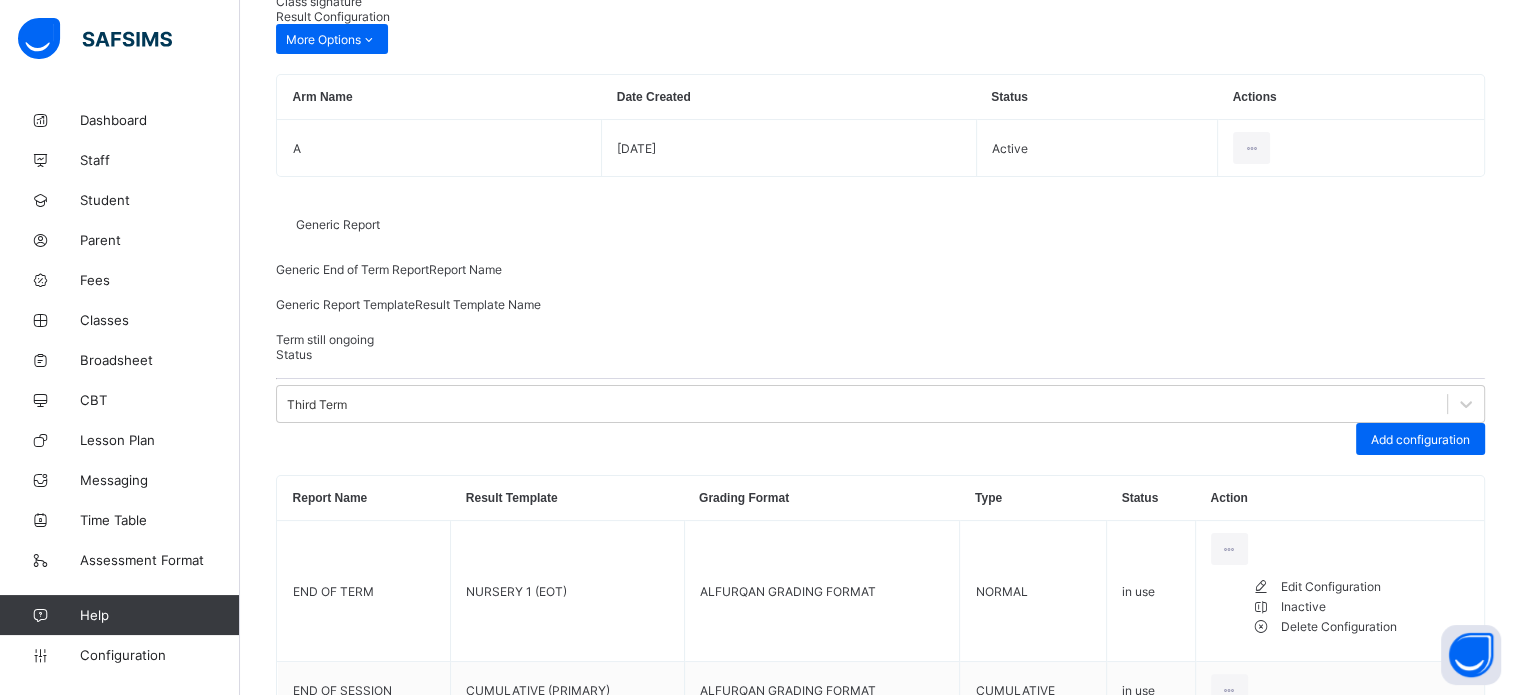 type on "**********" 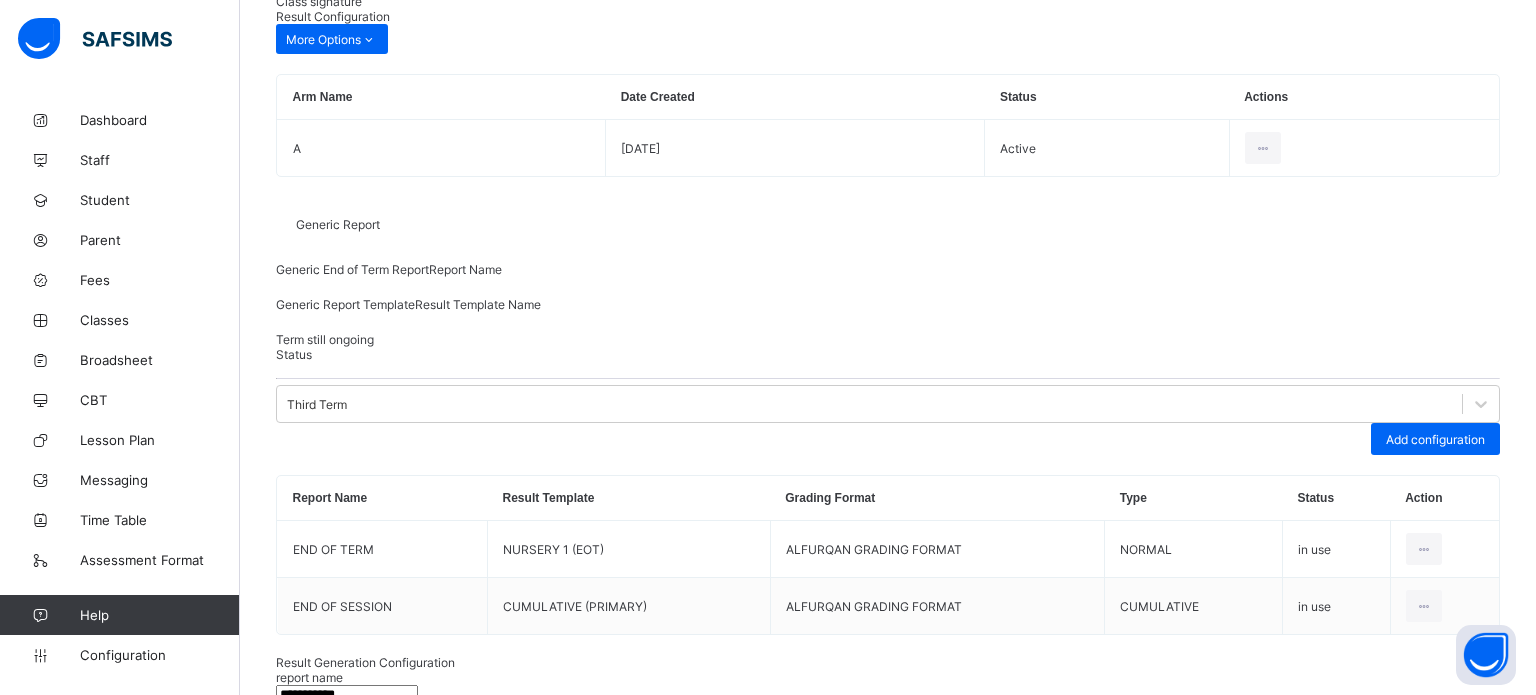 click on "NURSERY 1 (EOT)" at bounding box center [888, 942] 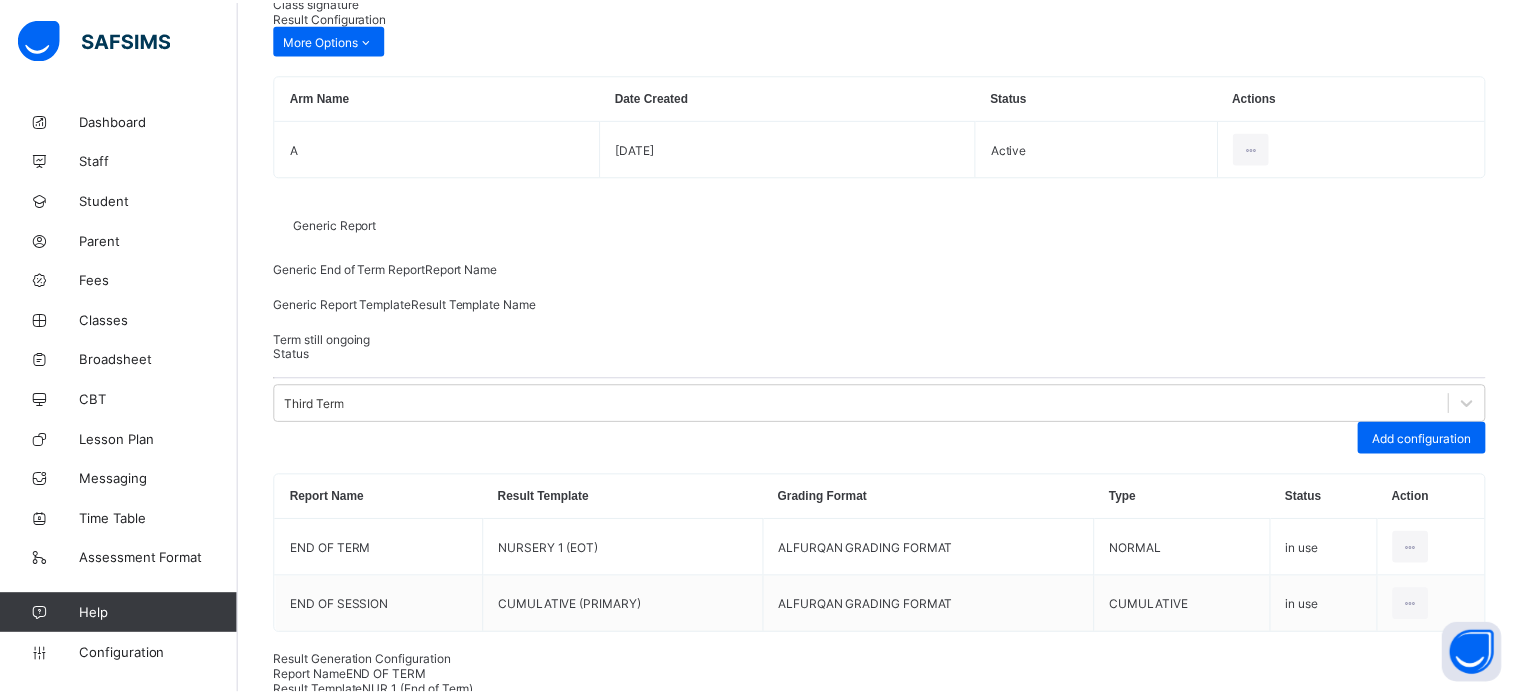 scroll, scrollTop: 0, scrollLeft: 0, axis: both 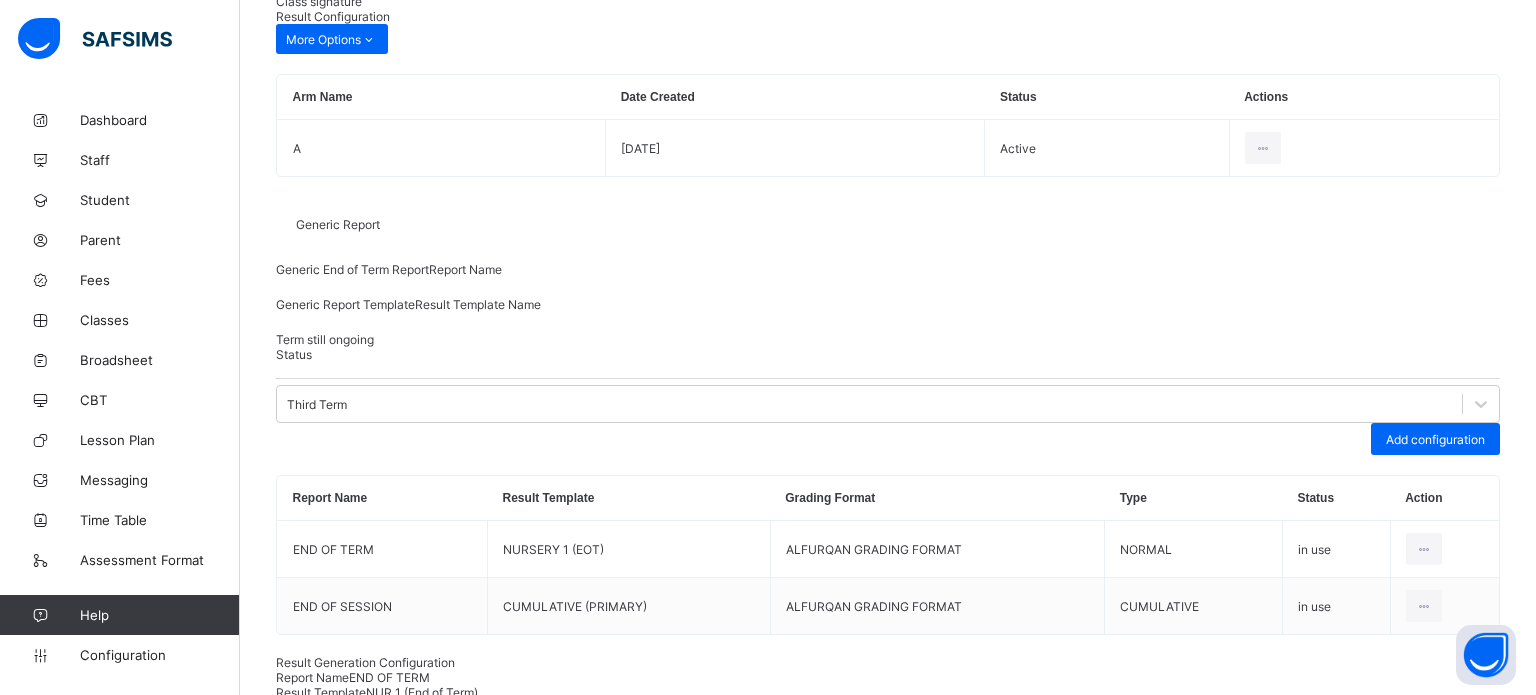 click on "Save" at bounding box center [1450, 1123] 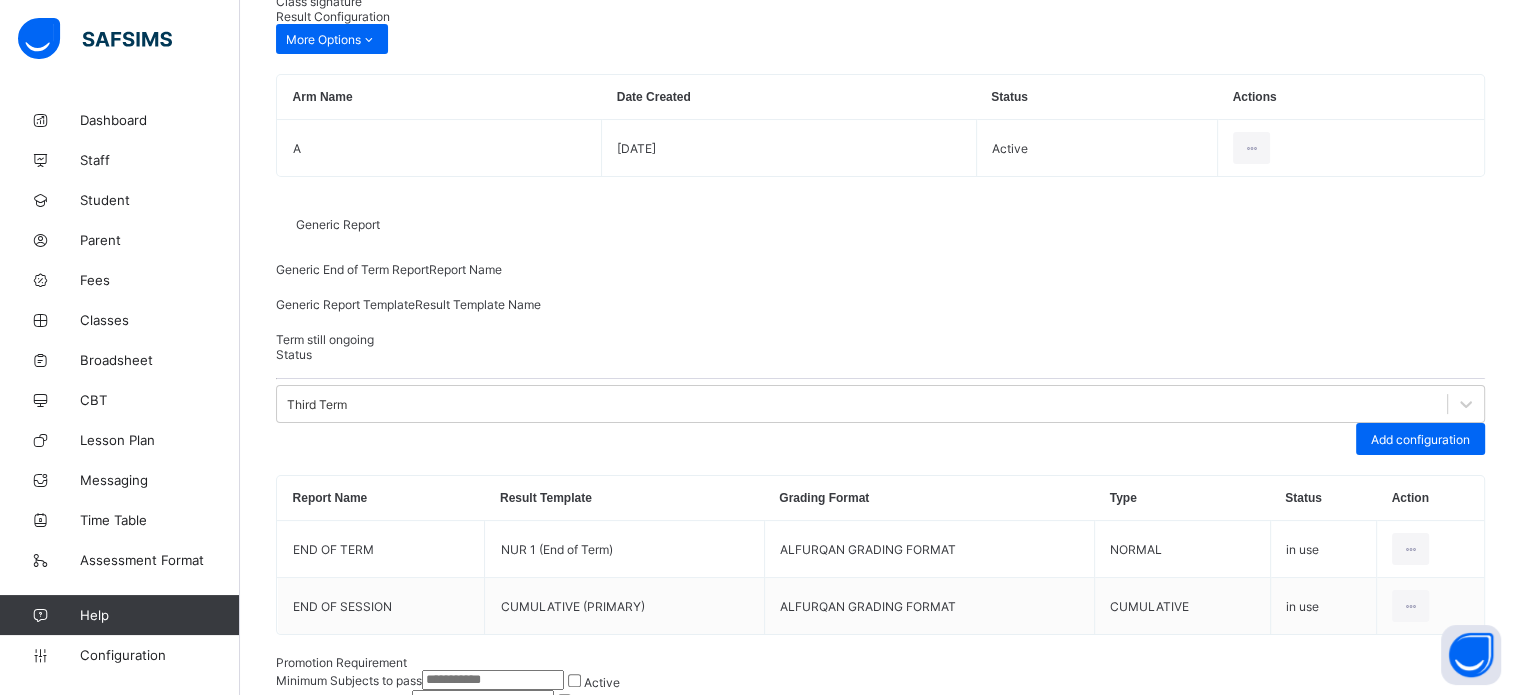 click at bounding box center [276, 385] 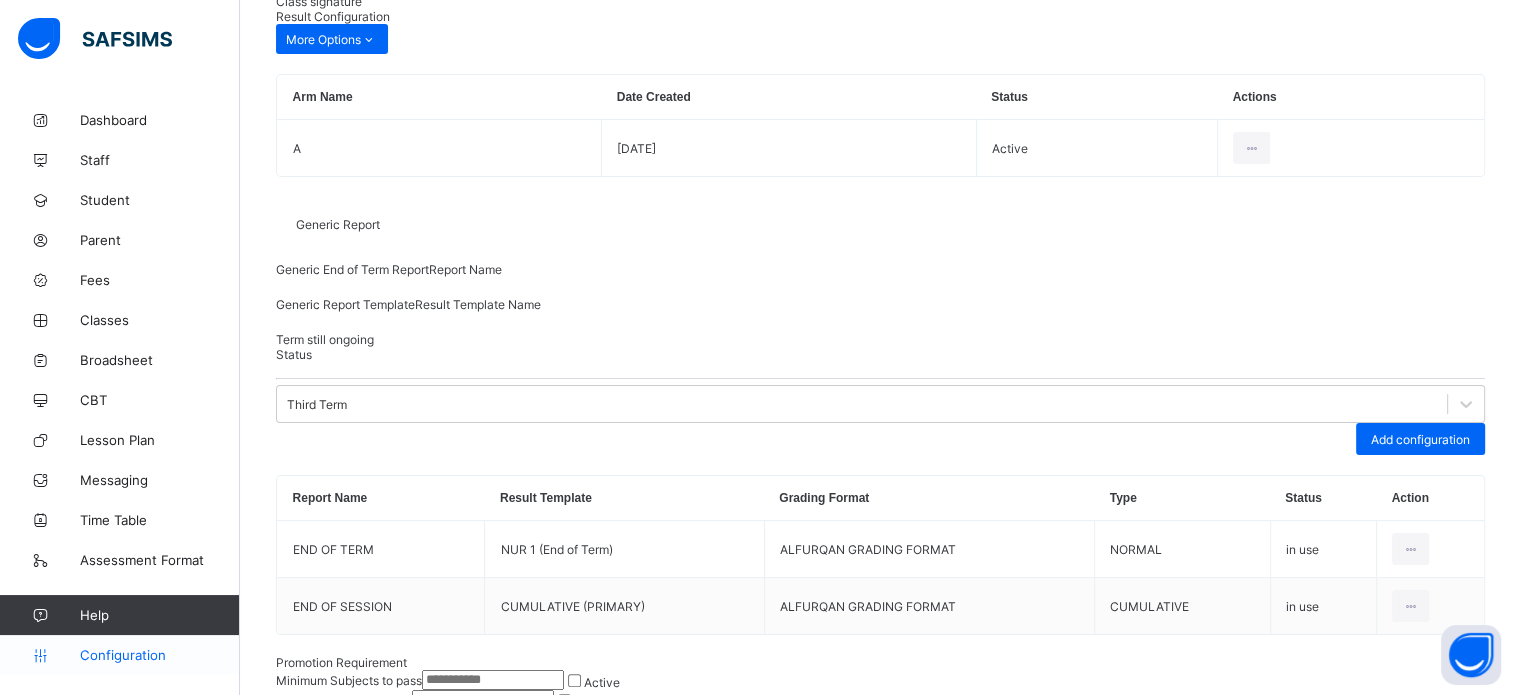 click on "Configuration" at bounding box center [159, 655] 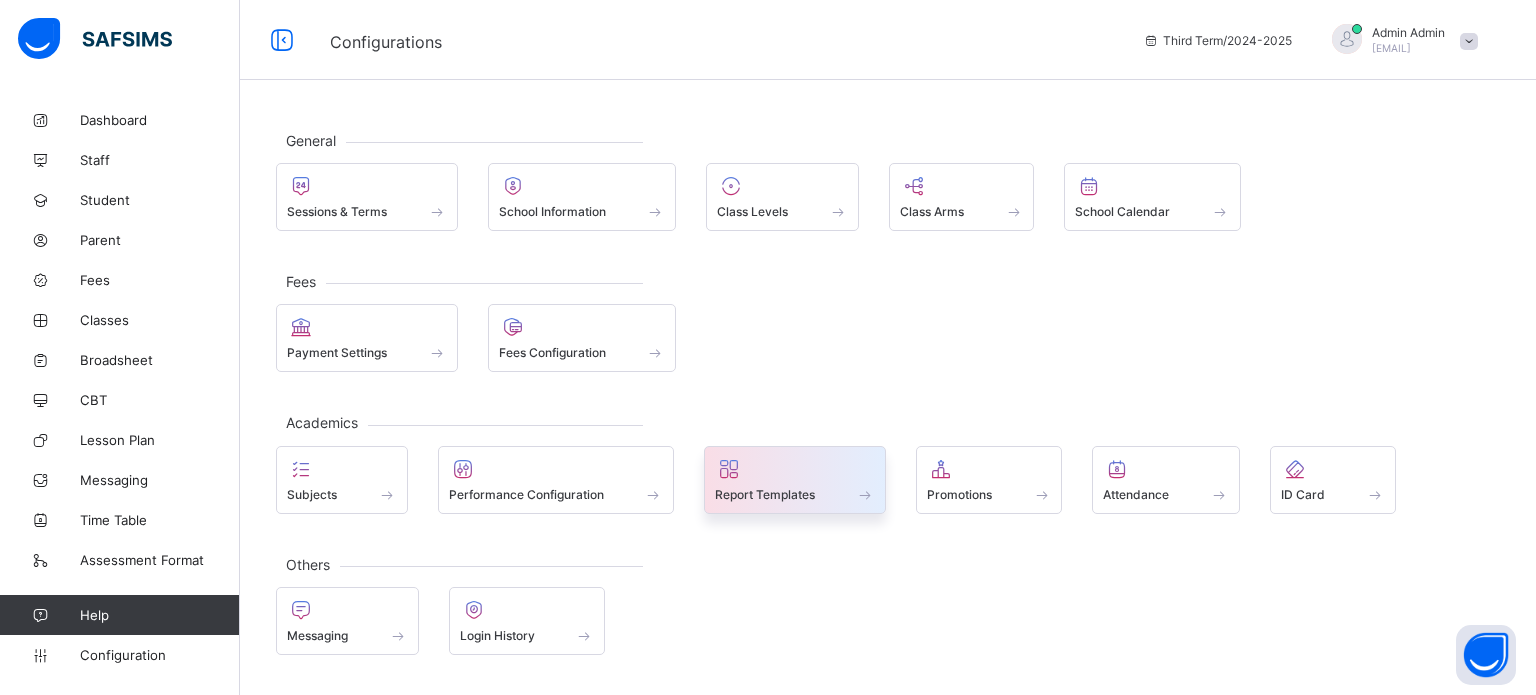 click at bounding box center [795, 483] 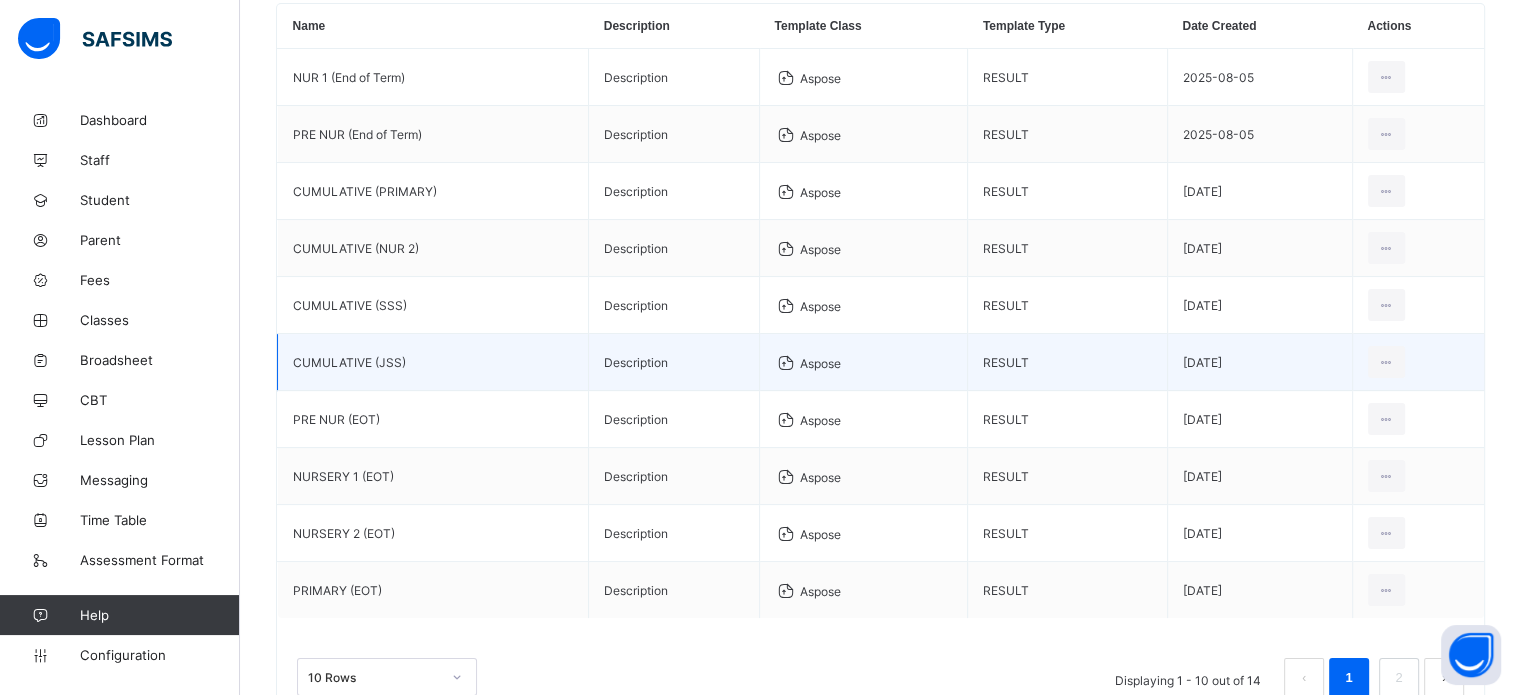 scroll, scrollTop: 323, scrollLeft: 0, axis: vertical 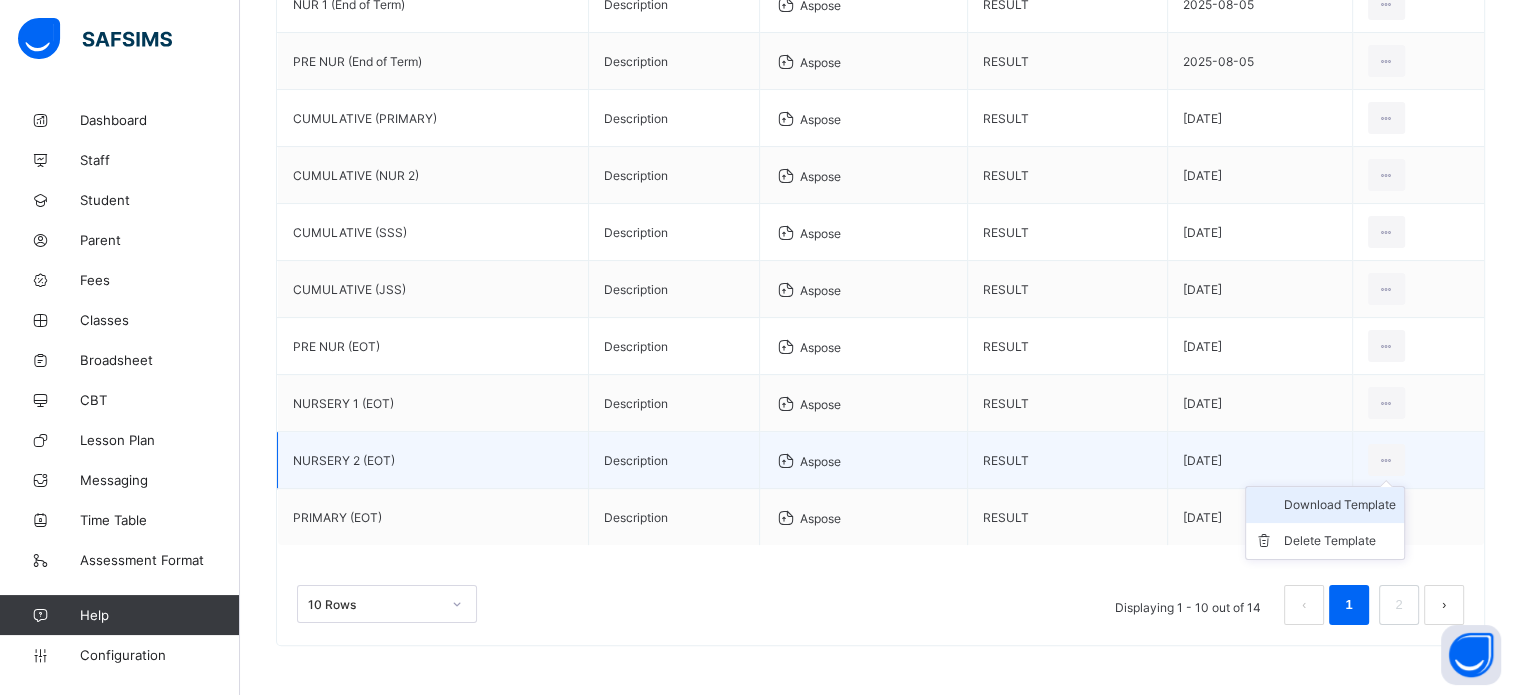 click on "Download Template" at bounding box center [1340, 505] 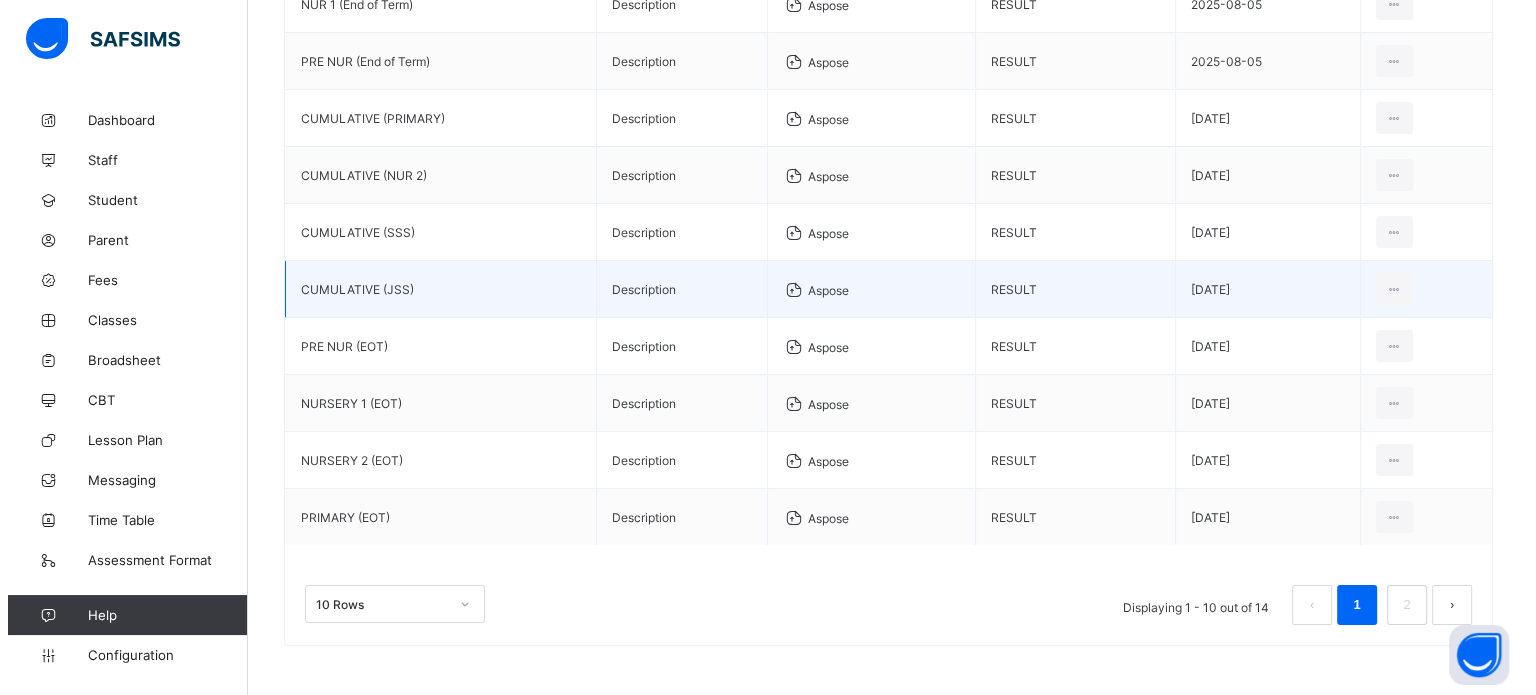 scroll, scrollTop: 123, scrollLeft: 0, axis: vertical 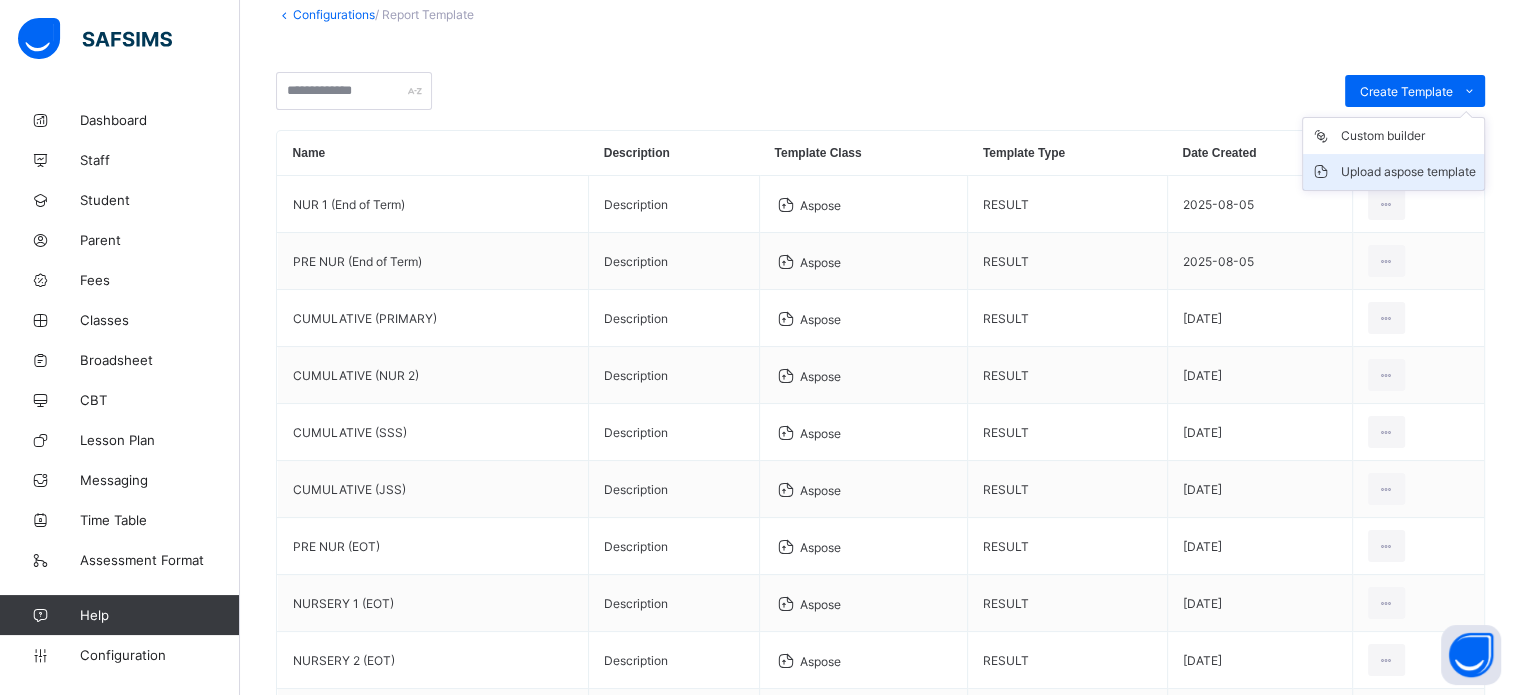 click on "Upload aspose template" at bounding box center [1408, 172] 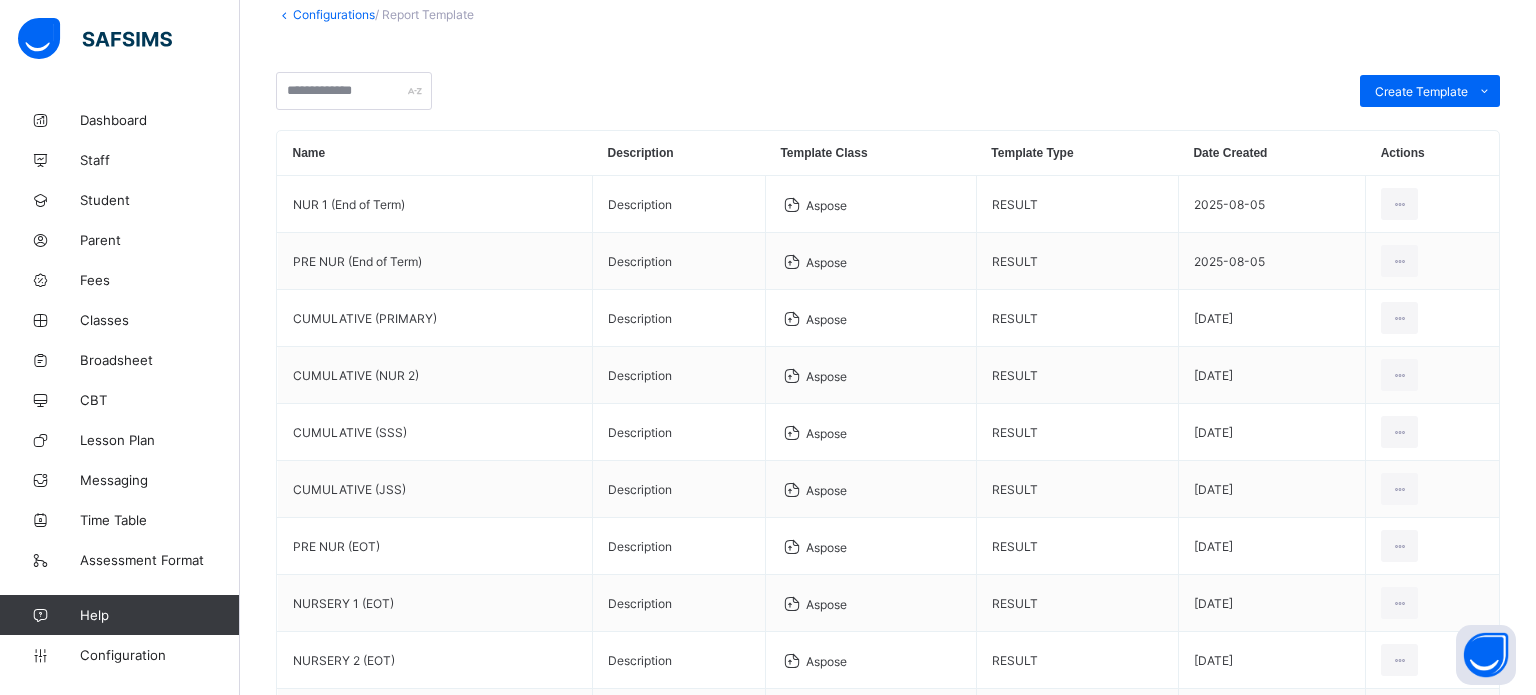 click at bounding box center [682, 983] 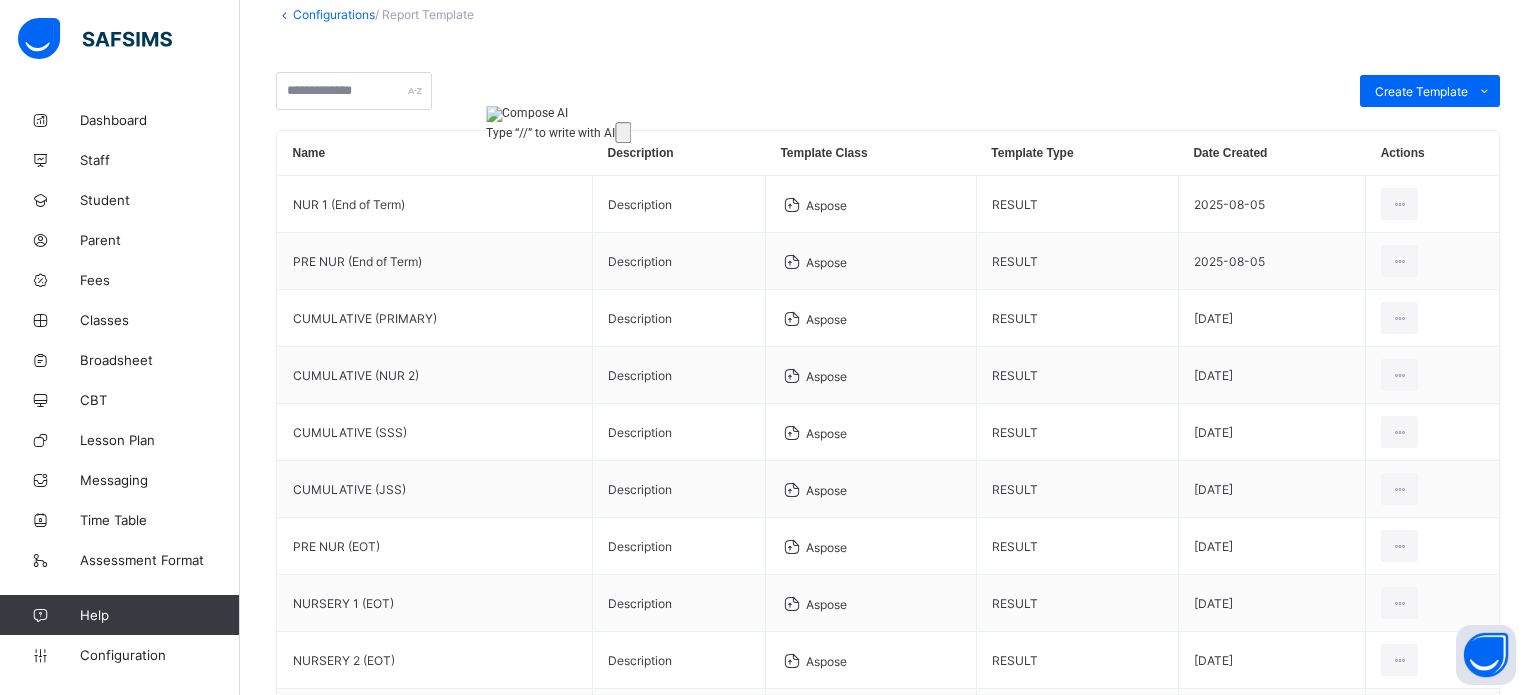type on "**********" 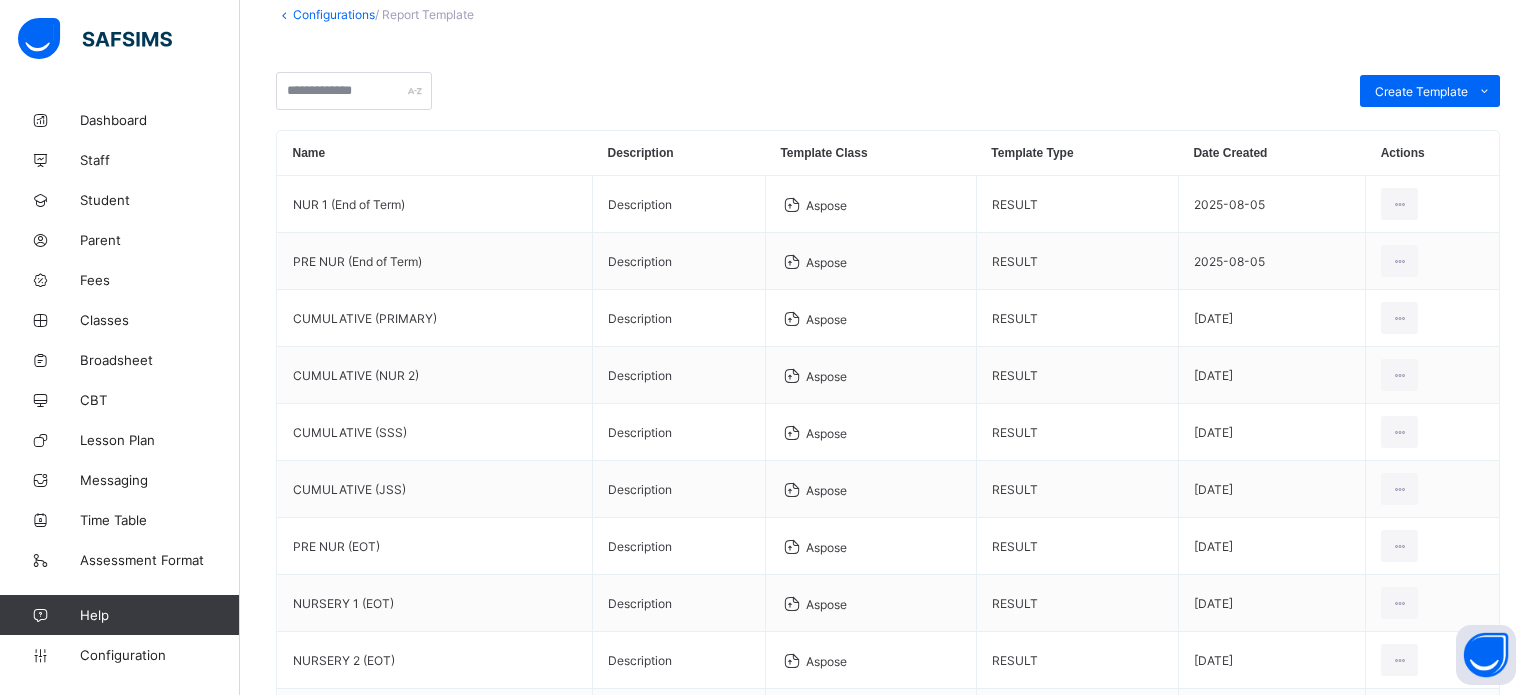 click on "Upload Template" at bounding box center (1112, 1171) 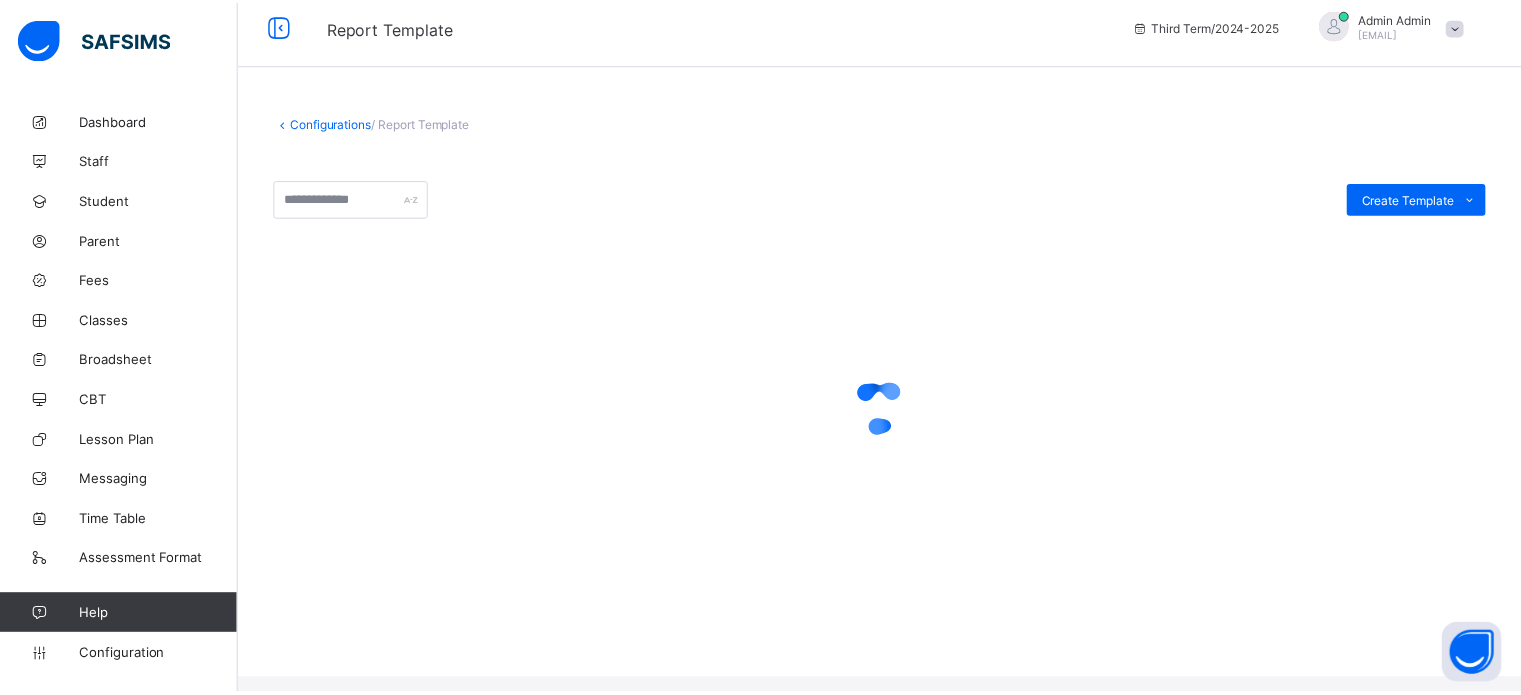 scroll, scrollTop: 0, scrollLeft: 0, axis: both 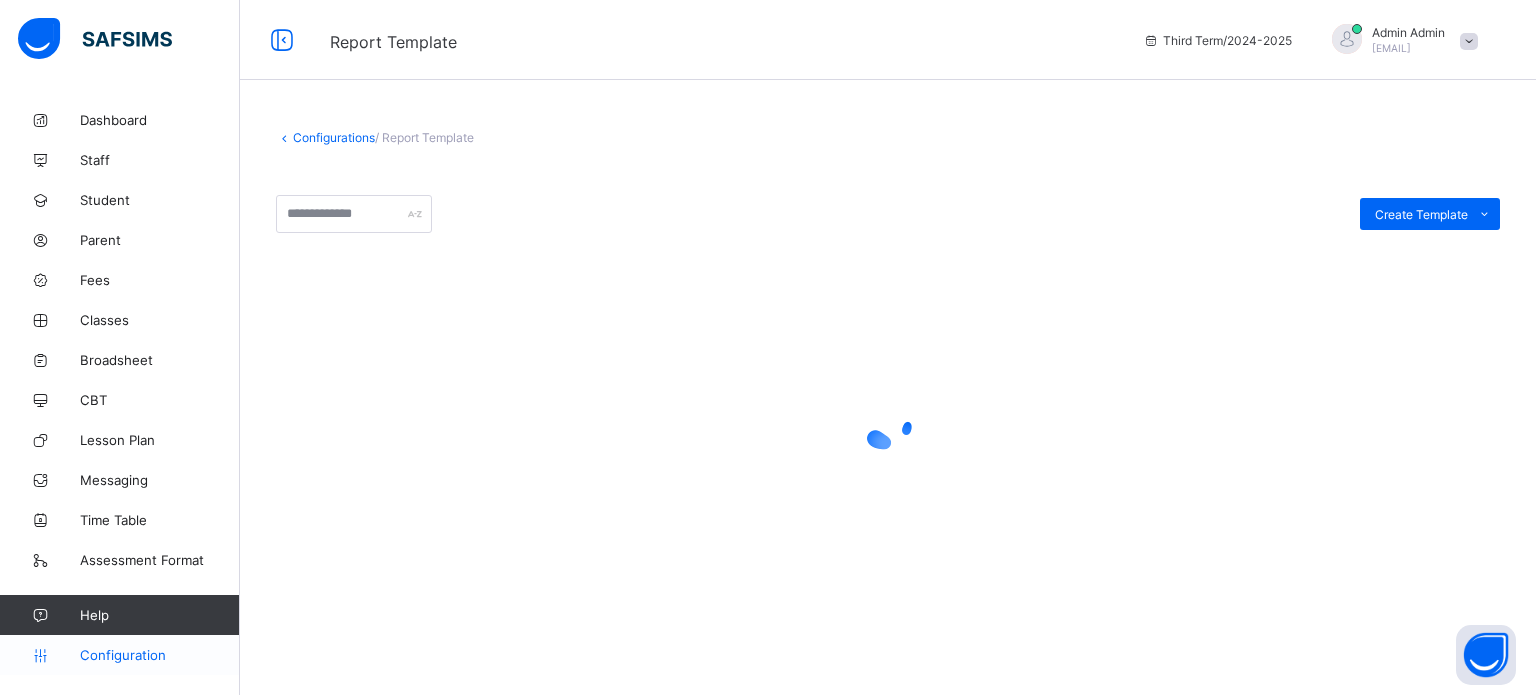 click on "Configuration" at bounding box center (159, 655) 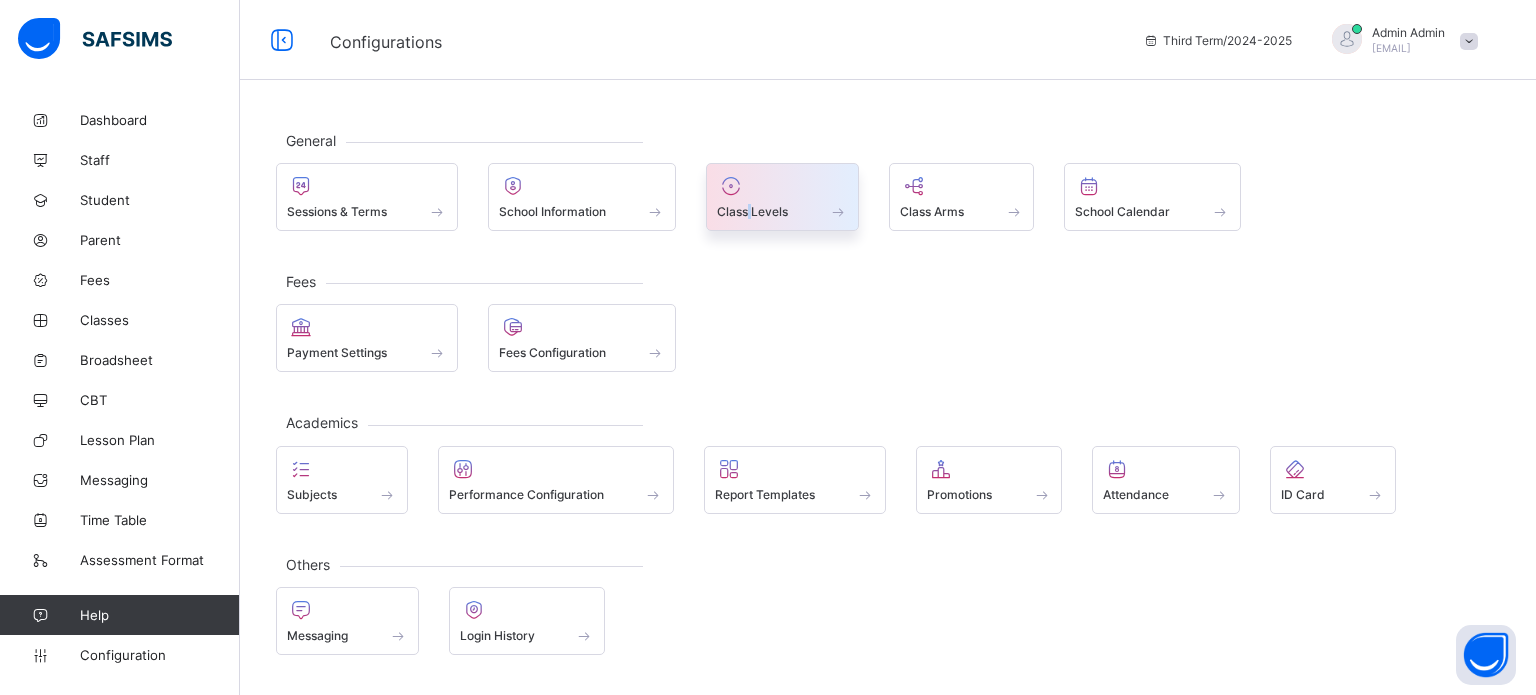 click on "Class Levels" at bounding box center (752, 211) 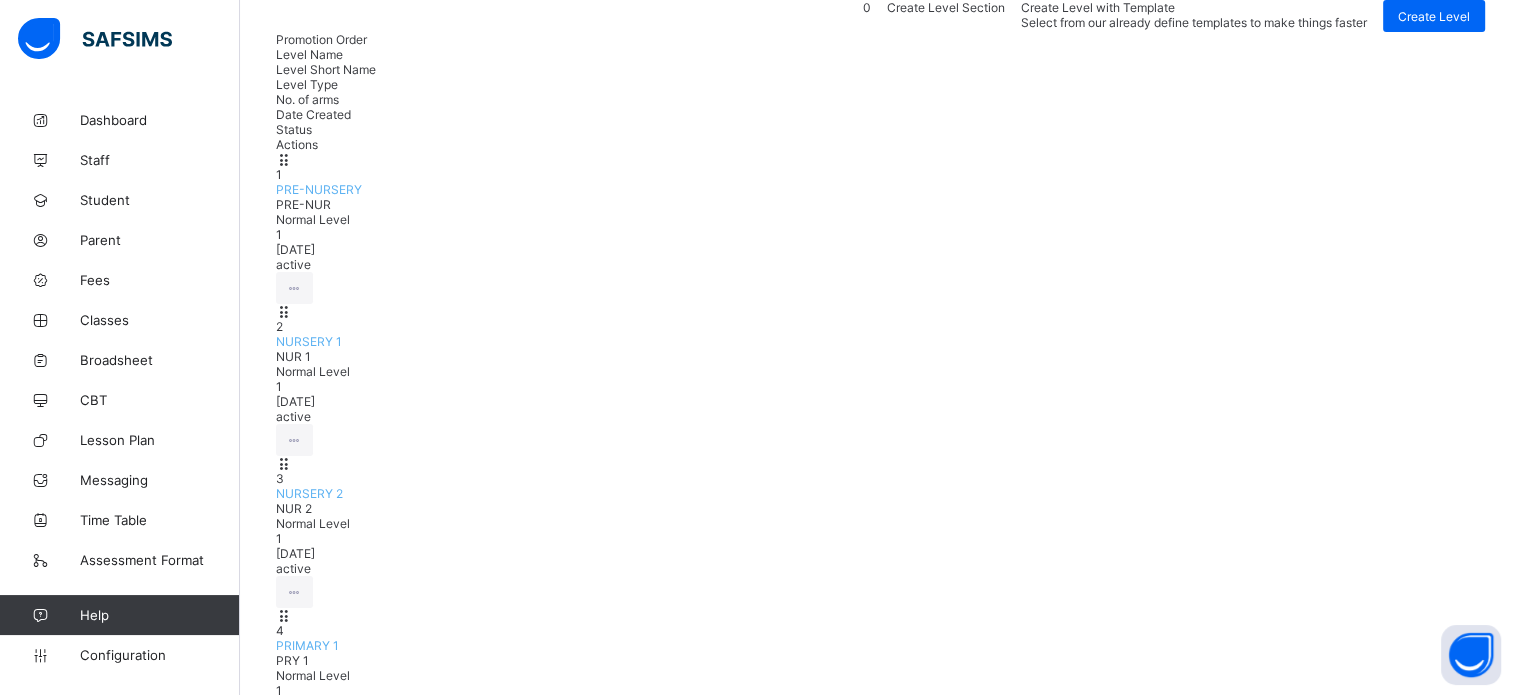scroll, scrollTop: 200, scrollLeft: 0, axis: vertical 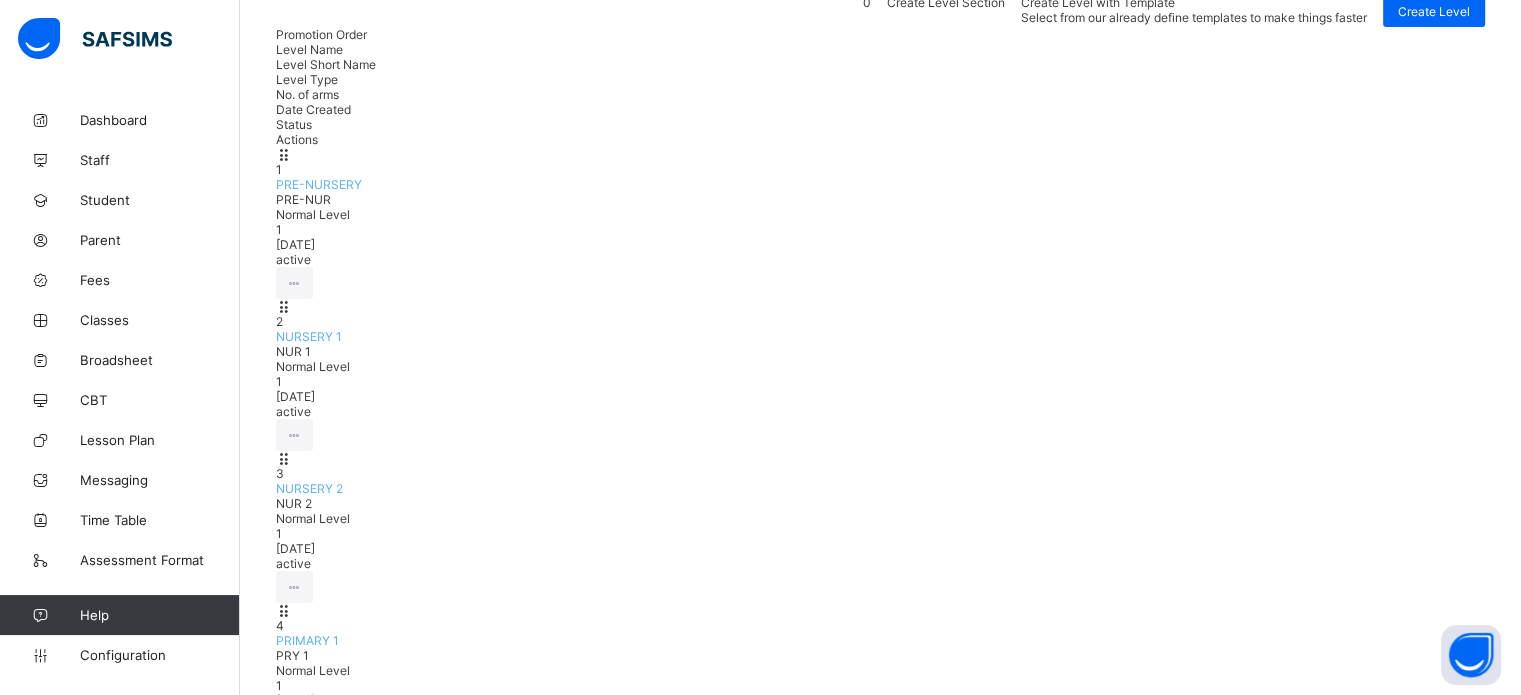 click on "3 NURSERY 2 NUR 2 Normal Level 1 2024-09-25 active View Class Level Edit Class Level Move to section Deactivate Class Level" at bounding box center (880, 527) 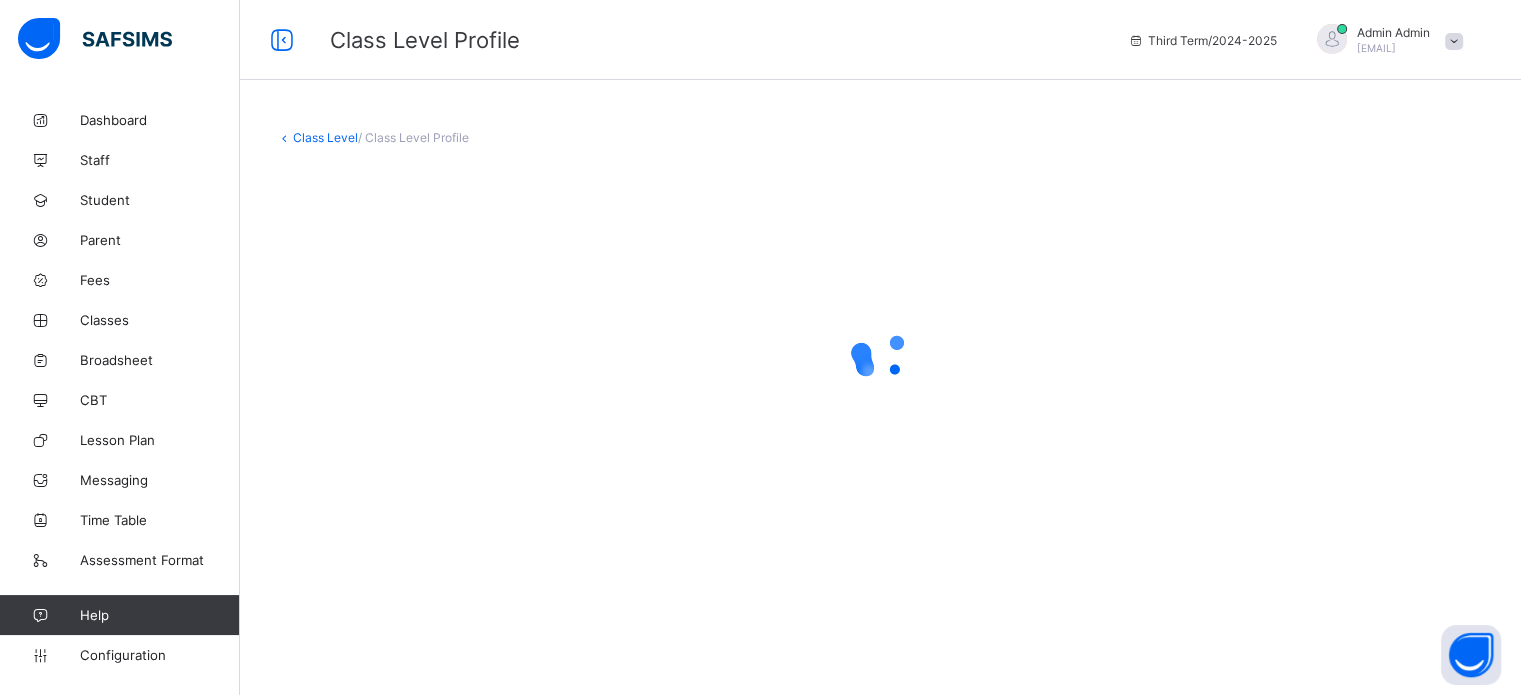 scroll, scrollTop: 0, scrollLeft: 0, axis: both 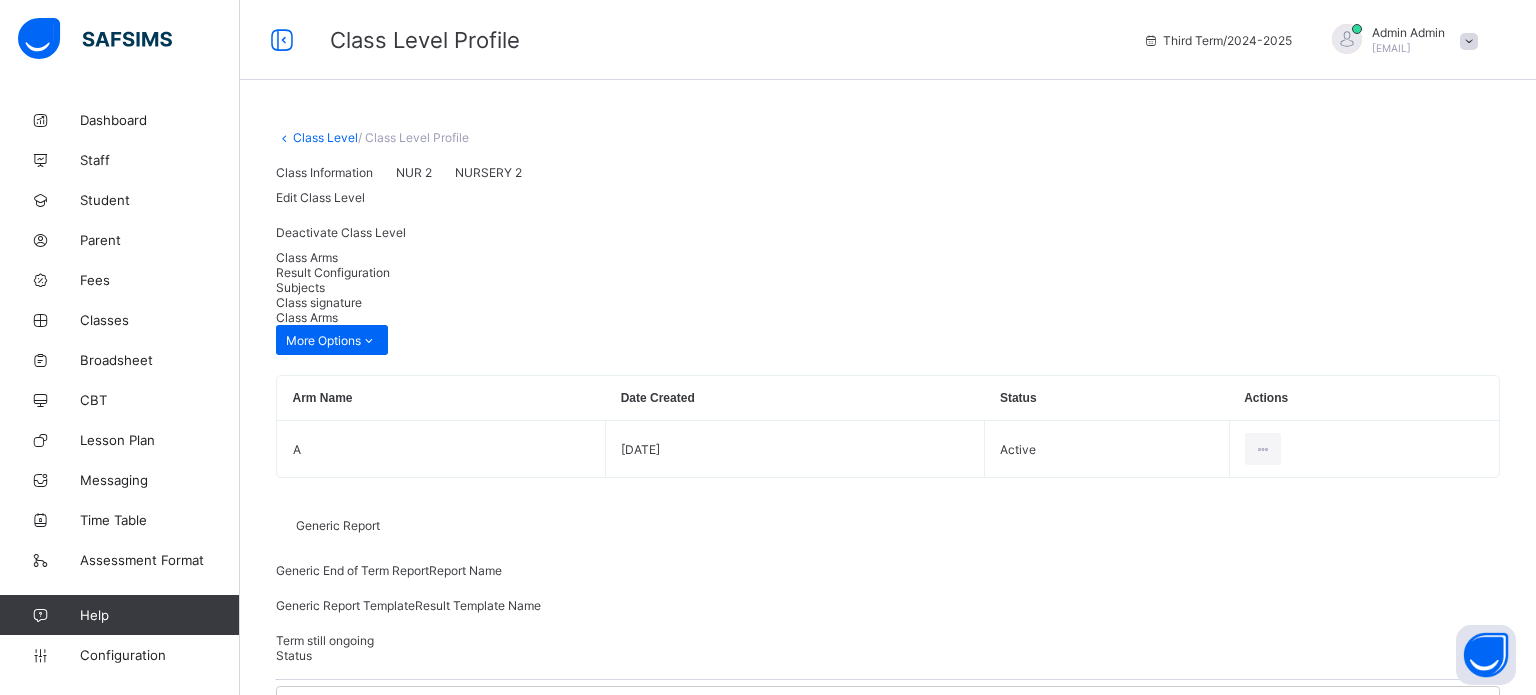 click on "Result Configuration" at bounding box center (333, 272) 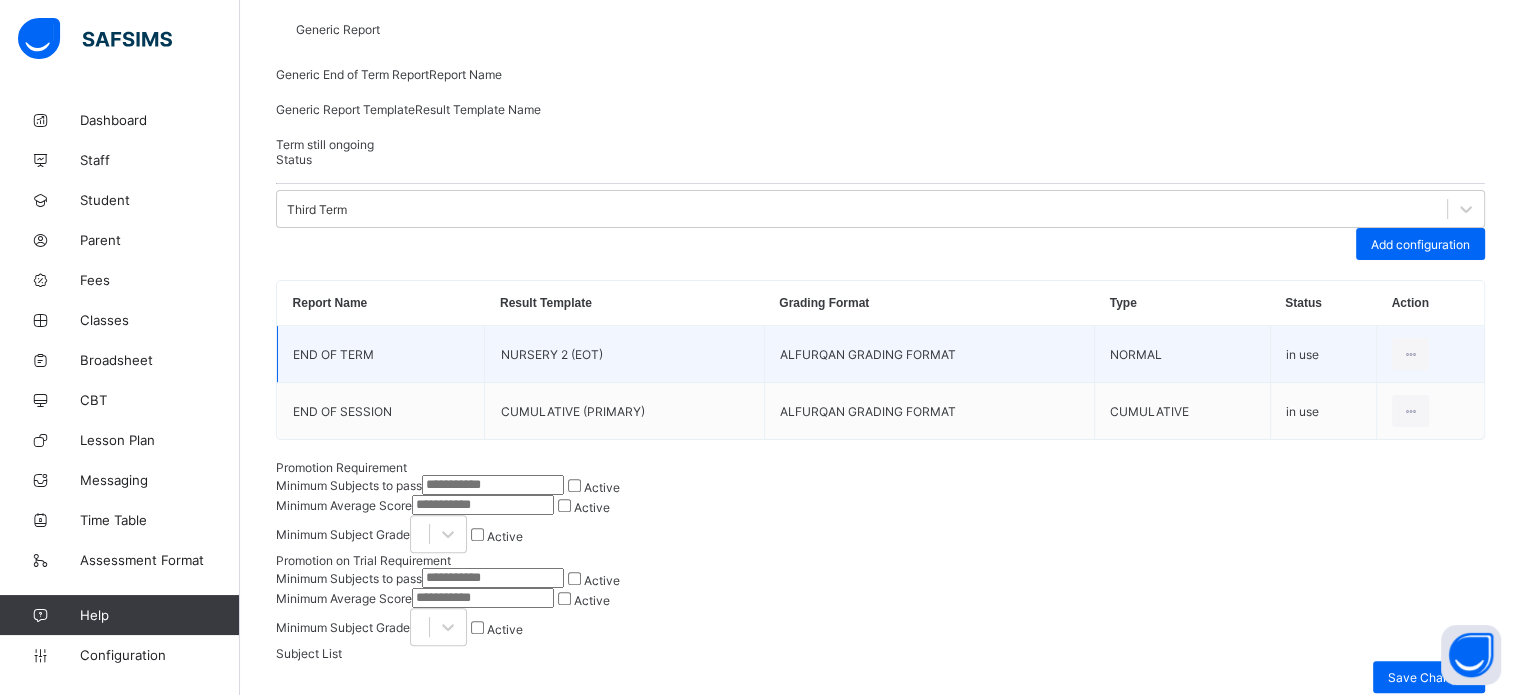 scroll, scrollTop: 301, scrollLeft: 0, axis: vertical 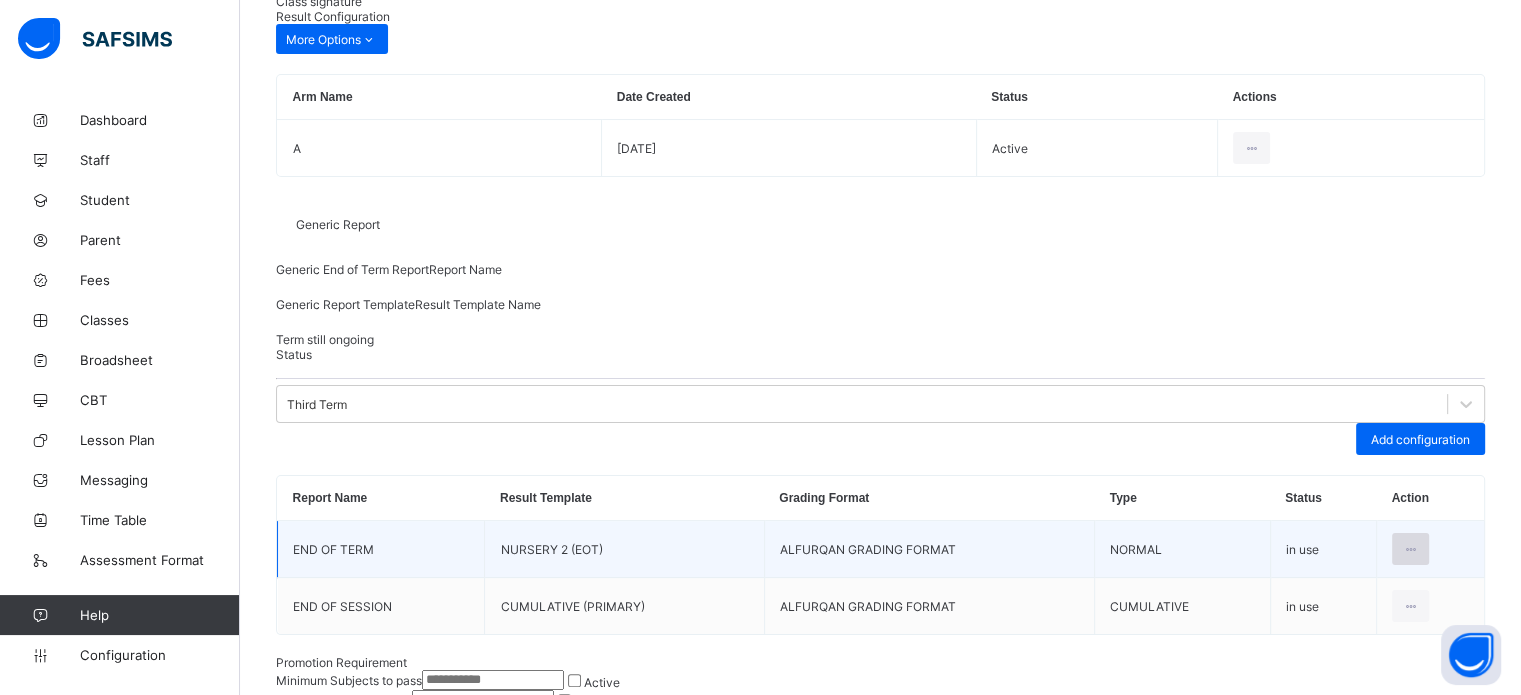 click at bounding box center (1410, 549) 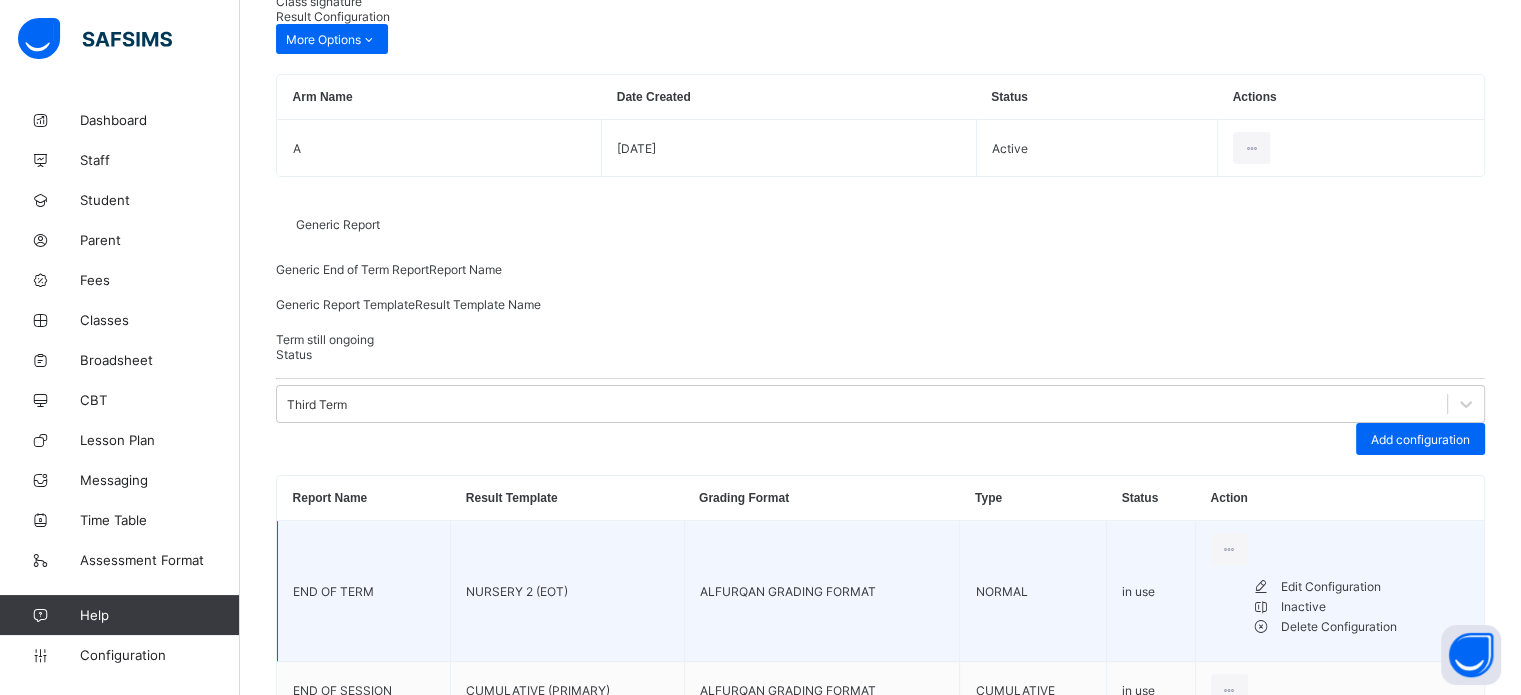 click on "Edit Configuration" at bounding box center [1375, 587] 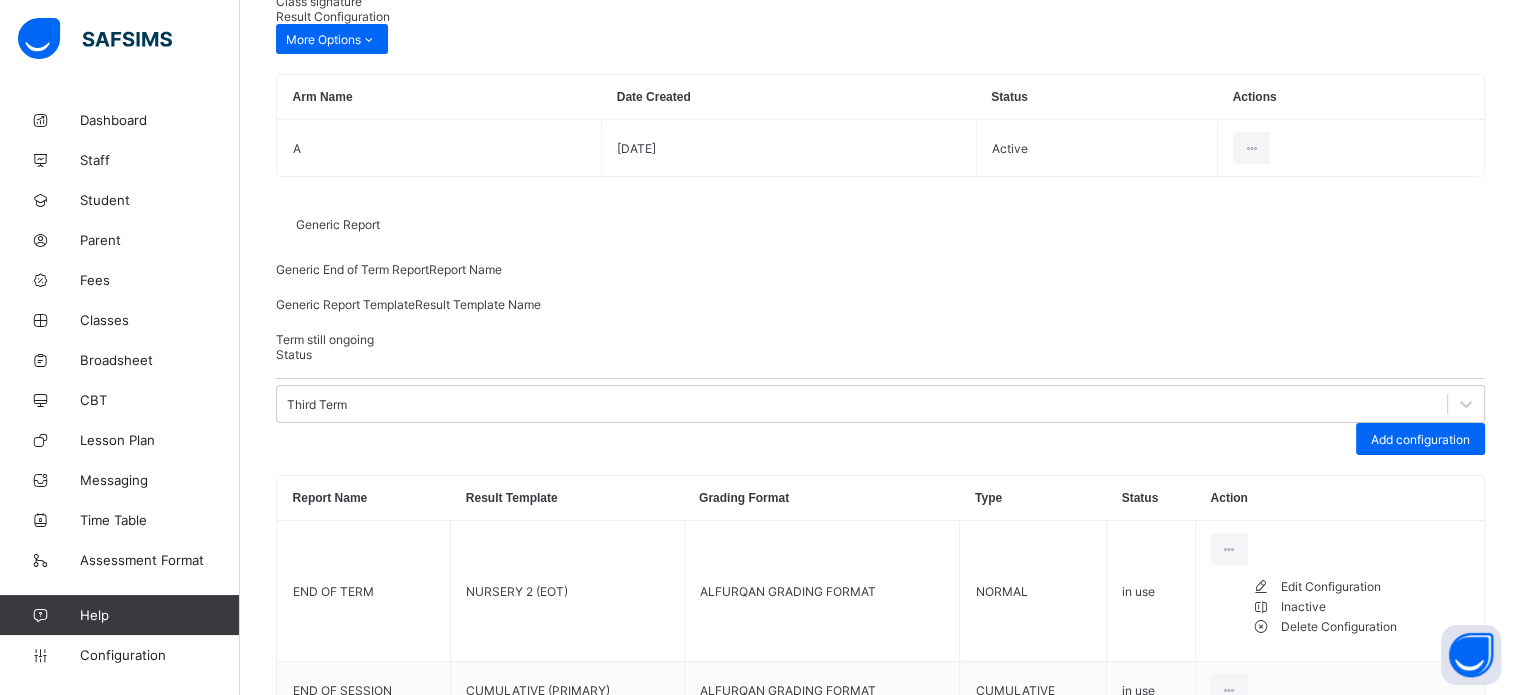 type on "**********" 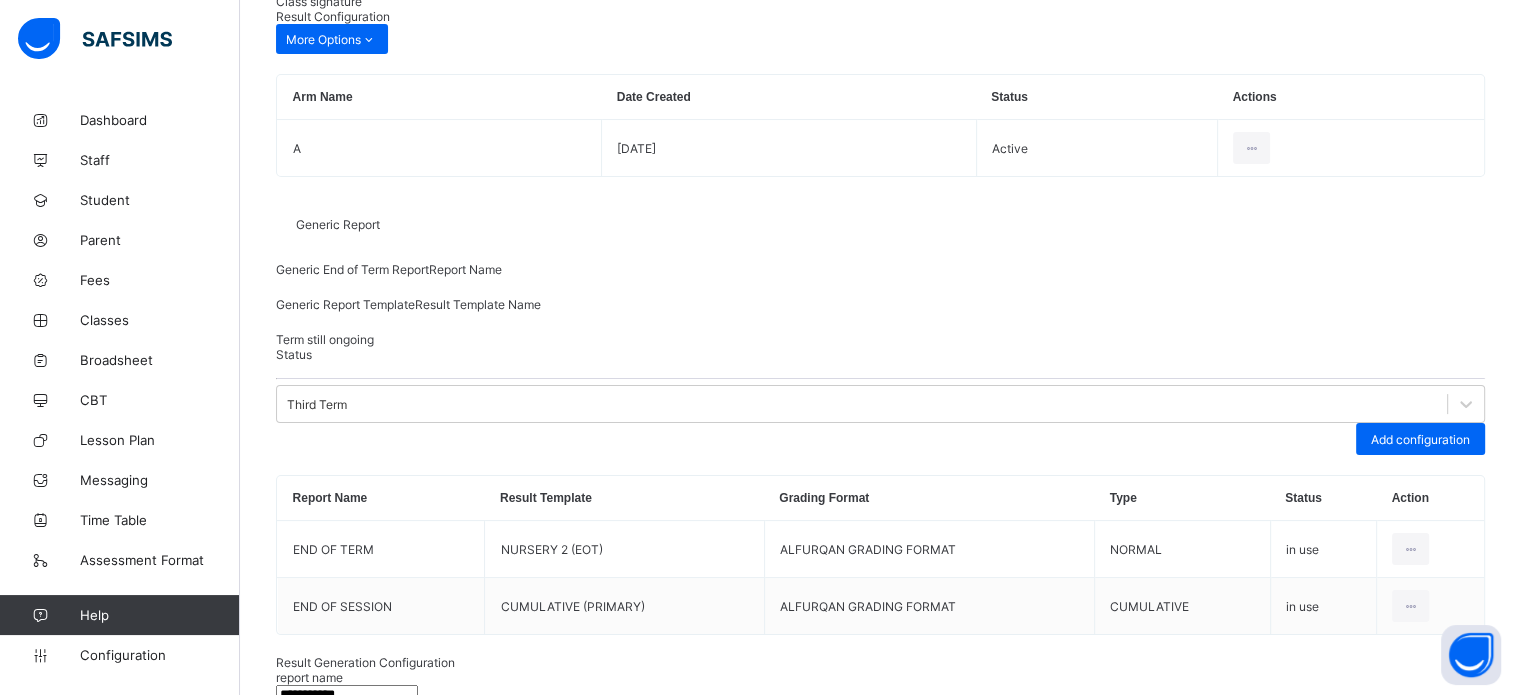 click on "NURSERY 2 (EOT)" at bounding box center [880, 942] 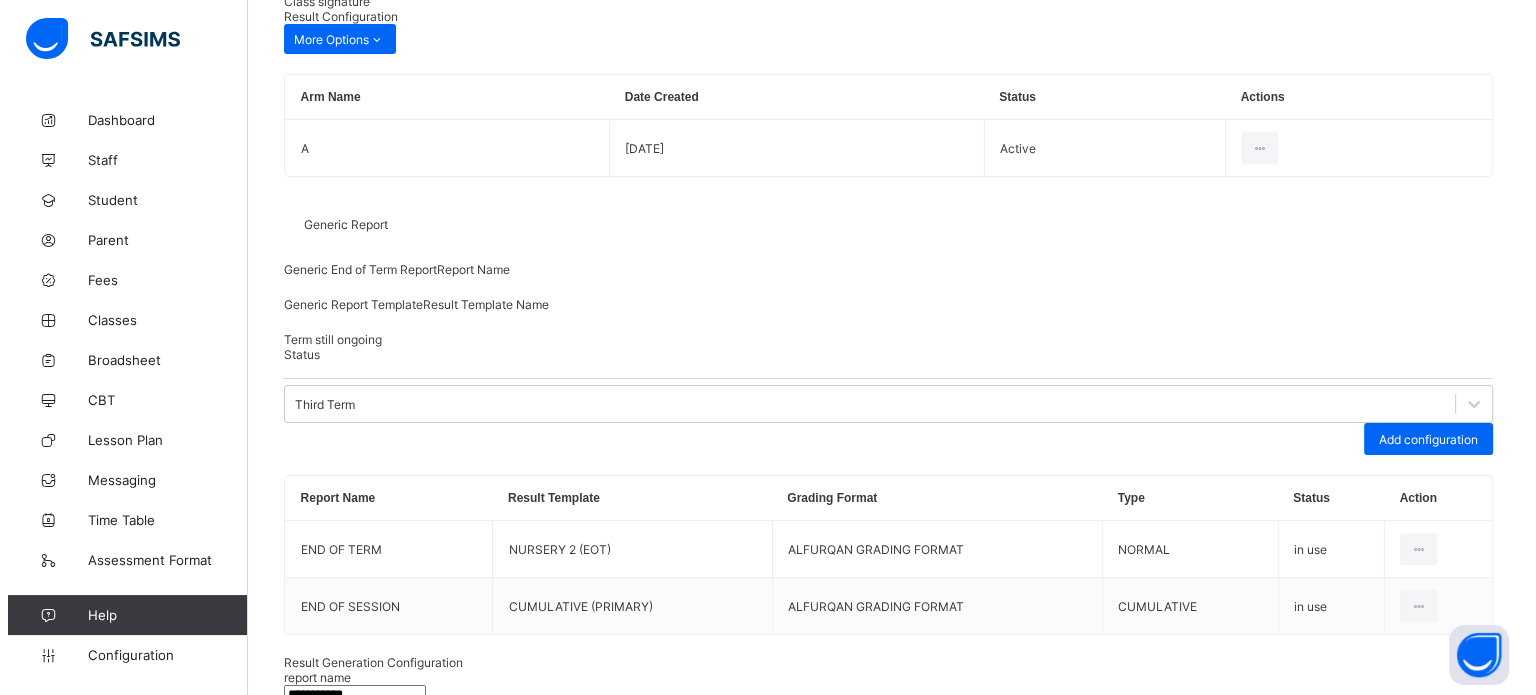 scroll, scrollTop: 95, scrollLeft: 0, axis: vertical 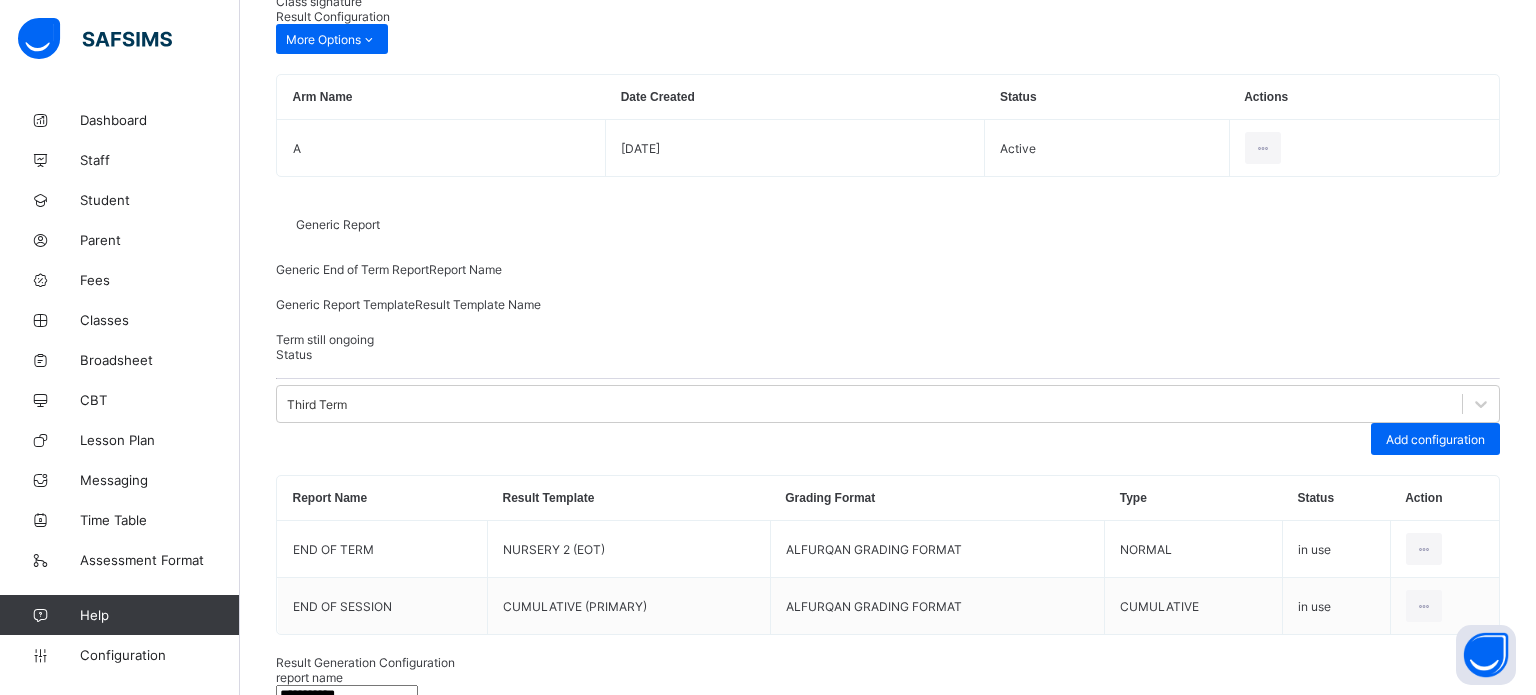 click on "Preview" at bounding box center [1442, 1017] 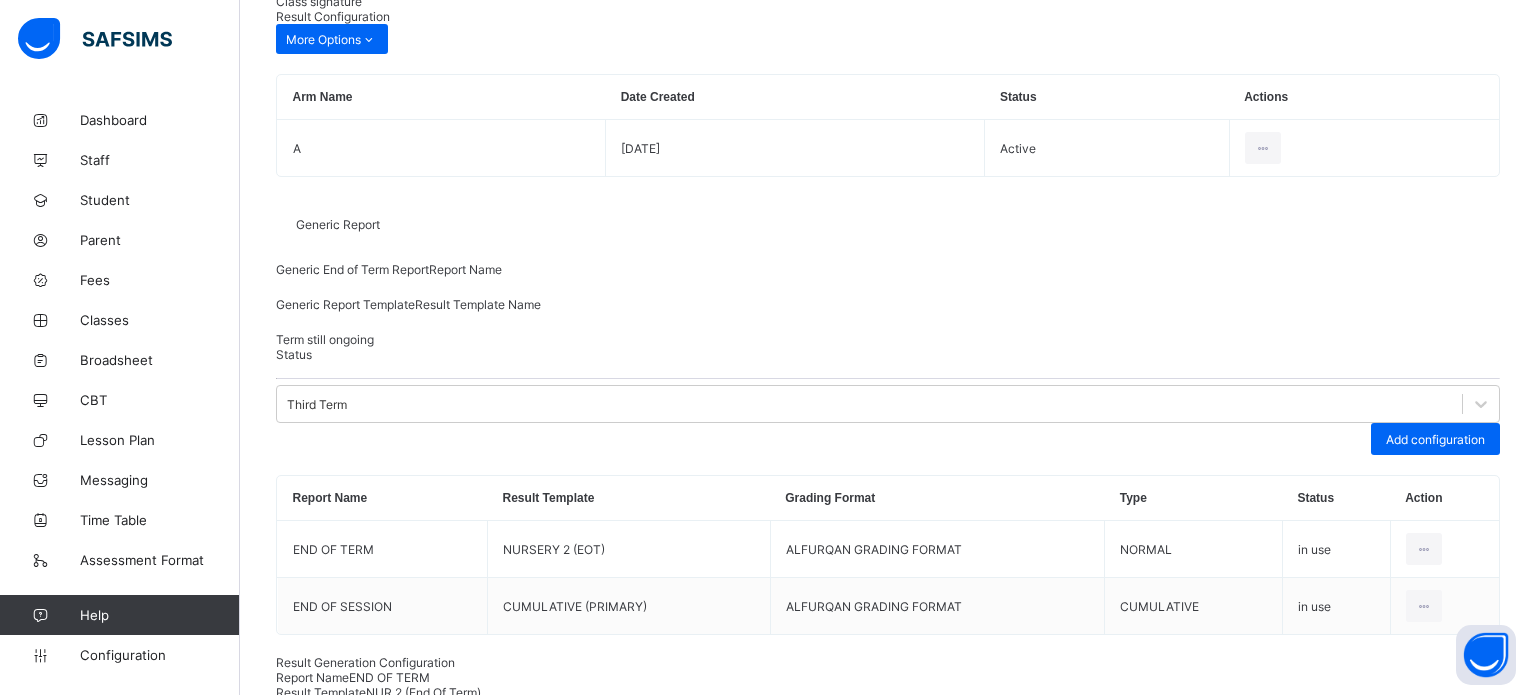 scroll, scrollTop: 0, scrollLeft: 0, axis: both 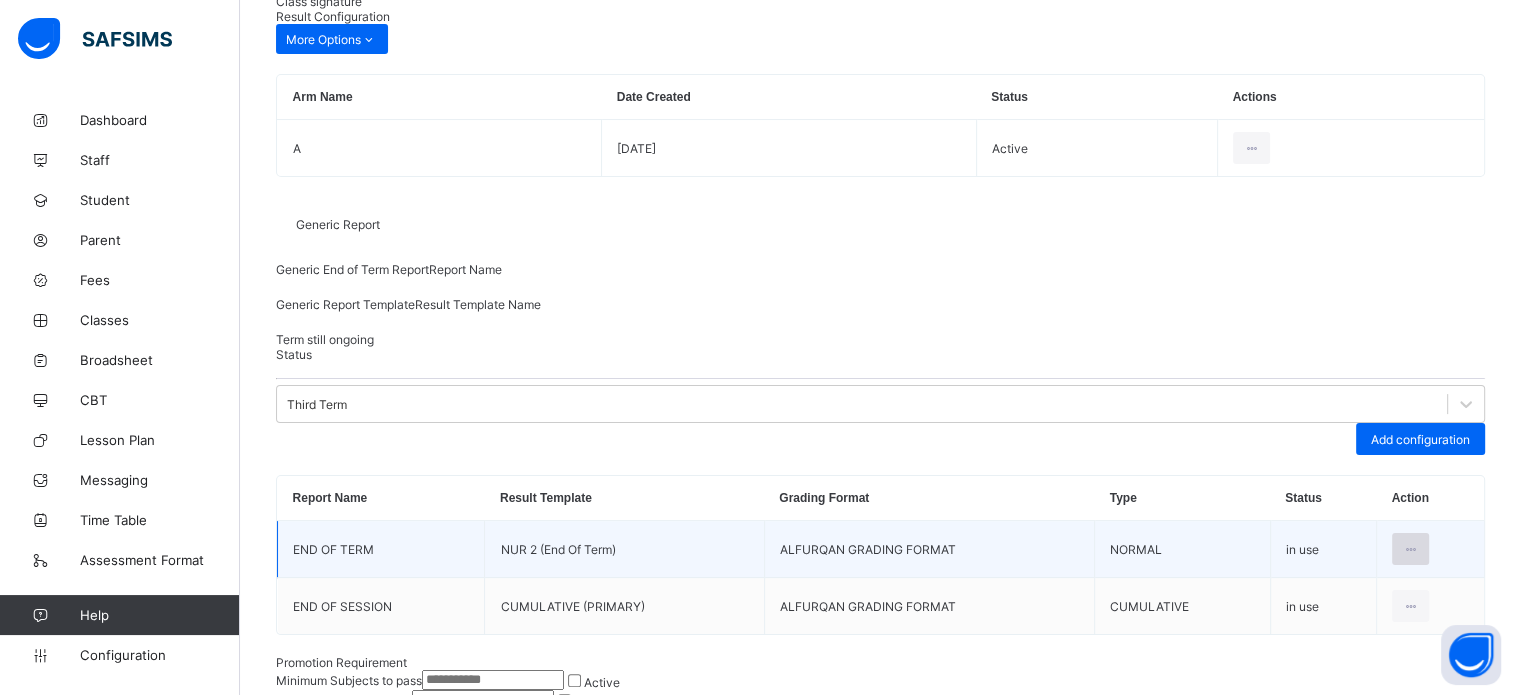 click at bounding box center (1410, 549) 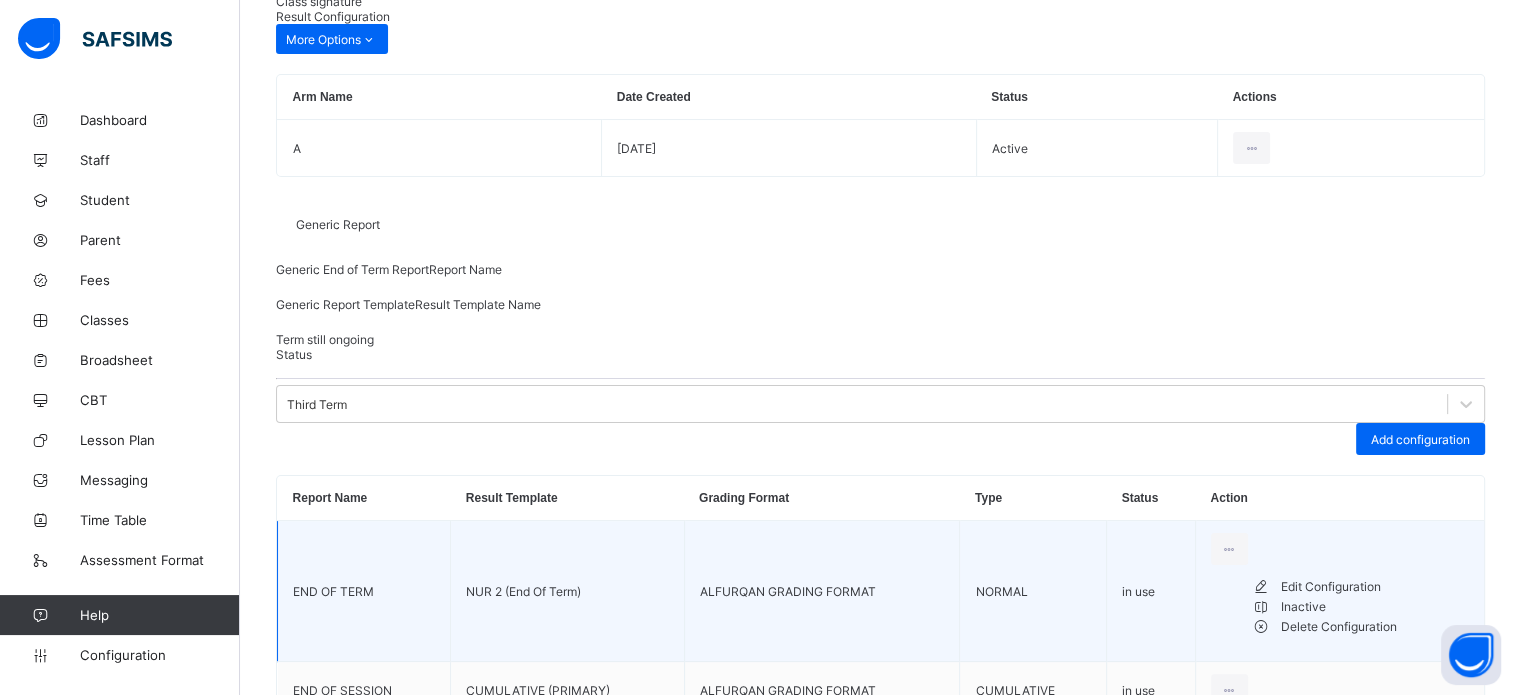 click on "Edit Configuration" at bounding box center [1375, 587] 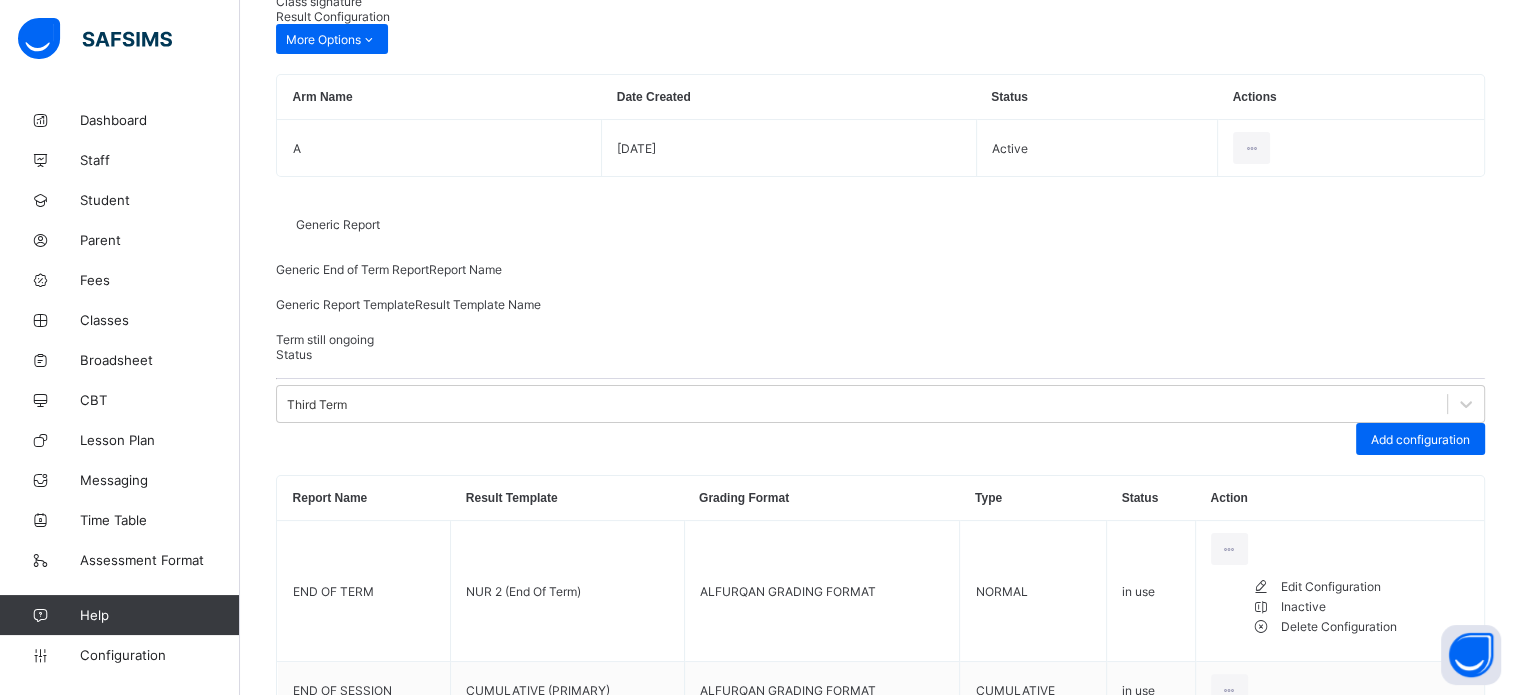 type on "**********" 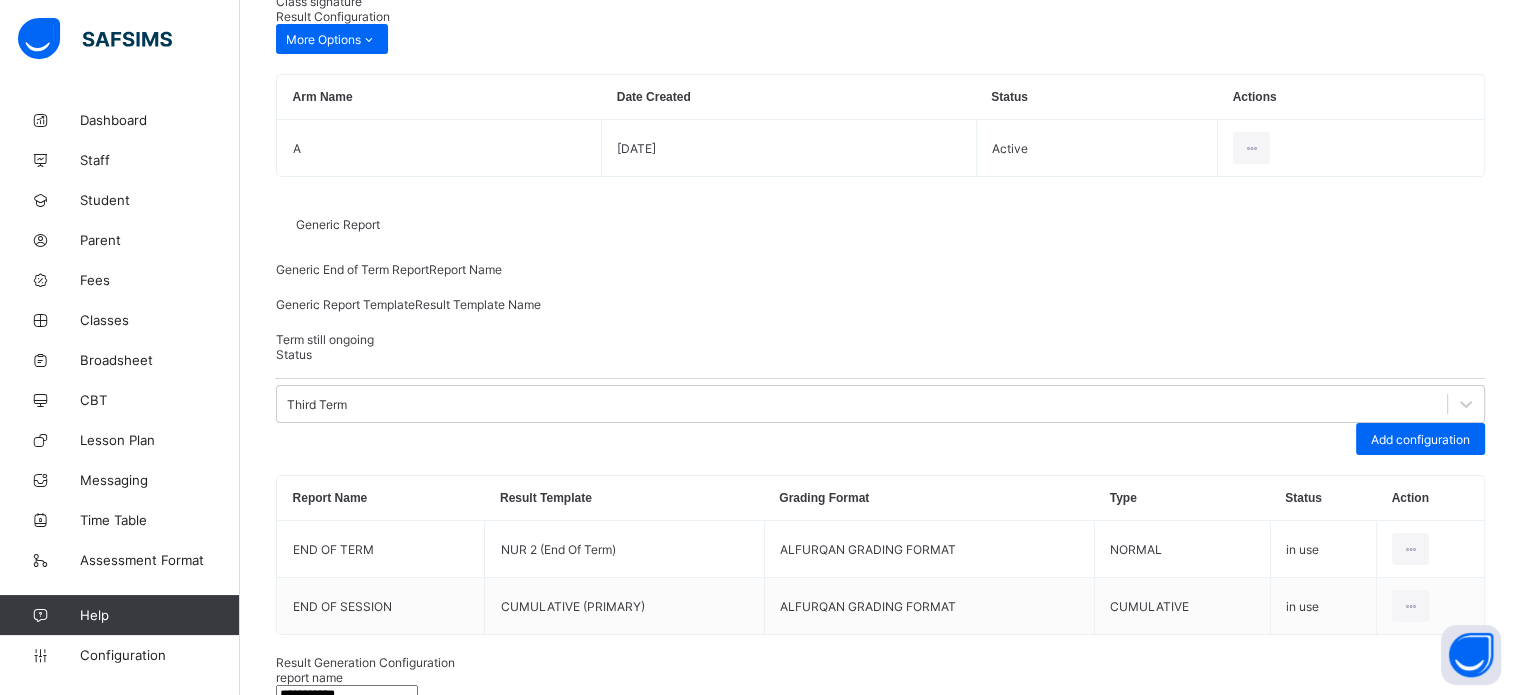click on "CA" at bounding box center [330, 788] 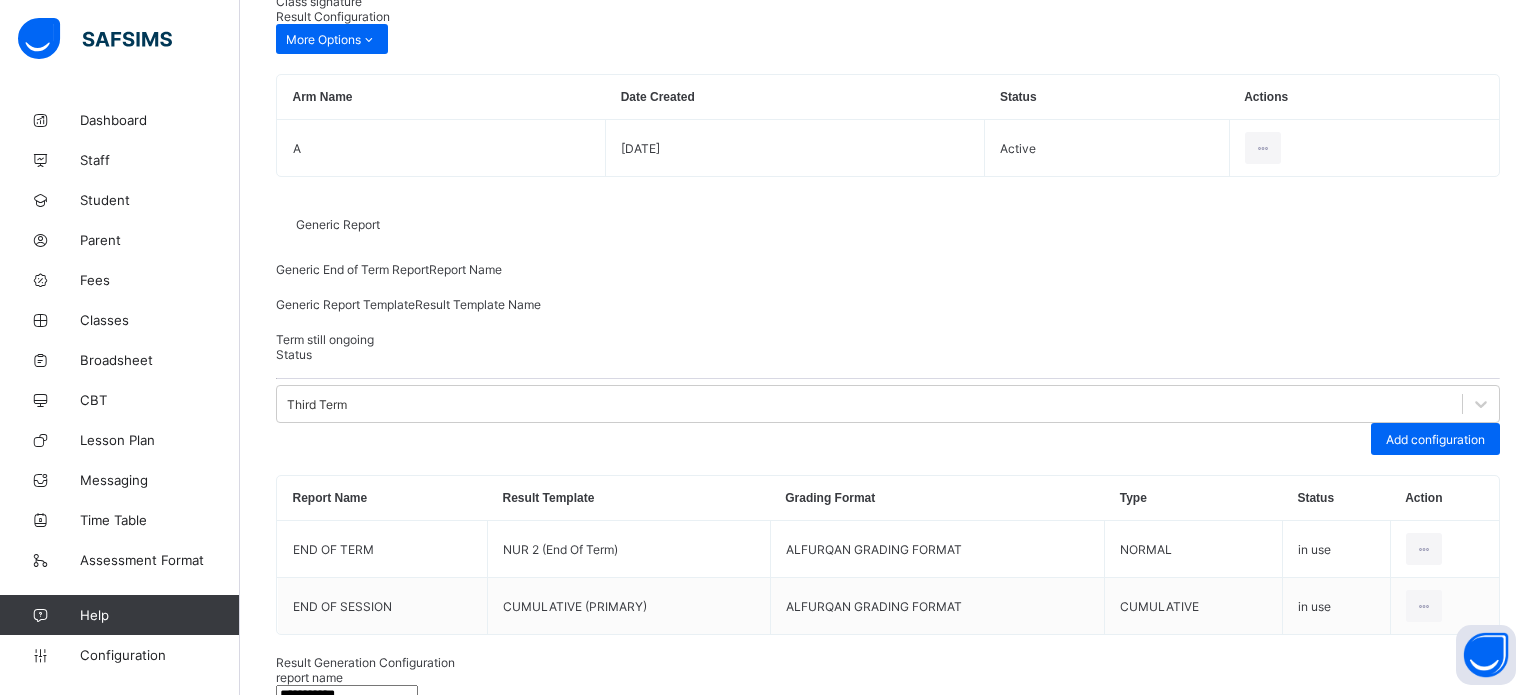 scroll, scrollTop: 95, scrollLeft: 0, axis: vertical 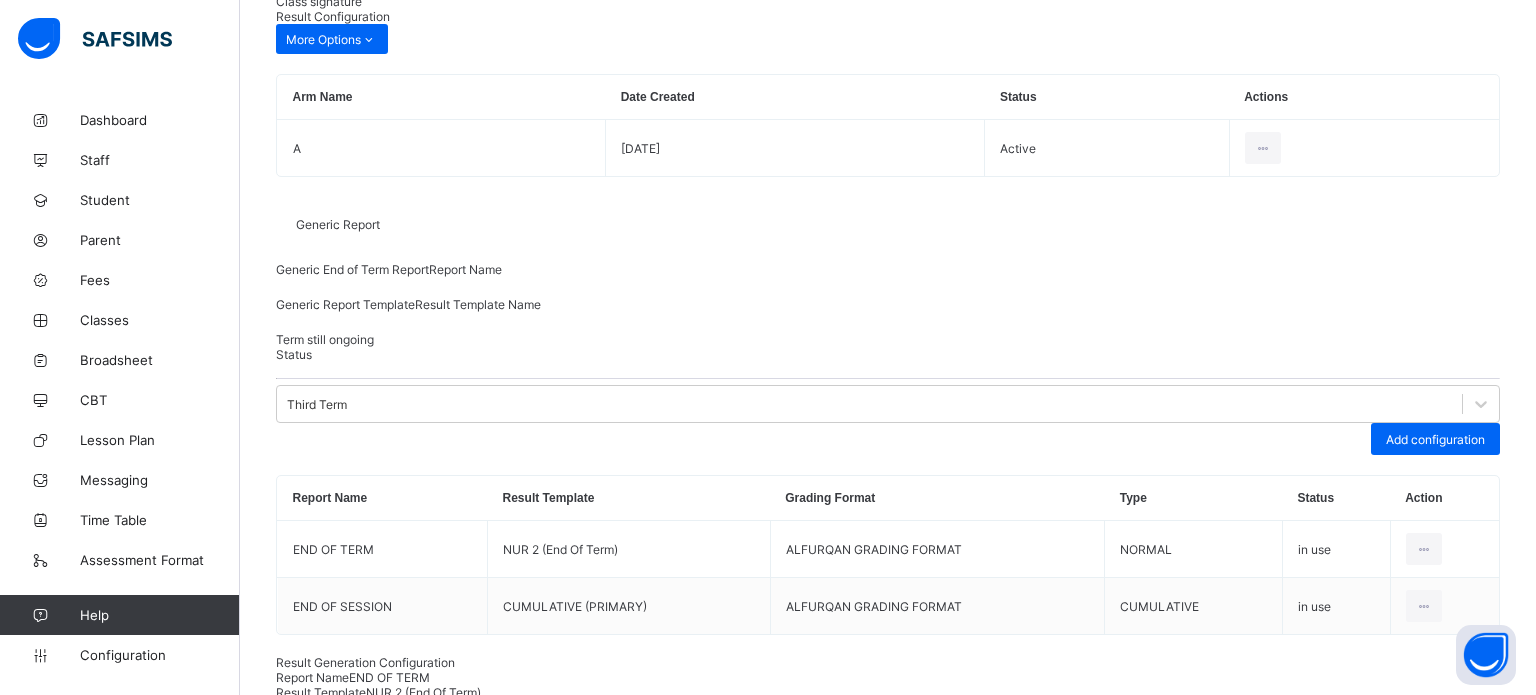 click on "Save" at bounding box center (1450, 1123) 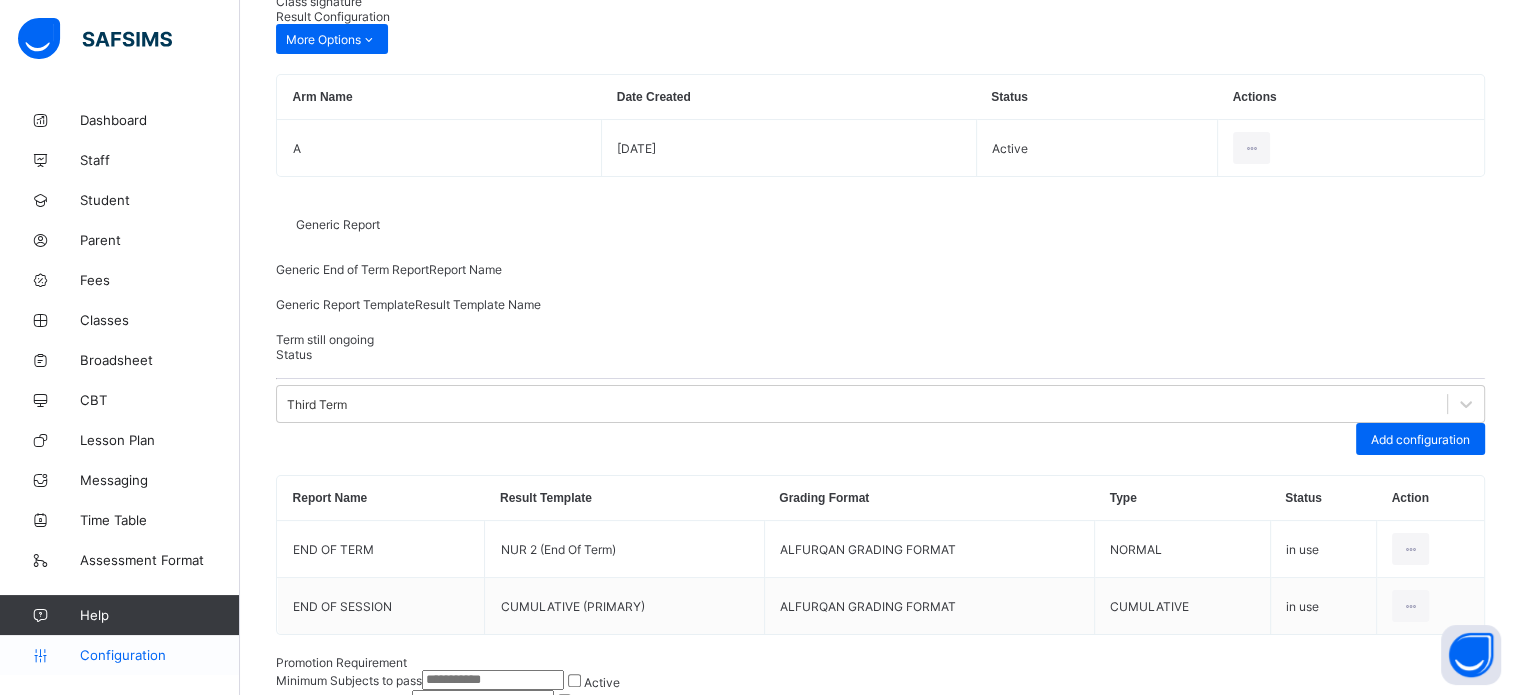 click on "Configuration" at bounding box center (159, 655) 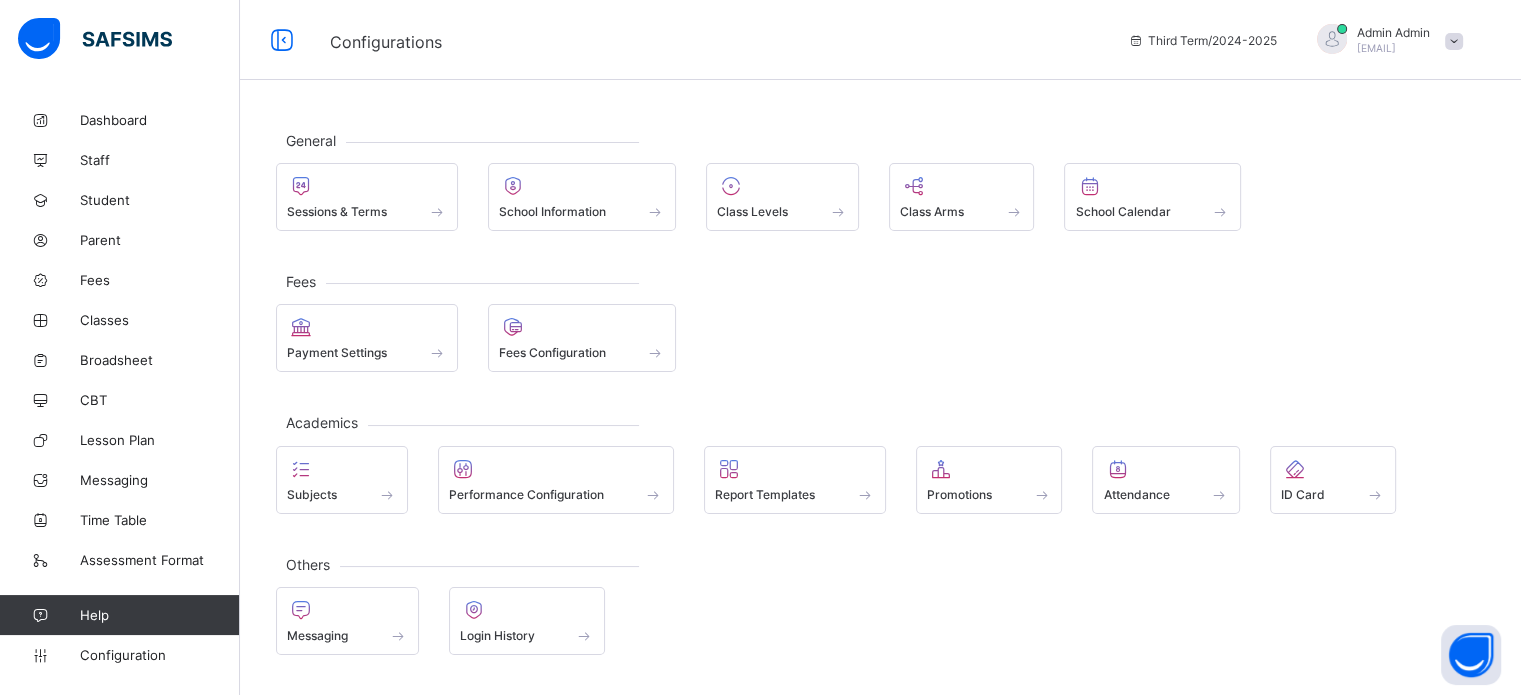 scroll, scrollTop: 0, scrollLeft: 0, axis: both 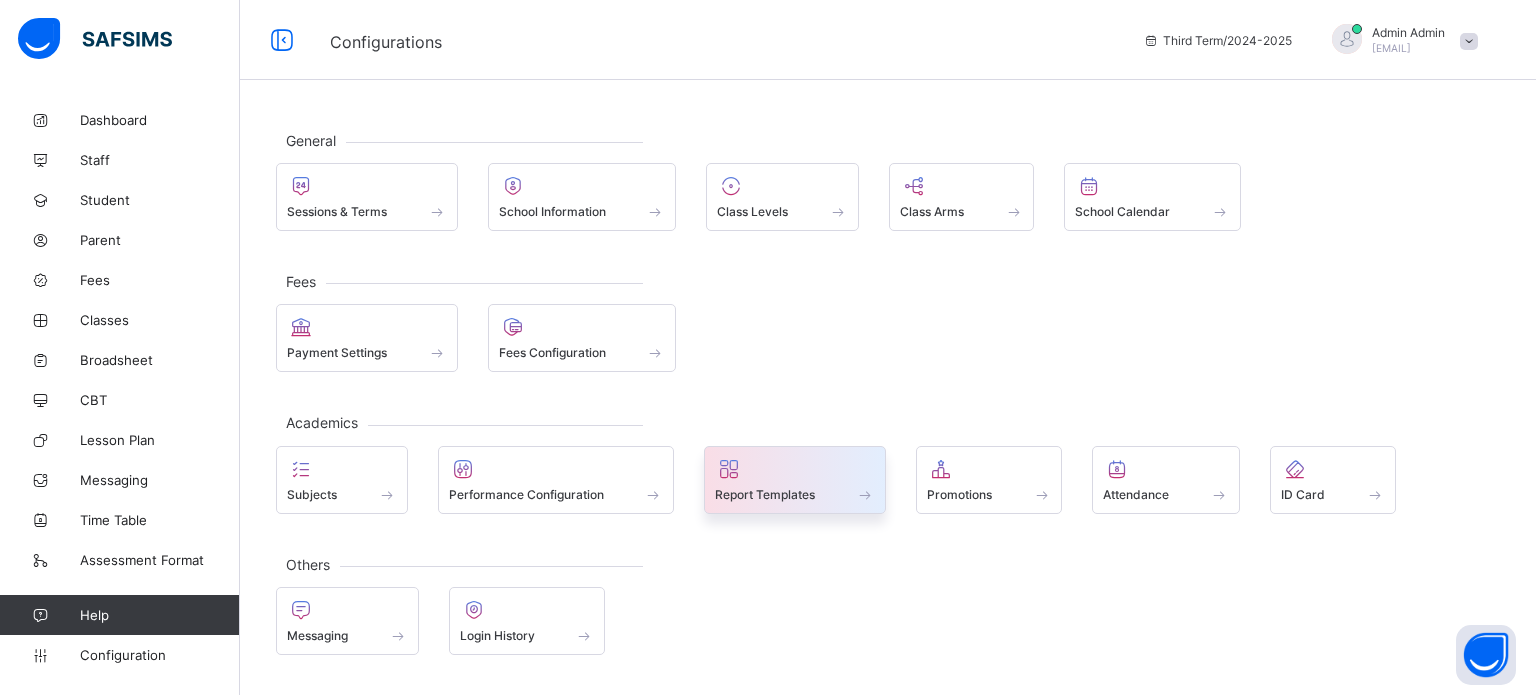 click at bounding box center (795, 469) 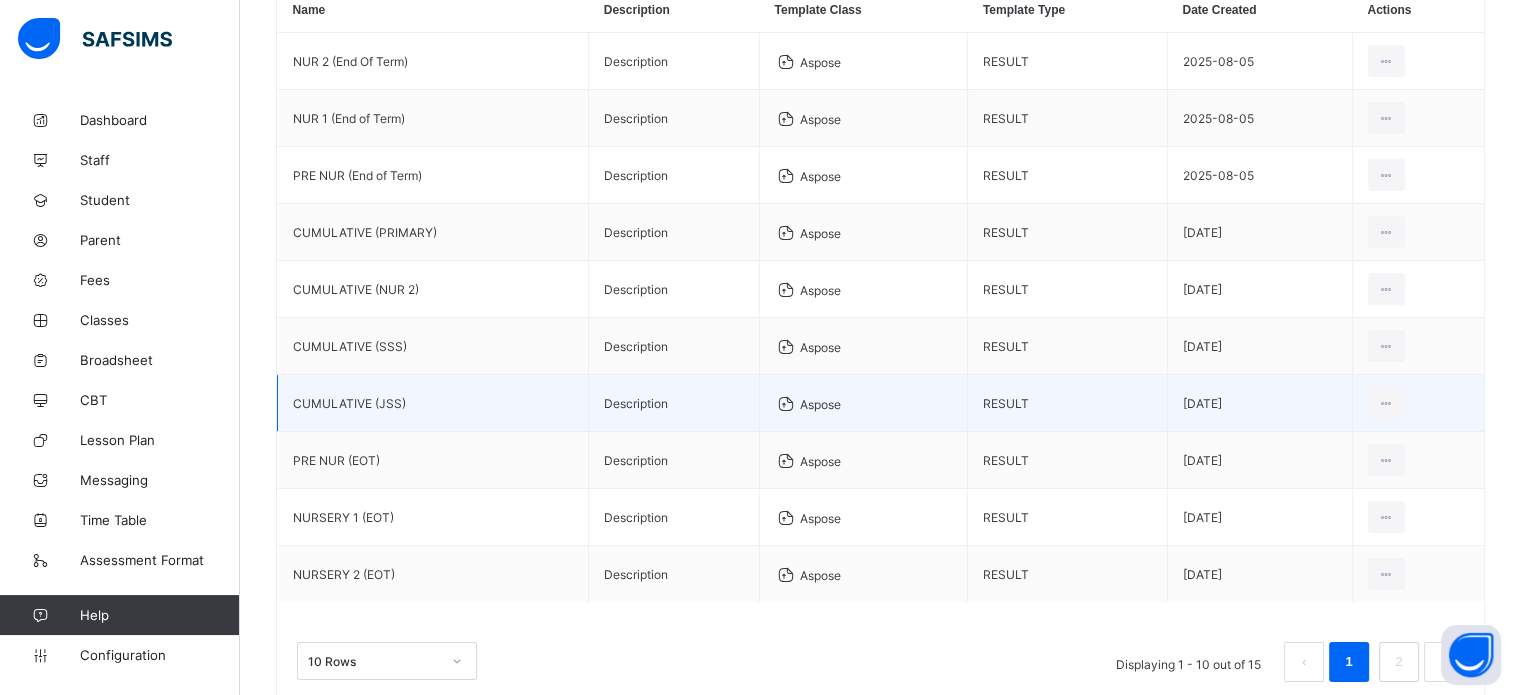 scroll, scrollTop: 300, scrollLeft: 0, axis: vertical 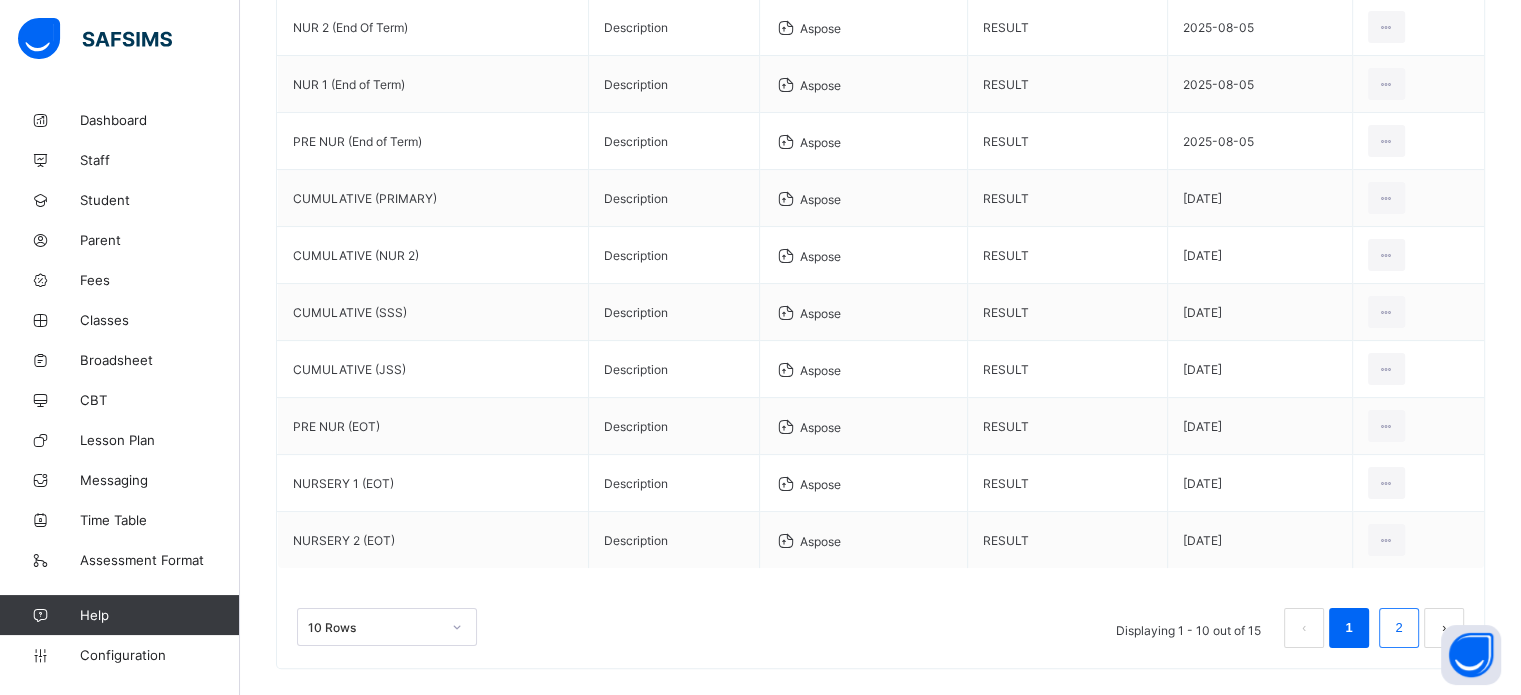 click on "2" at bounding box center (1398, 628) 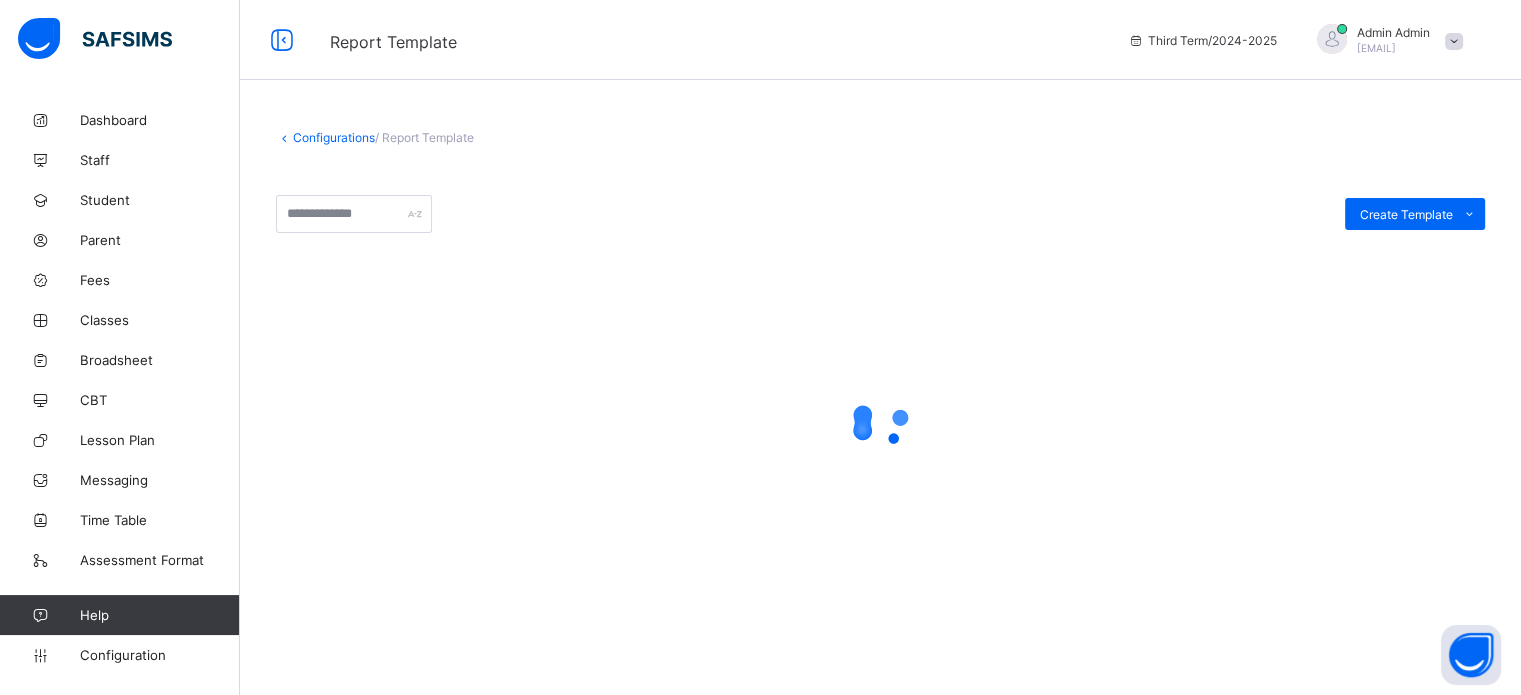 scroll, scrollTop: 0, scrollLeft: 0, axis: both 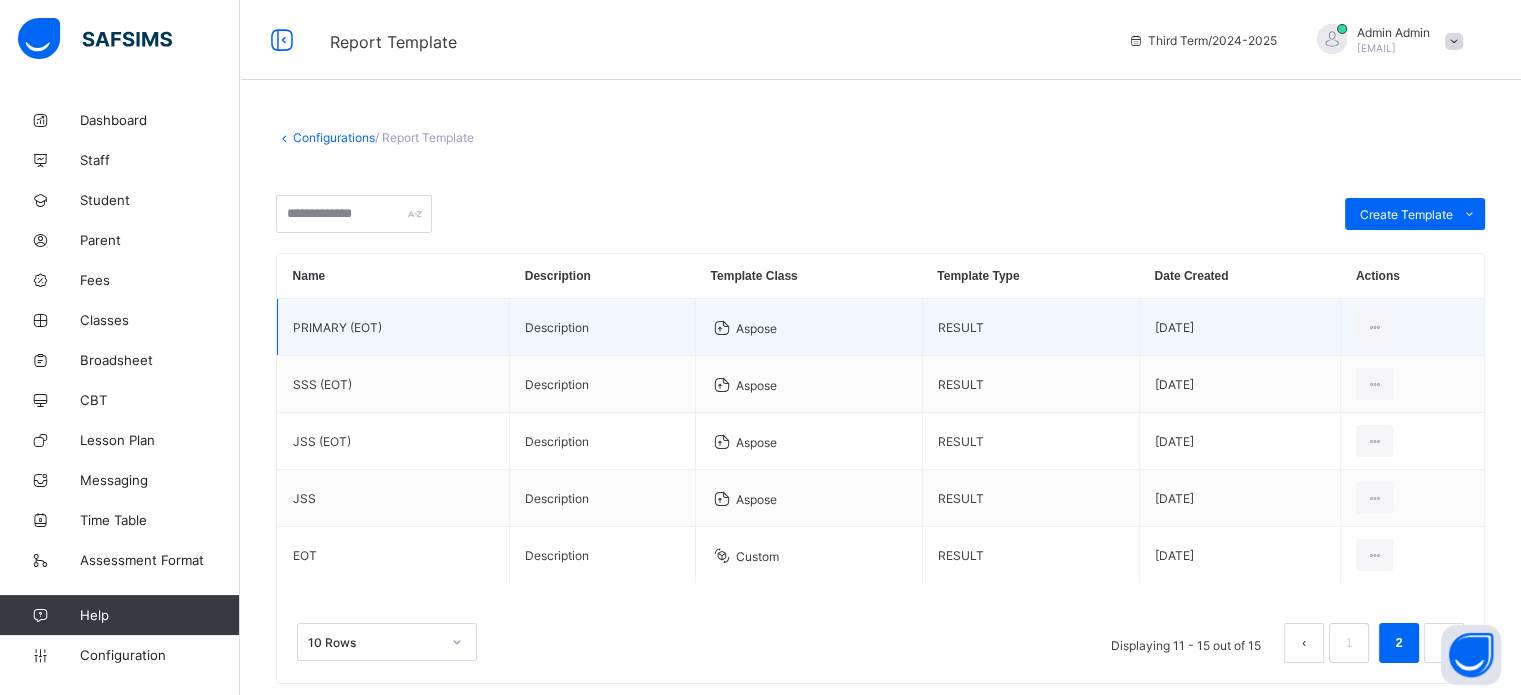 click on "PRIMARY (EOT)" at bounding box center (394, 327) 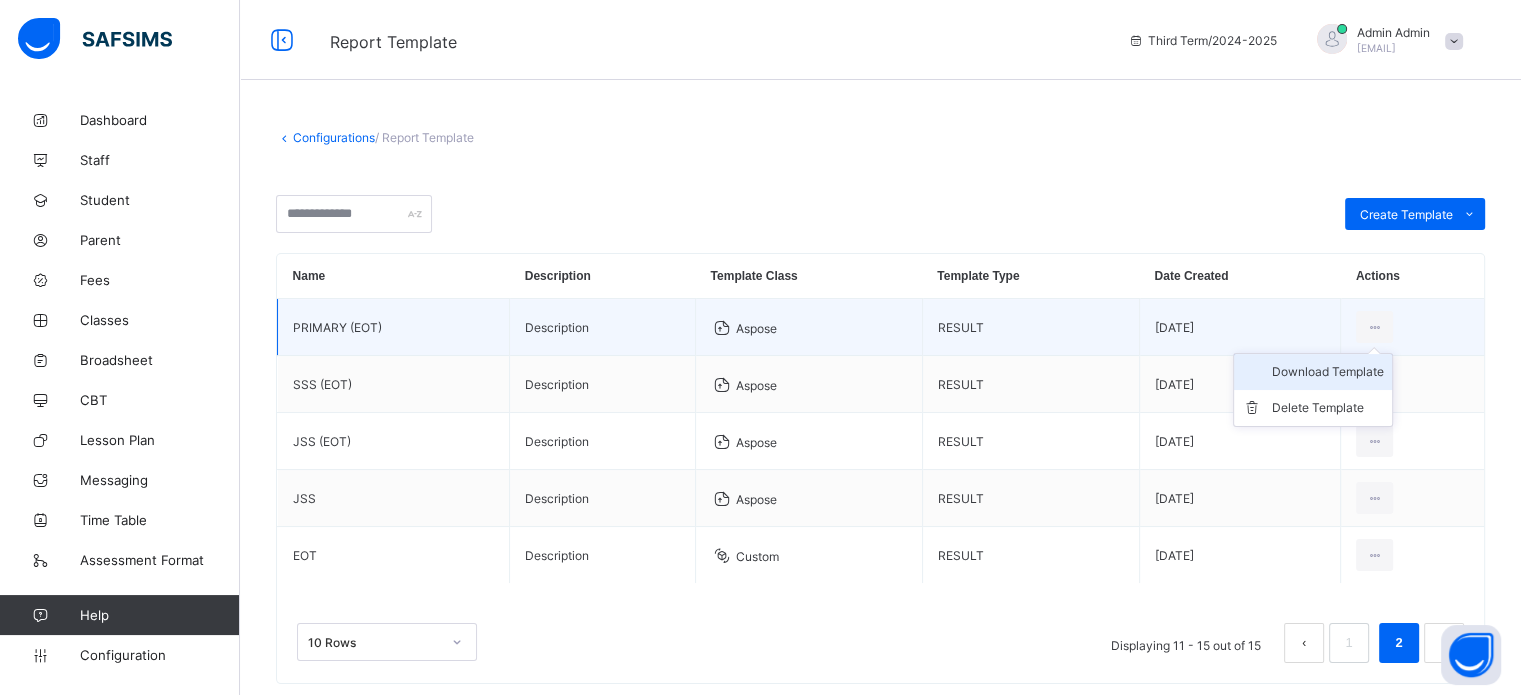 click on "Download Template" at bounding box center (1328, 372) 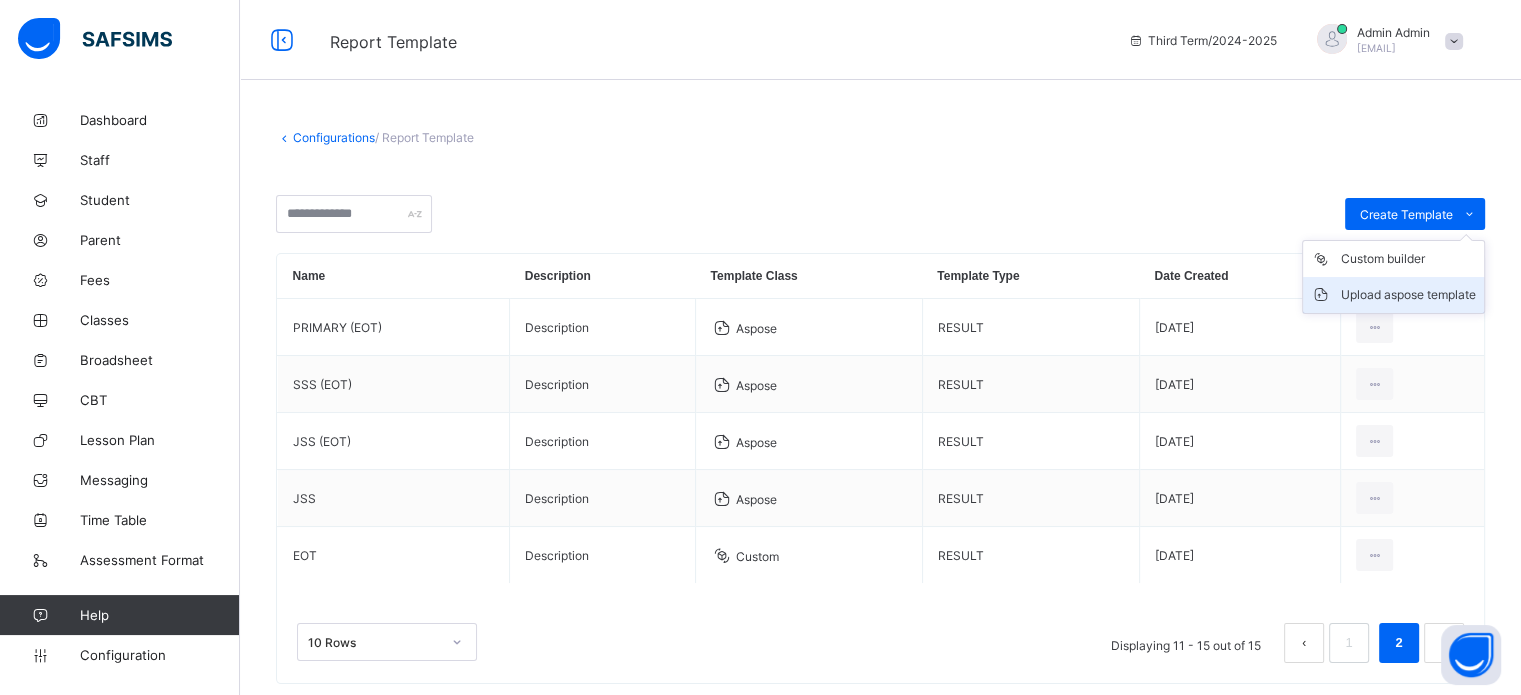 click on "Upload aspose template" at bounding box center (1408, 295) 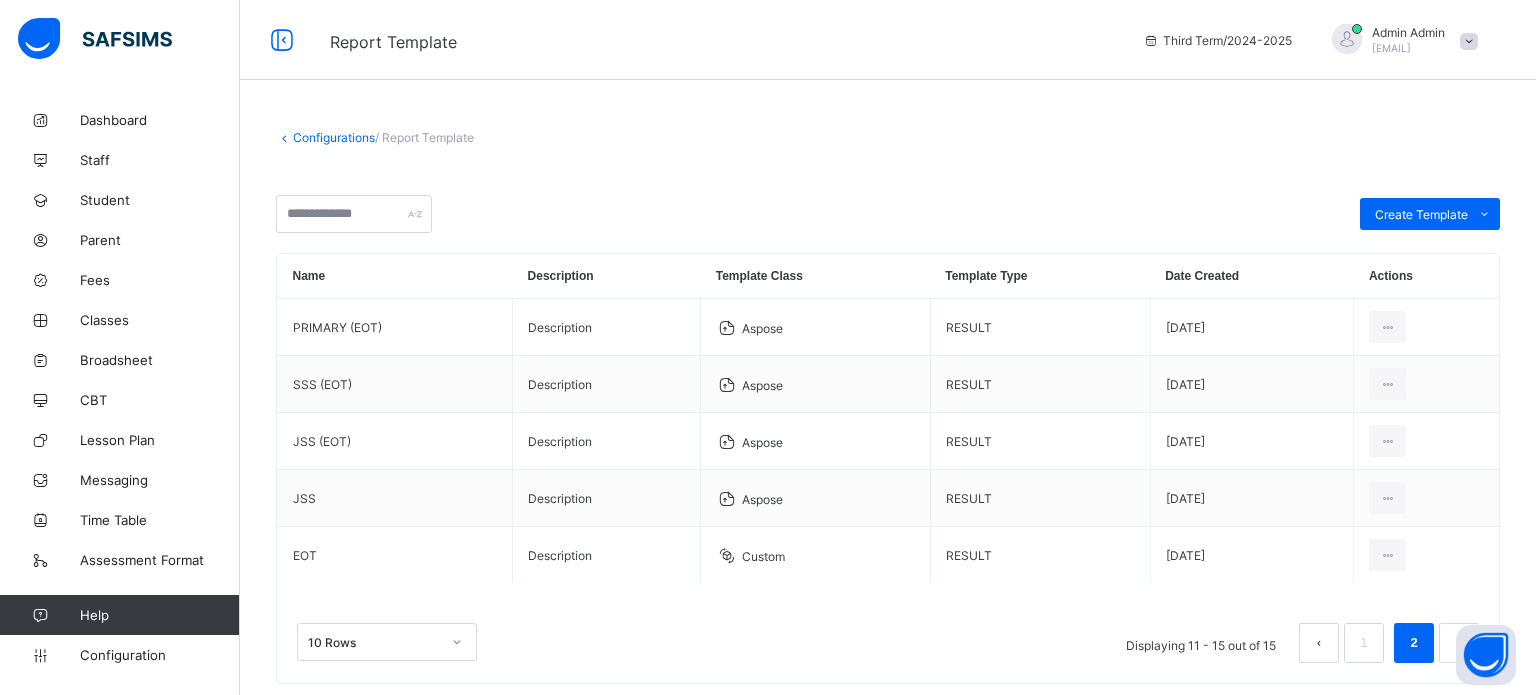 click at bounding box center [682, 821] 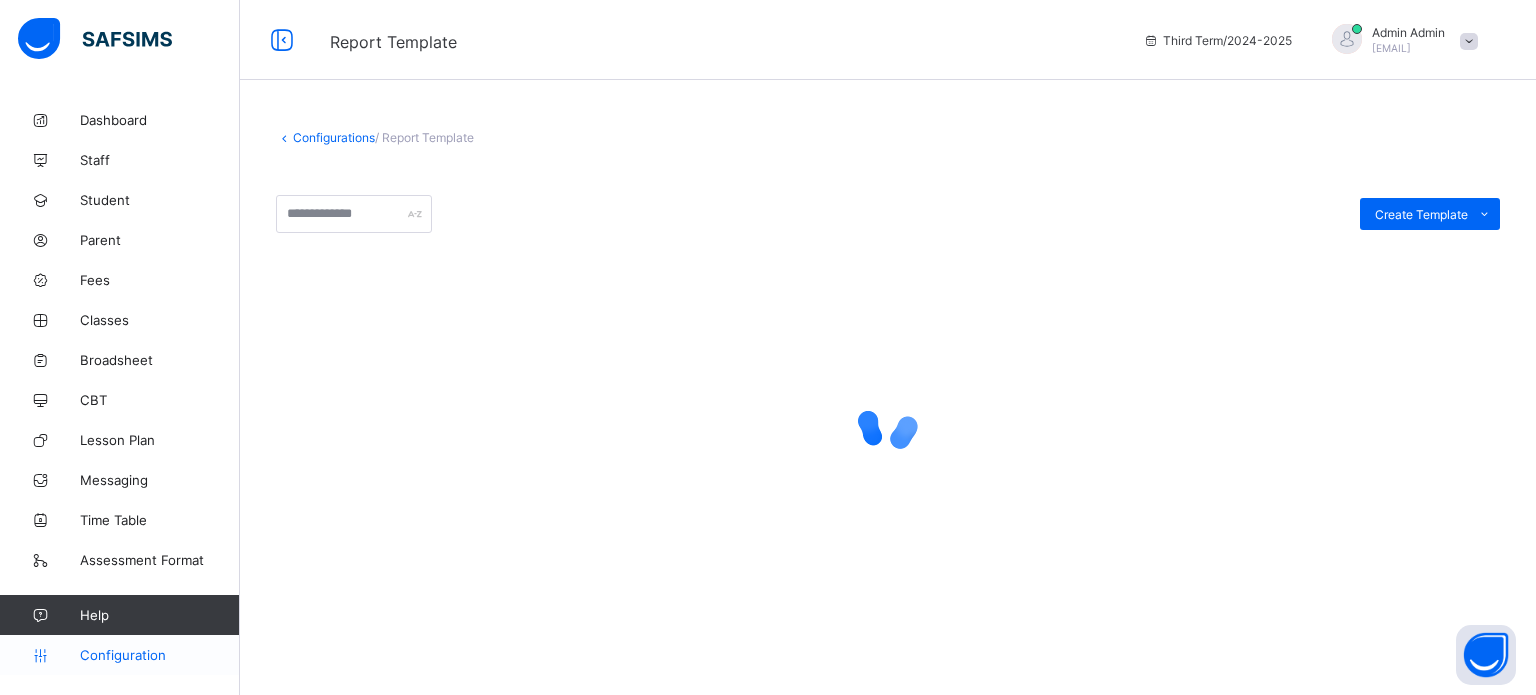 click on "Configuration" at bounding box center (159, 655) 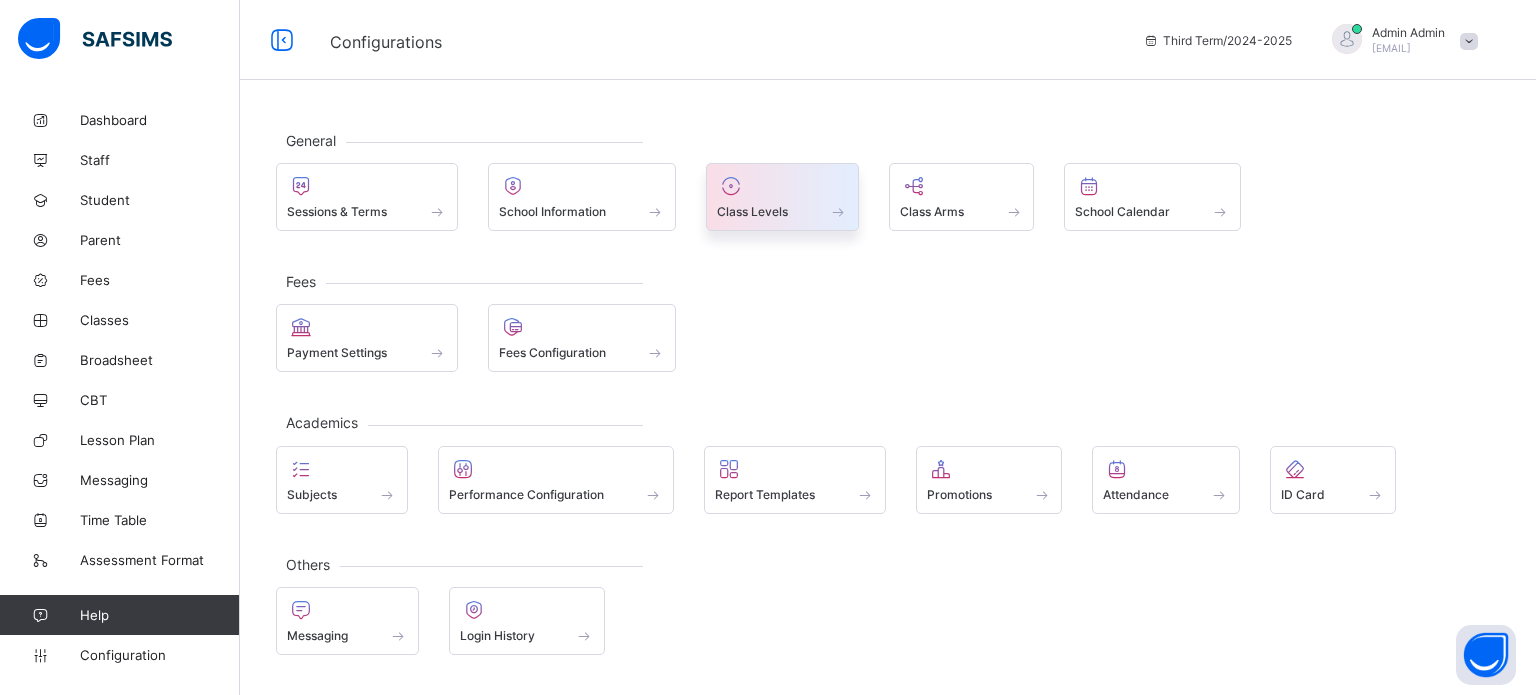 click on "Class Levels" at bounding box center (782, 197) 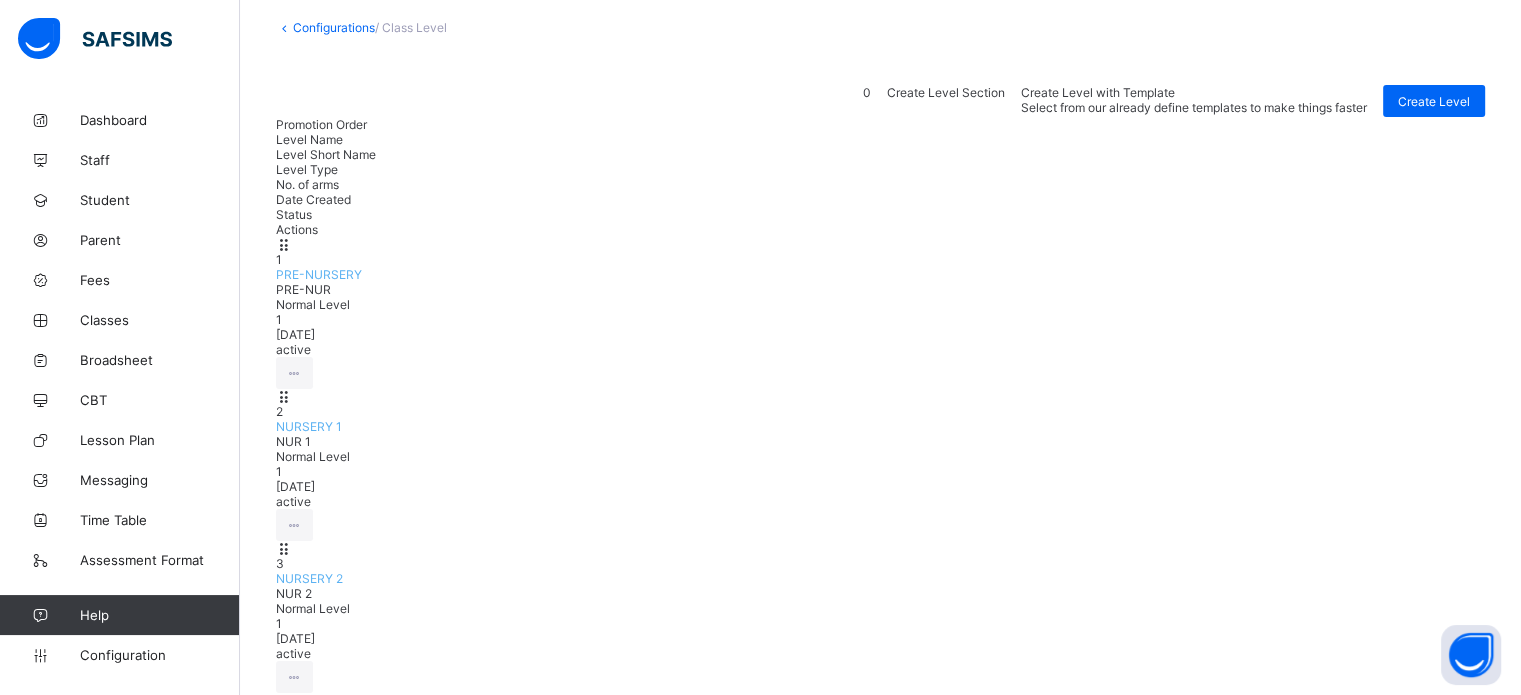 scroll, scrollTop: 351, scrollLeft: 0, axis: vertical 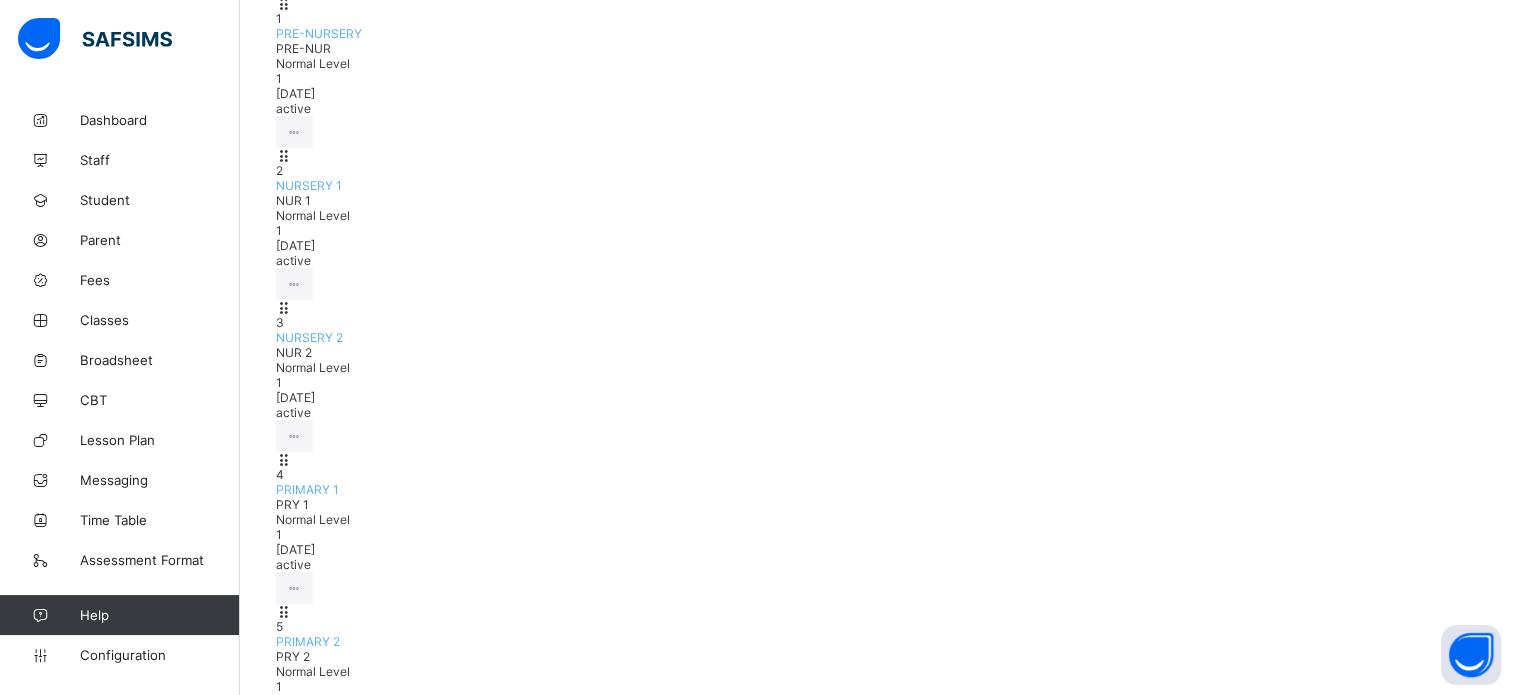 click on "PRIMARY 1" at bounding box center (307, 489) 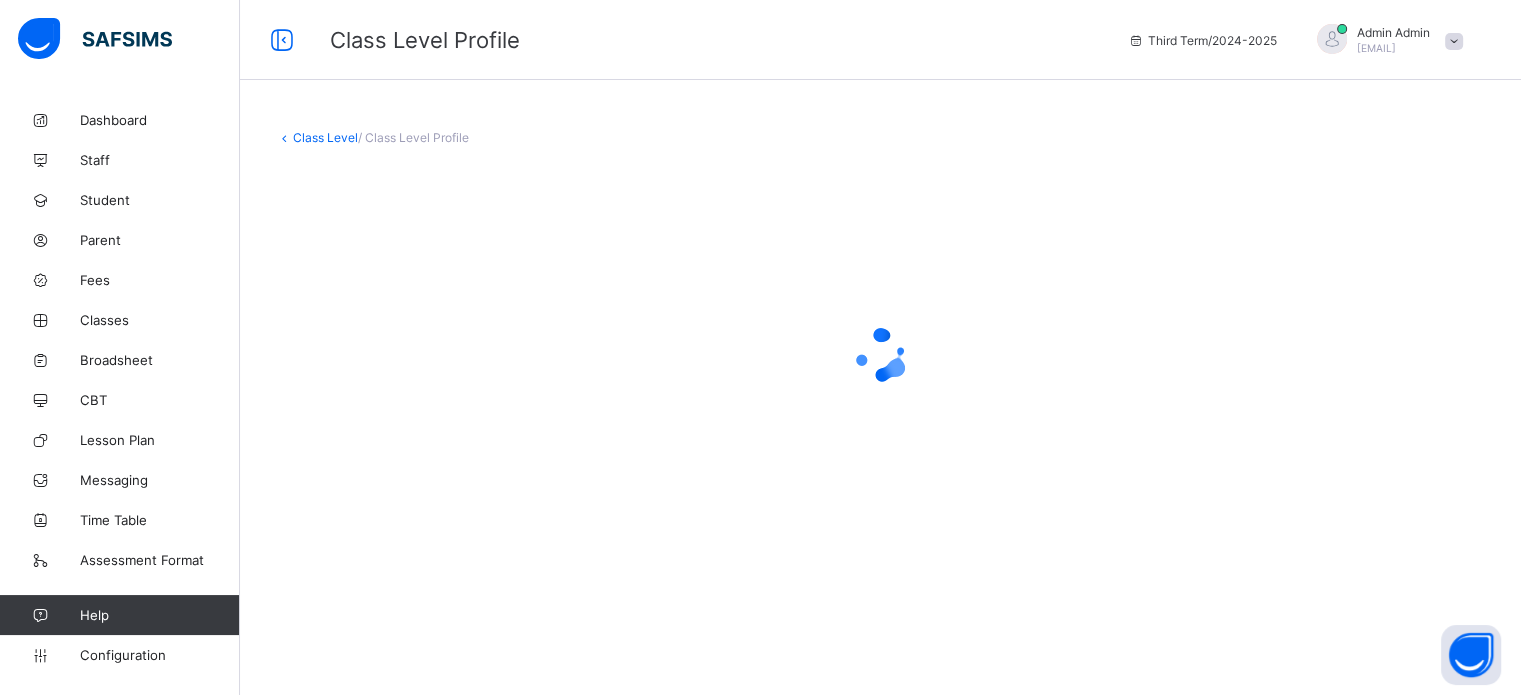 scroll, scrollTop: 0, scrollLeft: 0, axis: both 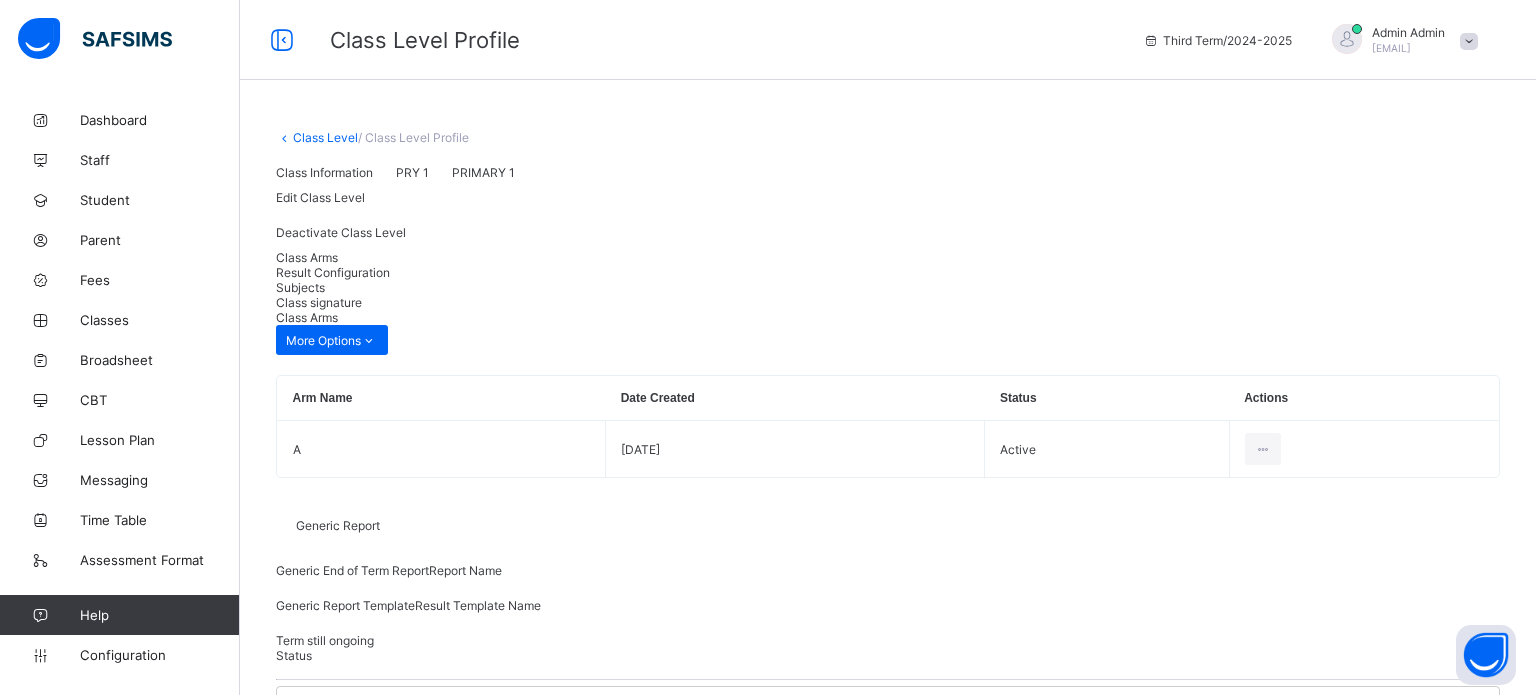 click on "Result Configuration" at bounding box center [888, 272] 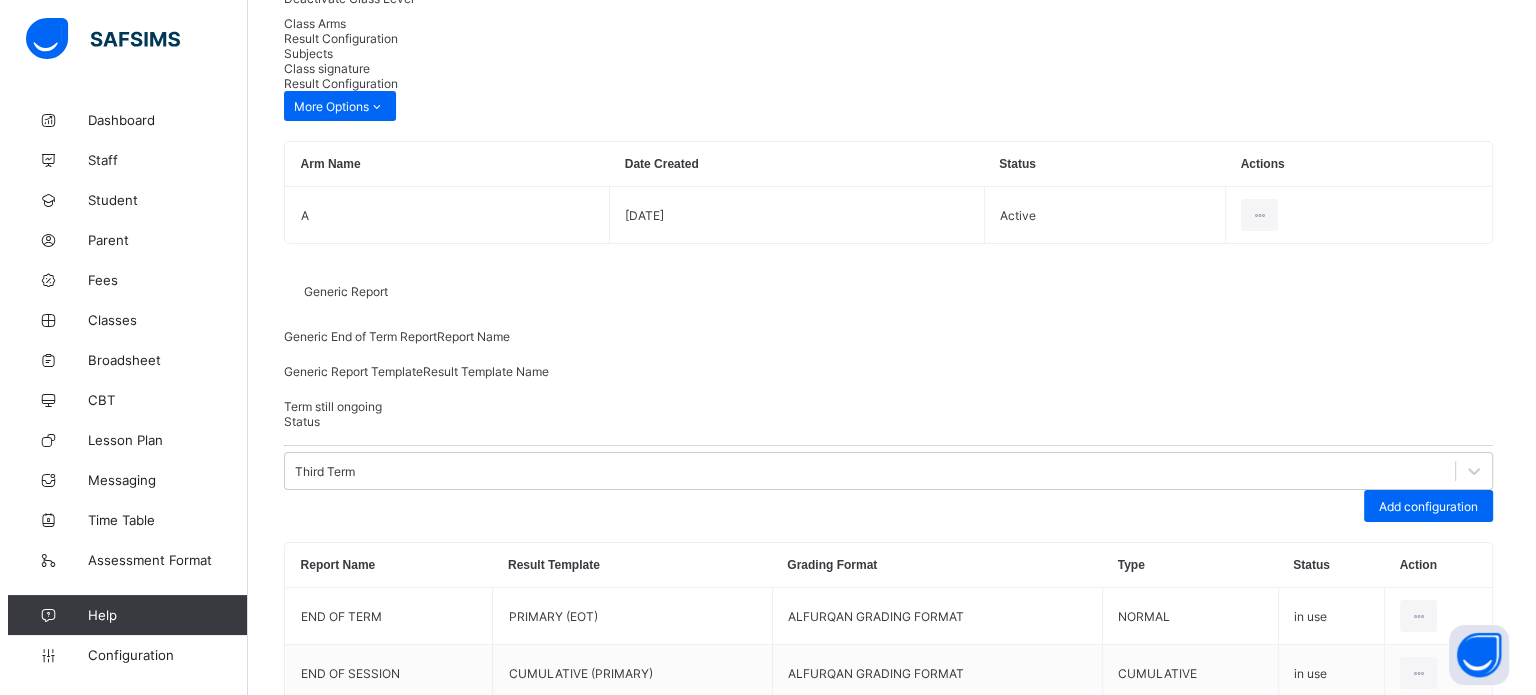 scroll, scrollTop: 301, scrollLeft: 0, axis: vertical 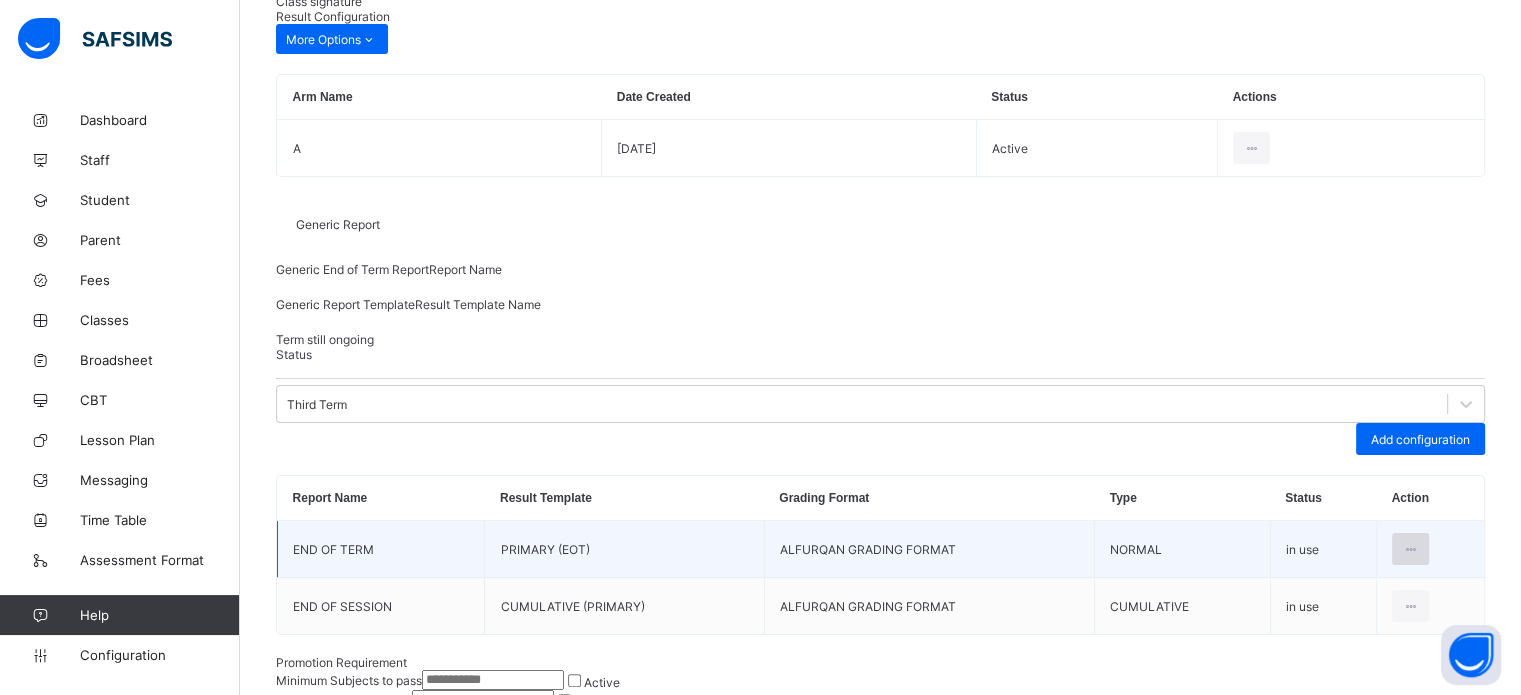 click at bounding box center (1410, 549) 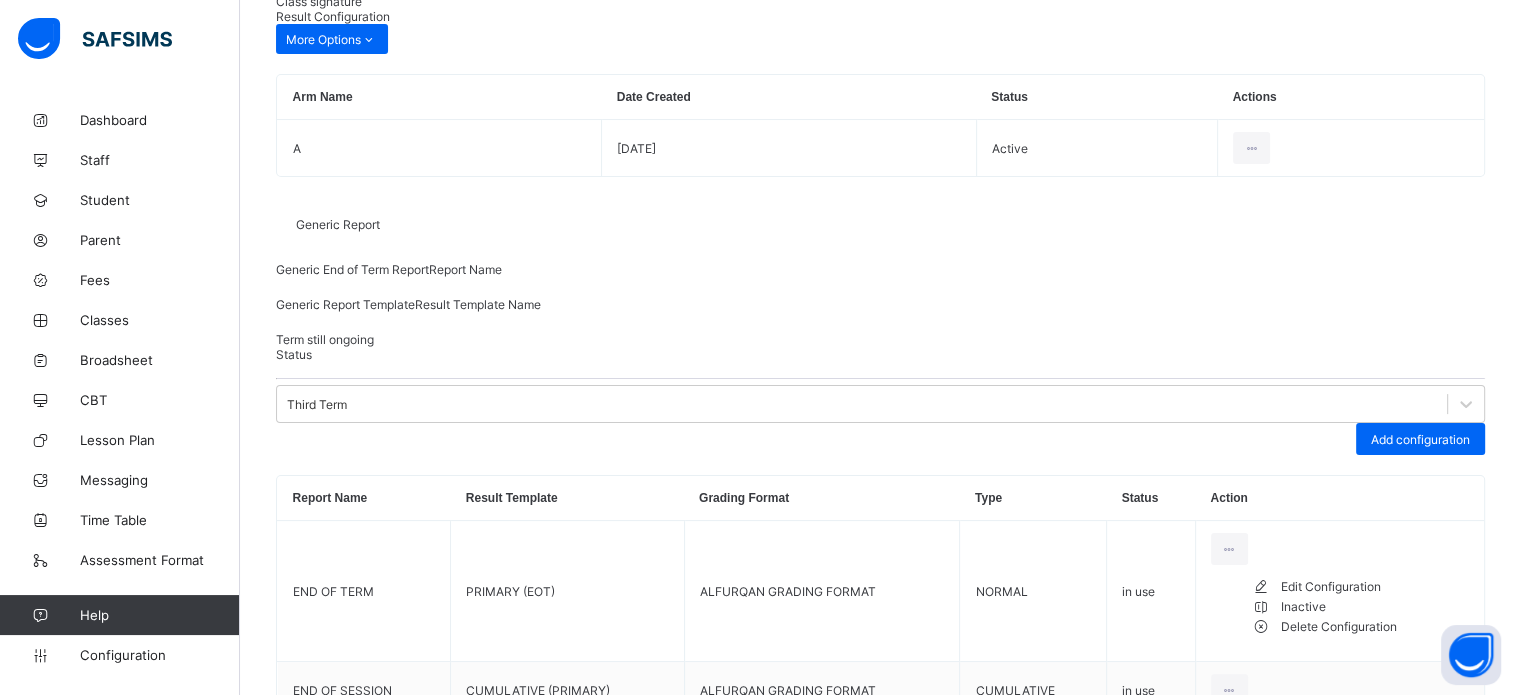 click on "Edit Configuration" at bounding box center [1375, 587] 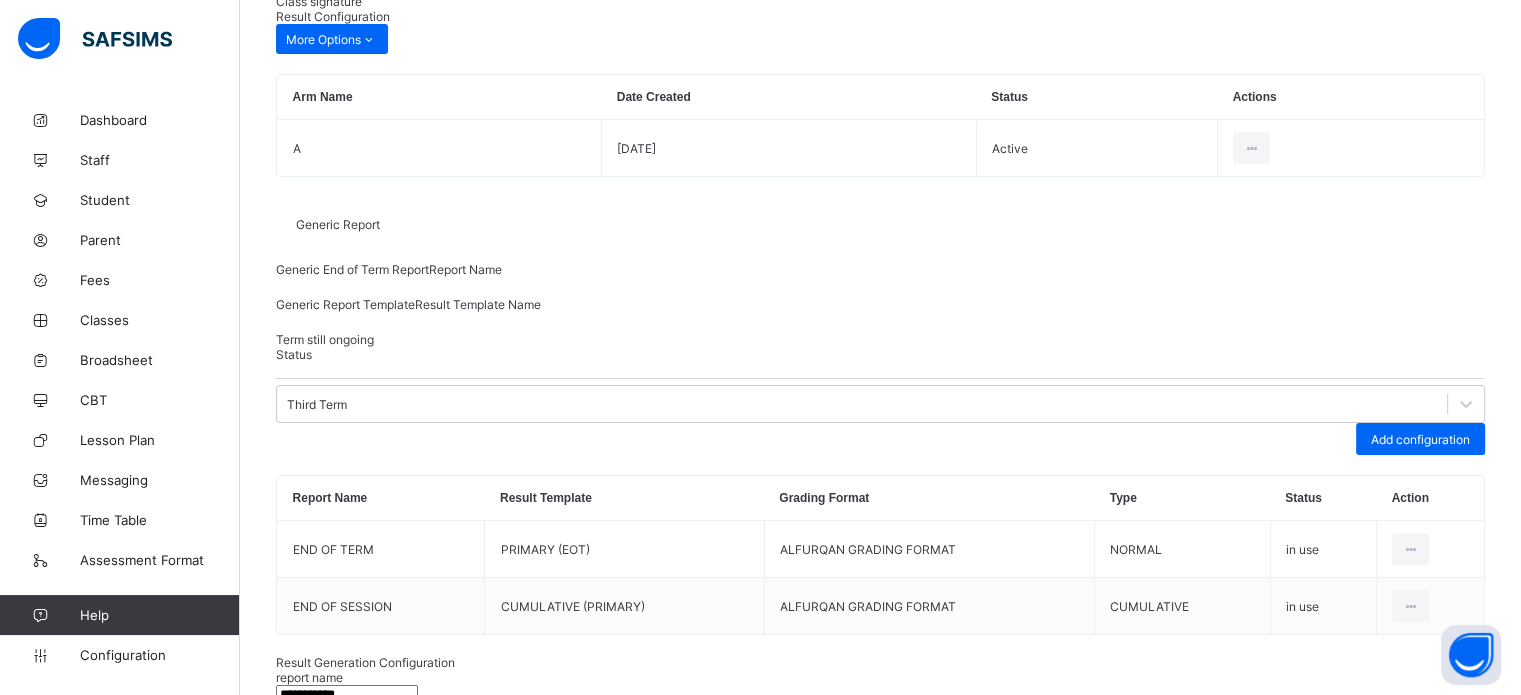 type on "**********" 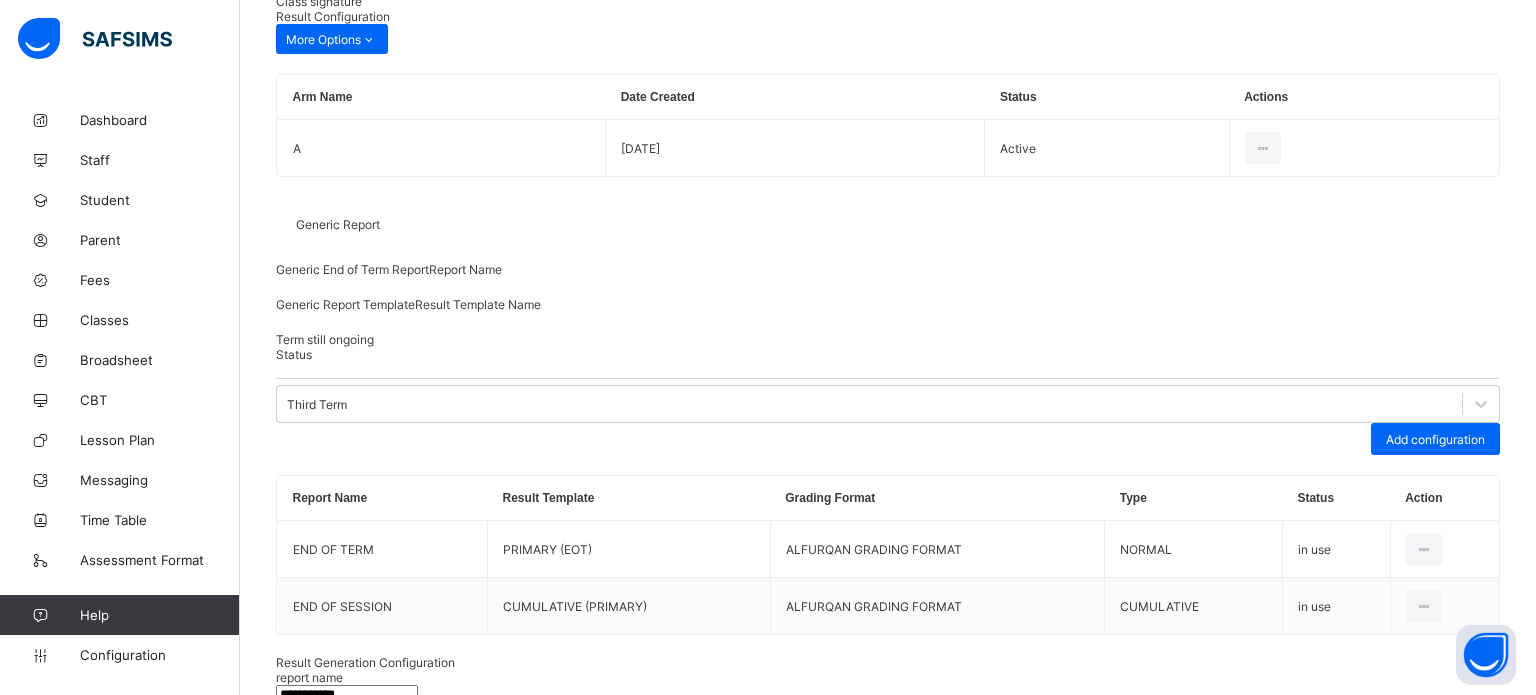 click on "PRIMARY (EOT)" at bounding box center [888, 942] 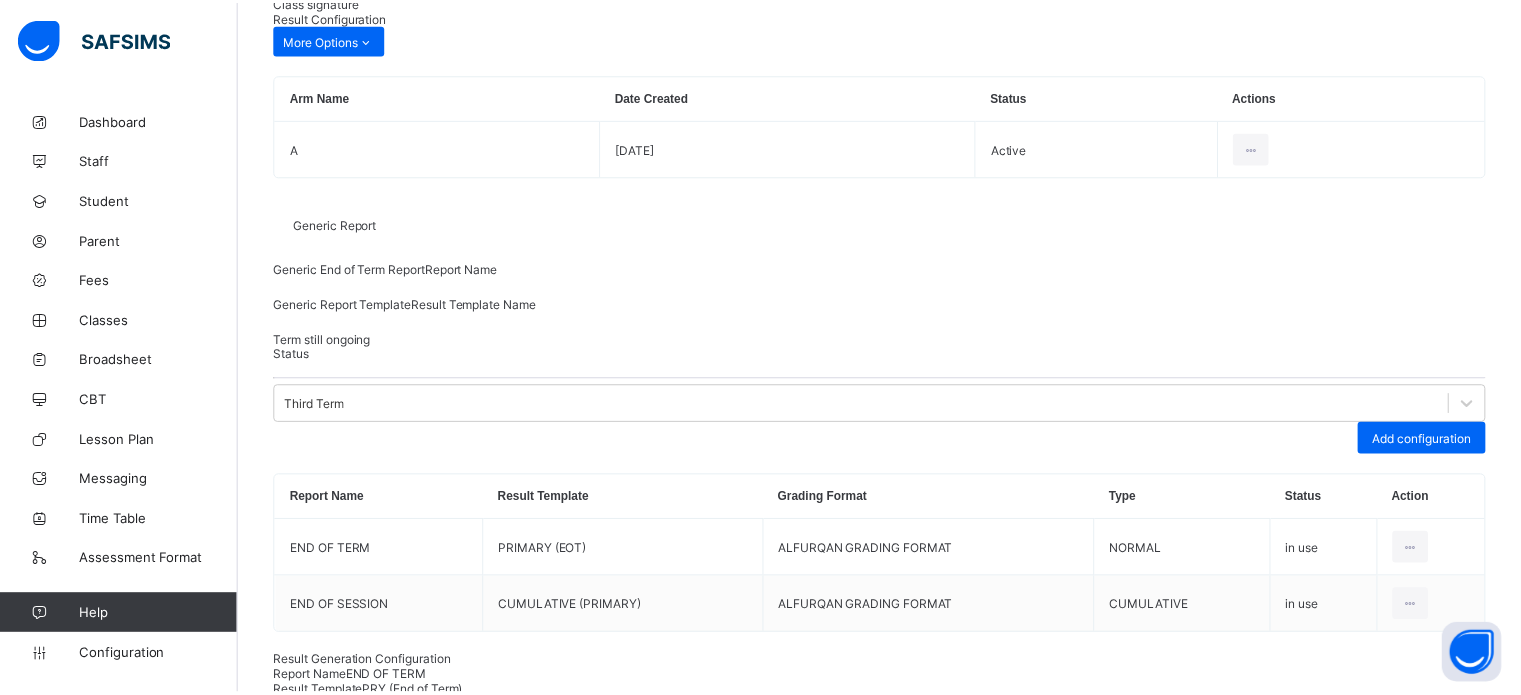 scroll, scrollTop: 0, scrollLeft: 0, axis: both 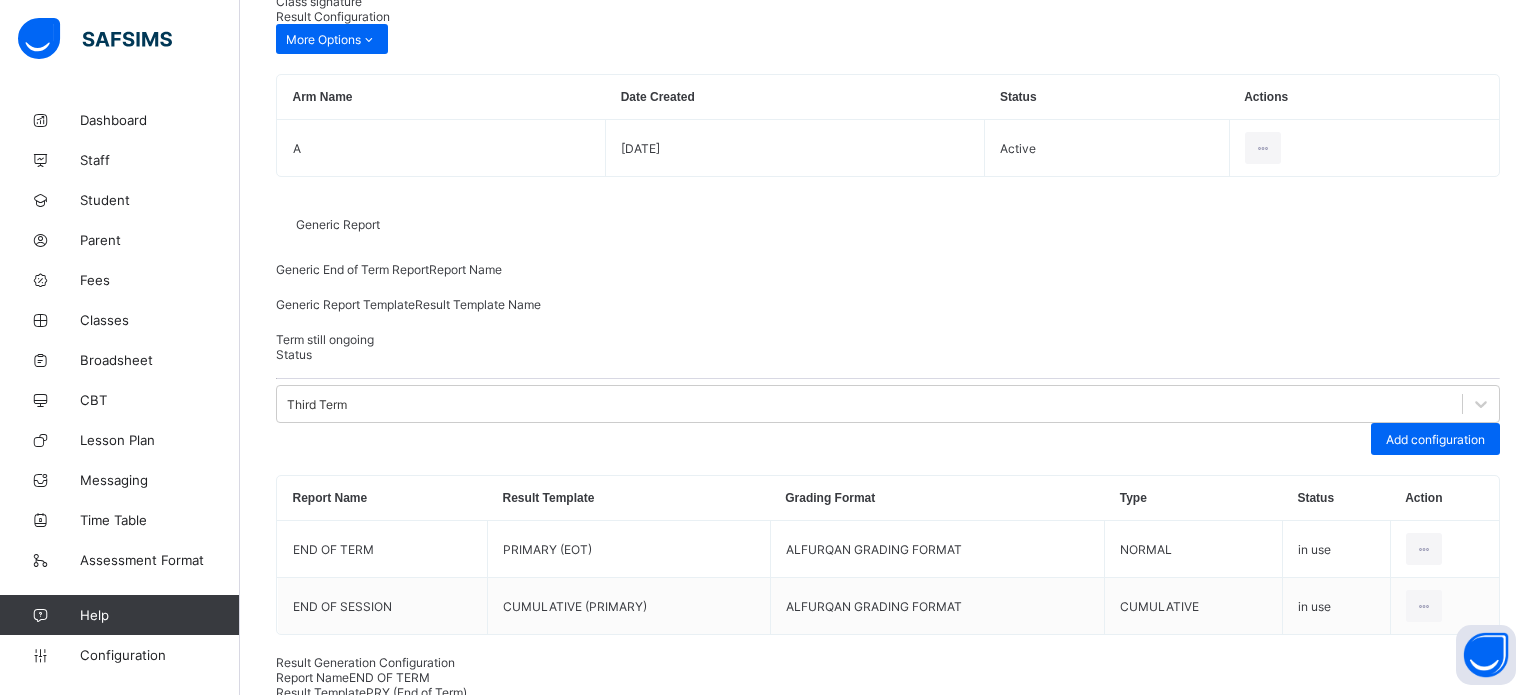 click on "Save" at bounding box center (1450, 1123) 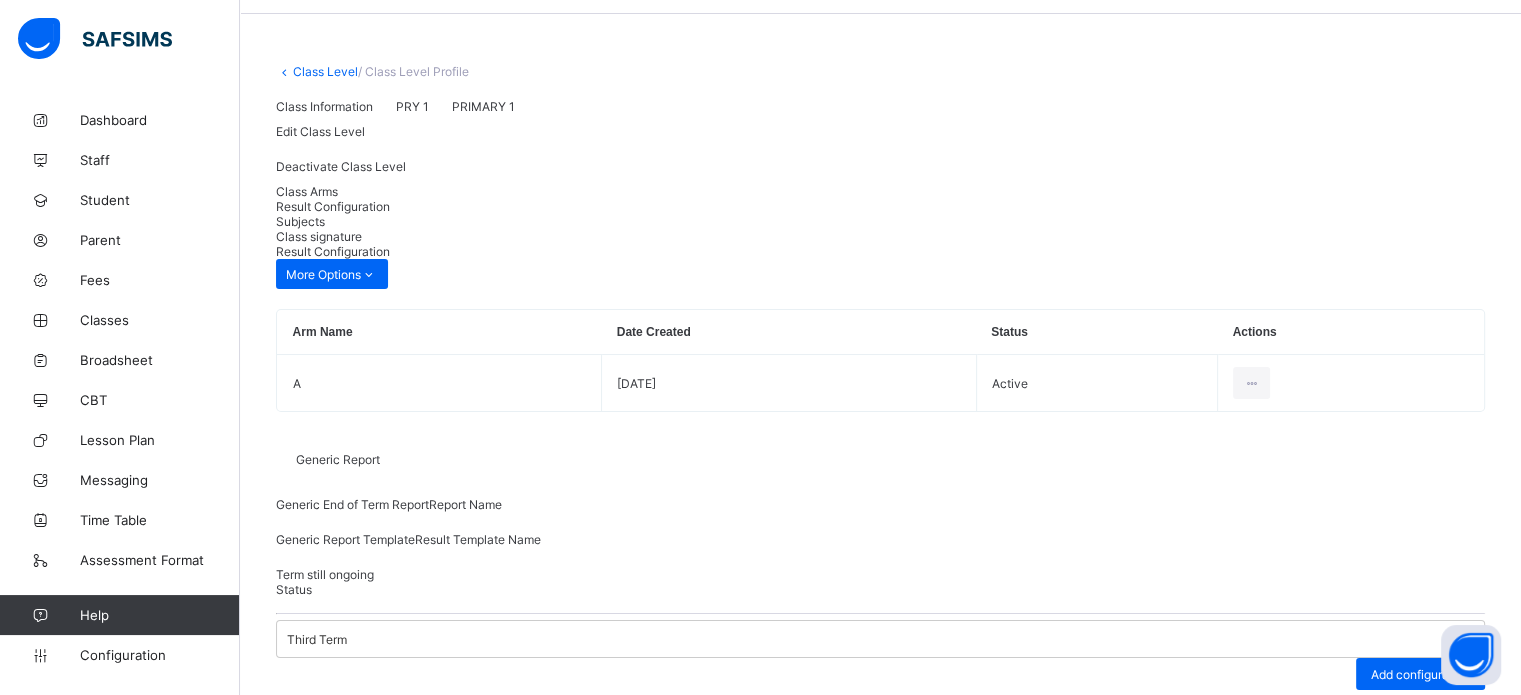 scroll, scrollTop: 0, scrollLeft: 0, axis: both 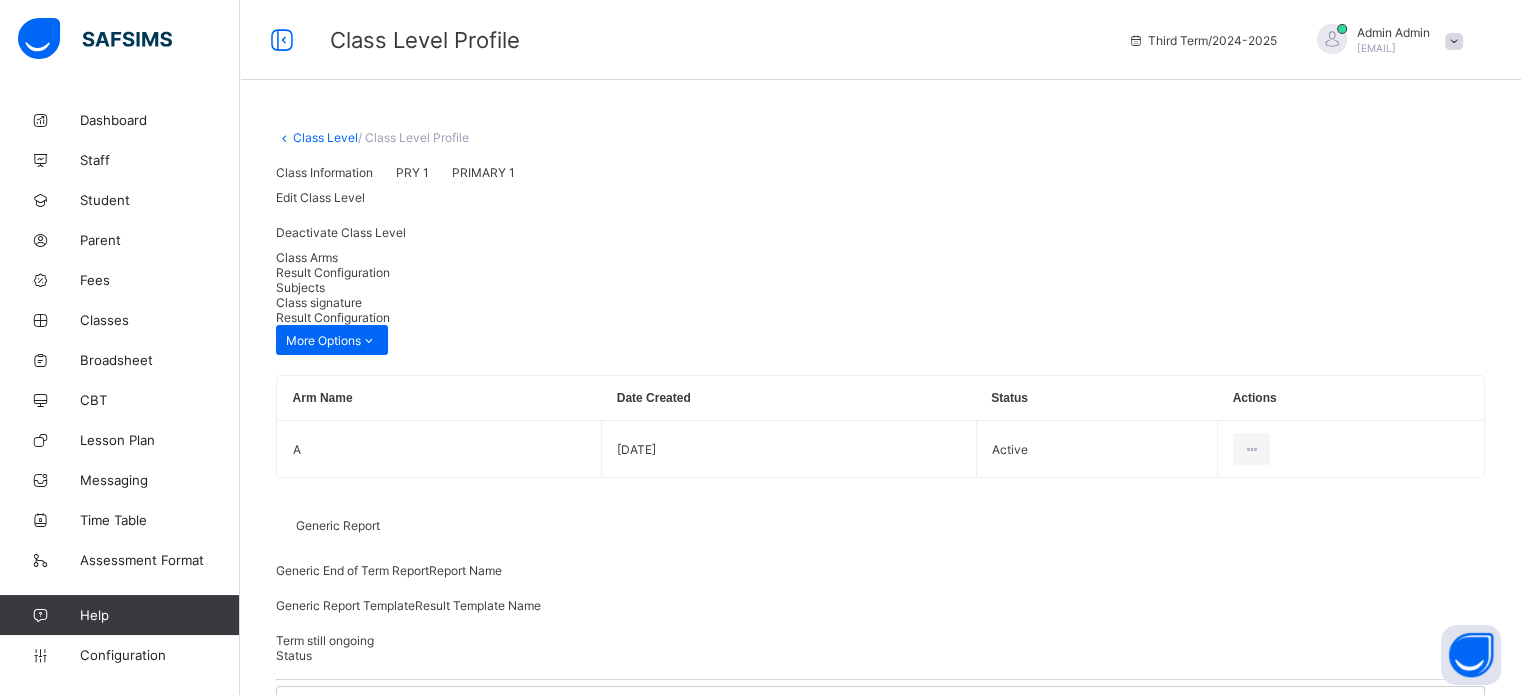 click on "Class Level" at bounding box center [325, 137] 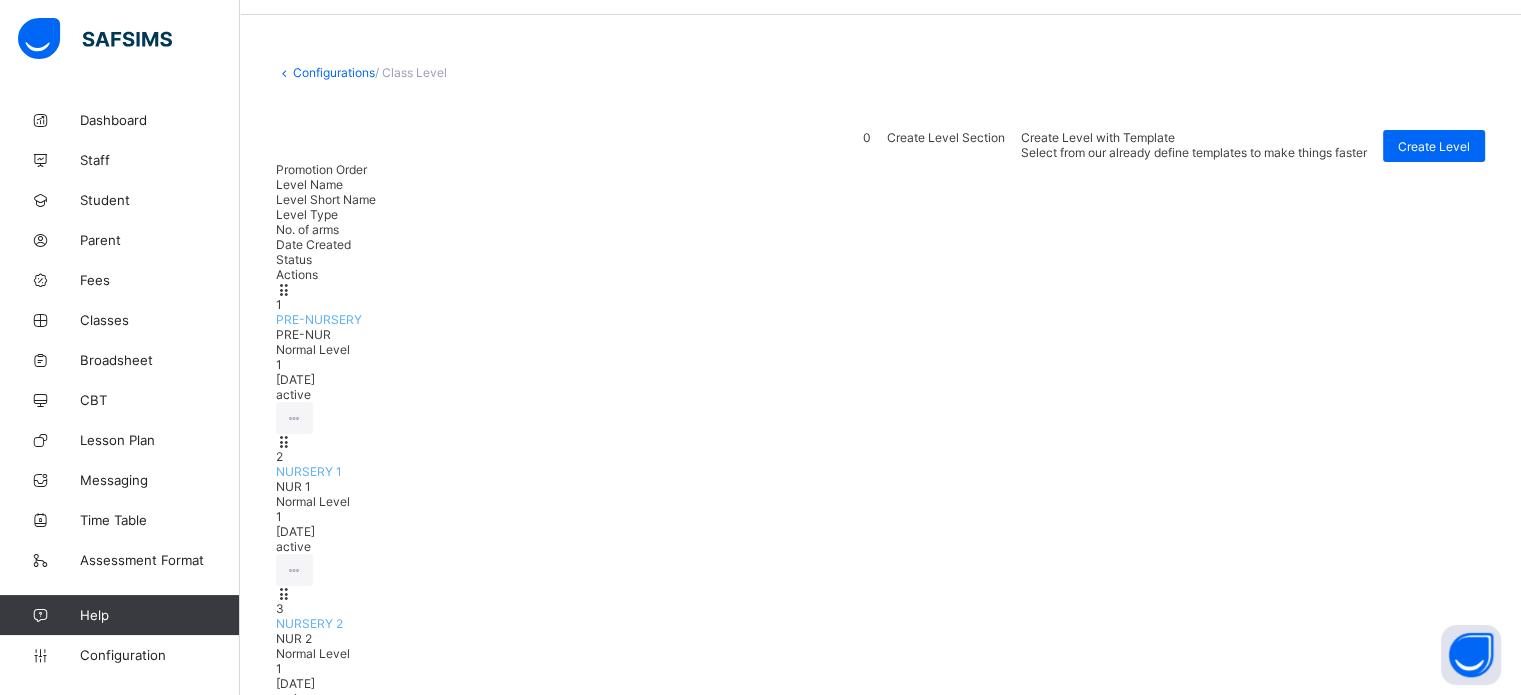 scroll, scrollTop: 100, scrollLeft: 0, axis: vertical 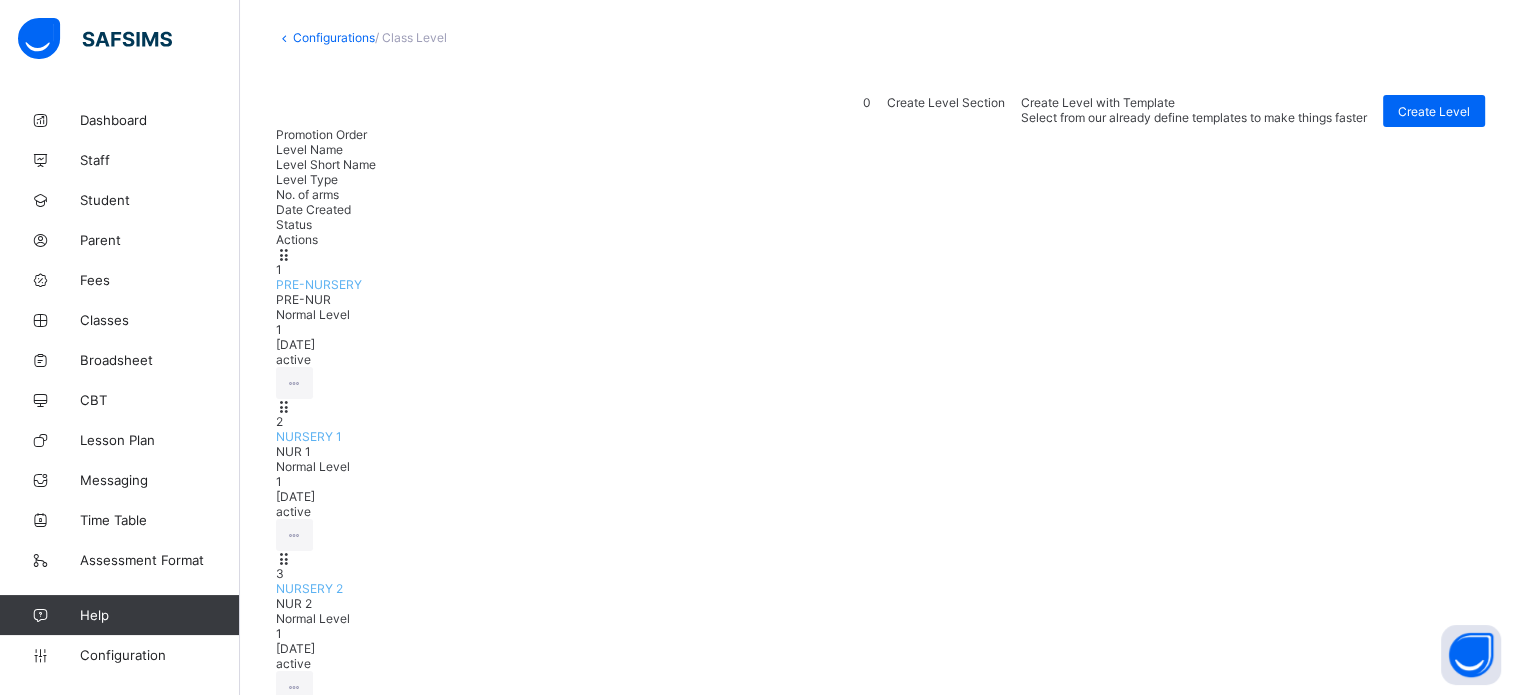 click on "PRIMARY 2" at bounding box center [308, 892] 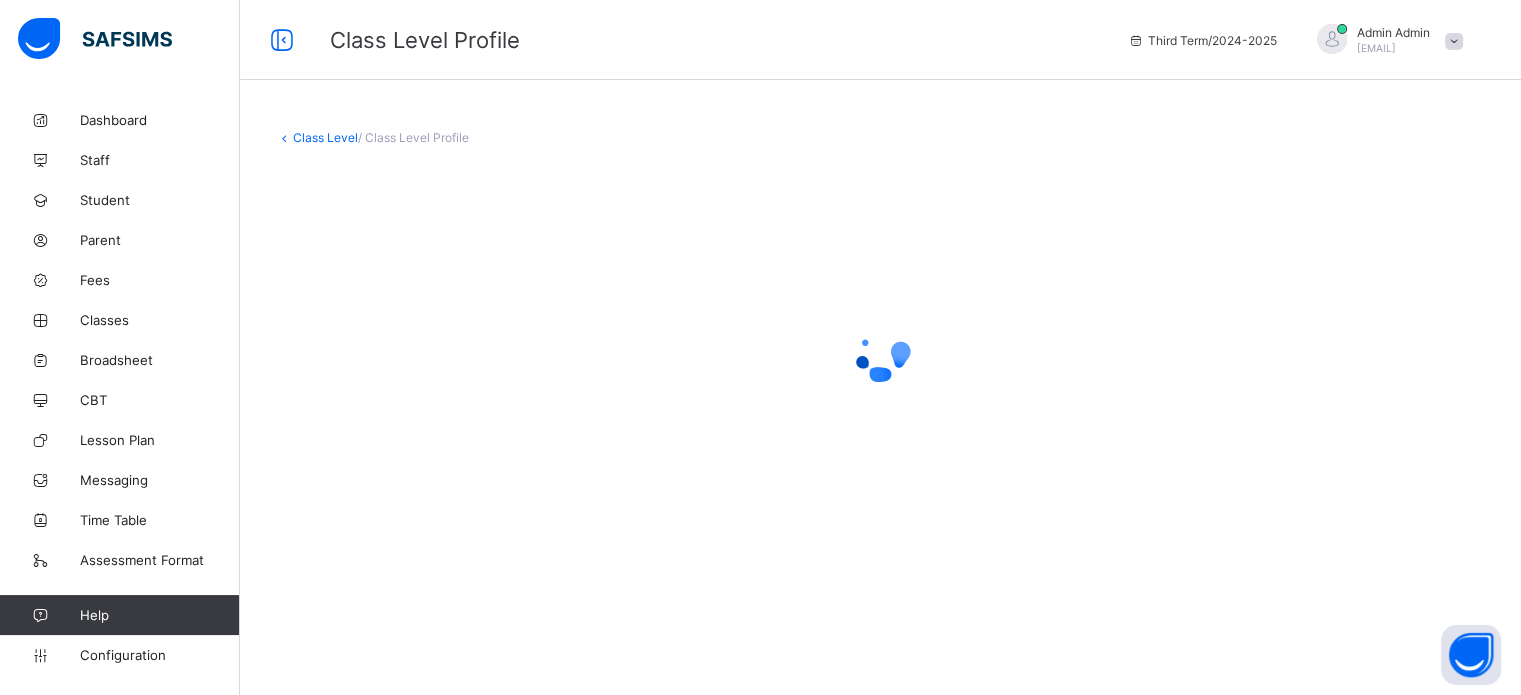 scroll, scrollTop: 0, scrollLeft: 0, axis: both 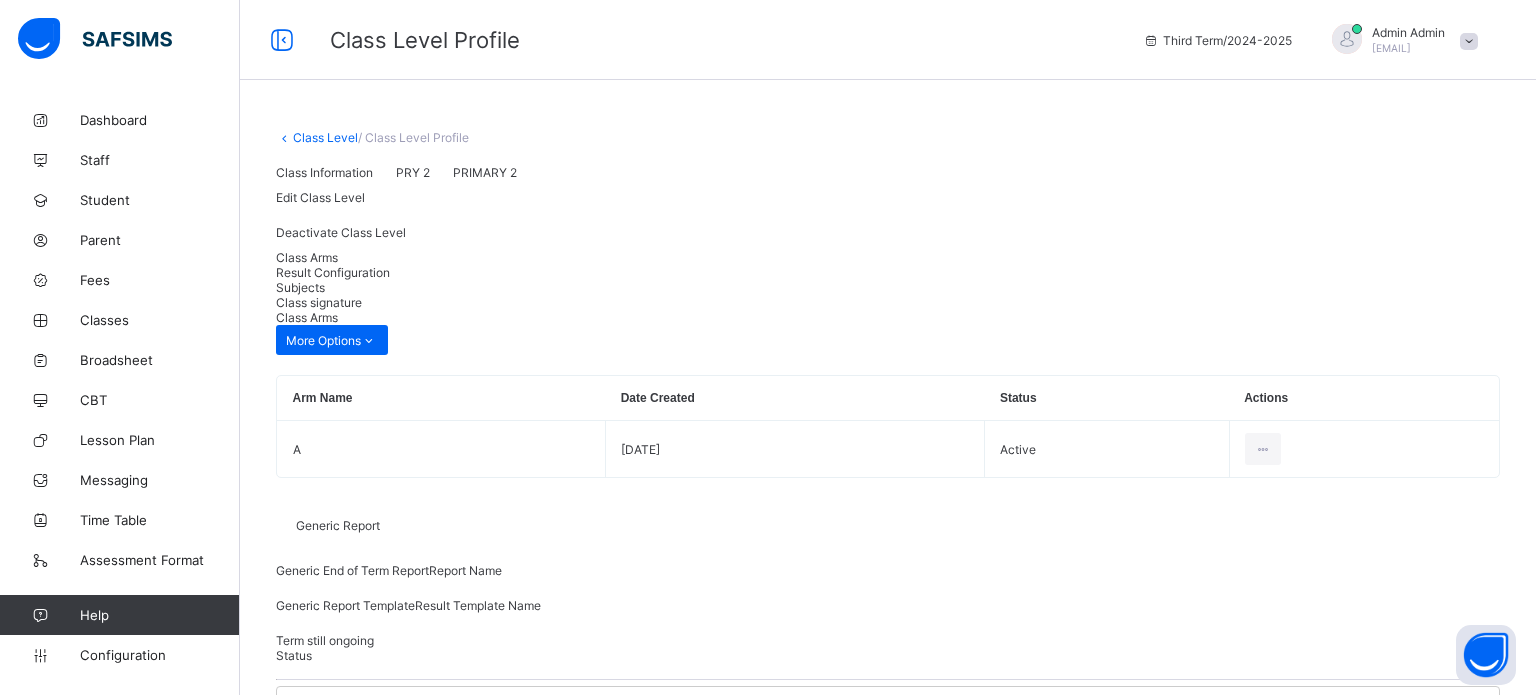 click on "Result Configuration" at bounding box center [333, 272] 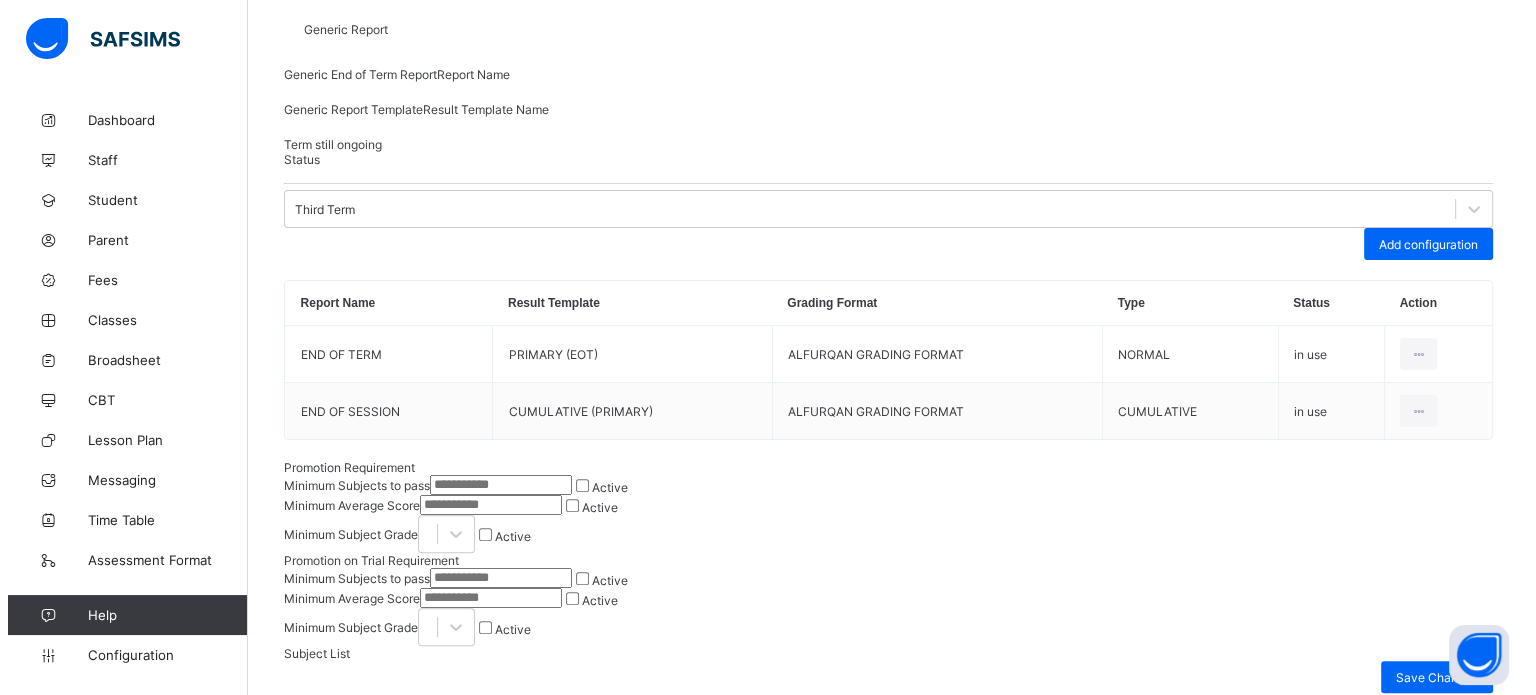 scroll, scrollTop: 301, scrollLeft: 0, axis: vertical 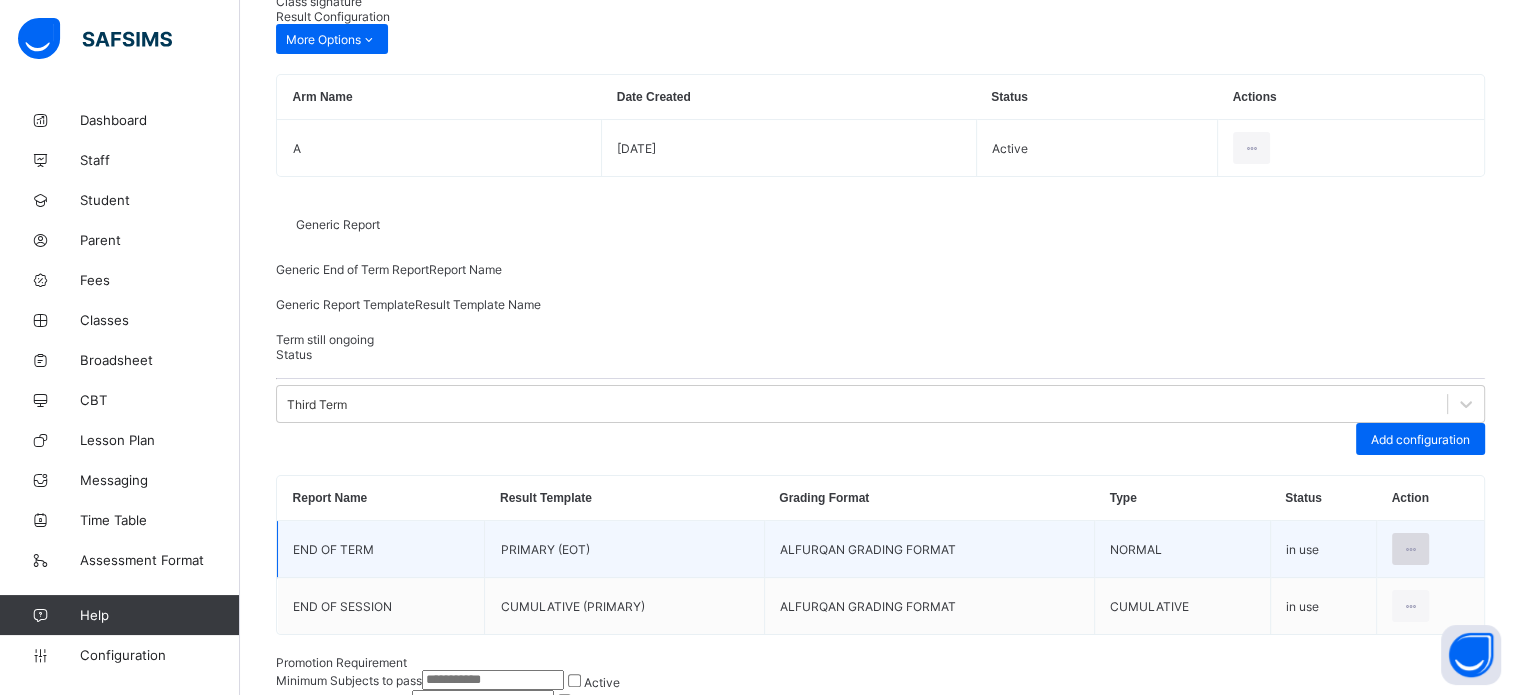 click at bounding box center [1410, 549] 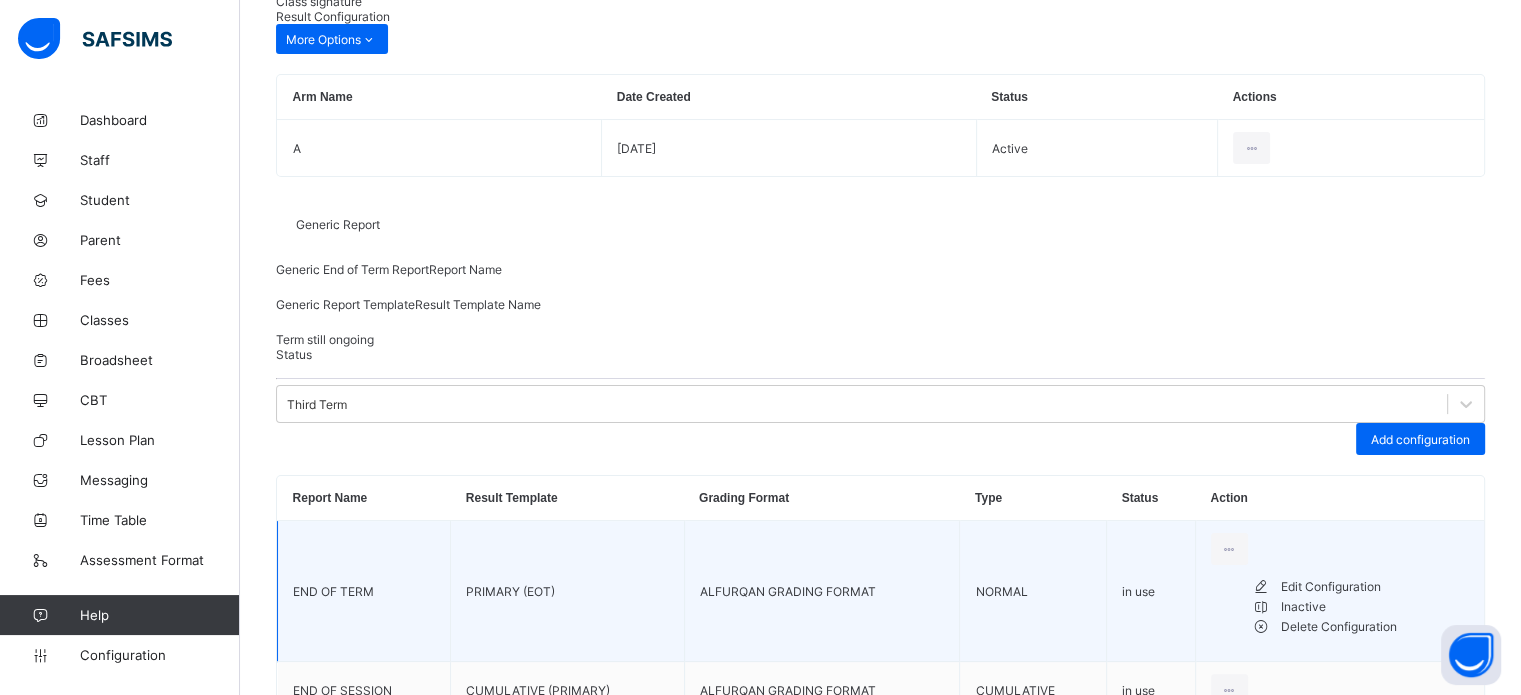 click on "Edit Configuration" at bounding box center (1375, 587) 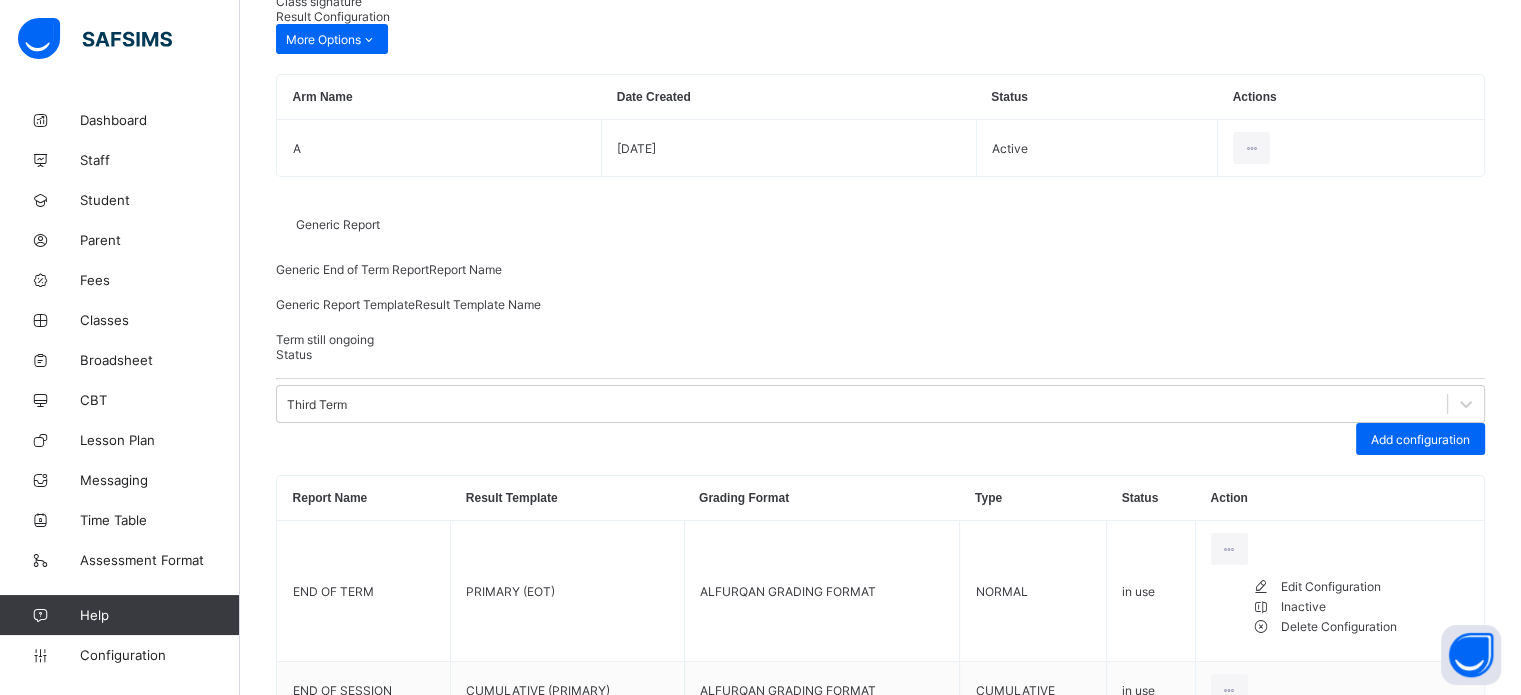 type on "**********" 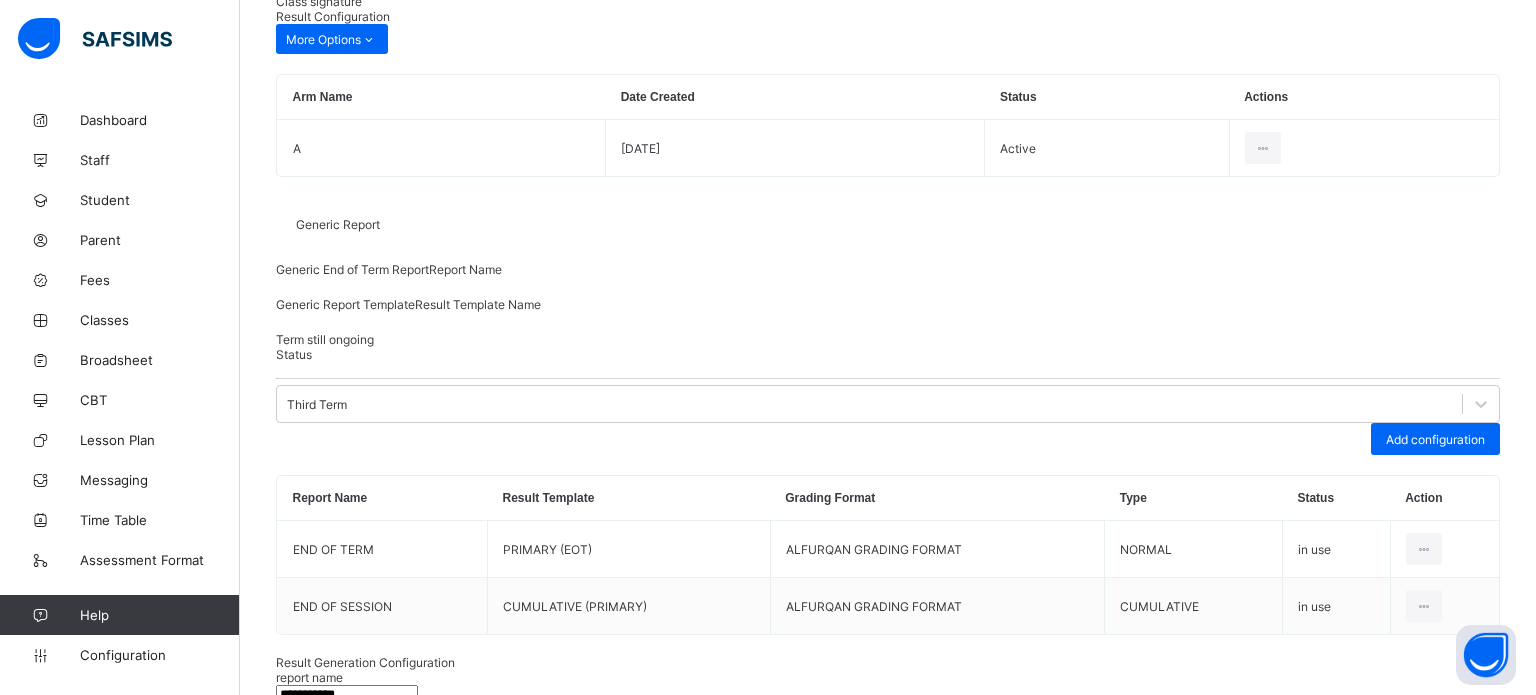 click on "option NURSERY 1 (EOT) focused, 7 of 16. 16 results available. Use Up and Down to choose options, press Enter to select the currently focused option, press Escape to exit the menu, press Tab to select the option and exit the menu. PRIMARY (EOT) EOT JSS  JSS (EOT) SSS (EOT) PRIMARY (EOT) NURSERY 2 (EOT) NURSERY 1 (EOT) PRE NUR (EOT) CUMULATIVE (NUR 2) CUMULATIVE (JSS) CUMULATIVE (PRIMARY) CUMULATIVE (SSS) PRE NUR (End of Term) NUR 1 (End of Term) NUR 2 (End Of Term) PRY (End of Term)" at bounding box center [888, 1079] 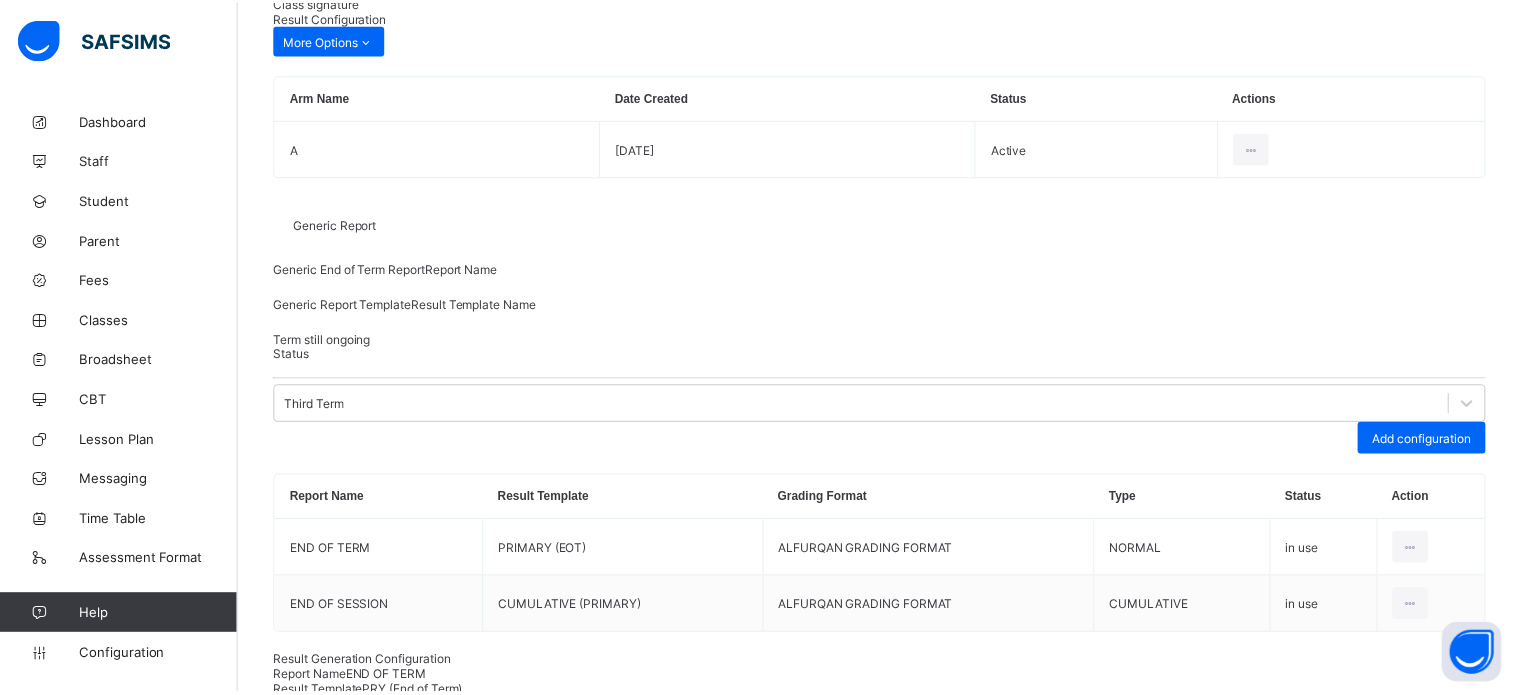 scroll, scrollTop: 0, scrollLeft: 0, axis: both 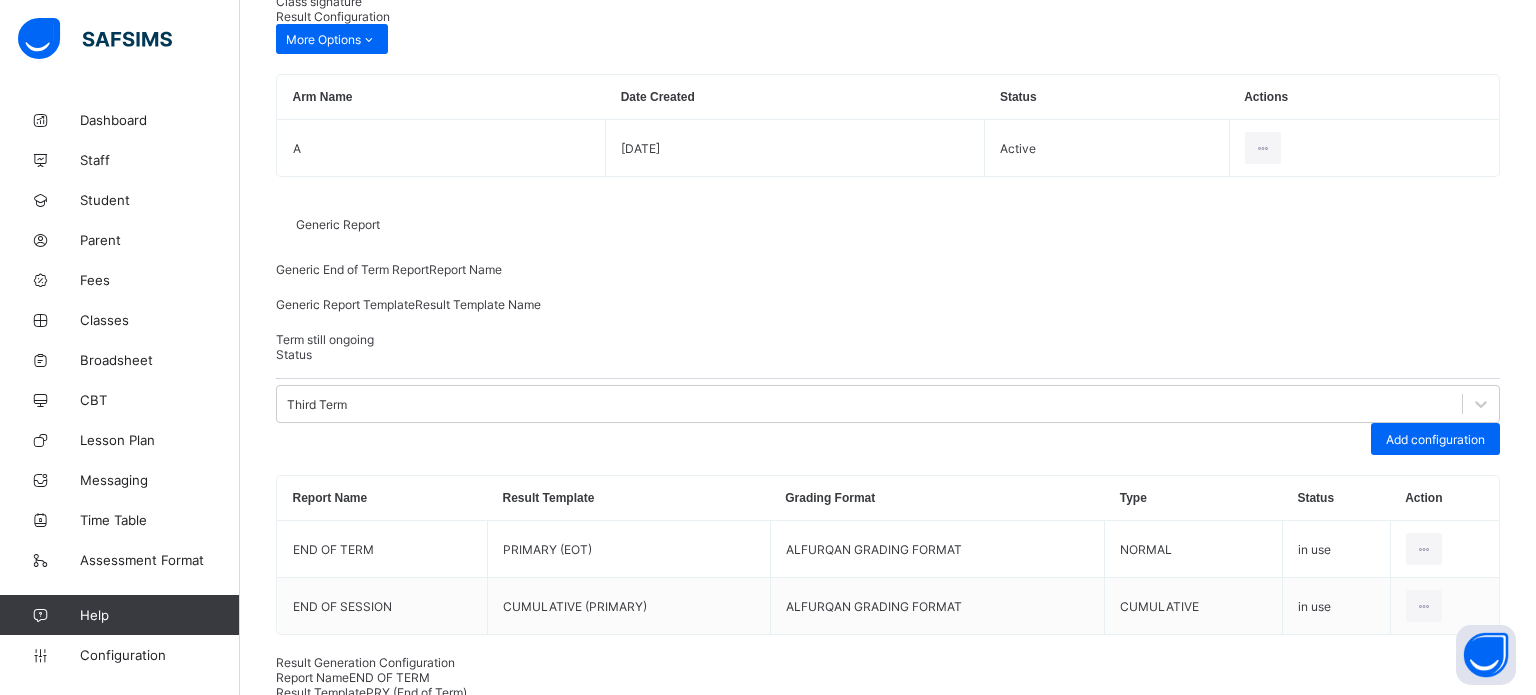 click on "Save" at bounding box center (1450, 1123) 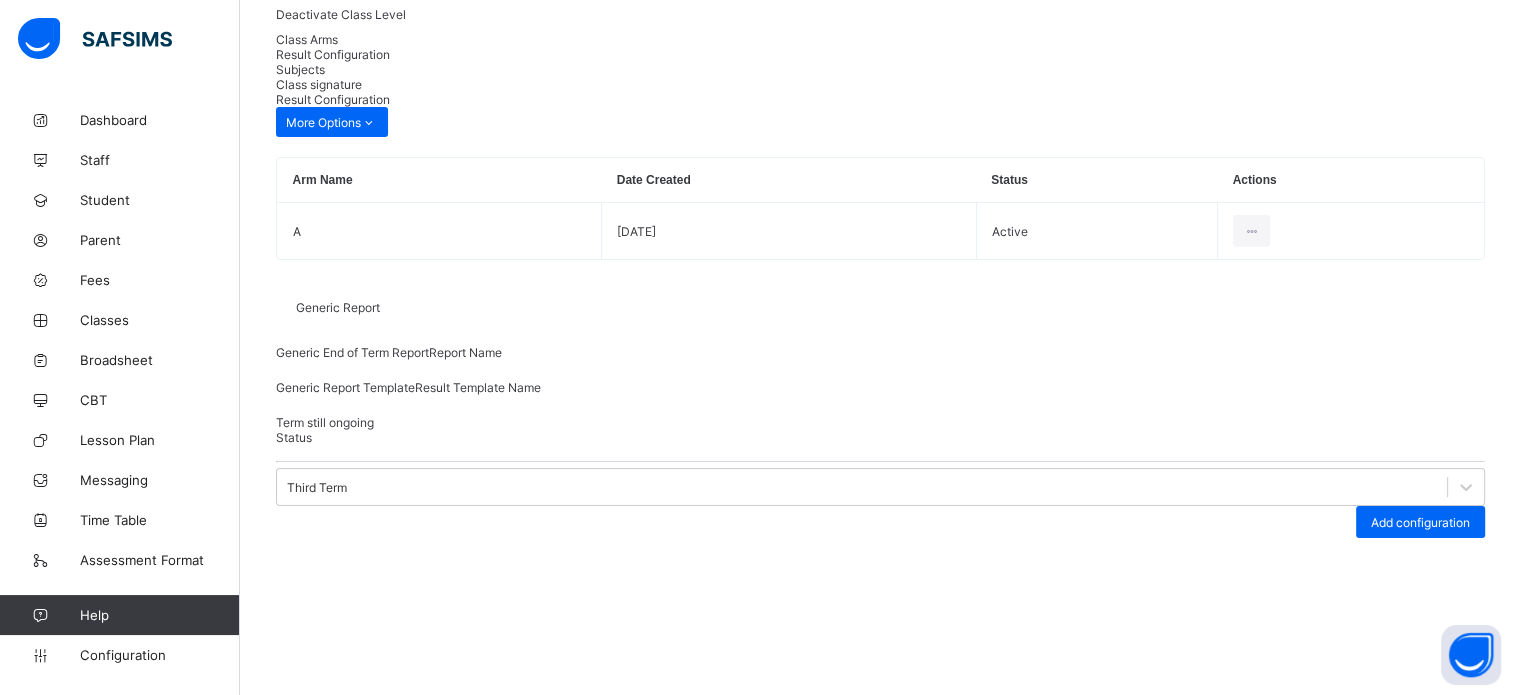 scroll, scrollTop: 0, scrollLeft: 0, axis: both 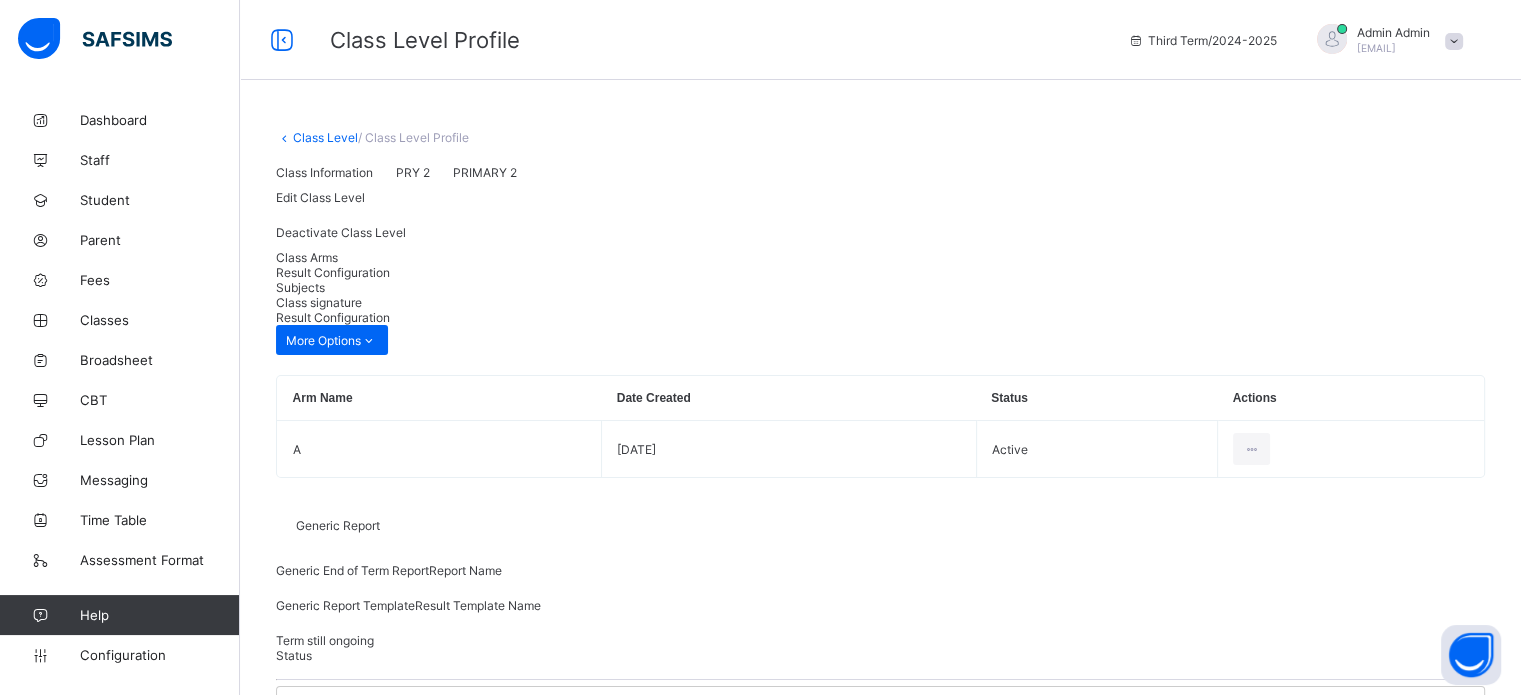 click on "Class Level" at bounding box center (325, 137) 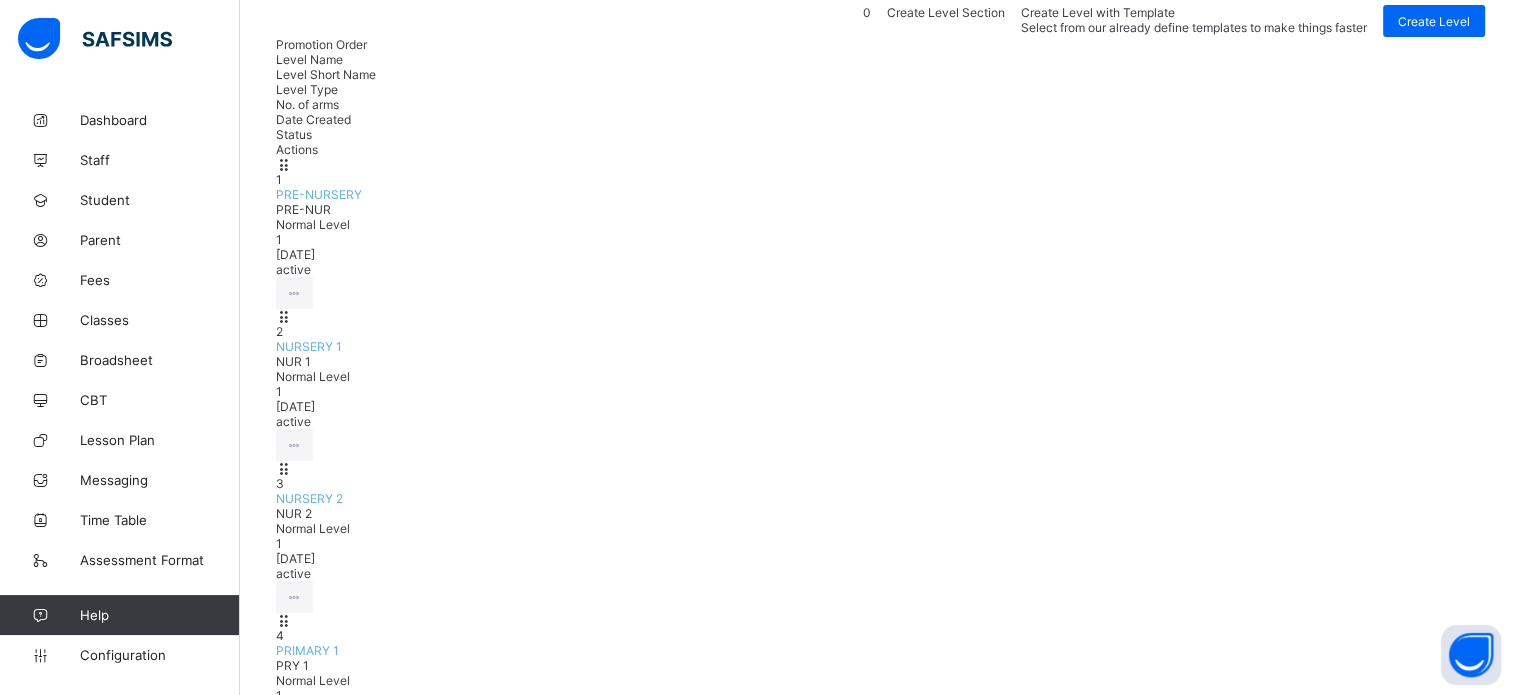 scroll, scrollTop: 200, scrollLeft: 0, axis: vertical 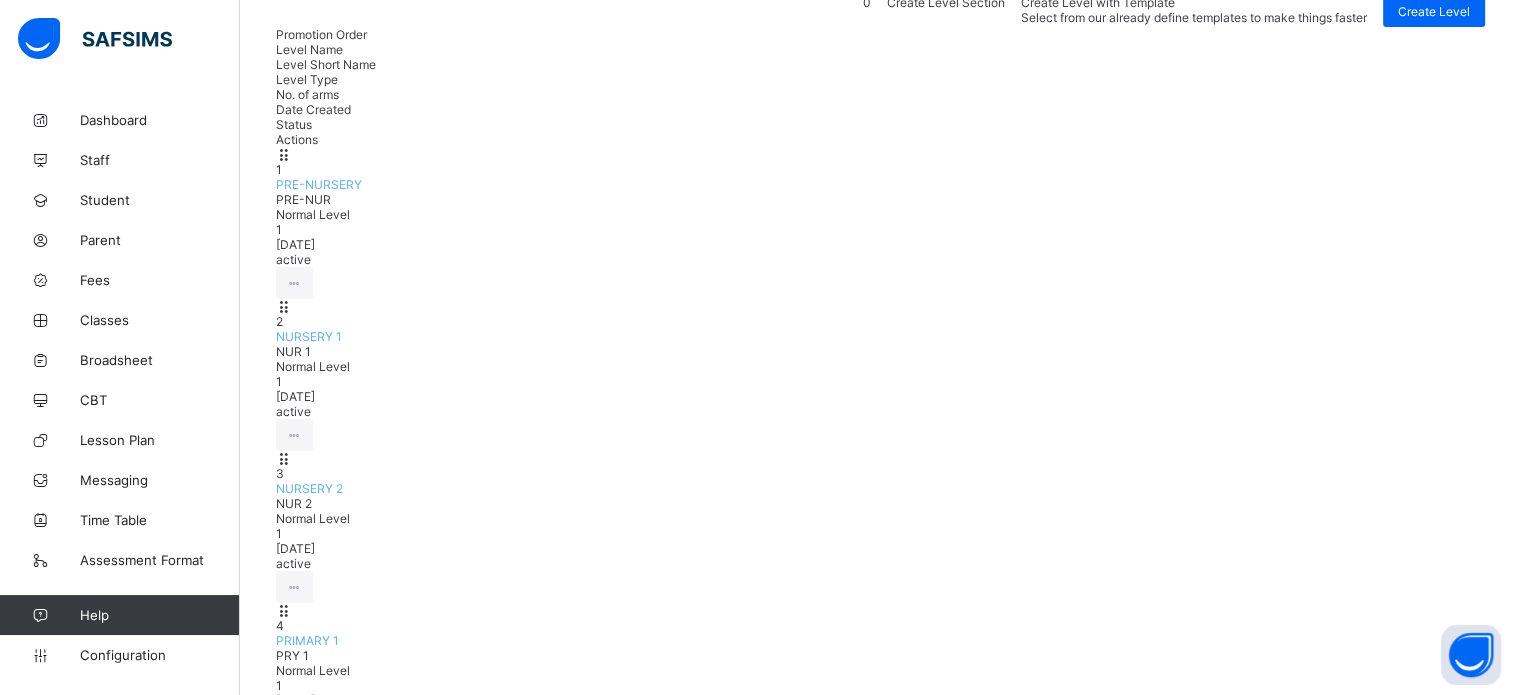 click on "6 PRIMARY 3 PRY 3 Normal Level 1 2024-09-25 active View Class Level Edit Class Level Move to section Deactivate Class Level" at bounding box center [880, 983] 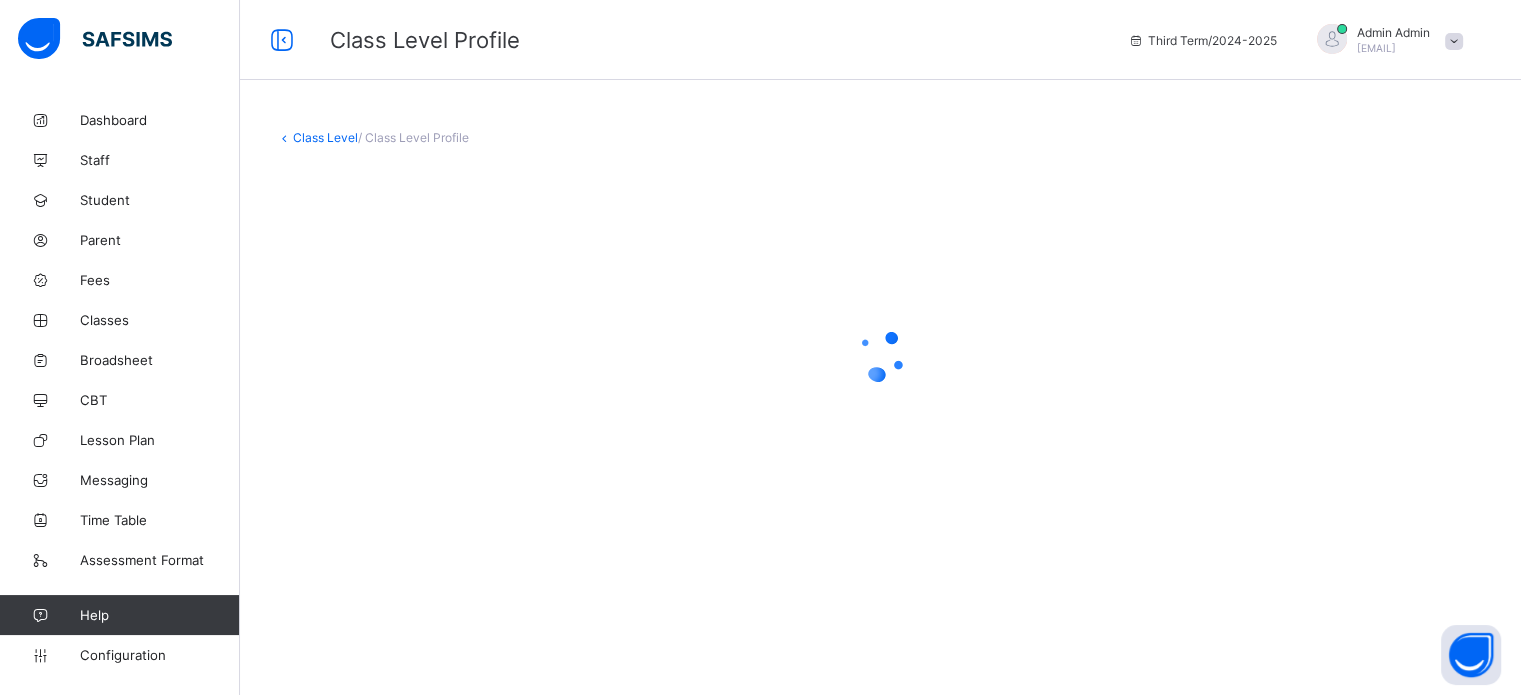 scroll, scrollTop: 0, scrollLeft: 0, axis: both 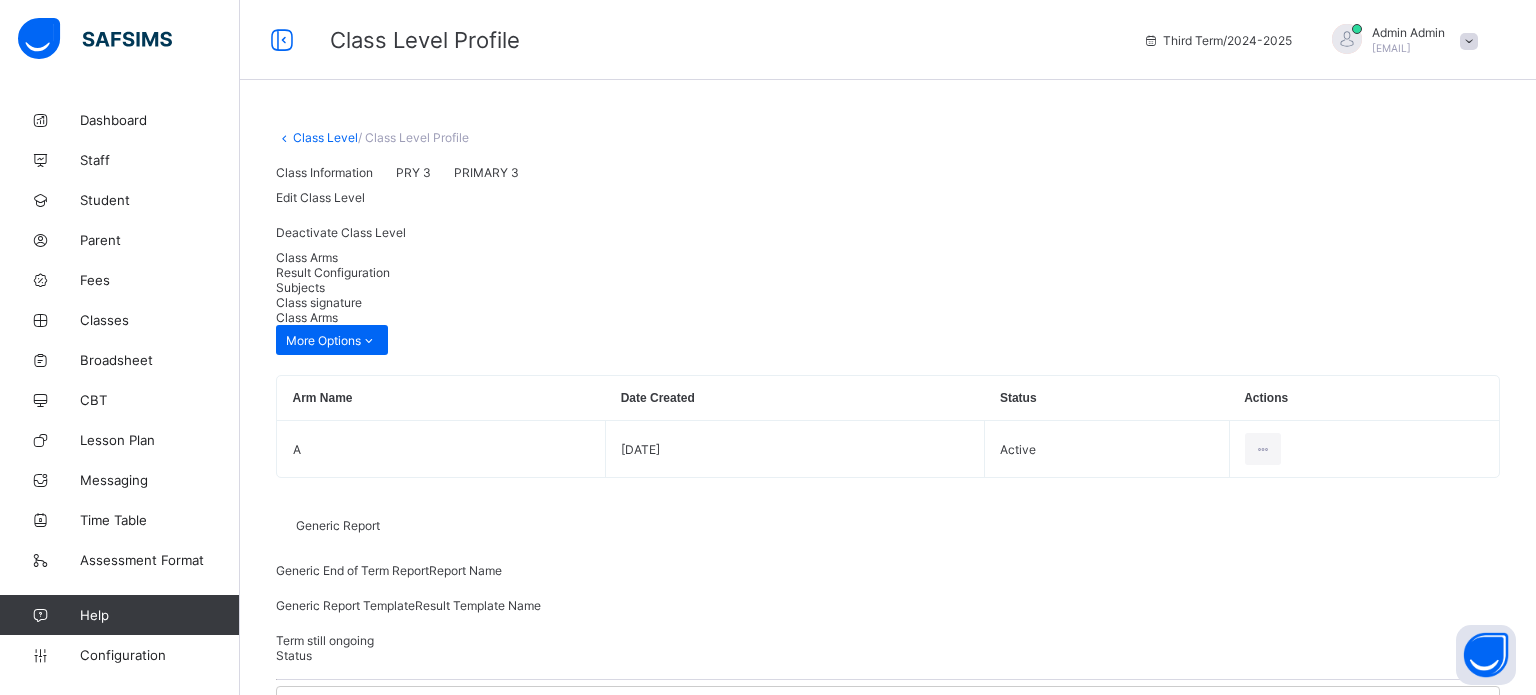 click on "Result Configuration" at bounding box center (333, 272) 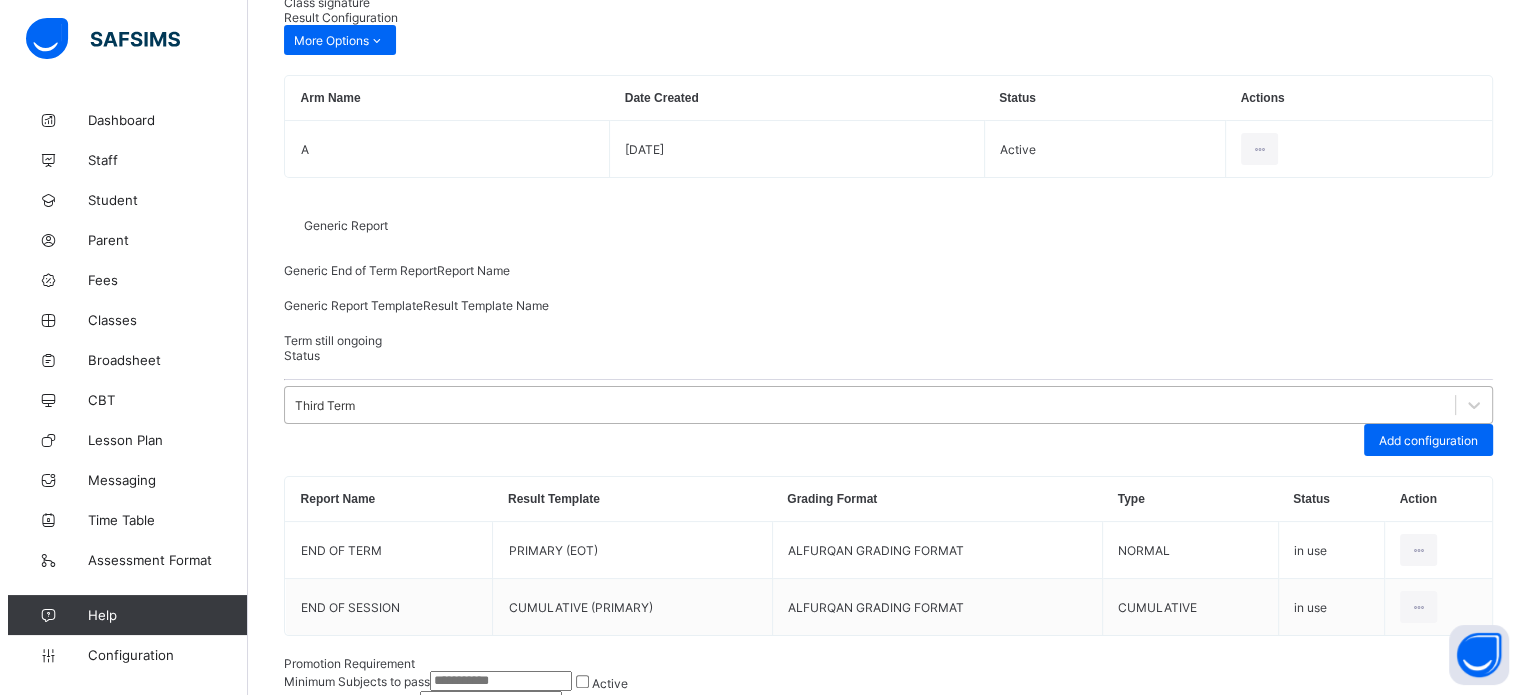 scroll, scrollTop: 301, scrollLeft: 0, axis: vertical 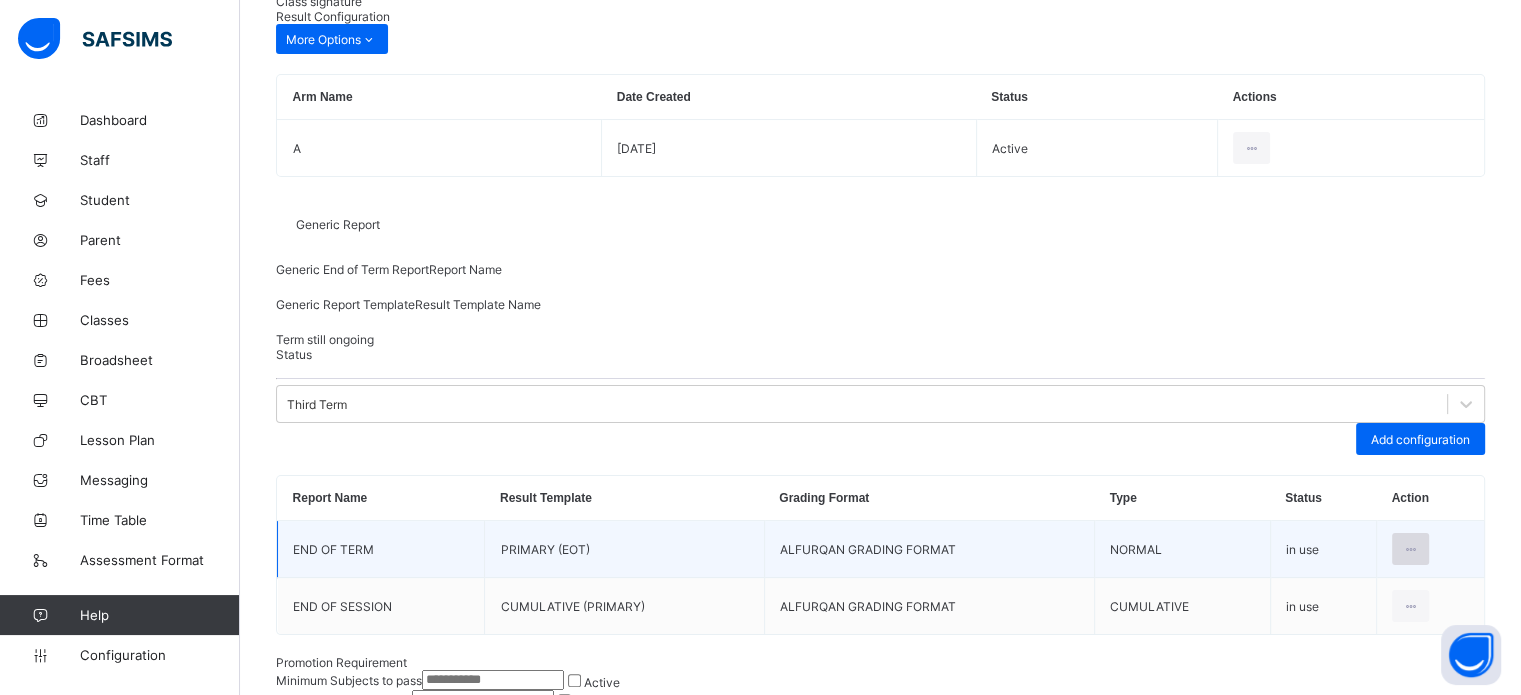 click at bounding box center (1410, 549) 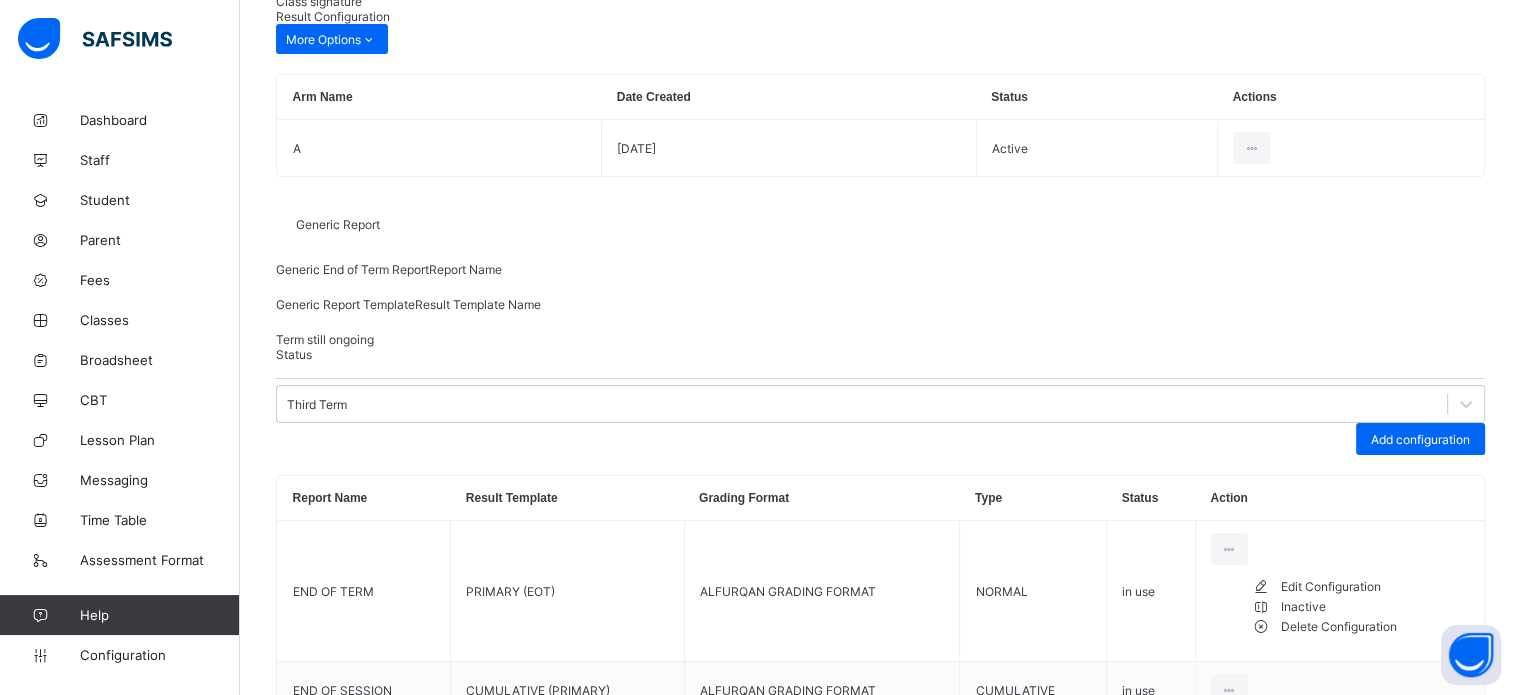 drag, startPoint x: 1382, startPoint y: 599, endPoint x: 1304, endPoint y: 602, distance: 78.05767 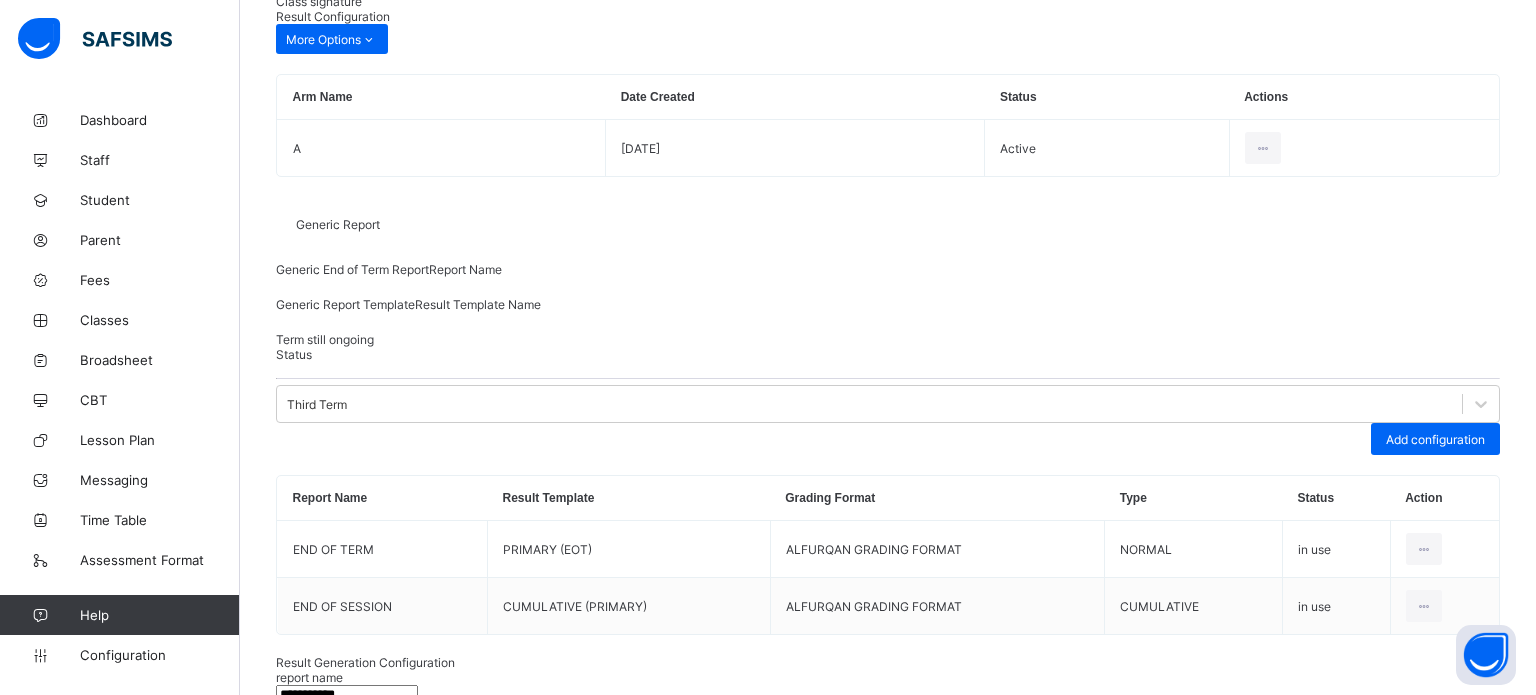 click on "PRIMARY (EOT)" at bounding box center [888, 942] 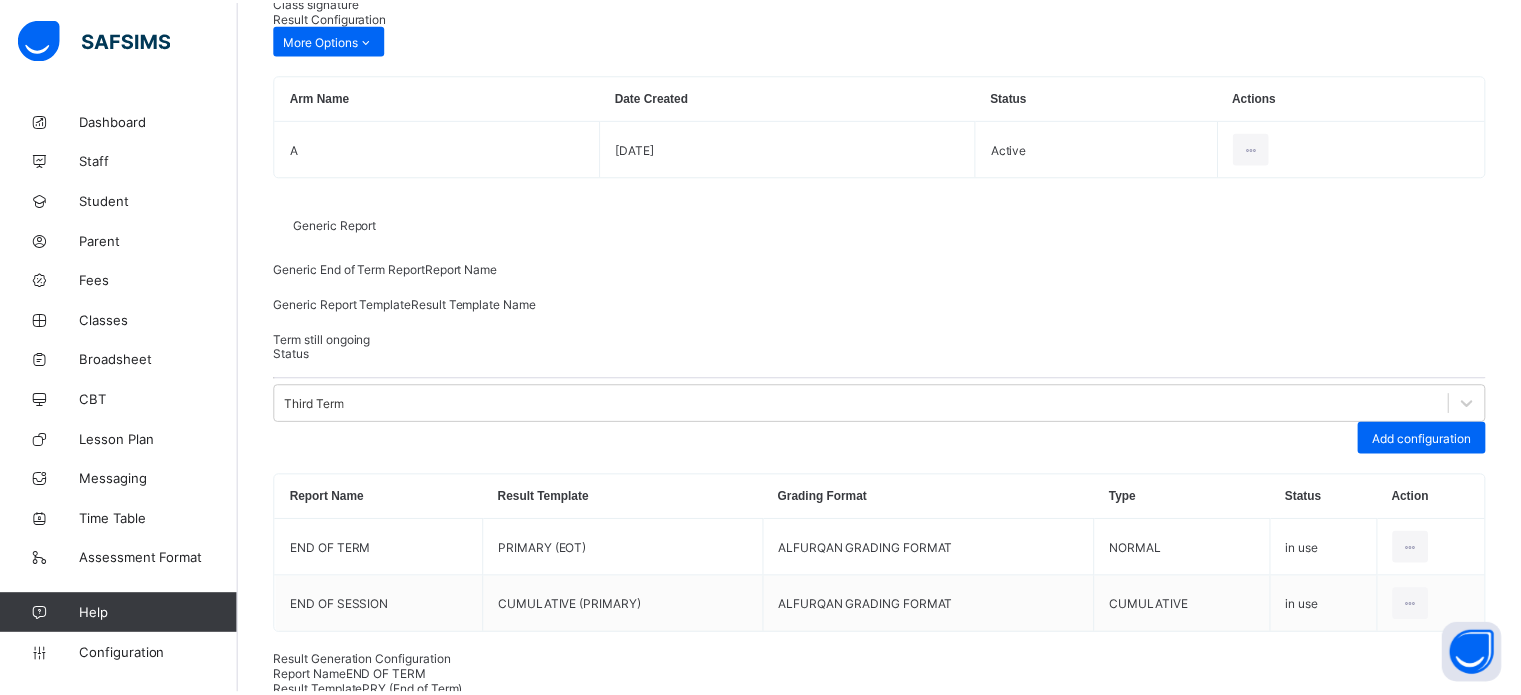 scroll, scrollTop: 0, scrollLeft: 0, axis: both 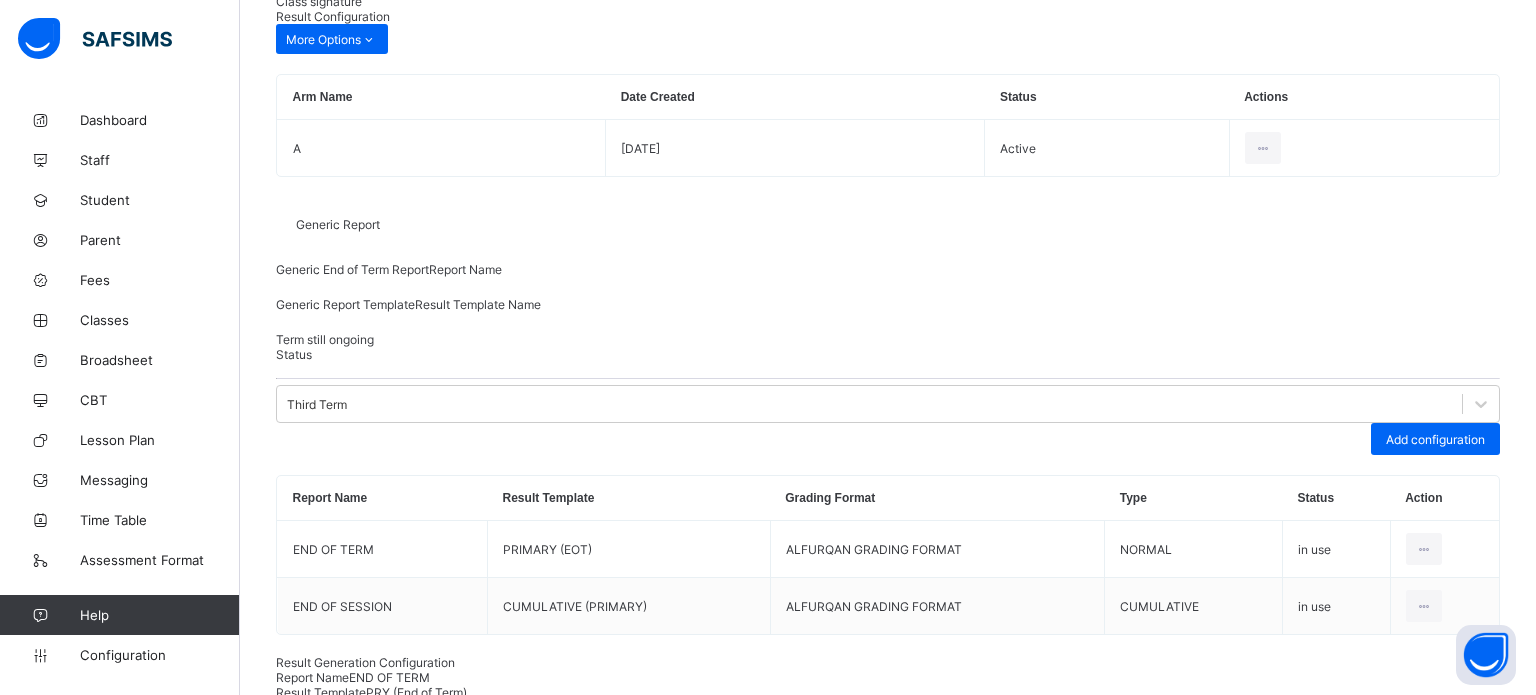 click on "Save" at bounding box center (1450, 1123) 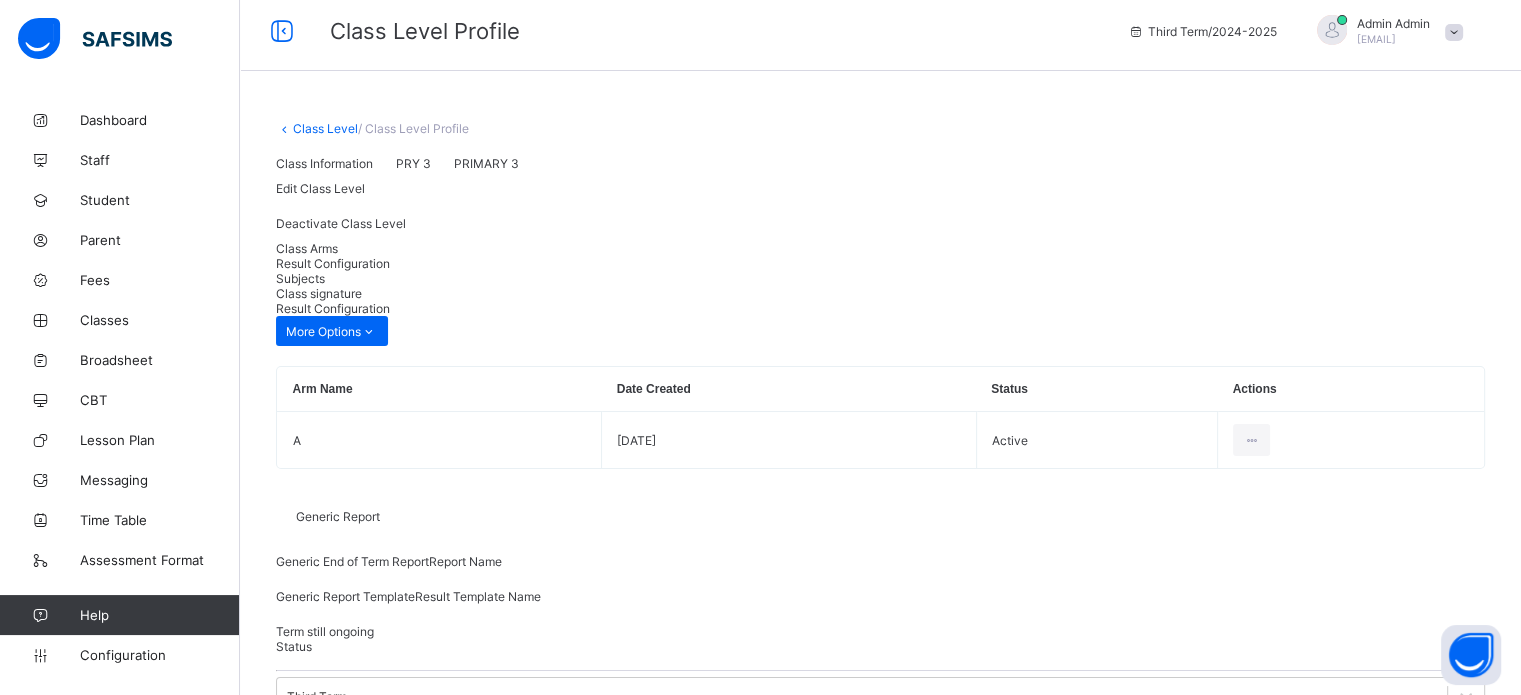 scroll, scrollTop: 1, scrollLeft: 0, axis: vertical 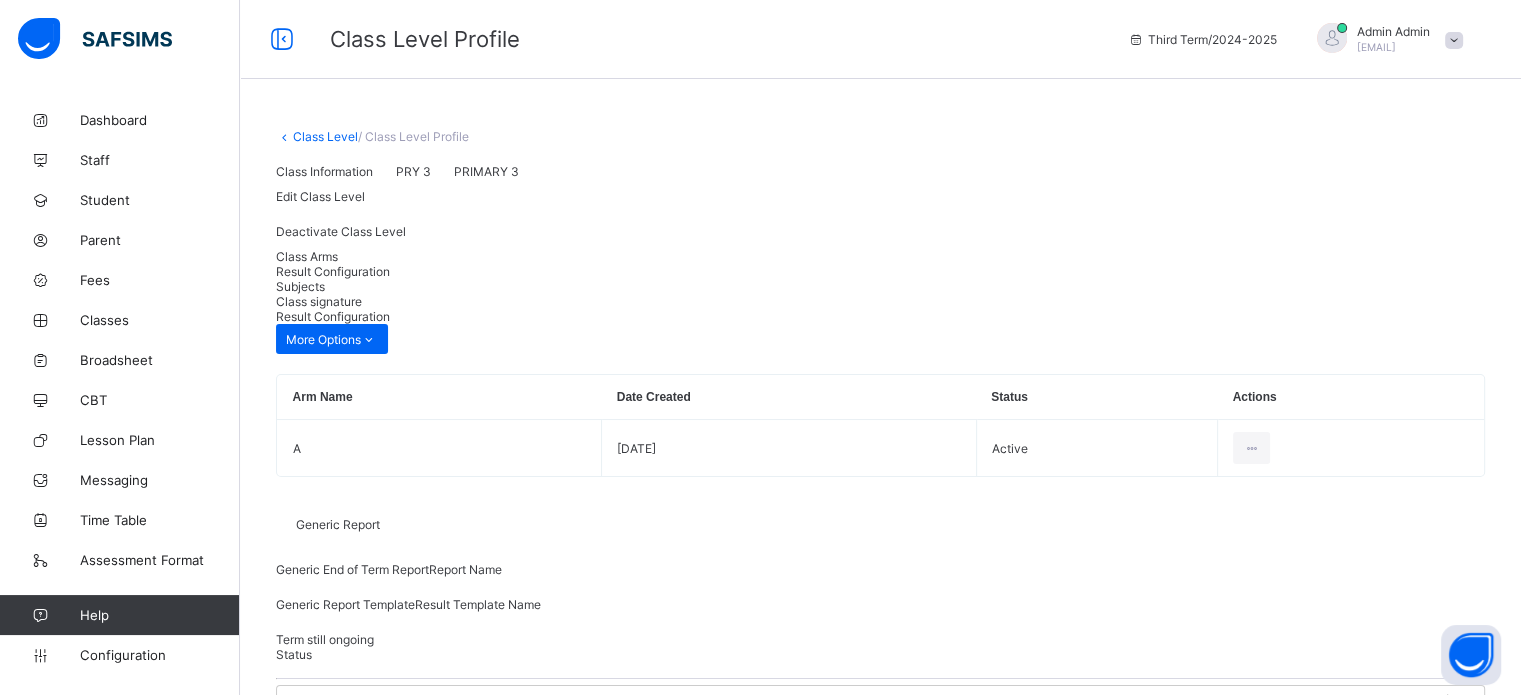 click on "Class Level  / Class Level Profile   Class Information   PRY 3   PRIMARY 3   Edit Class Level     Deactivate Class Level Class Arms Result Configuration Subjects Class signature Result Configuration More Options   Arm Name Date Created Status Actions A 2024-09-26 Active View Details Generic Report Generic End of Term Report Report Name Generic Report Template Result Template Name Term still ongoing Status Third Term Add configuration Report Name Result Template Grading Format Type Status Action END OF TERM PRY (End of Term) ALFURQAN GRADING FORMAT NORMAL in use END OF SESSION CUMULATIVE (PRIMARY) ALFURQAN GRADING FORMAT CUMULATIVE in use Result Generation Configuration report name Scale up to 100 percent Third Term 2024-2025 CA EXAM Cumulative This configuration is applicable to cumulative reports only.  Has subject scores Has subject traits result template PRY (End of Term) Cancel   Preview   × Delete Configuration This action would delete  undefined  from the system. Are you sure you want to carry on? ×" at bounding box center [880, 1667] 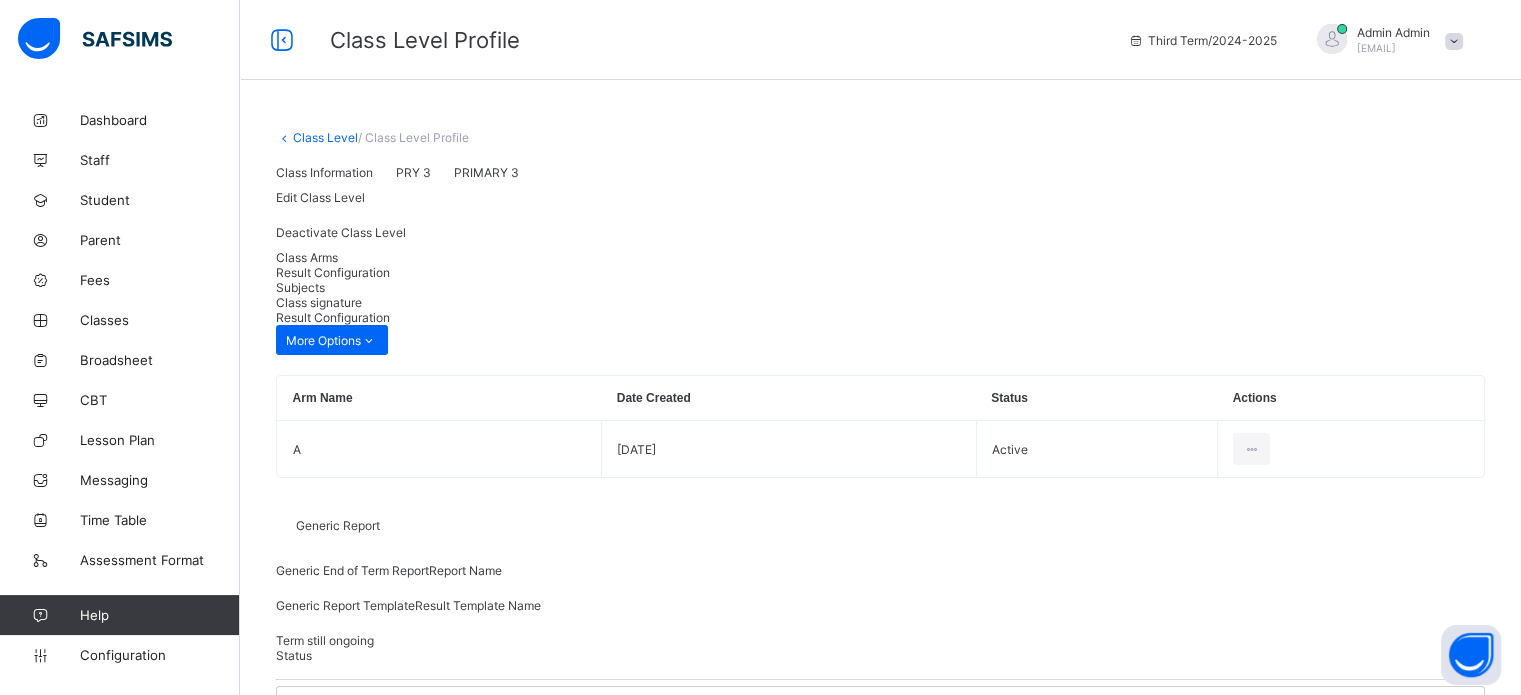 scroll, scrollTop: 0, scrollLeft: 0, axis: both 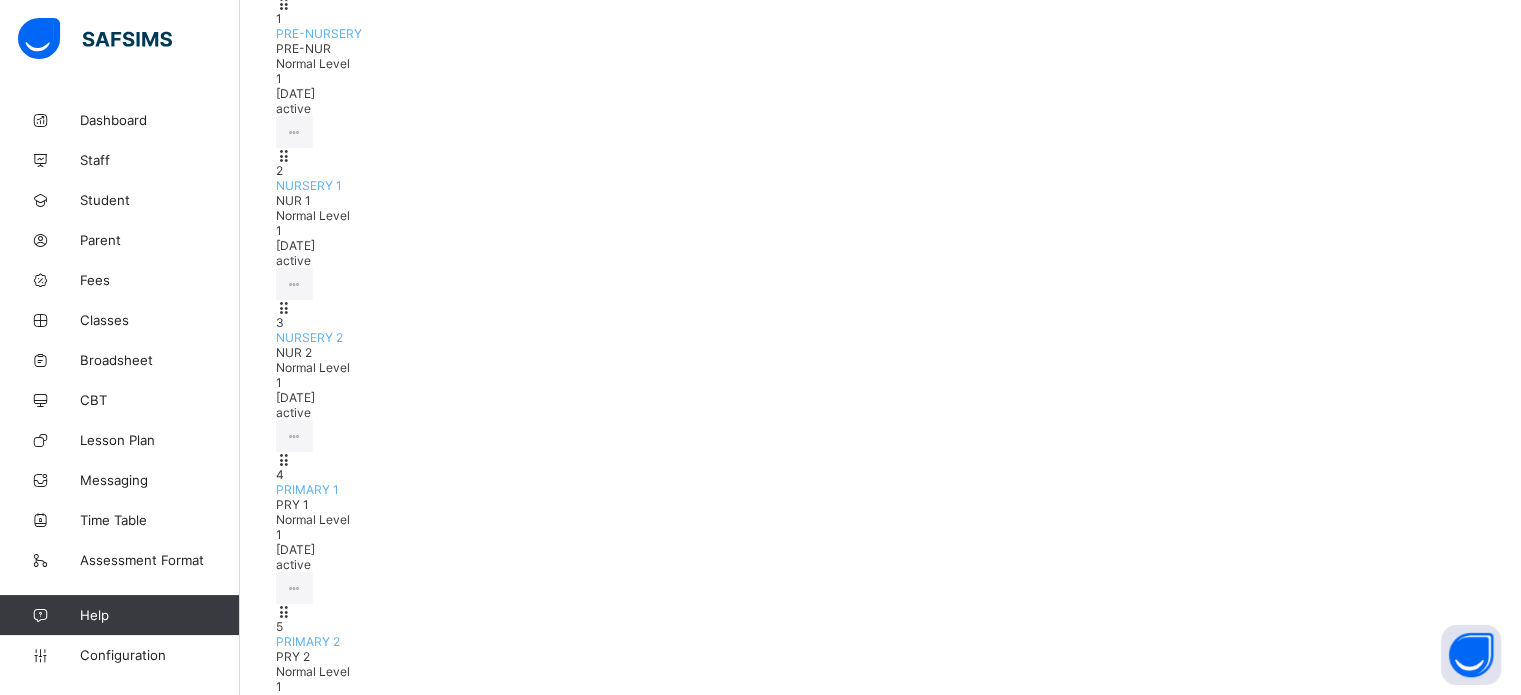 click on "PRIMARY 4" at bounding box center [308, 945] 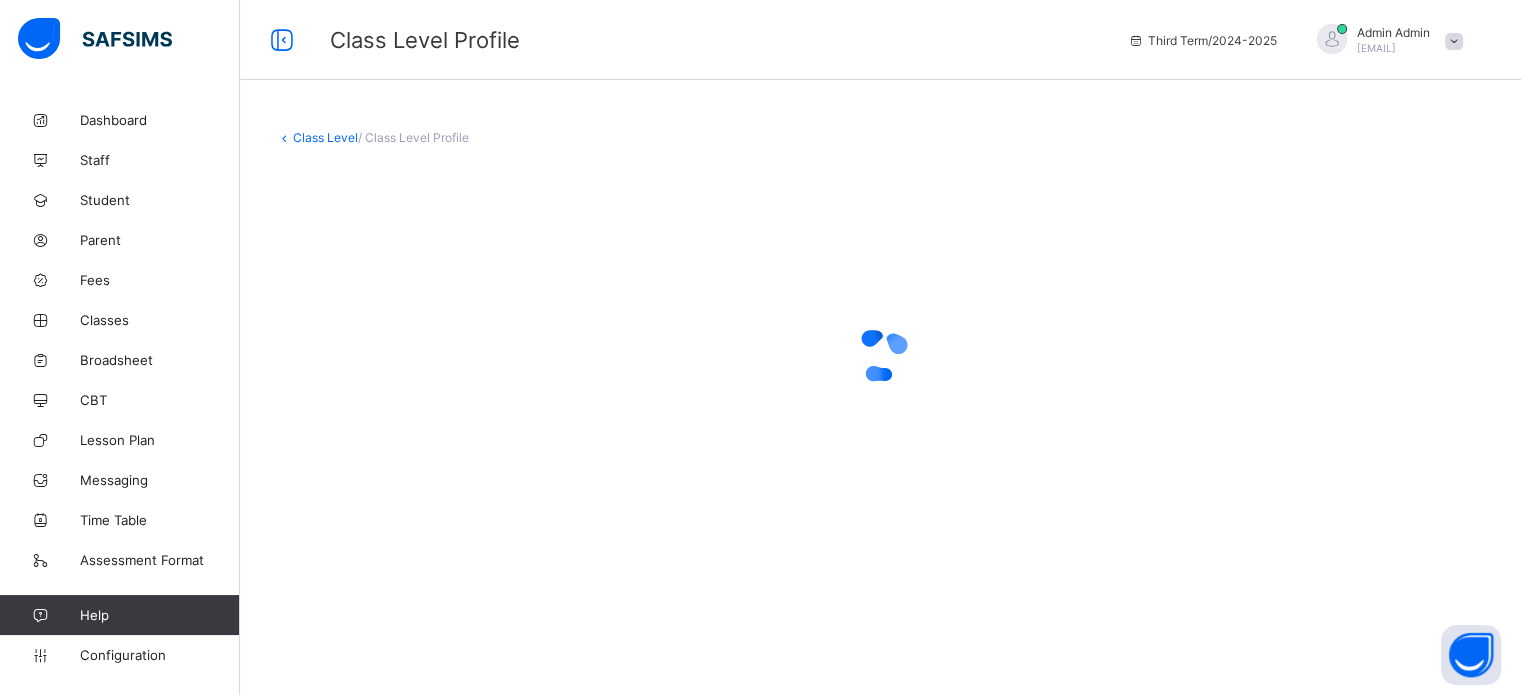 scroll, scrollTop: 0, scrollLeft: 0, axis: both 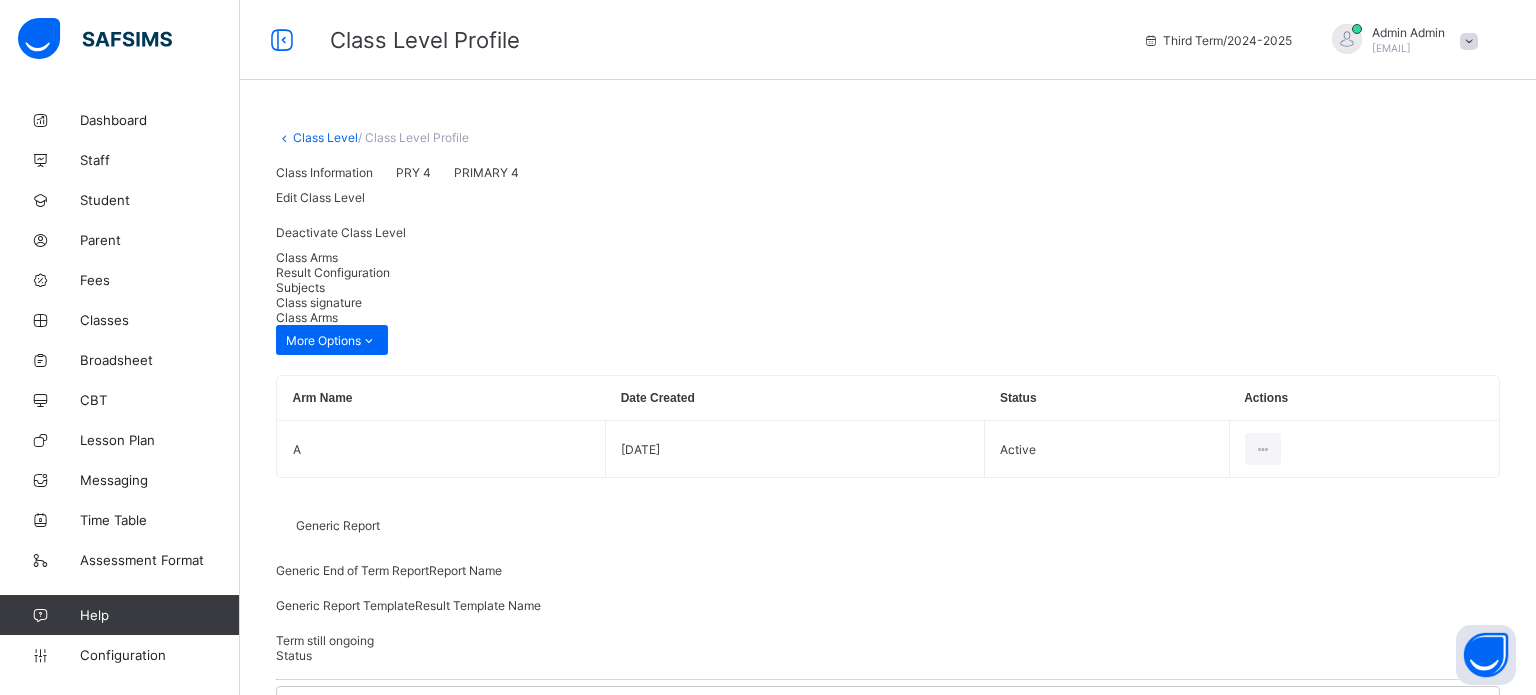 click on "Result Configuration" at bounding box center (888, 272) 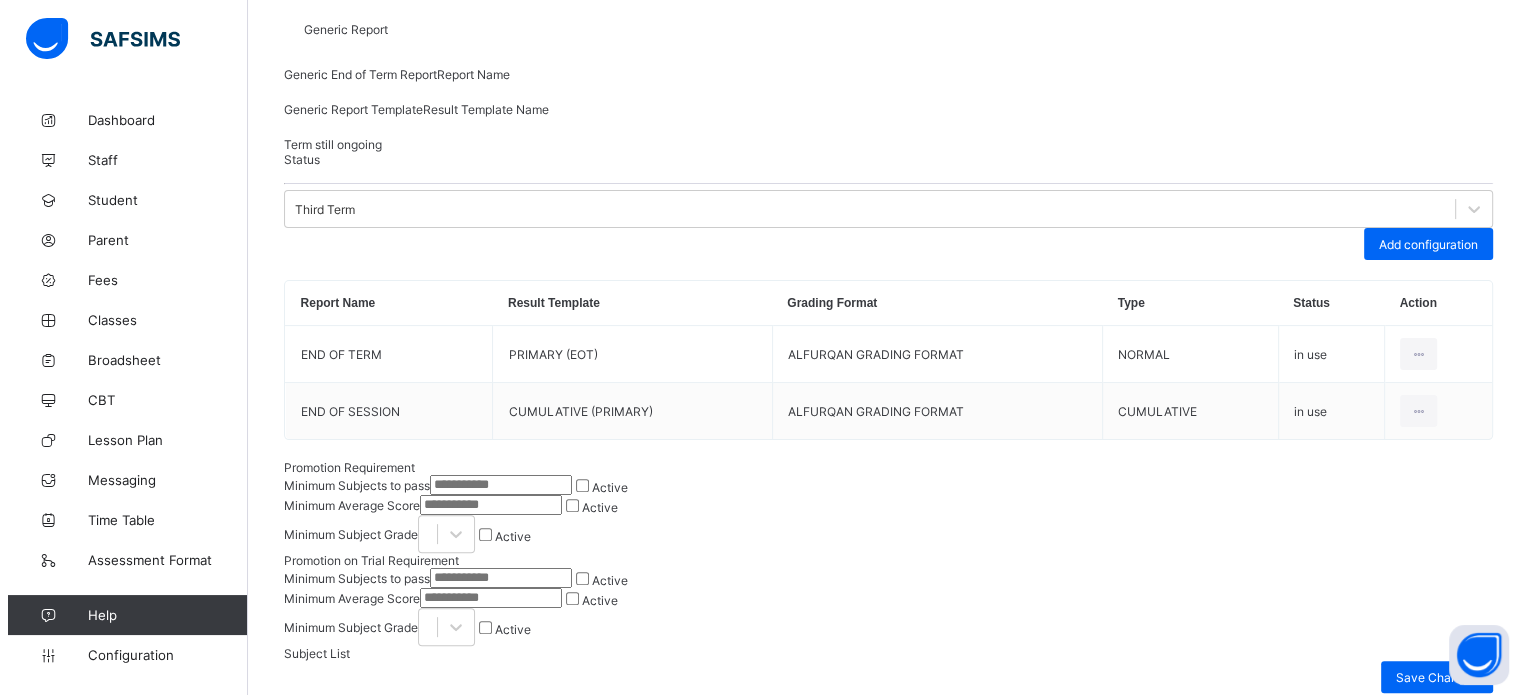 scroll, scrollTop: 301, scrollLeft: 0, axis: vertical 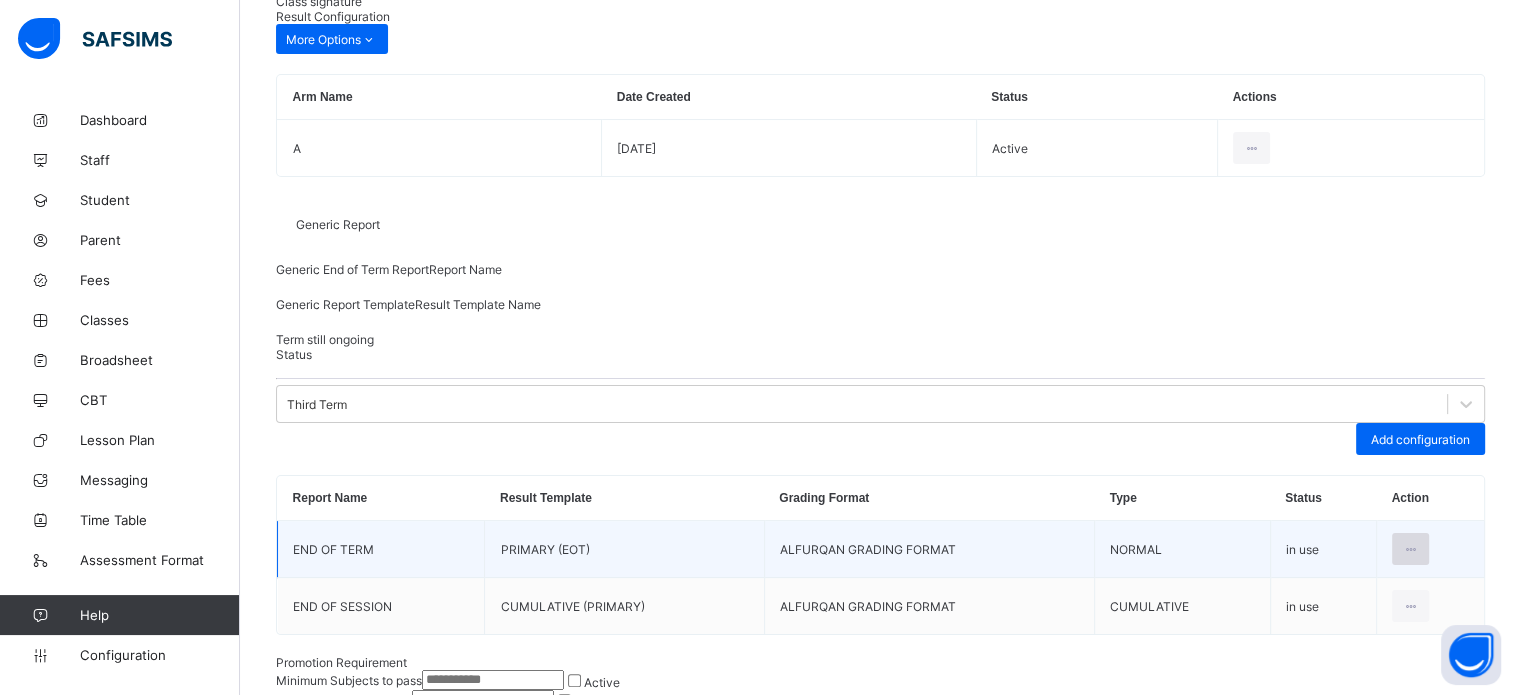 click at bounding box center [1410, 549] 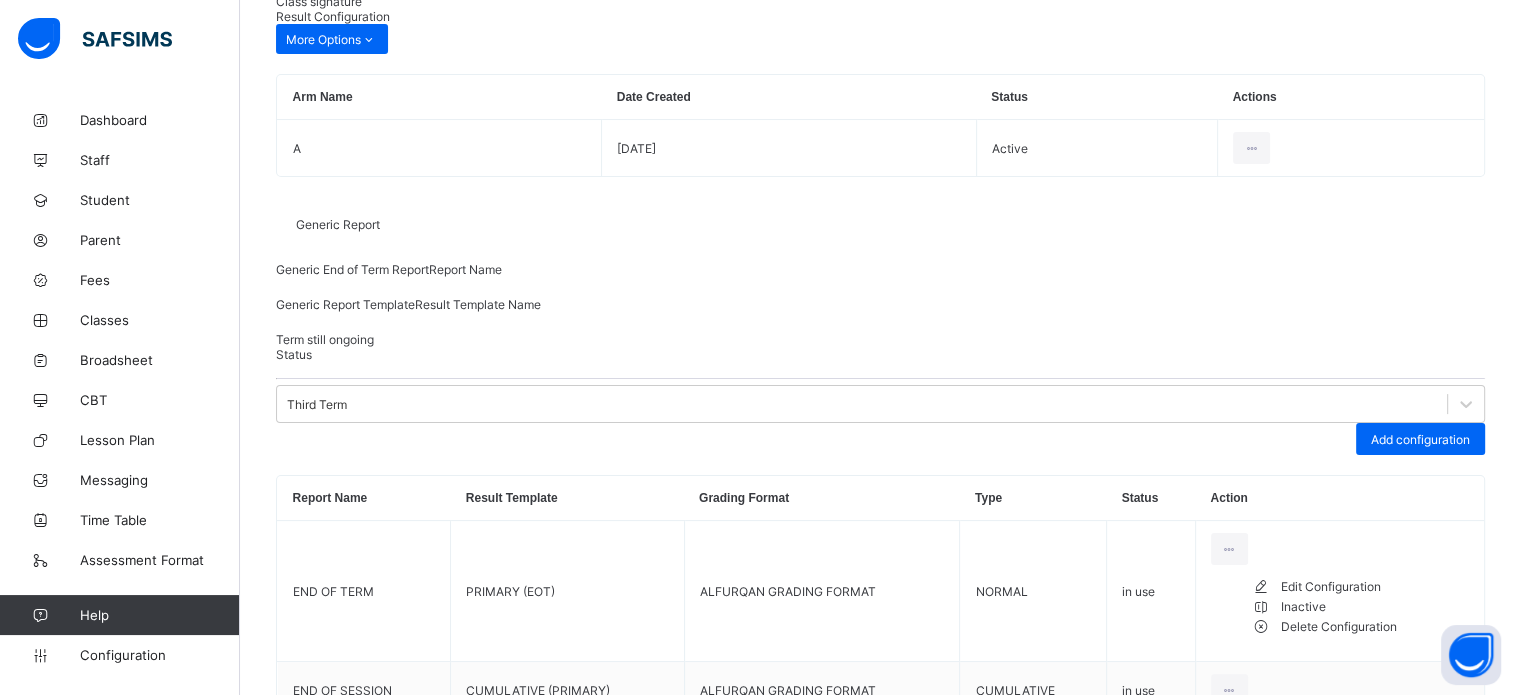 click on "Edit Configuration" at bounding box center (1375, 587) 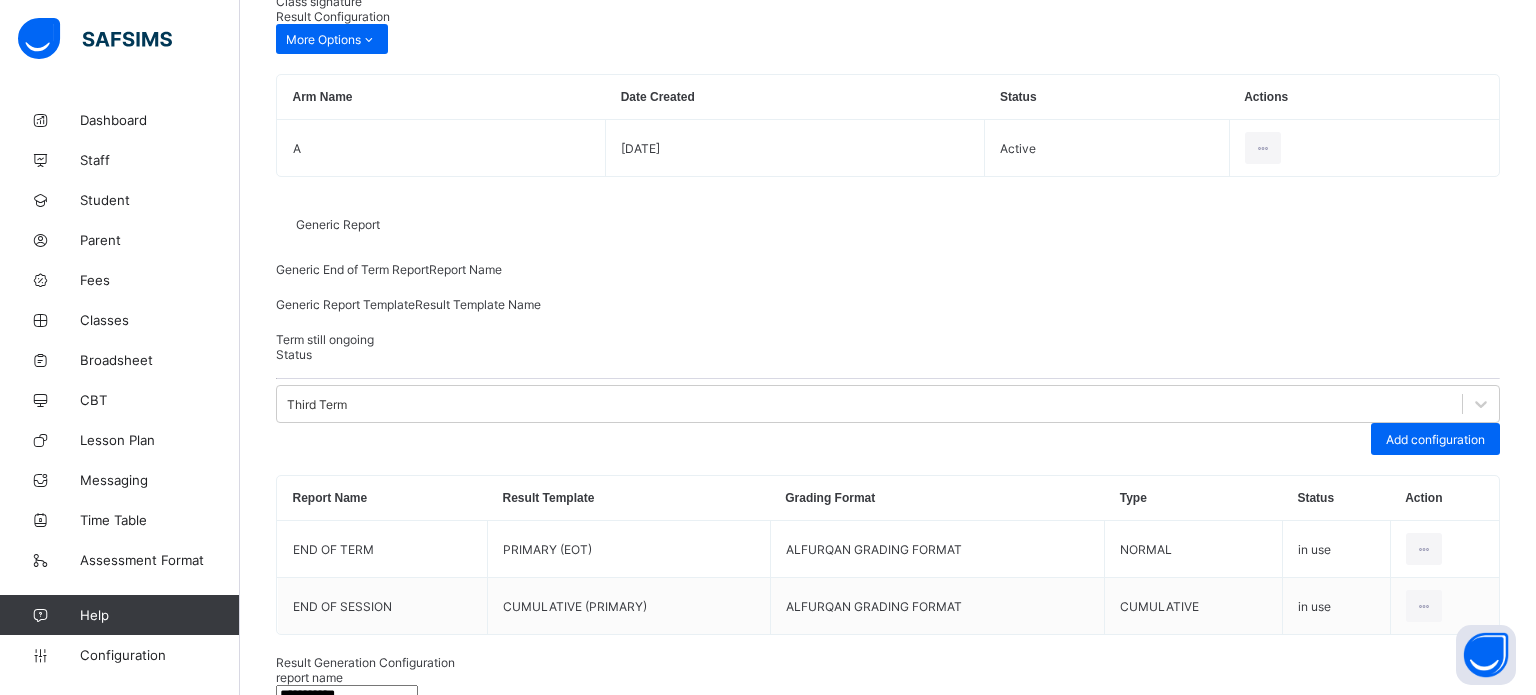 click on "option NURSERY 1 (EOT) focused, 7 of 16. 16 results available. Use Up and Down to choose options, press Enter to select the currently focused option, press Escape to exit the menu, press Tab to select the option and exit the menu. PRIMARY (EOT) EOT JSS  JSS (EOT) SSS (EOT) PRIMARY (EOT) NURSERY 2 (EOT) NURSERY 1 (EOT) PRE NUR (EOT) CUMULATIVE (NUR 2) CUMULATIVE (JSS) CUMULATIVE (PRIMARY) CUMULATIVE (SSS) PRE NUR (End of Term) NUR 1 (End of Term) NUR 2 (End Of Term) PRY (End of Term)" at bounding box center [888, 1079] 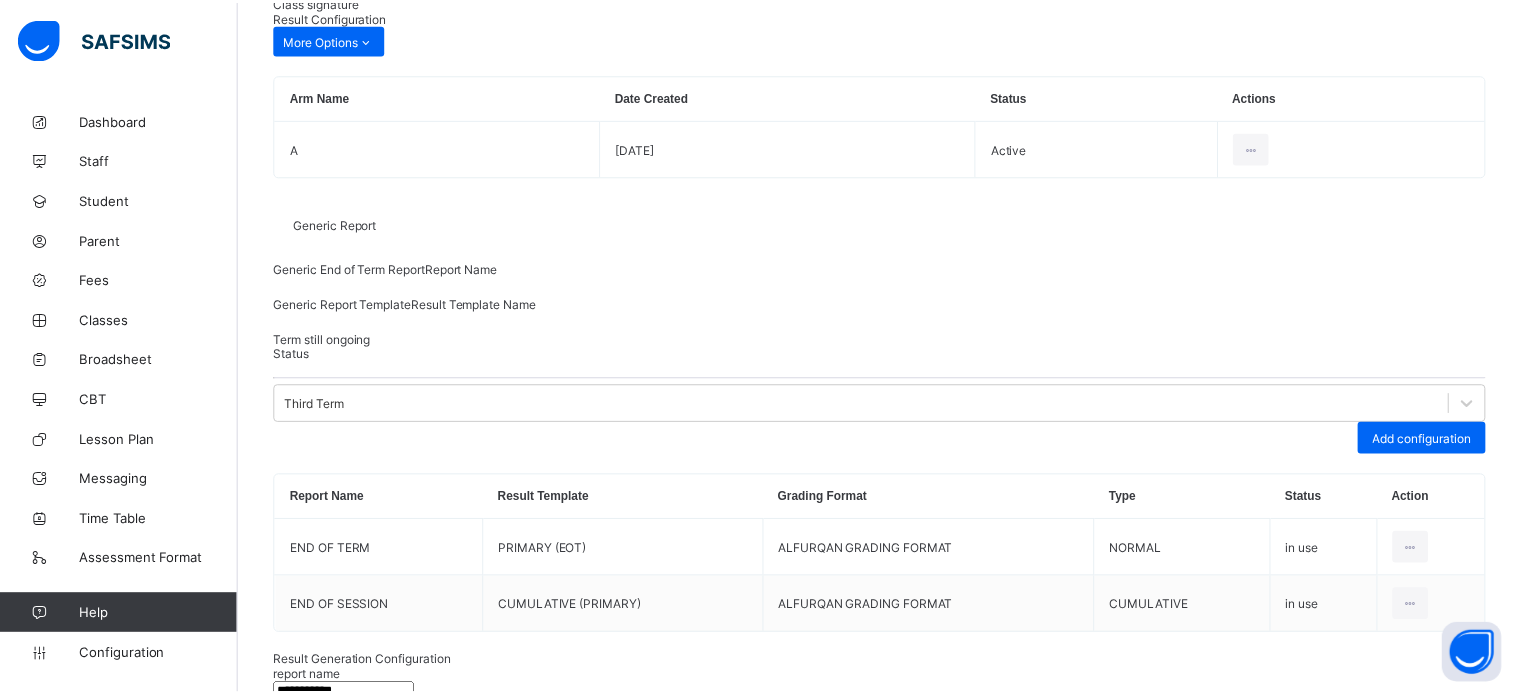 scroll, scrollTop: 0, scrollLeft: 0, axis: both 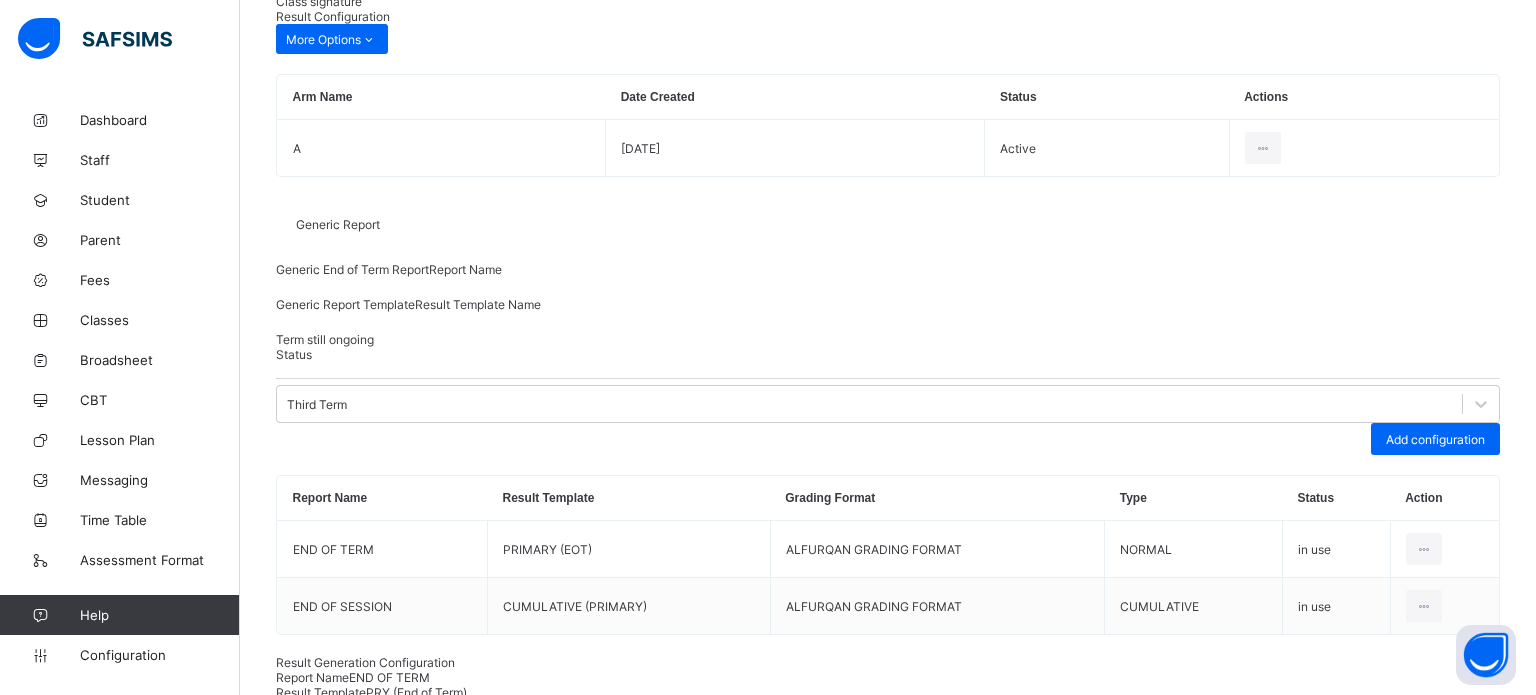 click on "Save" at bounding box center [1450, 1123] 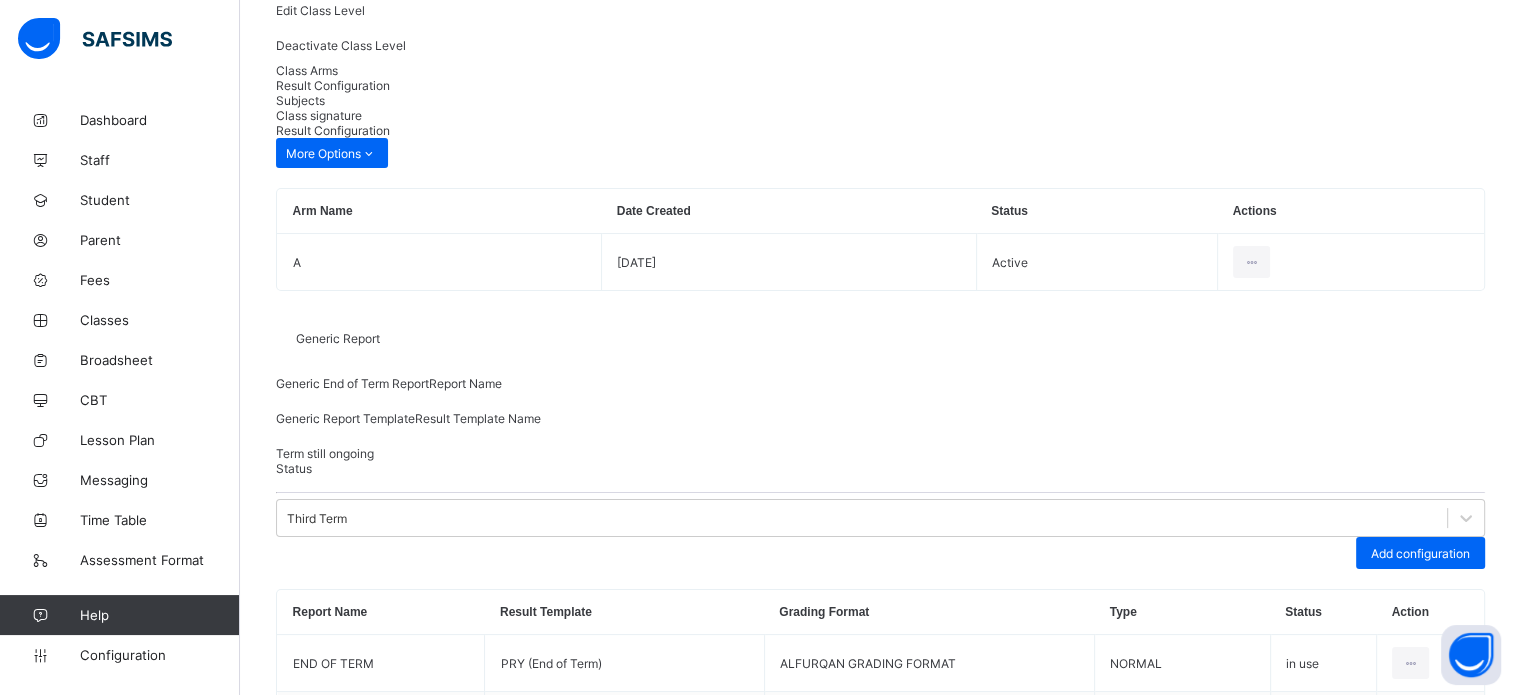 scroll, scrollTop: 101, scrollLeft: 0, axis: vertical 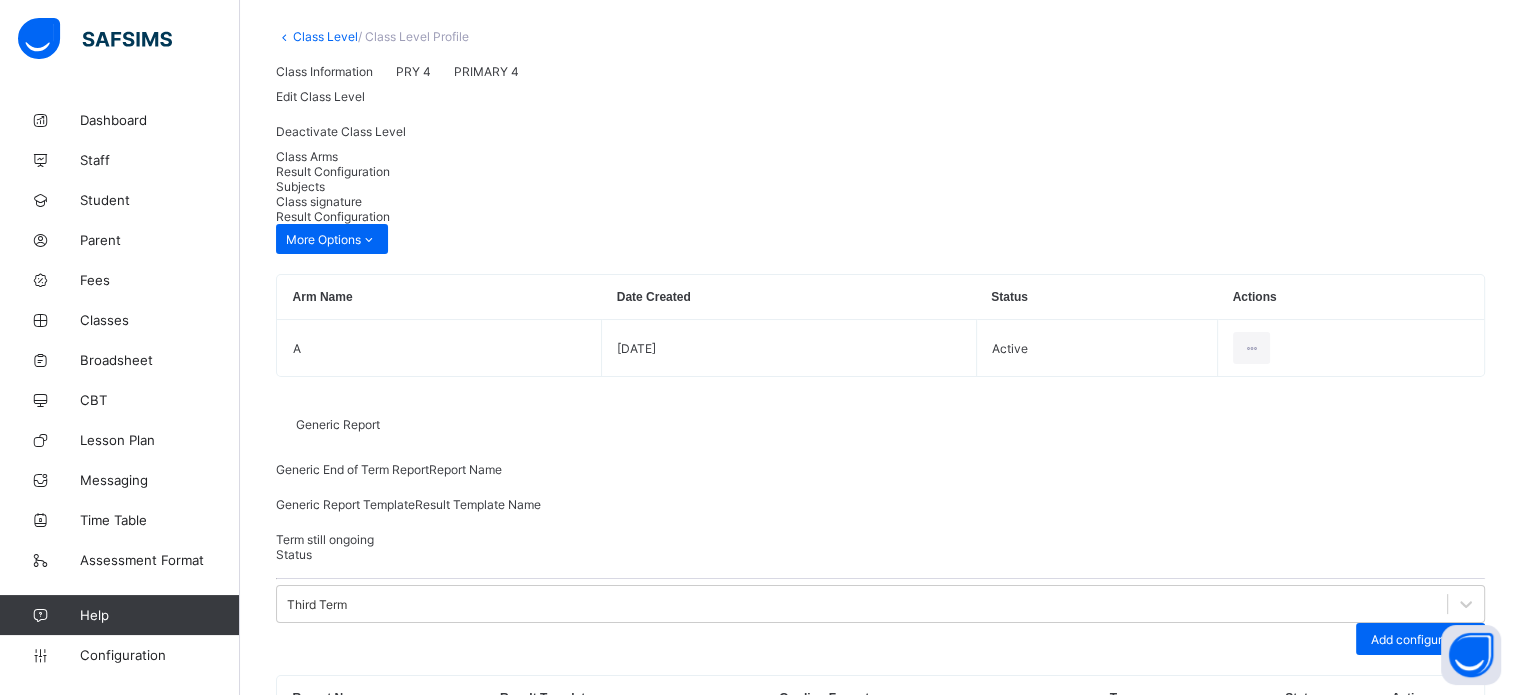 click on "Class Level" at bounding box center [325, 36] 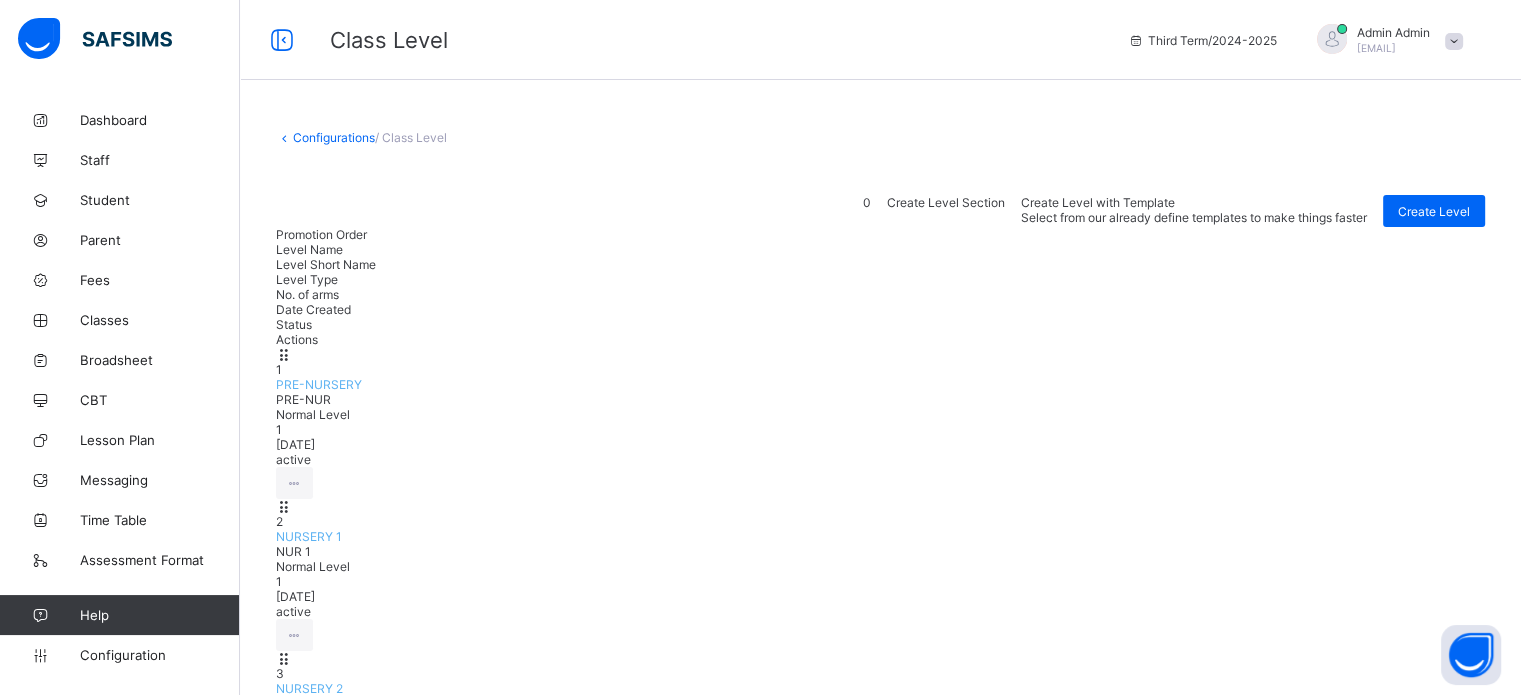 scroll, scrollTop: 300, scrollLeft: 0, axis: vertical 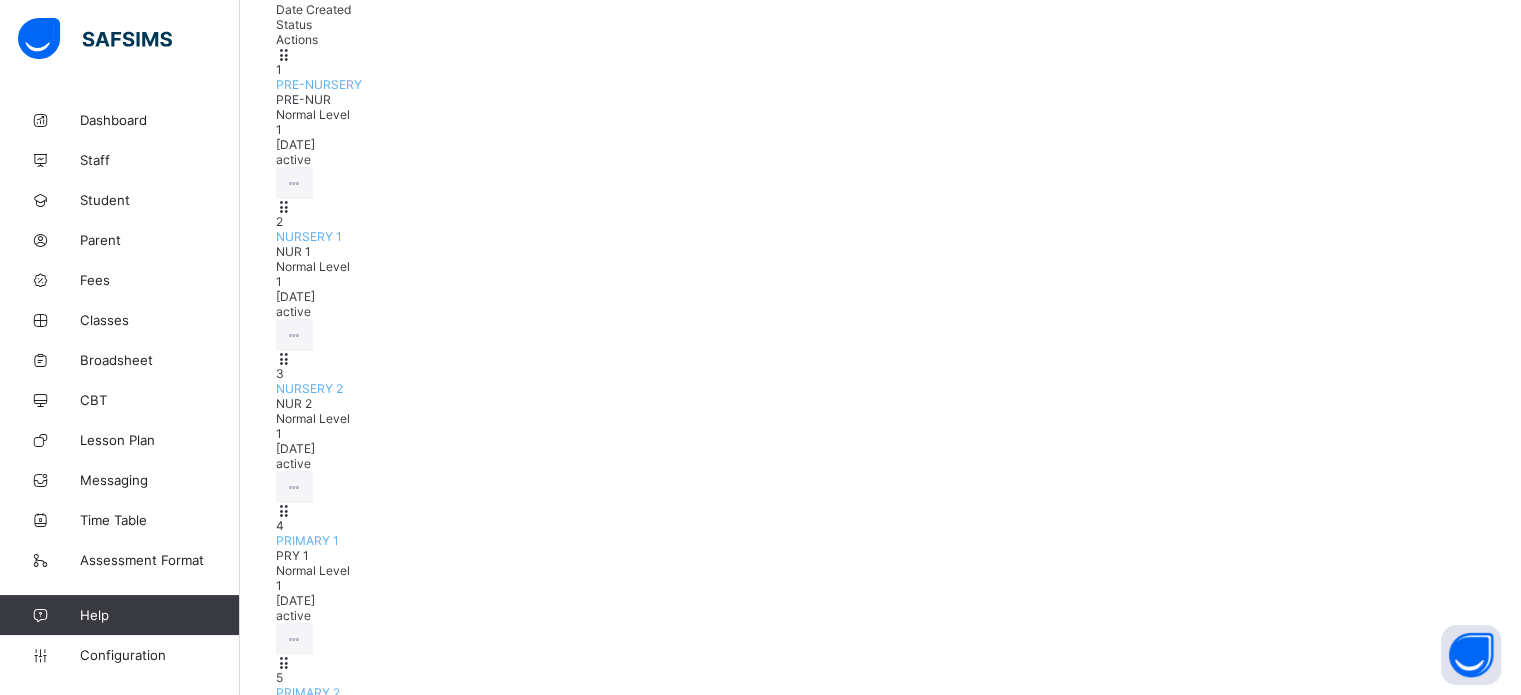 click on "PRIMARY 5" at bounding box center [308, 1148] 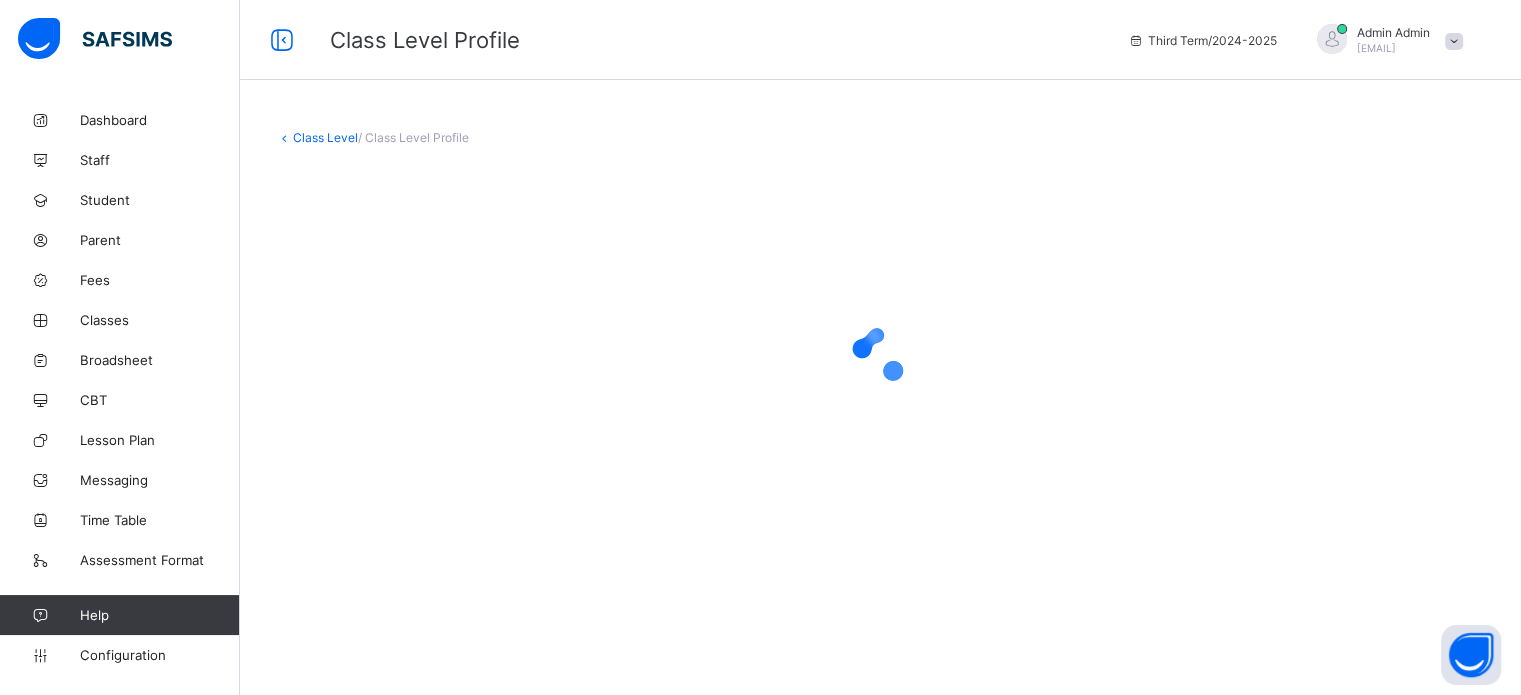 scroll, scrollTop: 0, scrollLeft: 0, axis: both 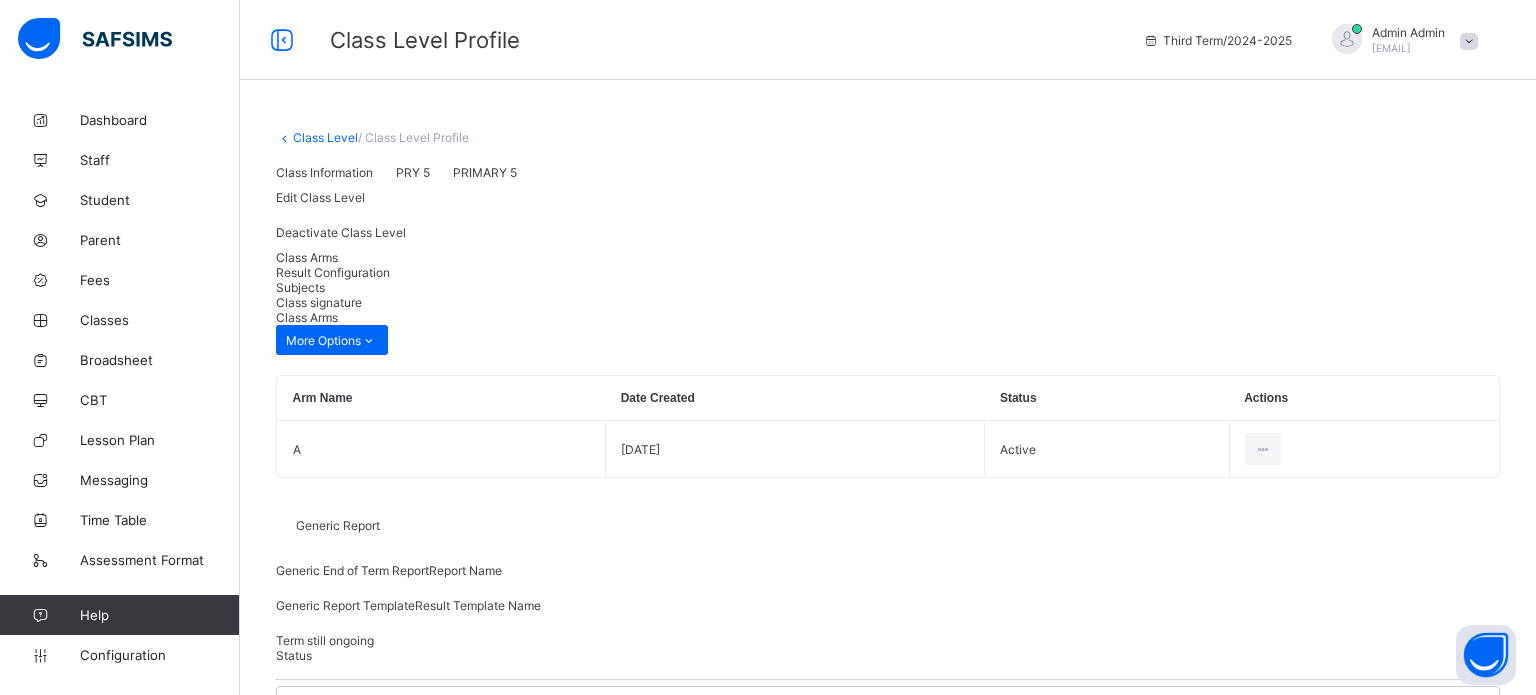 click on "Result Configuration" at bounding box center (333, 272) 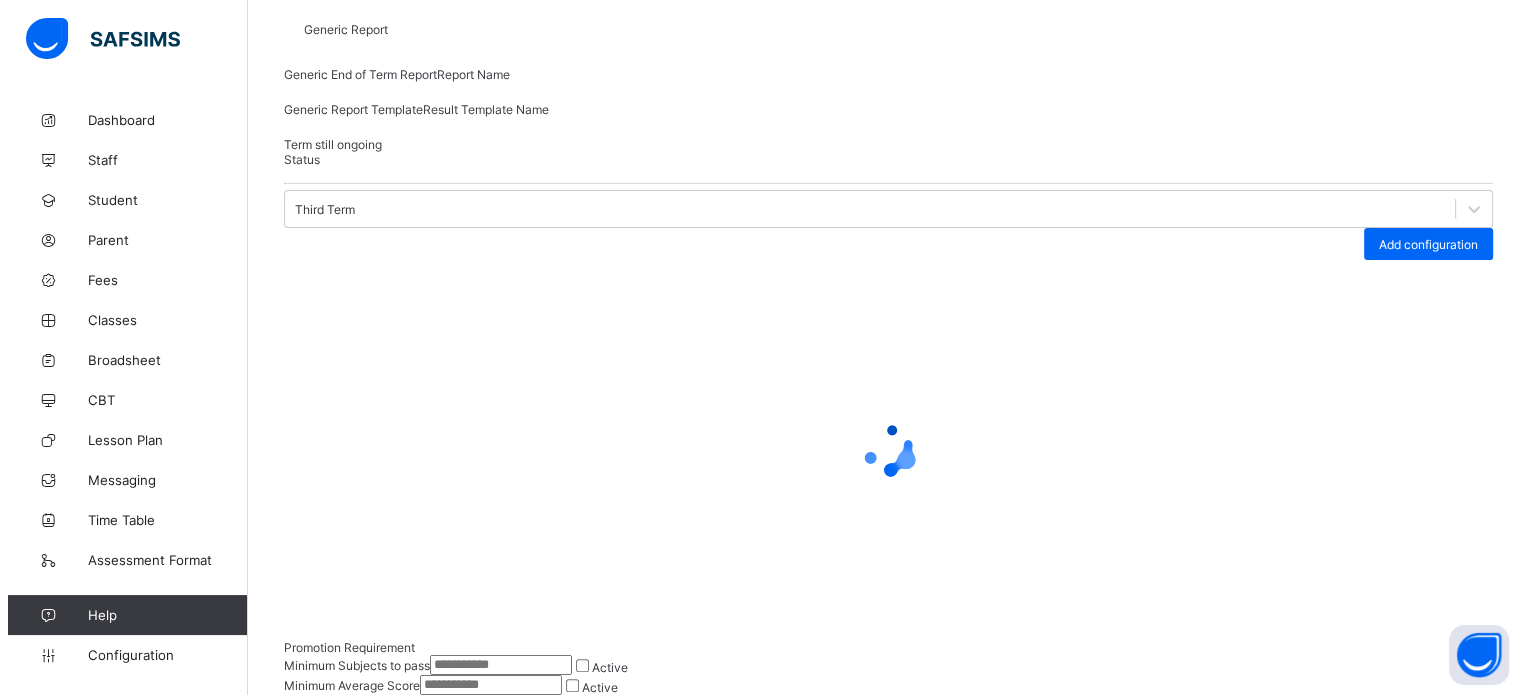 scroll, scrollTop: 301, scrollLeft: 0, axis: vertical 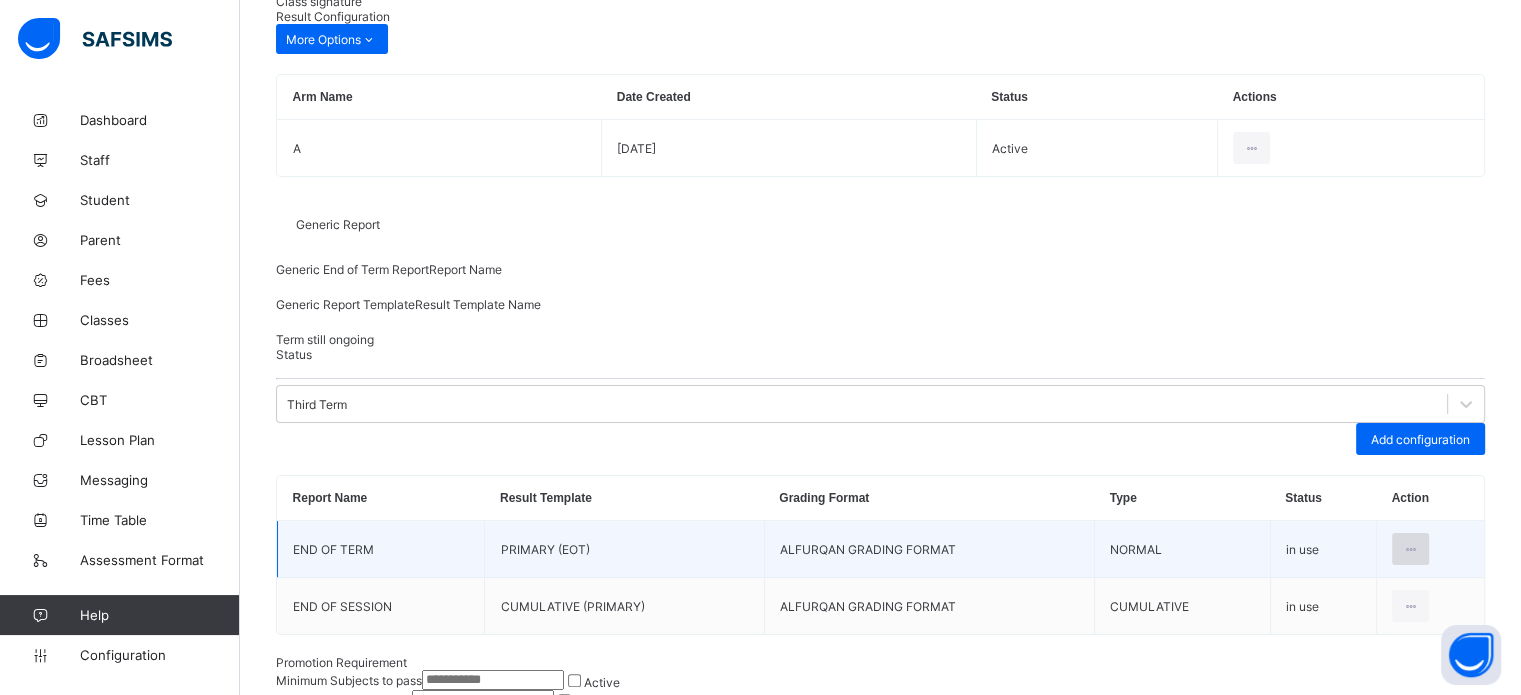 click at bounding box center (1410, 549) 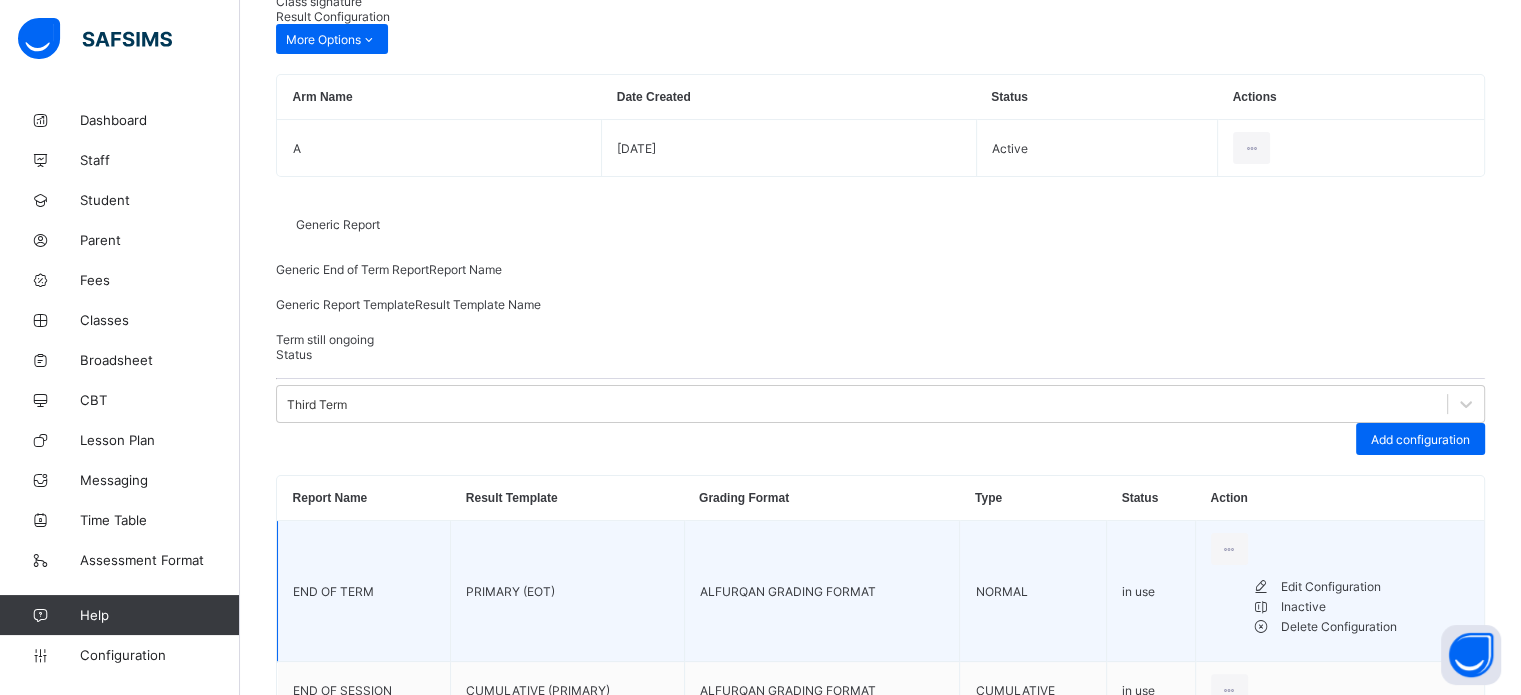 click on "Edit Configuration" at bounding box center [1375, 587] 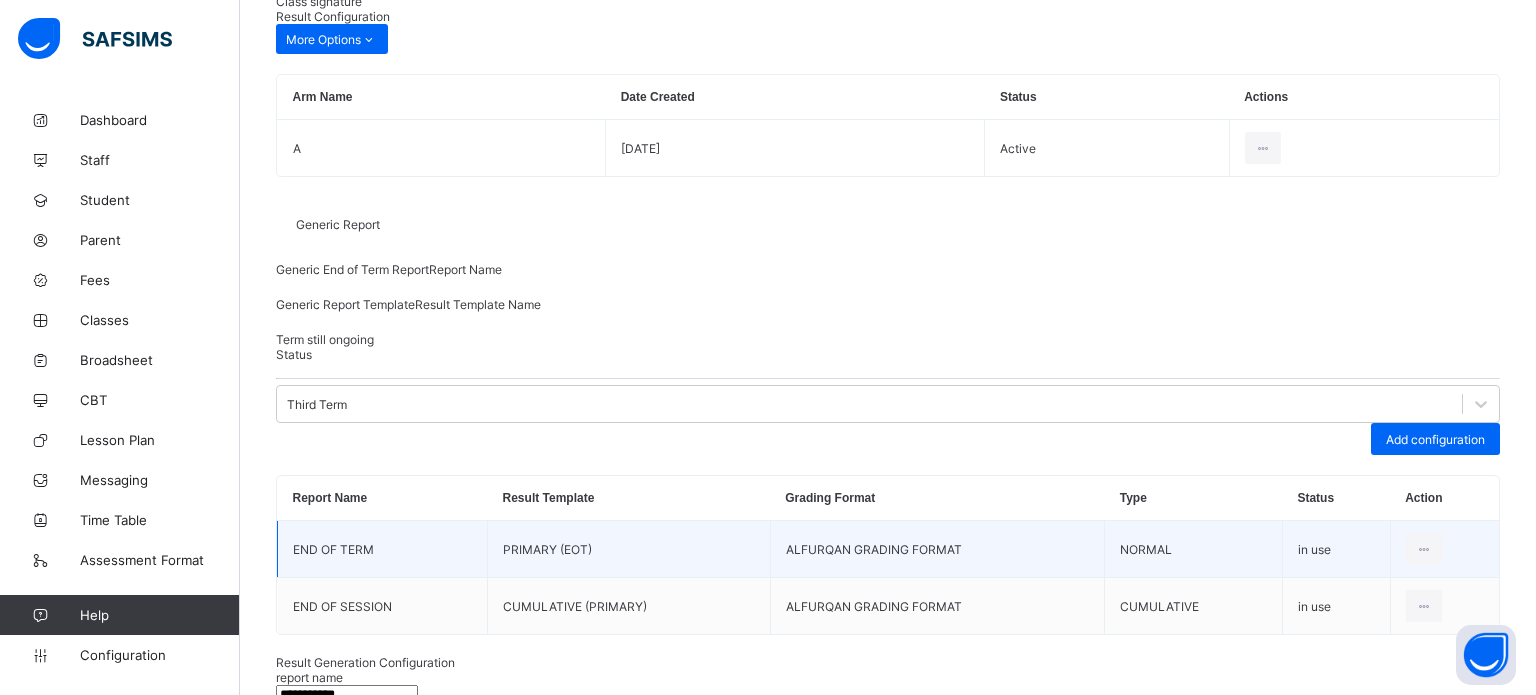 click on "option PRE NUR (EOT) focused, 8 of 16. 16 results available. Use Up and Down to choose options, press Enter to select the currently focused option, press Escape to exit the menu, press Tab to select the option and exit the menu. PRIMARY (EOT) EOT JSS  JSS (EOT) SSS (EOT) PRIMARY (EOT) NURSERY 2 (EOT) NURSERY 1 (EOT) PRE NUR (EOT) CUMULATIVE (NUR 2) CUMULATIVE (JSS) CUMULATIVE (PRIMARY) CUMULATIVE (SSS) PRE NUR (End of Term) NUR 1 (End of Term) NUR 2 (End Of Term) PRY (End of Term)" at bounding box center (888, 1079) 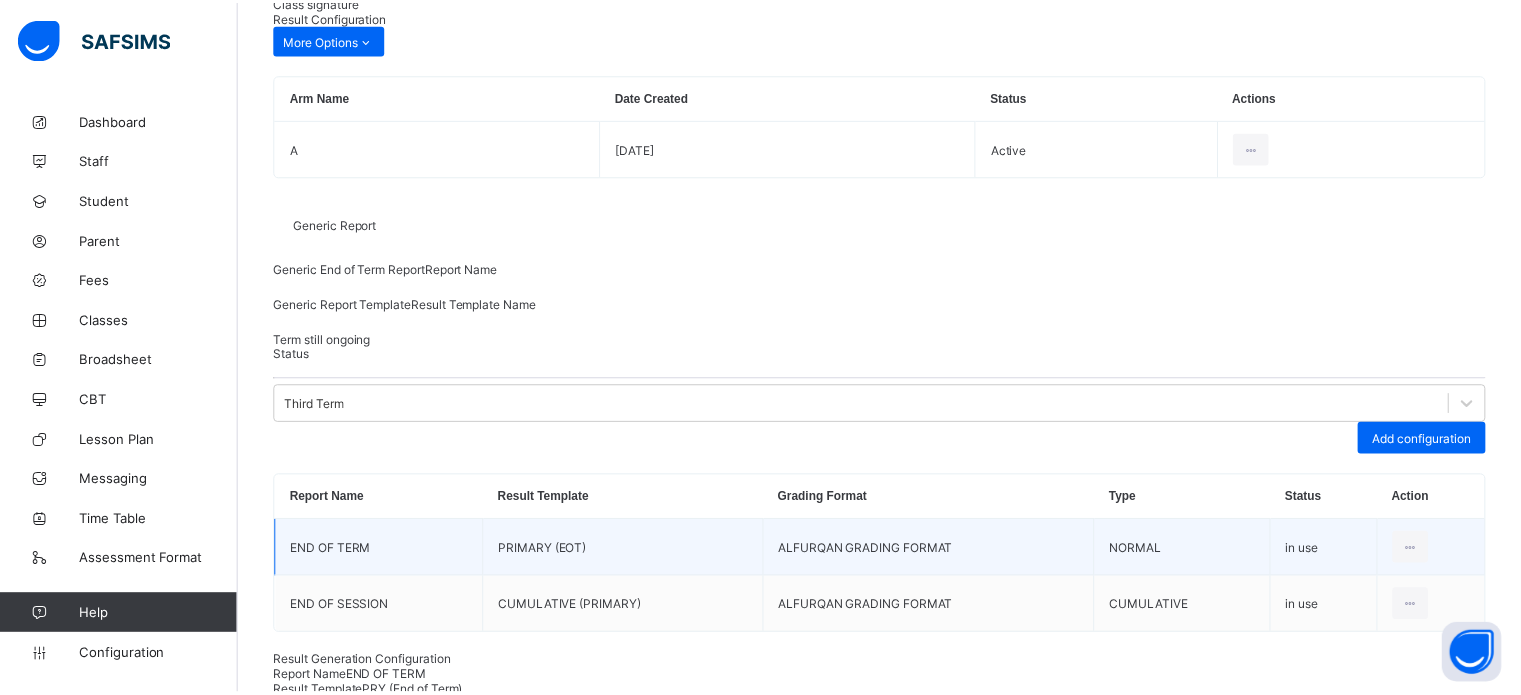 scroll, scrollTop: 0, scrollLeft: 0, axis: both 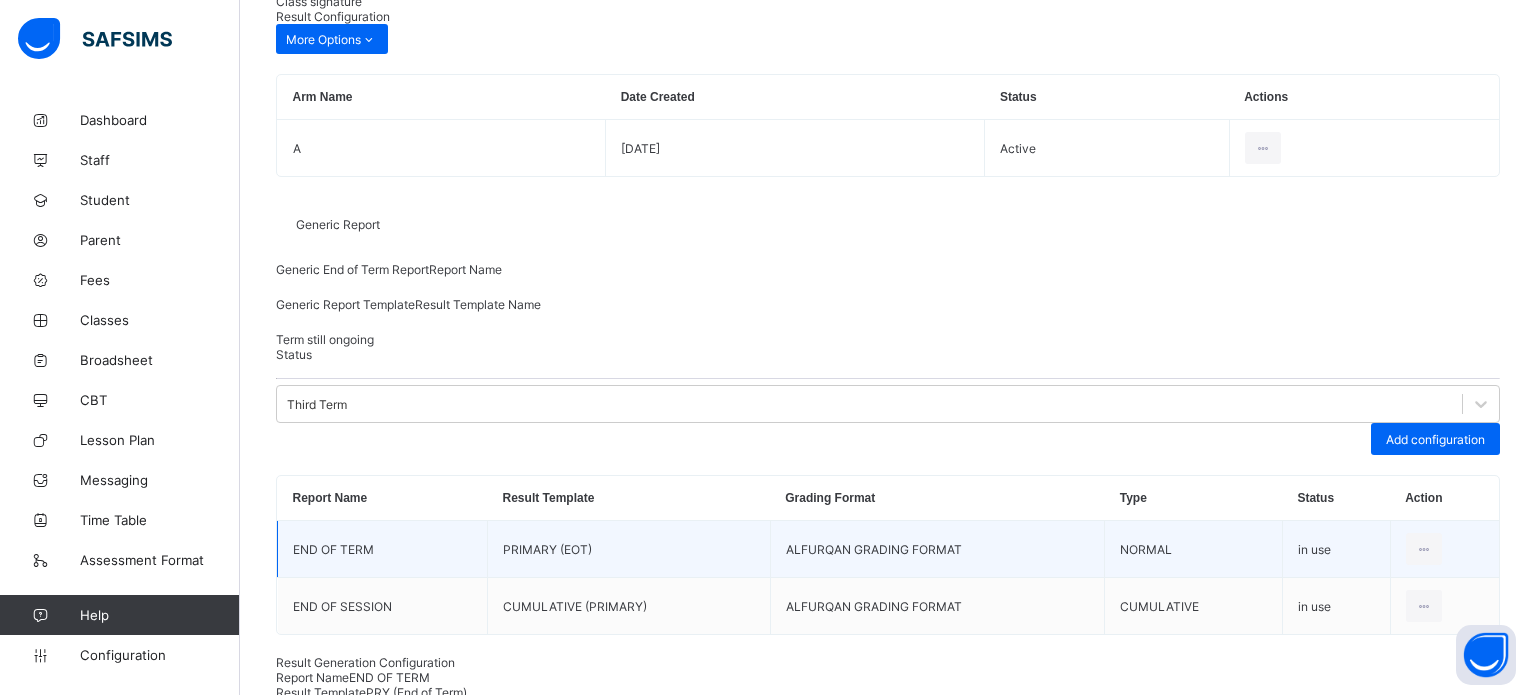 click on "Save" at bounding box center [1450, 1123] 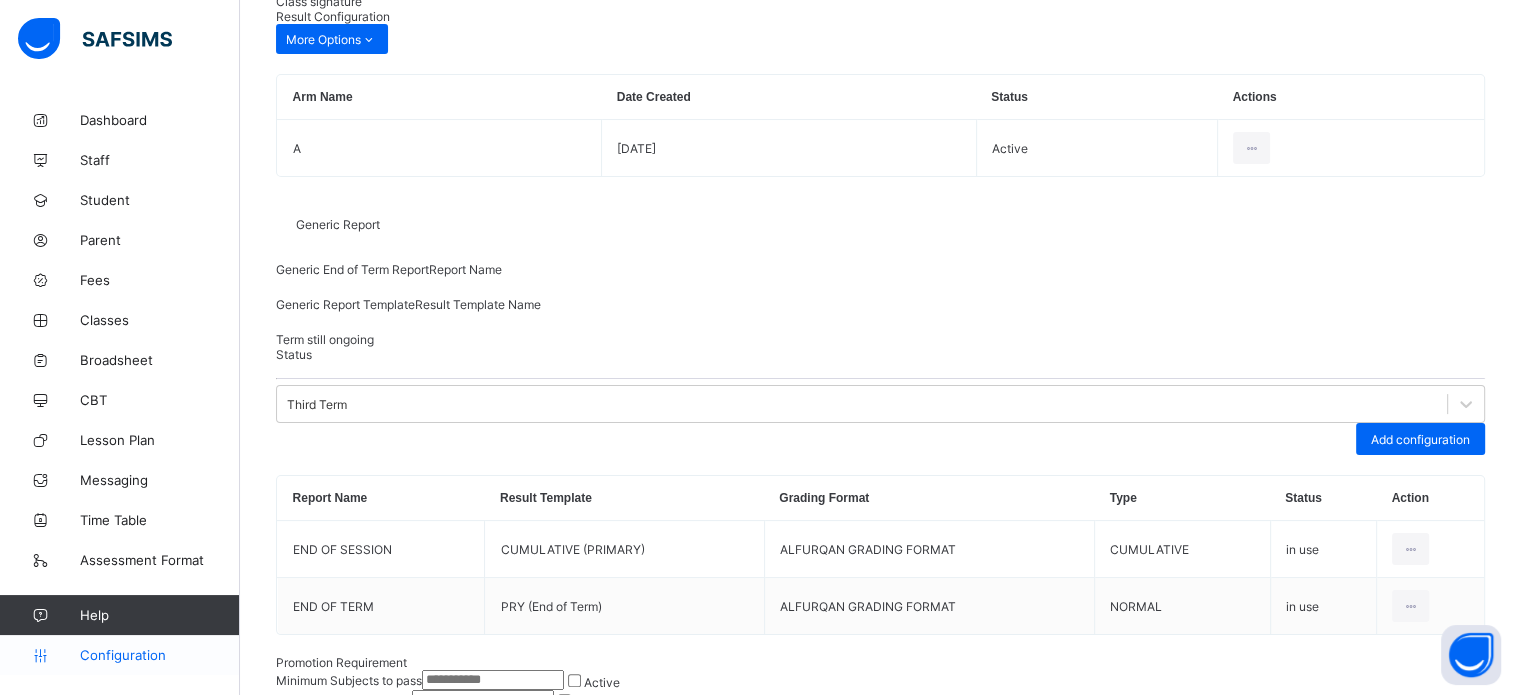 click on "Configuration" at bounding box center (159, 655) 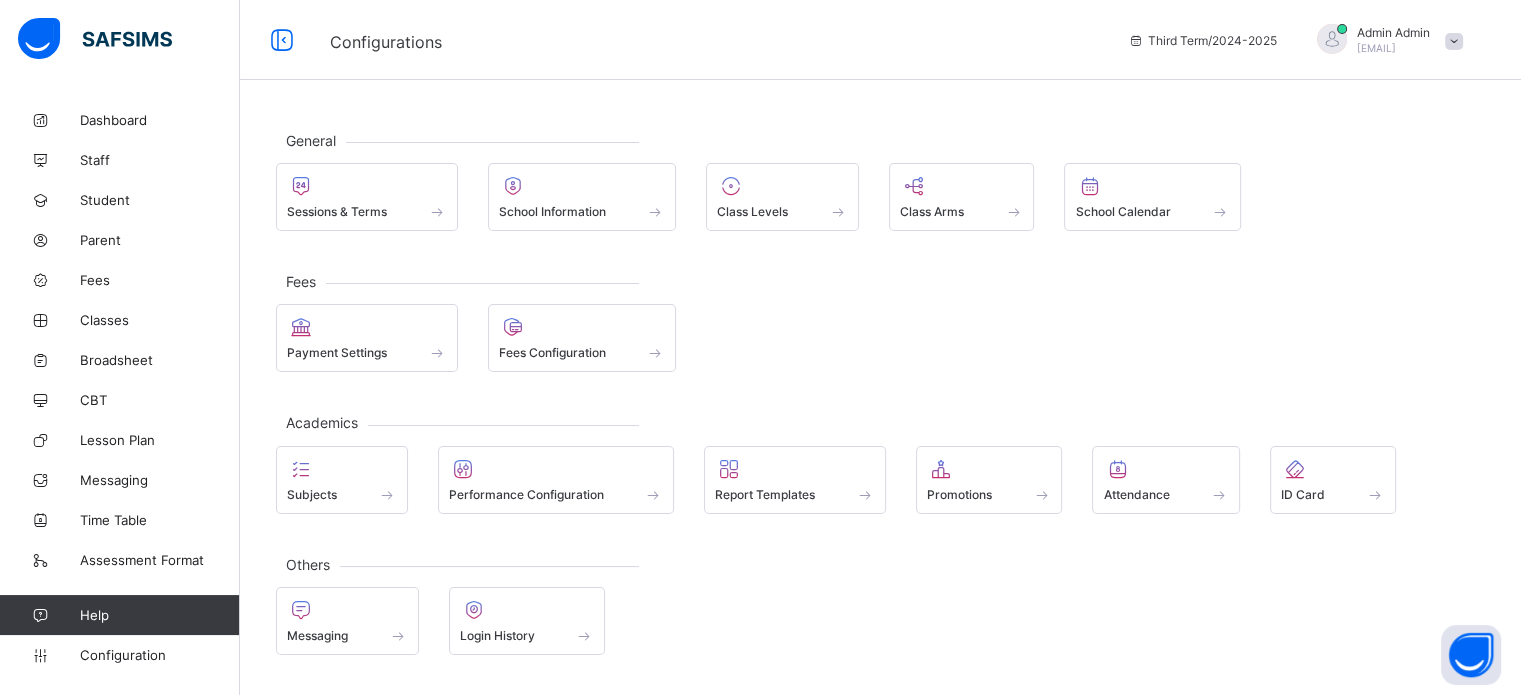 scroll, scrollTop: 0, scrollLeft: 0, axis: both 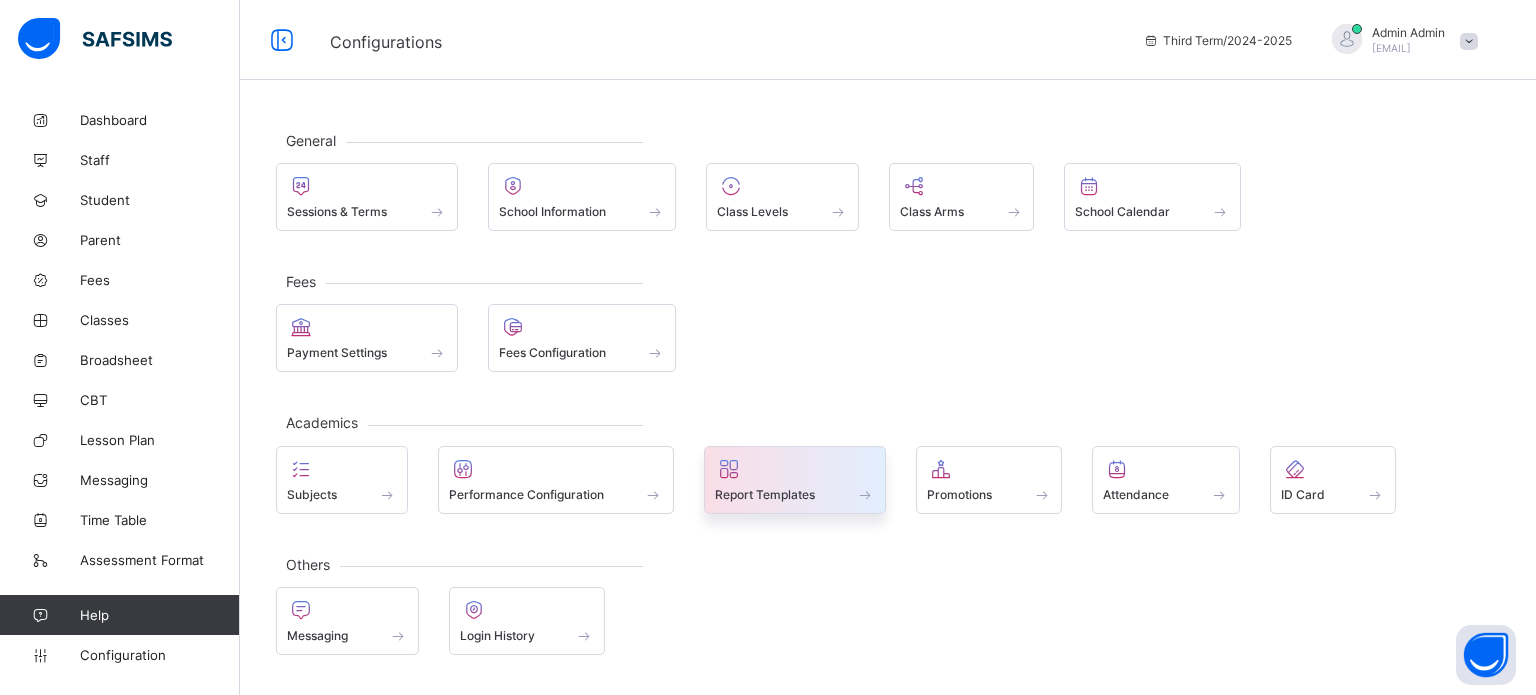 click on "Report Templates" at bounding box center (765, 494) 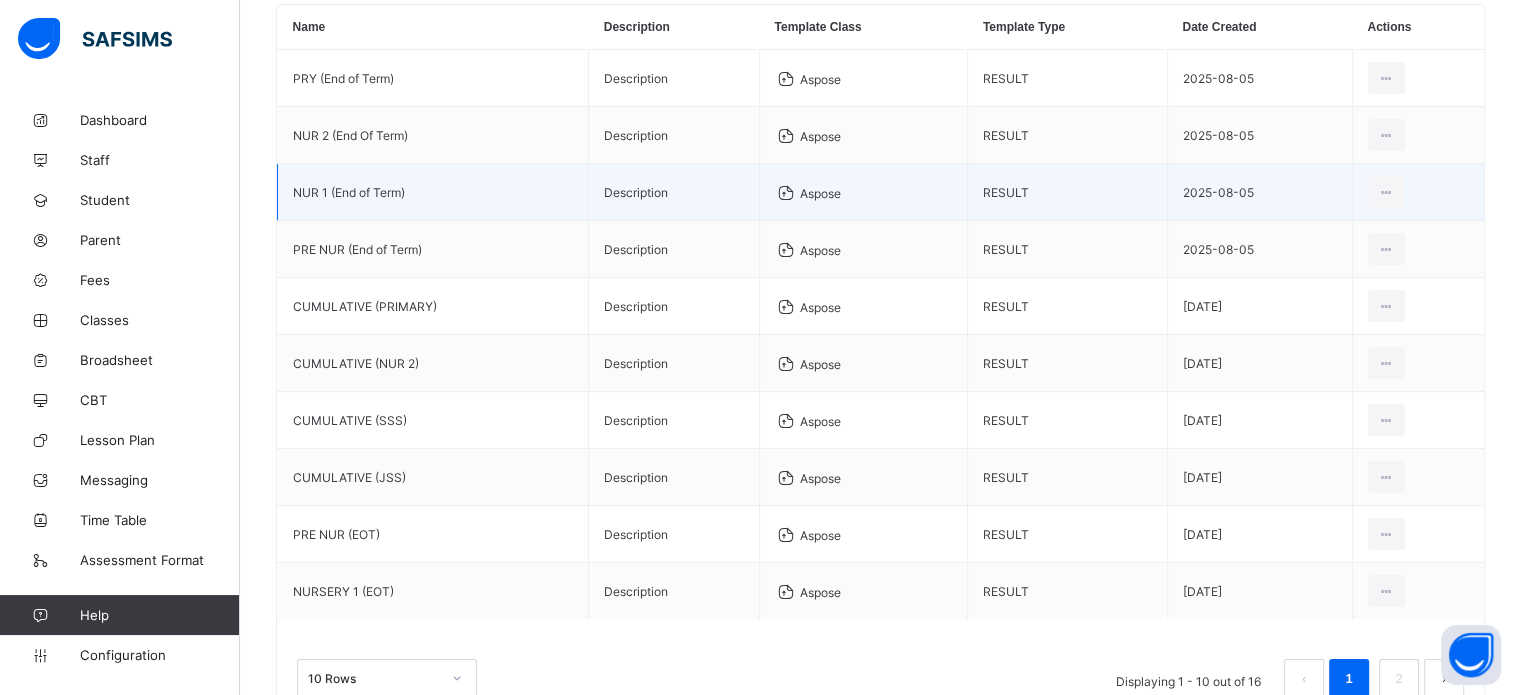 scroll, scrollTop: 300, scrollLeft: 0, axis: vertical 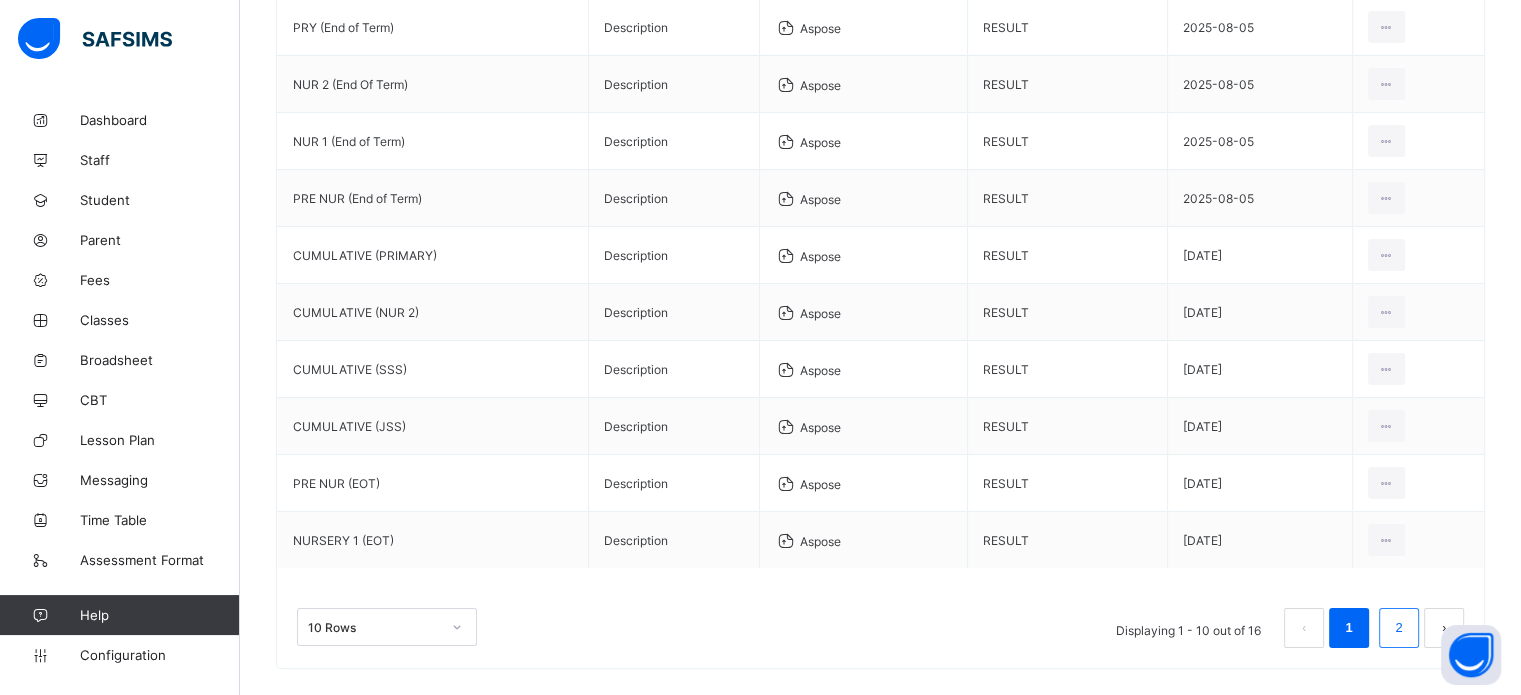 click on "2" at bounding box center (1399, 628) 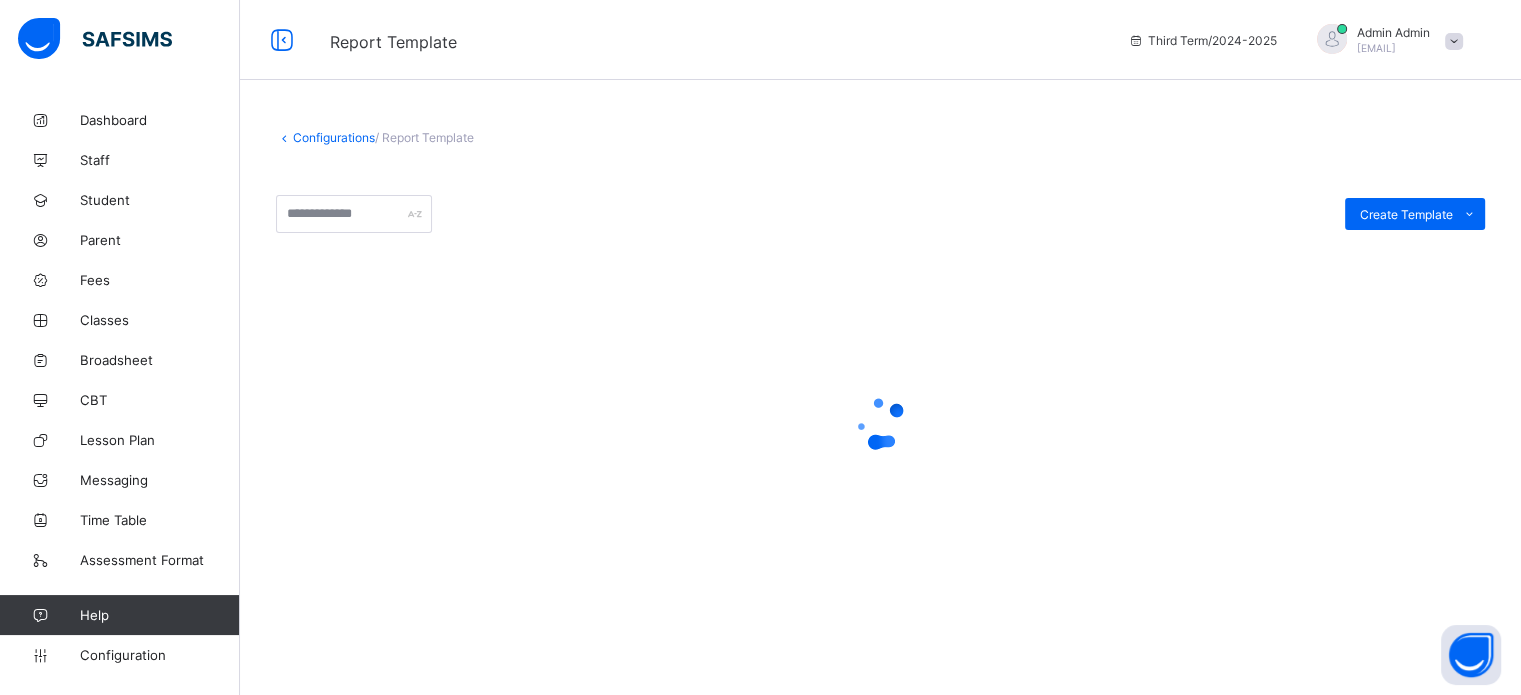 scroll, scrollTop: 0, scrollLeft: 0, axis: both 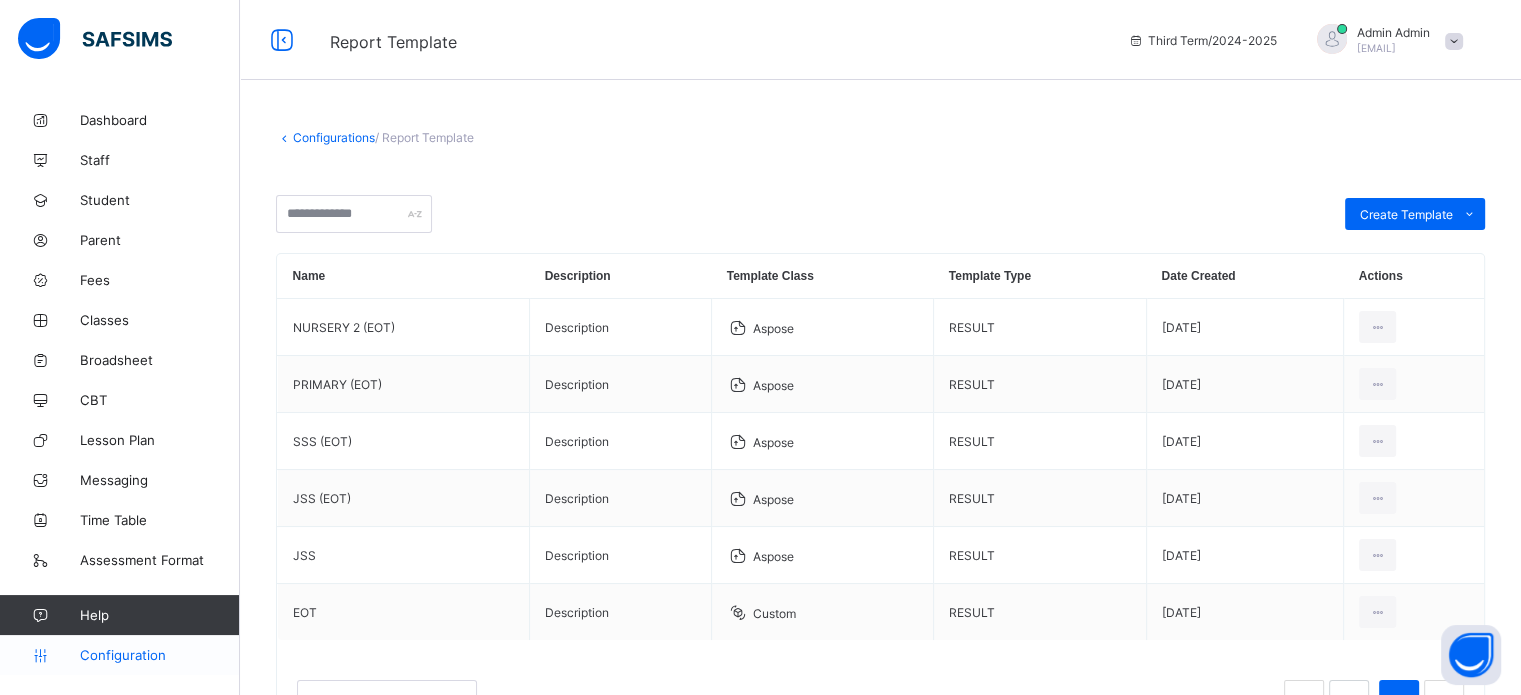 click on "Configuration" at bounding box center (159, 655) 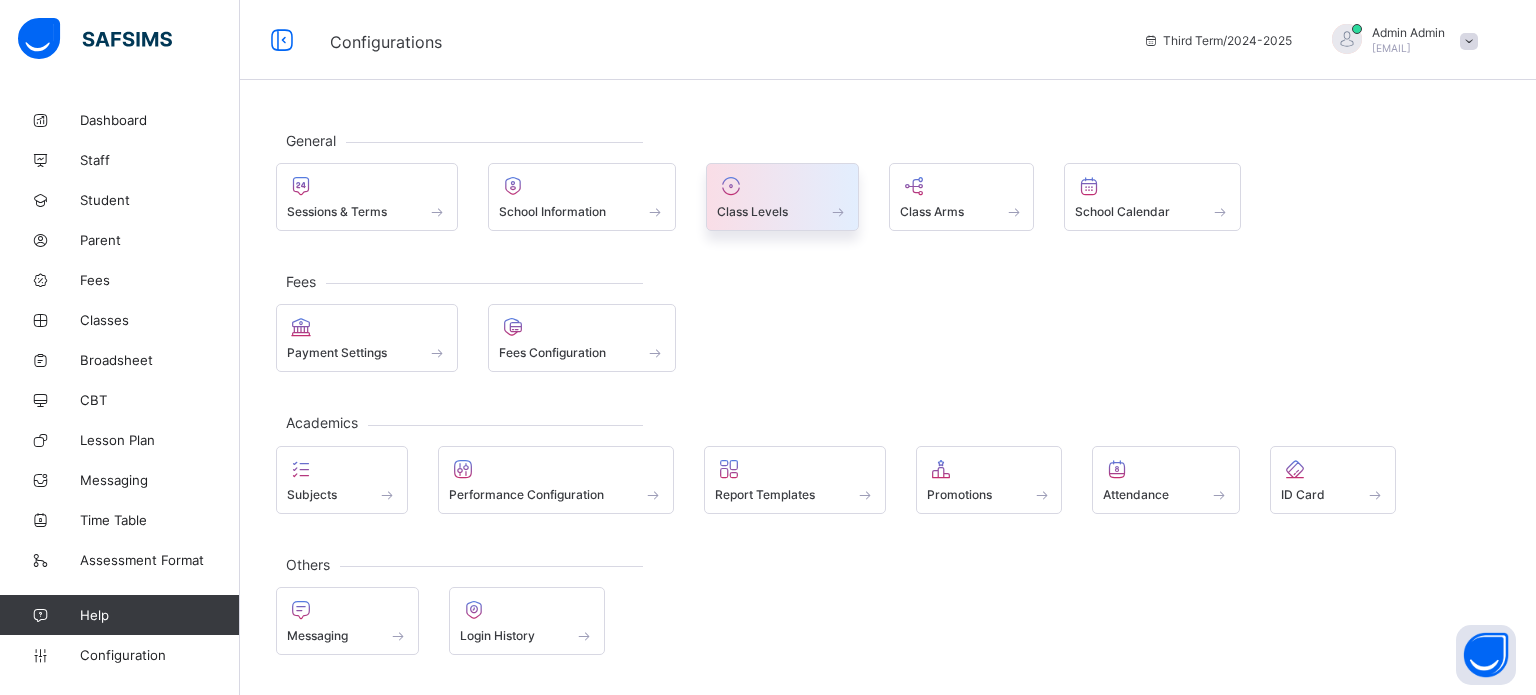 click on "Class Levels" at bounding box center [782, 197] 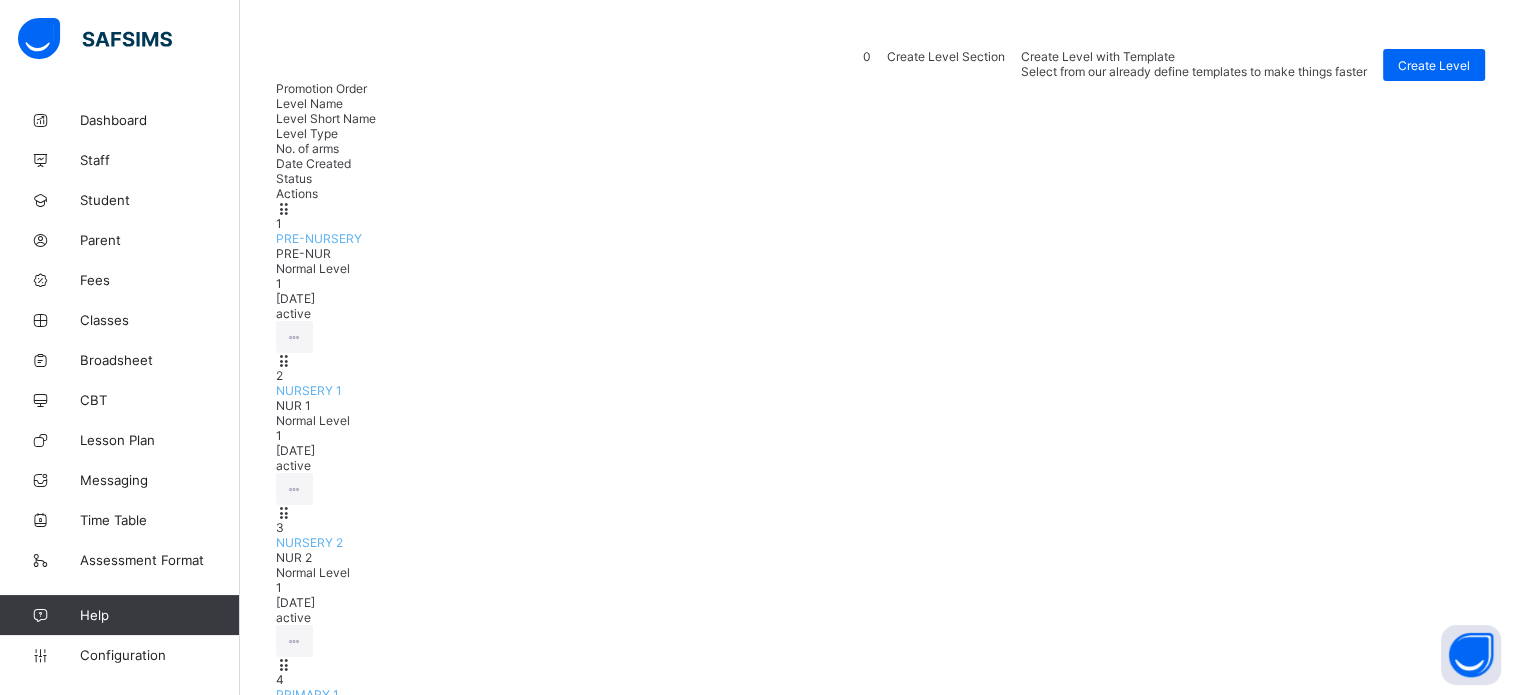 scroll, scrollTop: 351, scrollLeft: 0, axis: vertical 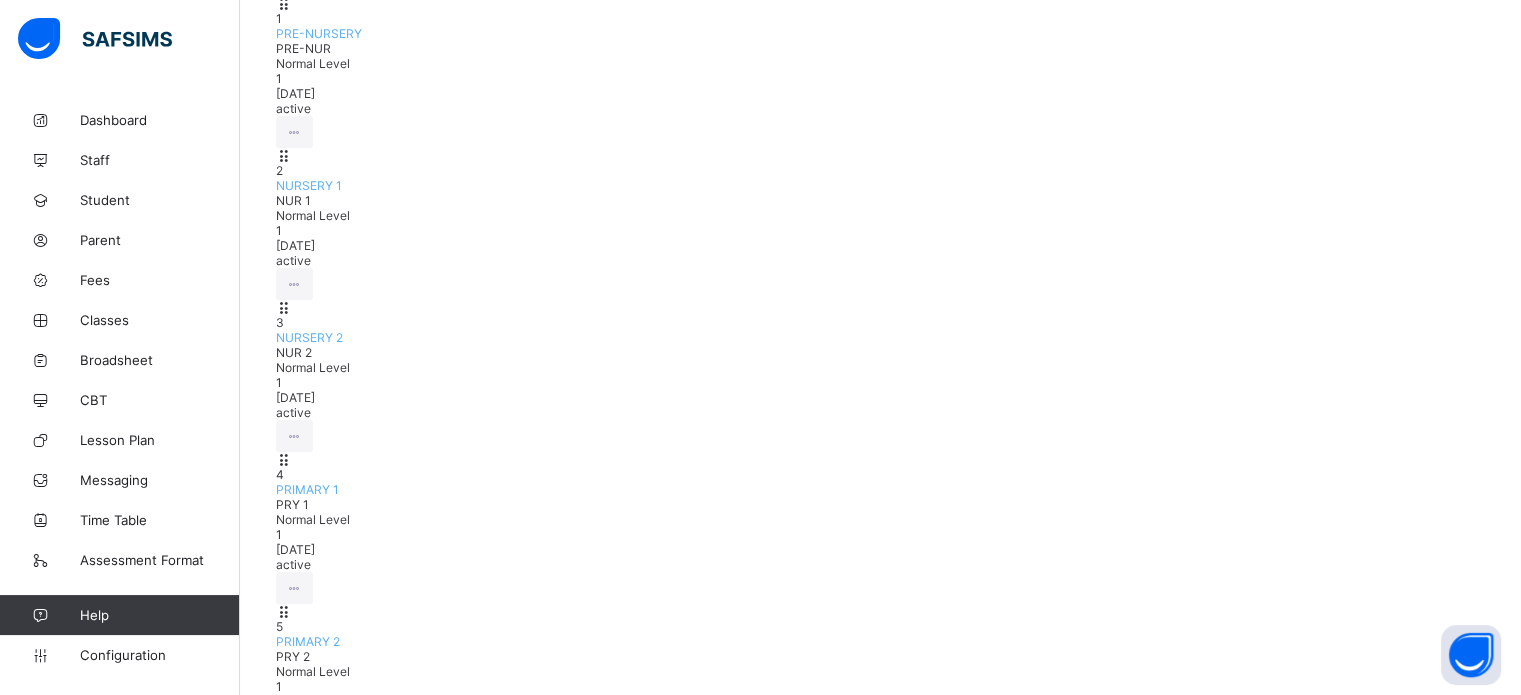 click on "JSS ONE" at bounding box center (880, 1249) 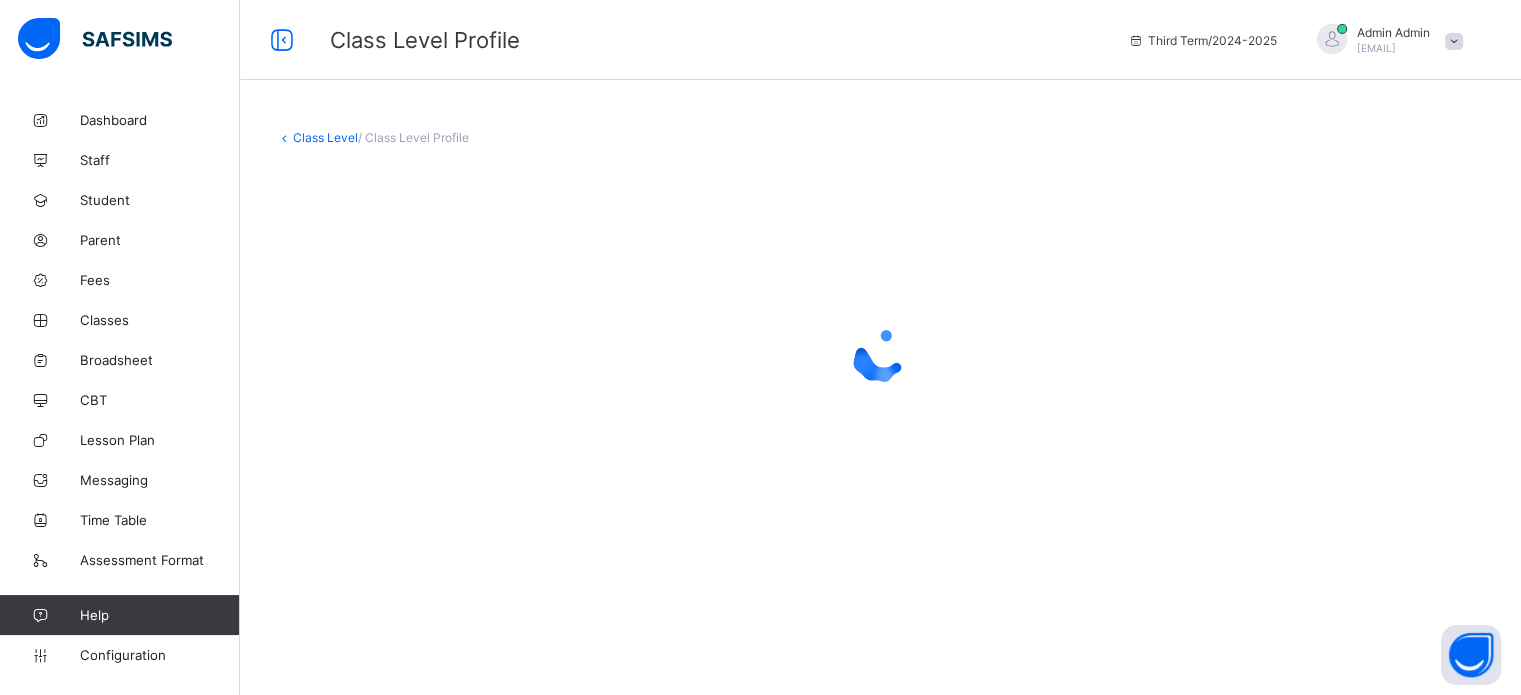 scroll, scrollTop: 0, scrollLeft: 0, axis: both 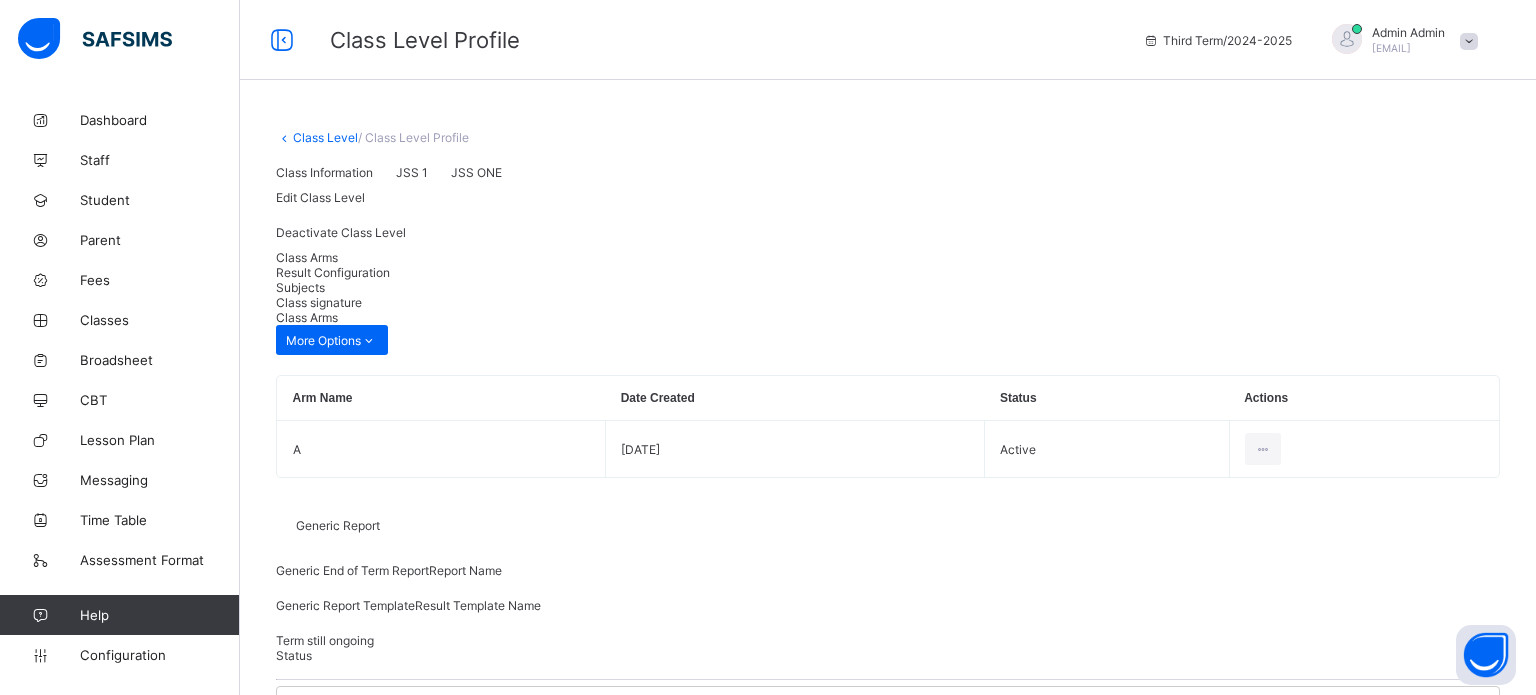 click on "Result Configuration" at bounding box center (888, 272) 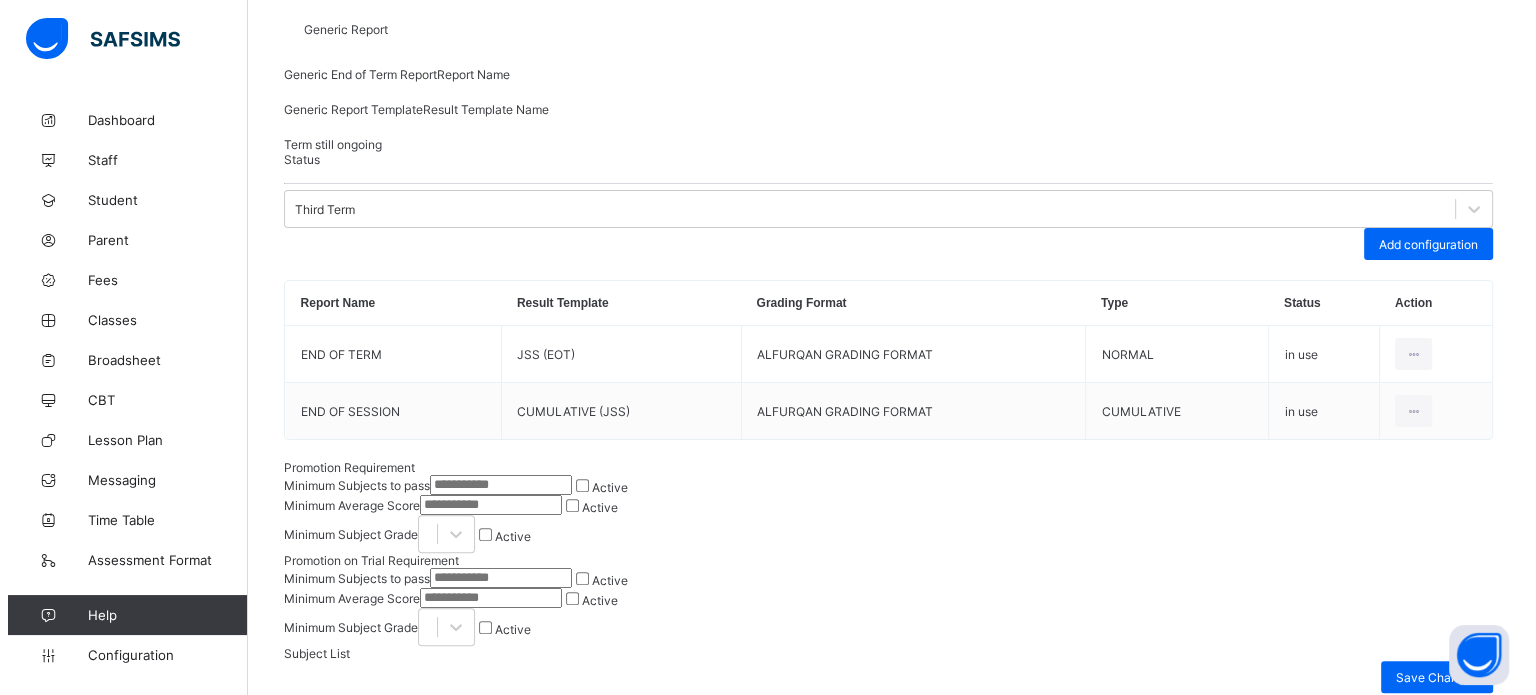 scroll, scrollTop: 301, scrollLeft: 0, axis: vertical 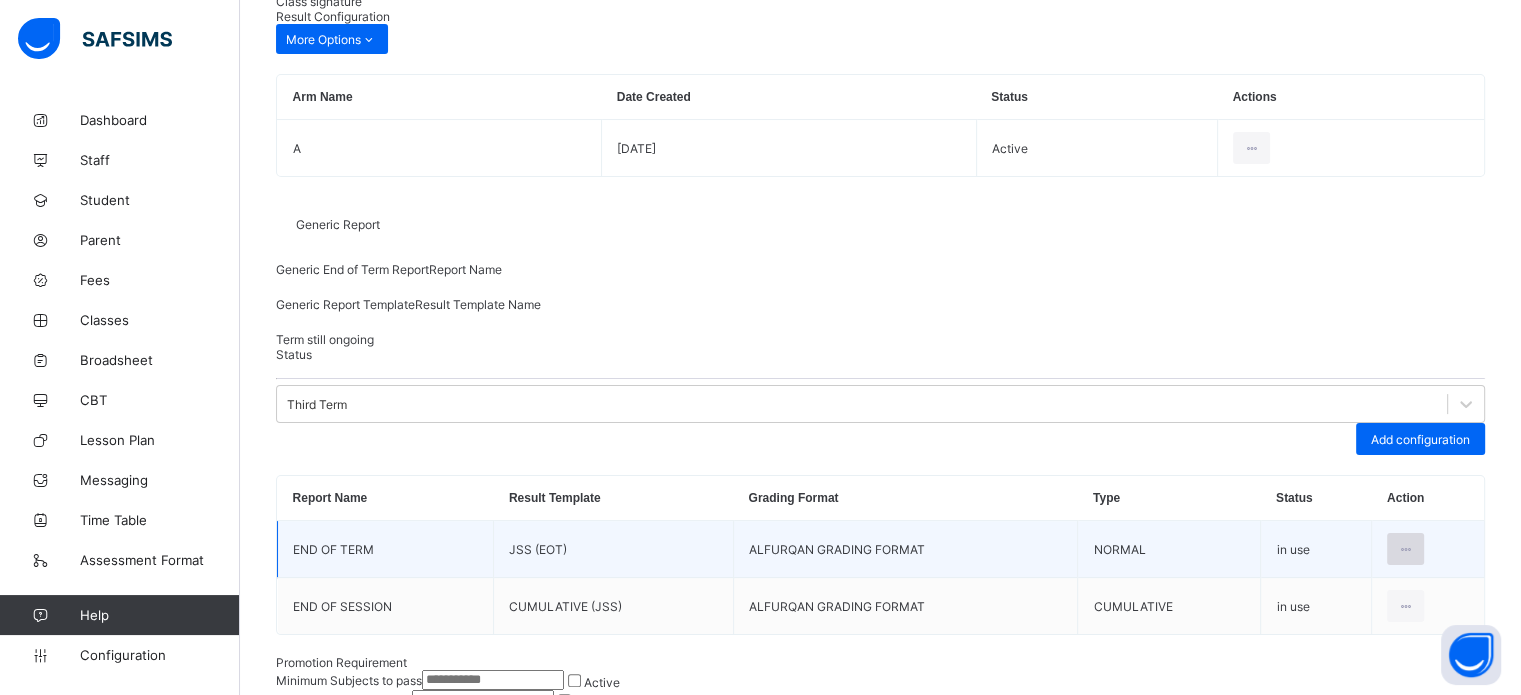 click at bounding box center (1405, 549) 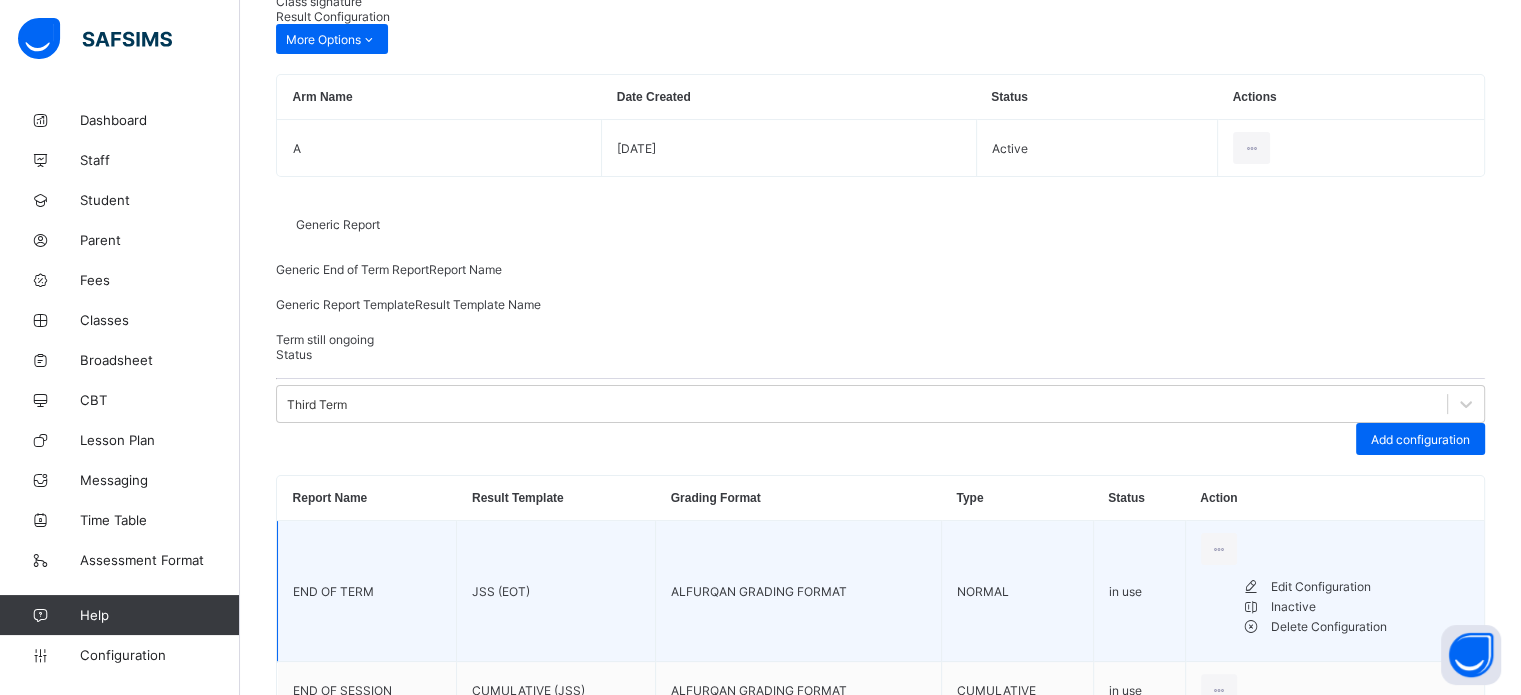 click on "Edit Configuration" at bounding box center [1370, 587] 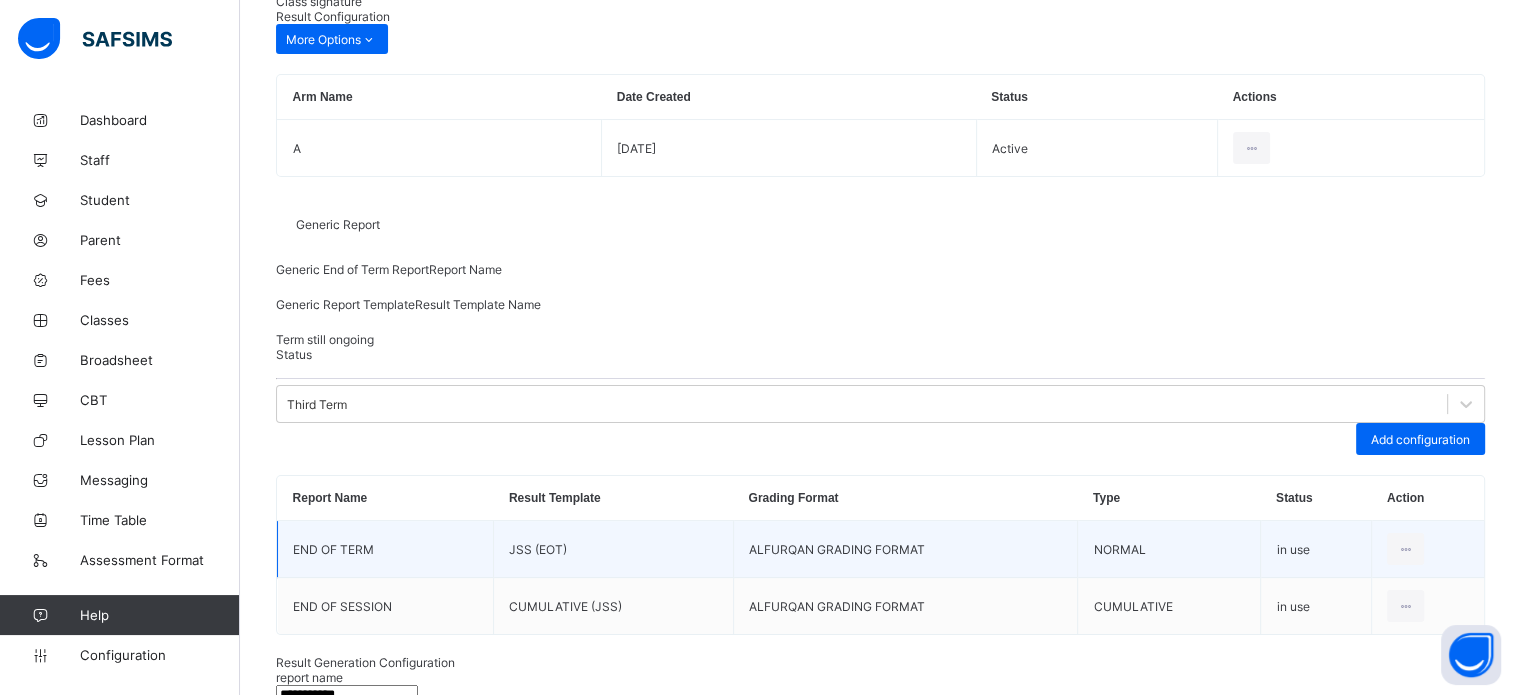 click on "CA" at bounding box center [330, 788] 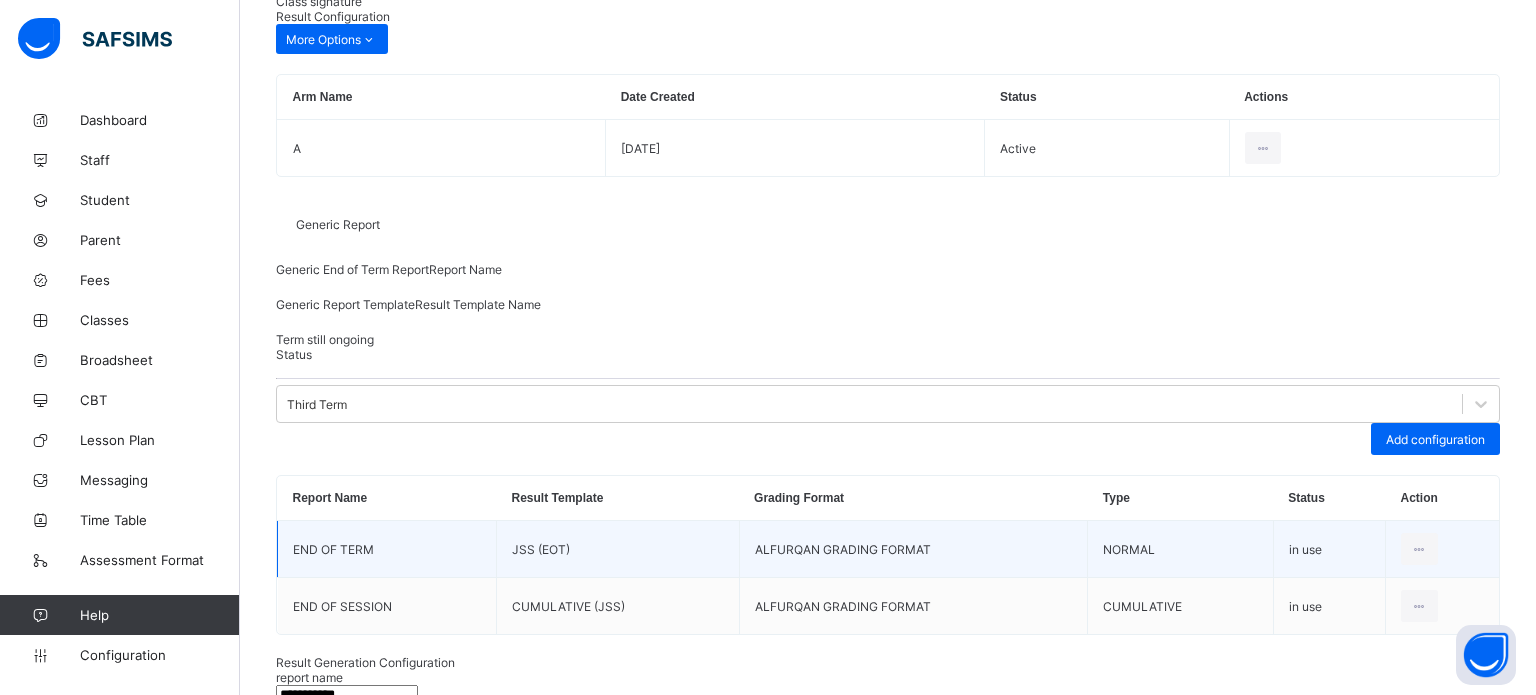 click on "JSS (EOT)" at bounding box center (888, 942) 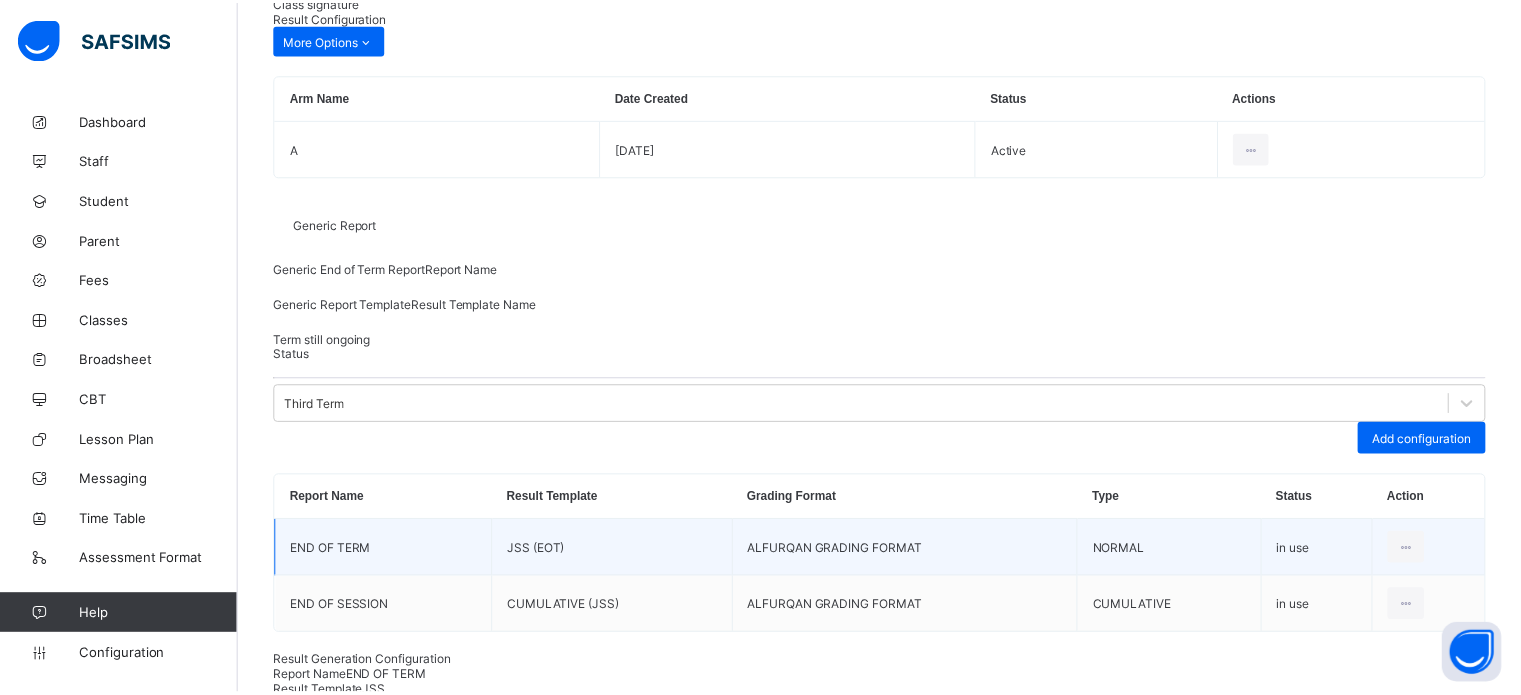 scroll, scrollTop: 0, scrollLeft: 0, axis: both 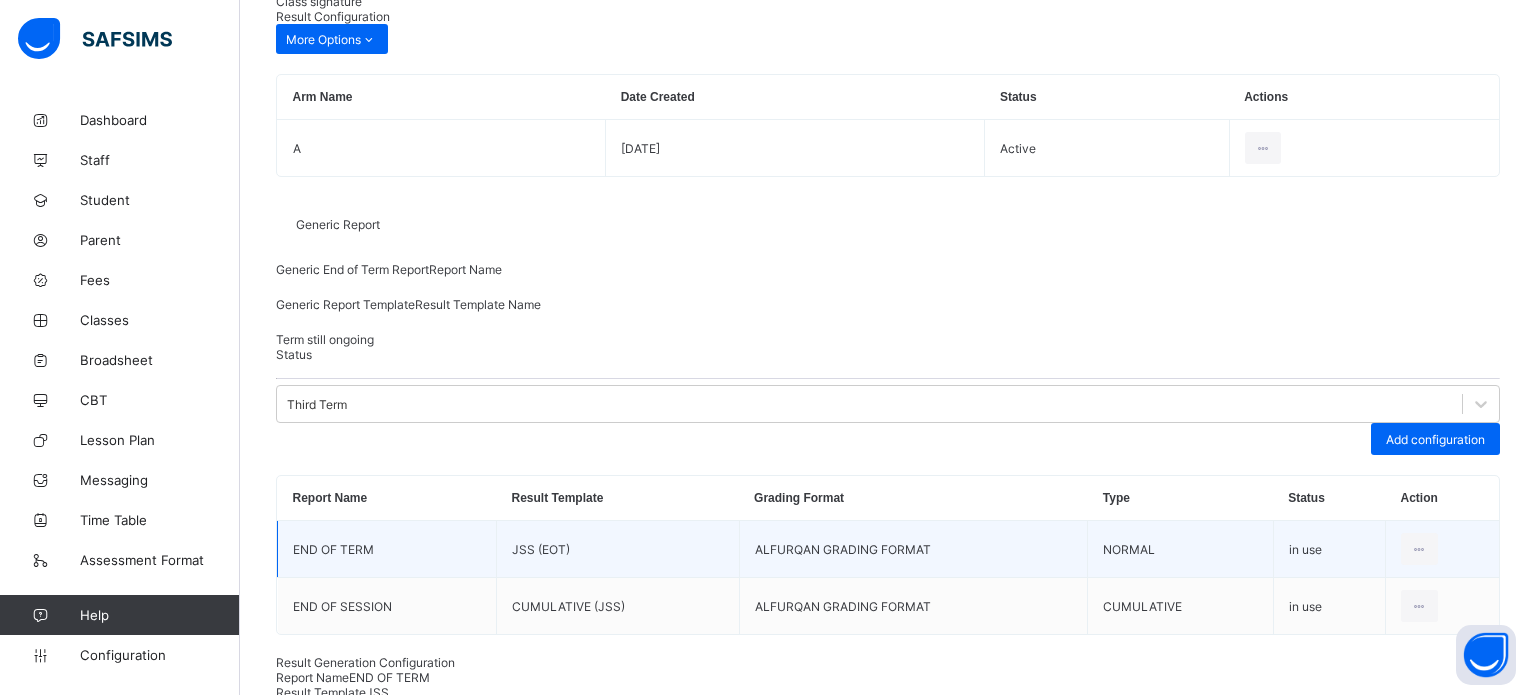 click on "Save" at bounding box center [1450, 1123] 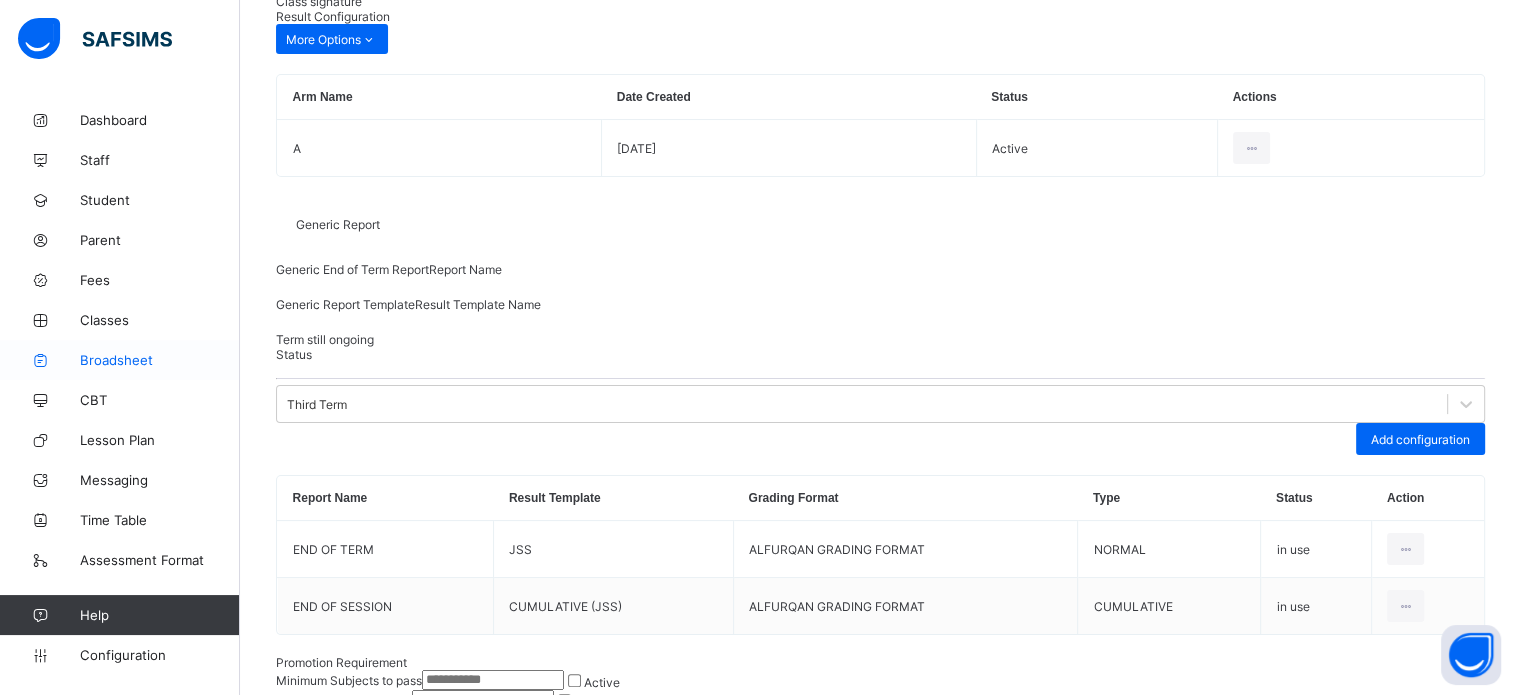 click on "Broadsheet" at bounding box center [160, 360] 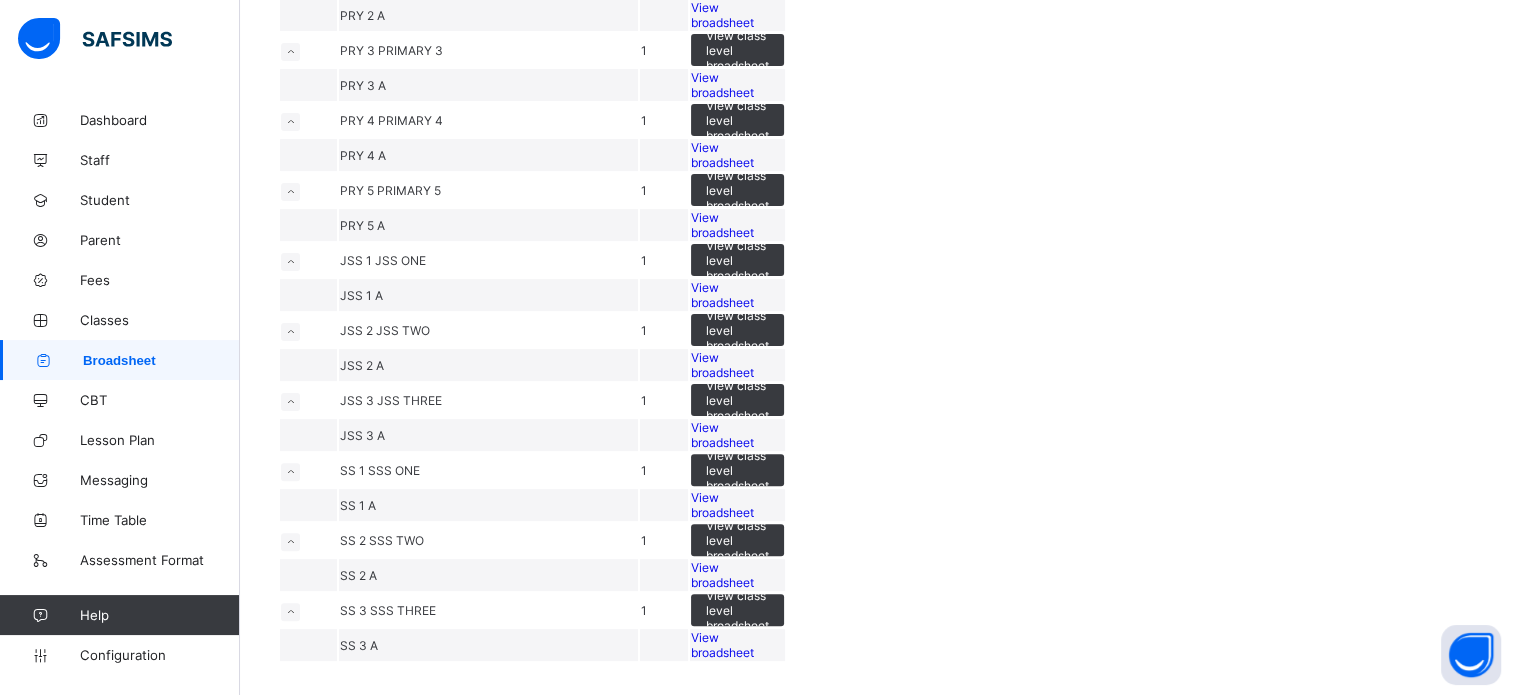 scroll, scrollTop: 1000, scrollLeft: 0, axis: vertical 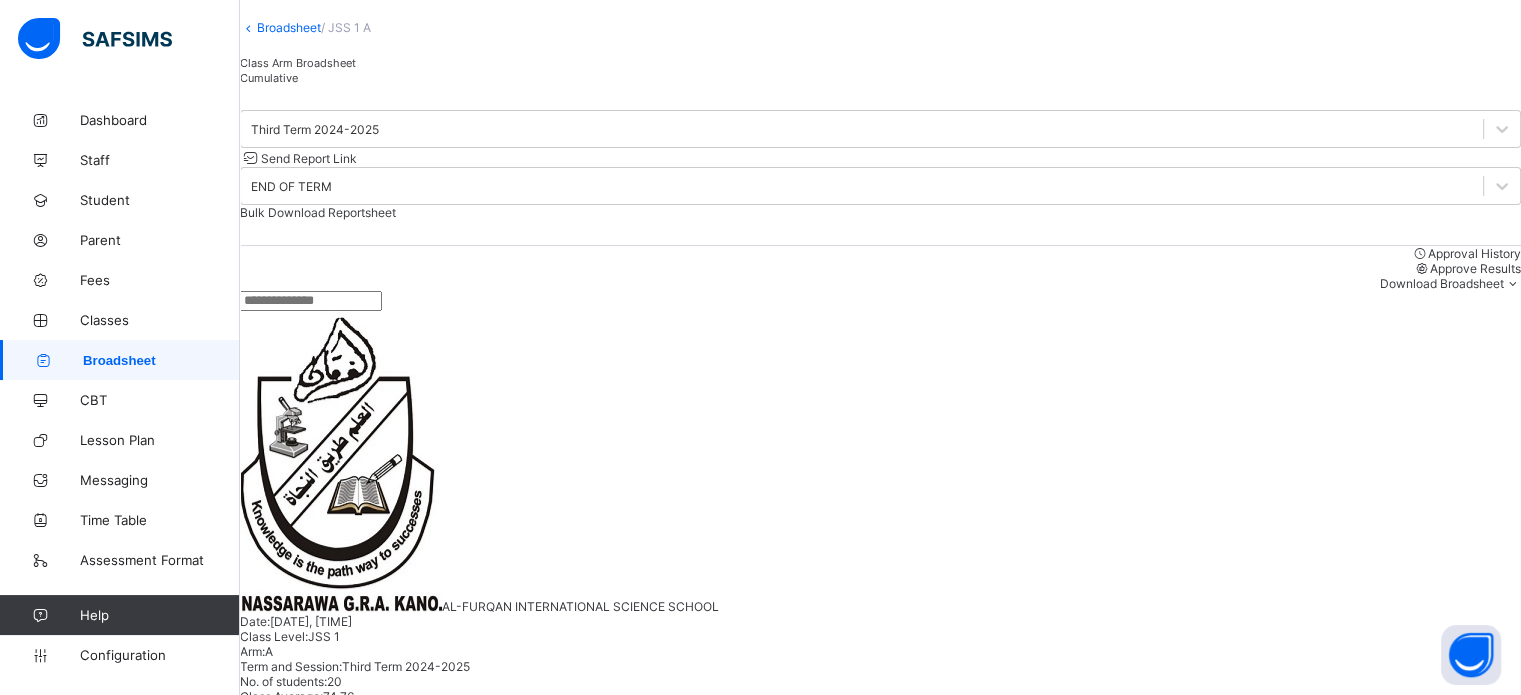 click on "AISS/STU/0231" at bounding box center (358, 1311) 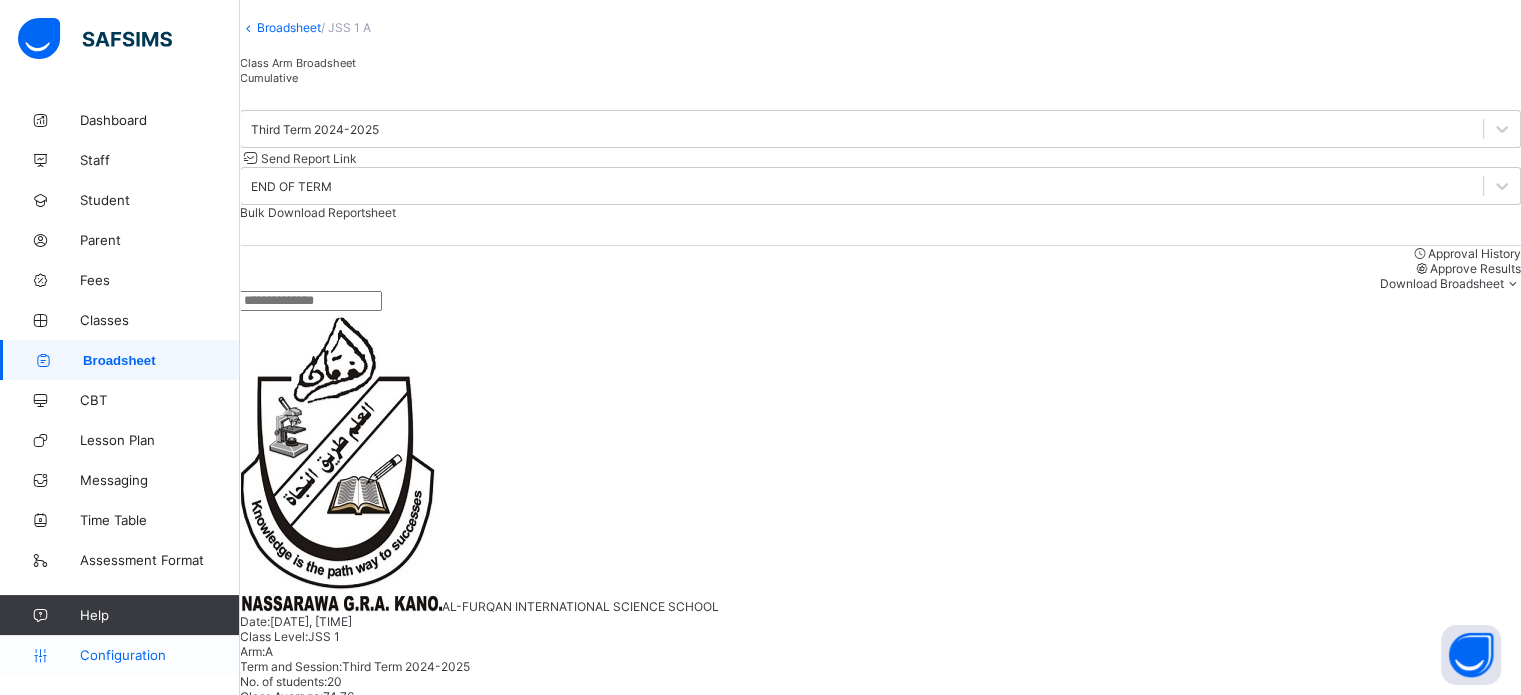 click on "Configuration" at bounding box center [159, 655] 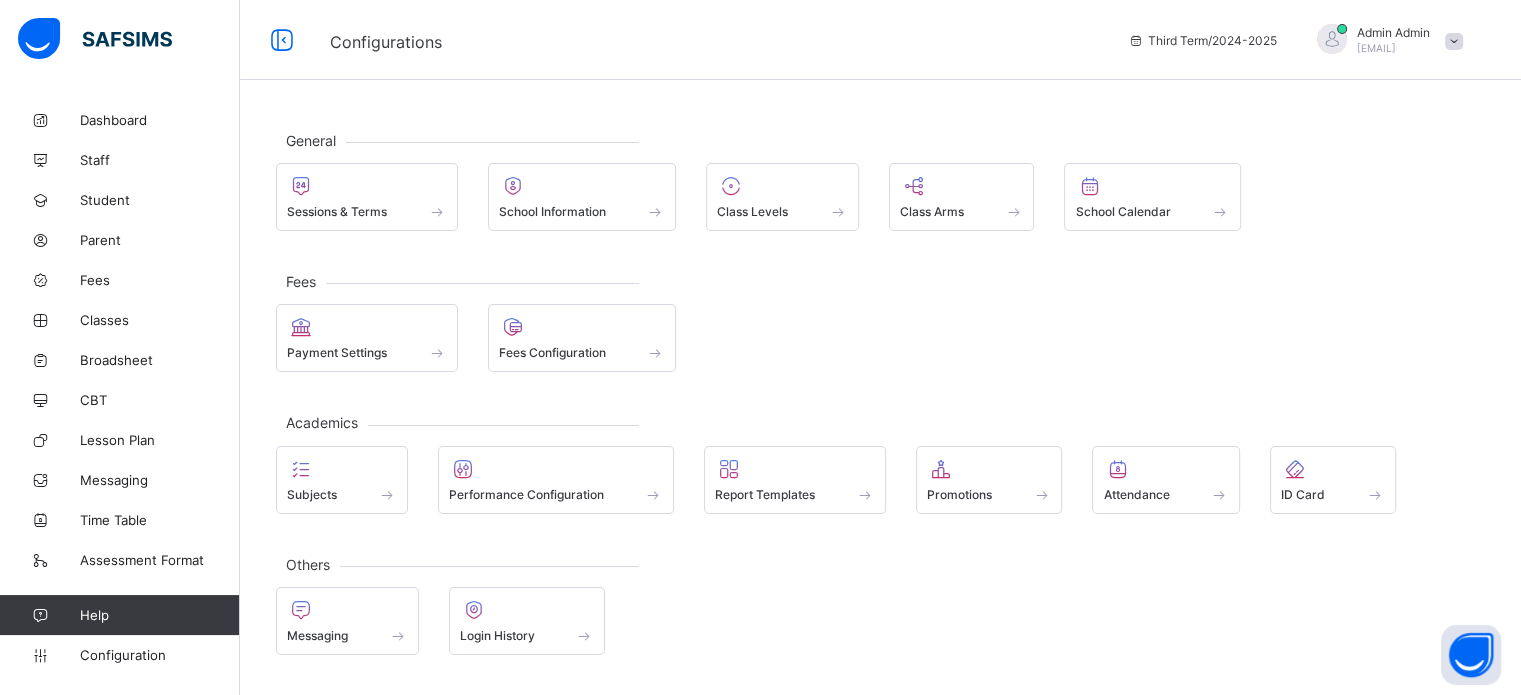 scroll, scrollTop: 0, scrollLeft: 0, axis: both 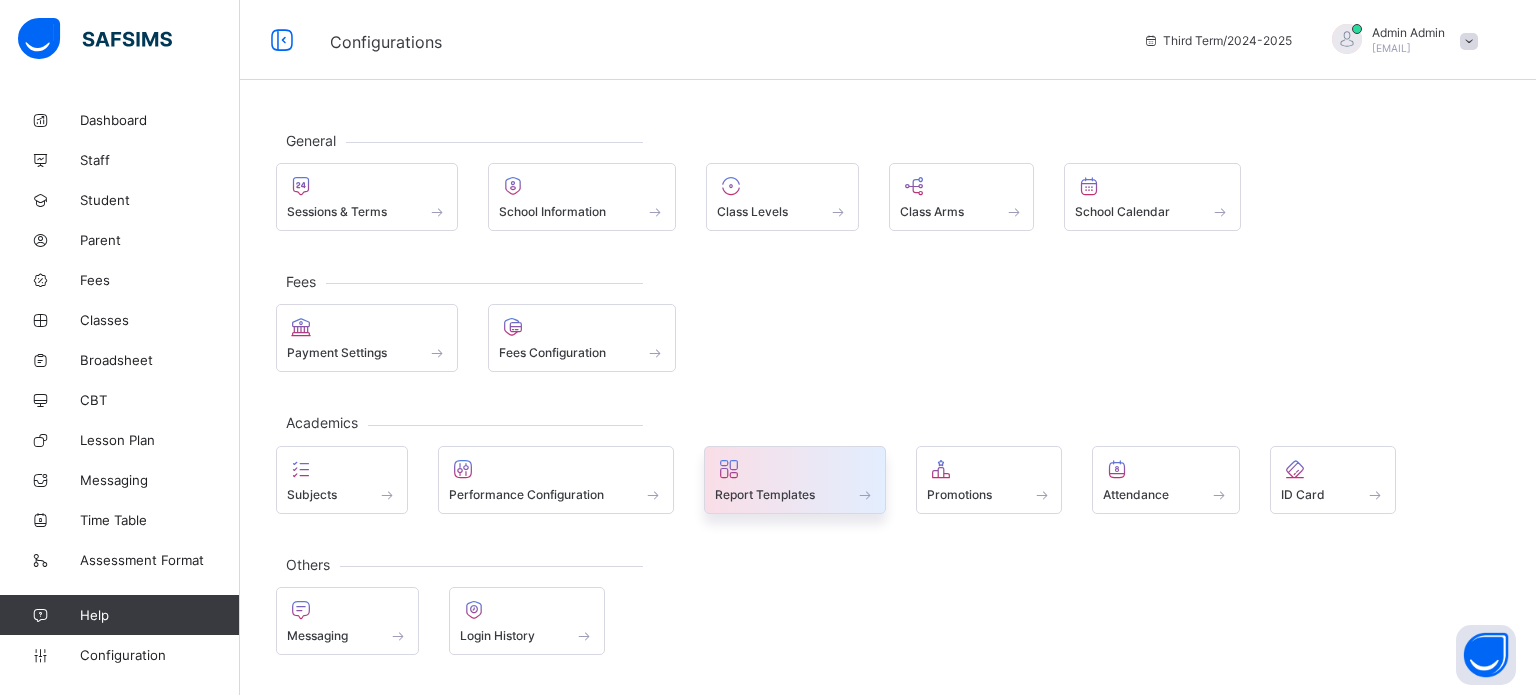 click on "Report Templates" at bounding box center [765, 494] 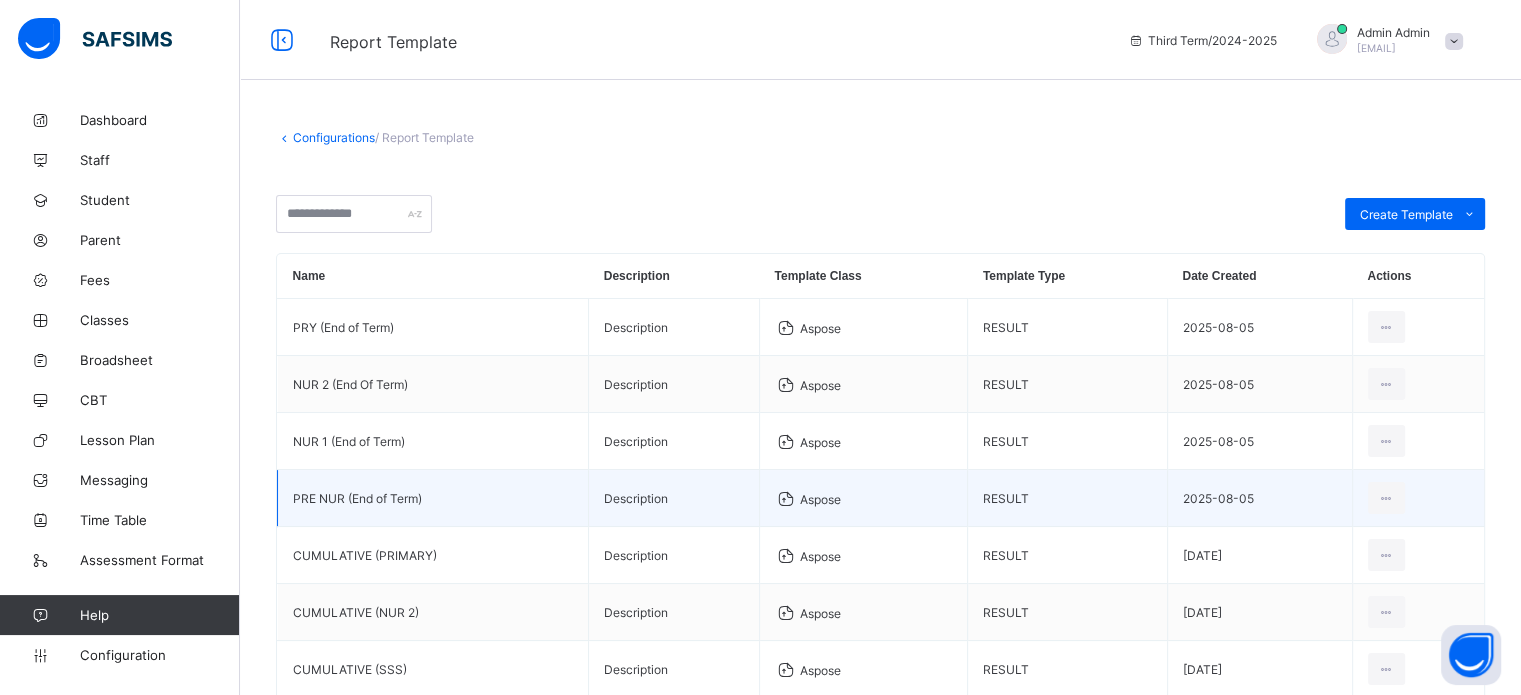 scroll, scrollTop: 323, scrollLeft: 0, axis: vertical 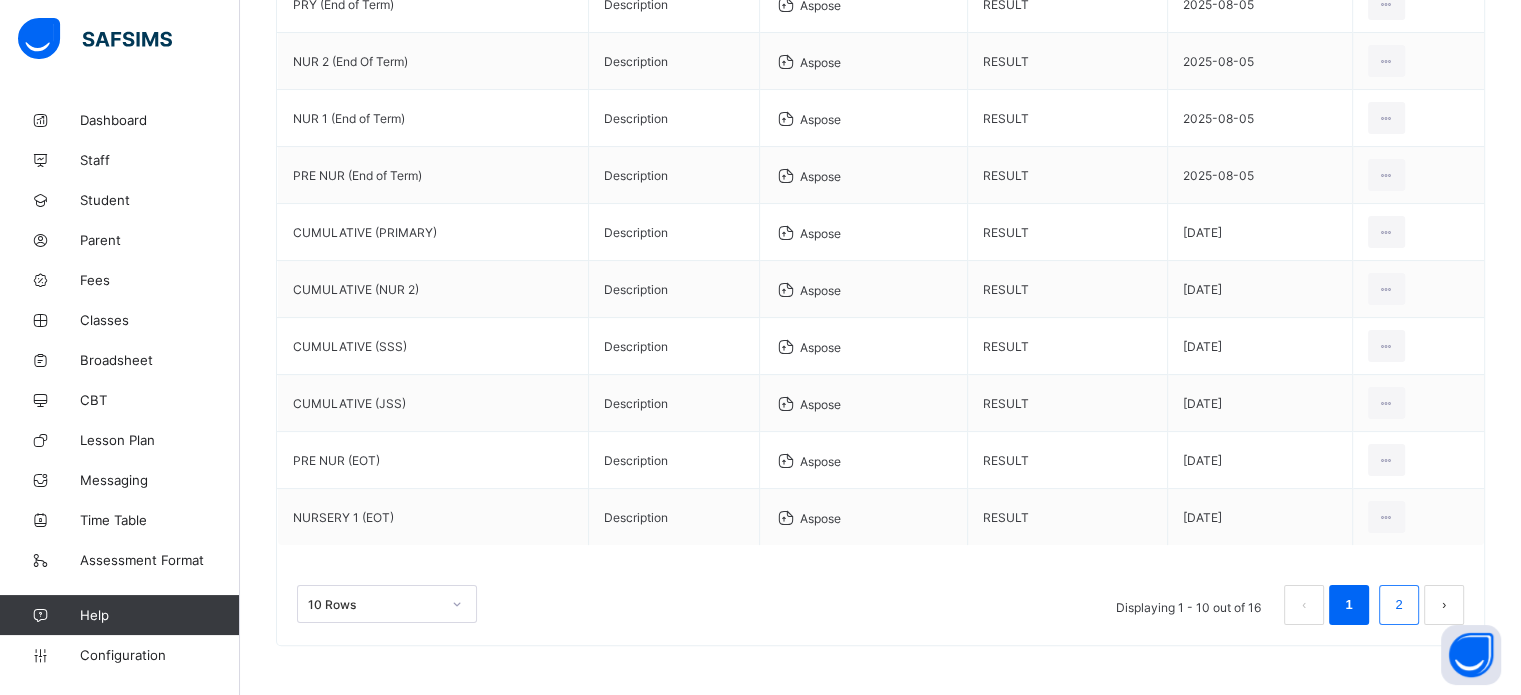 click on "2" at bounding box center [1399, 605] 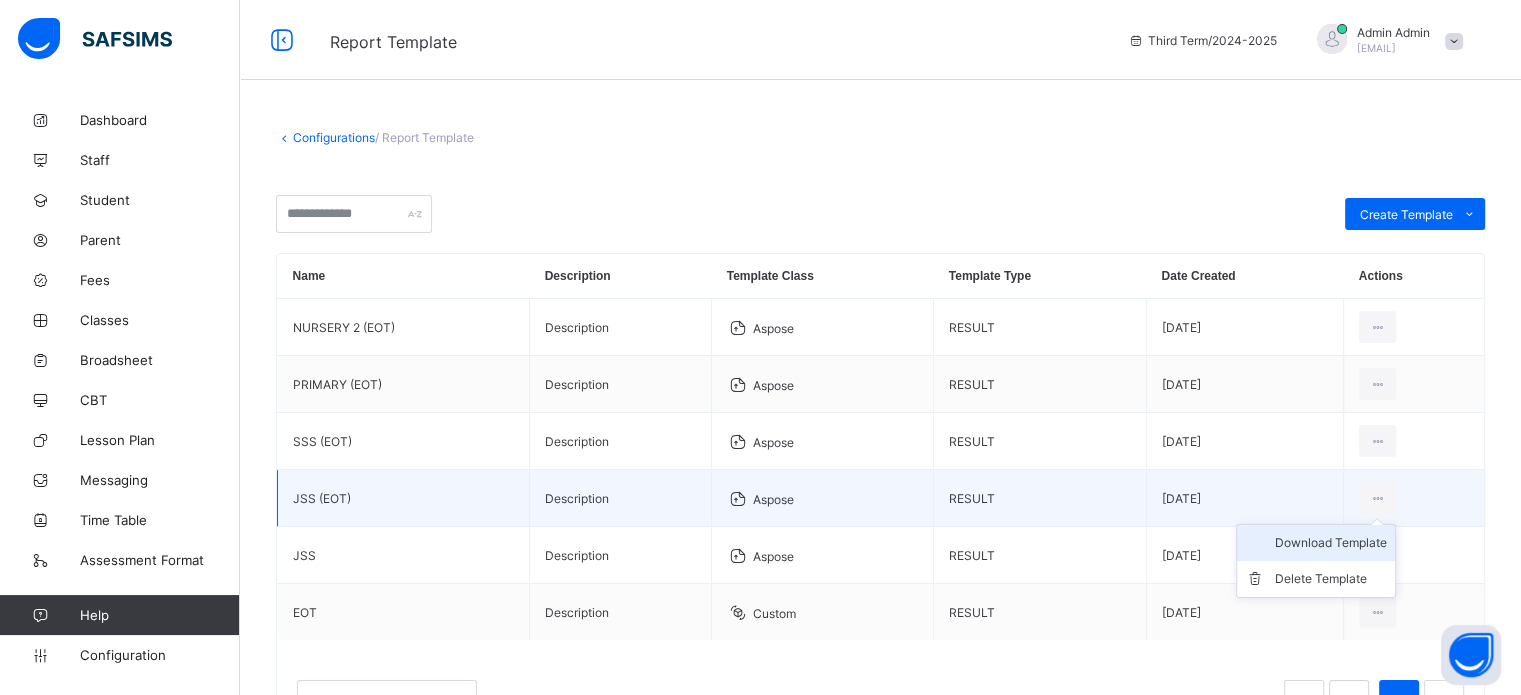 click on "Download Template" at bounding box center (1331, 543) 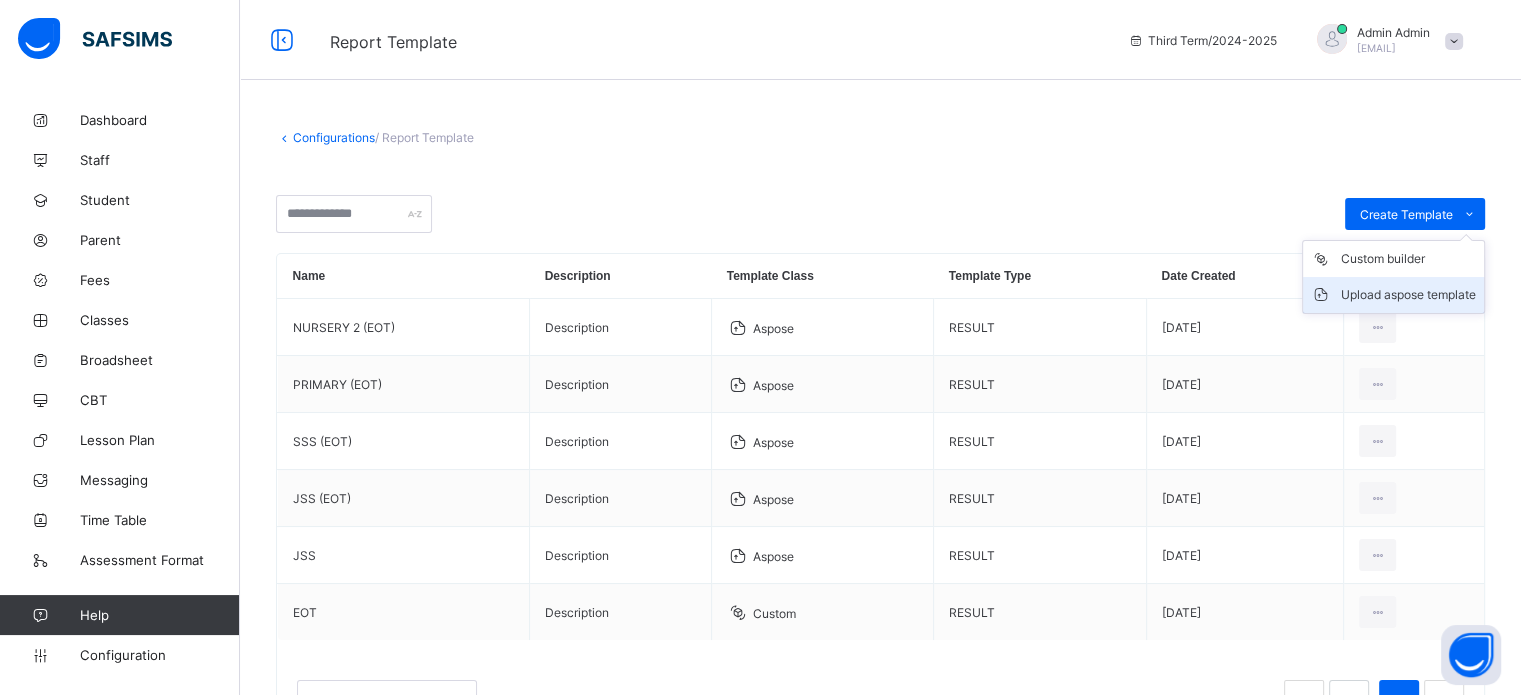 click on "Upload aspose template" at bounding box center (1408, 295) 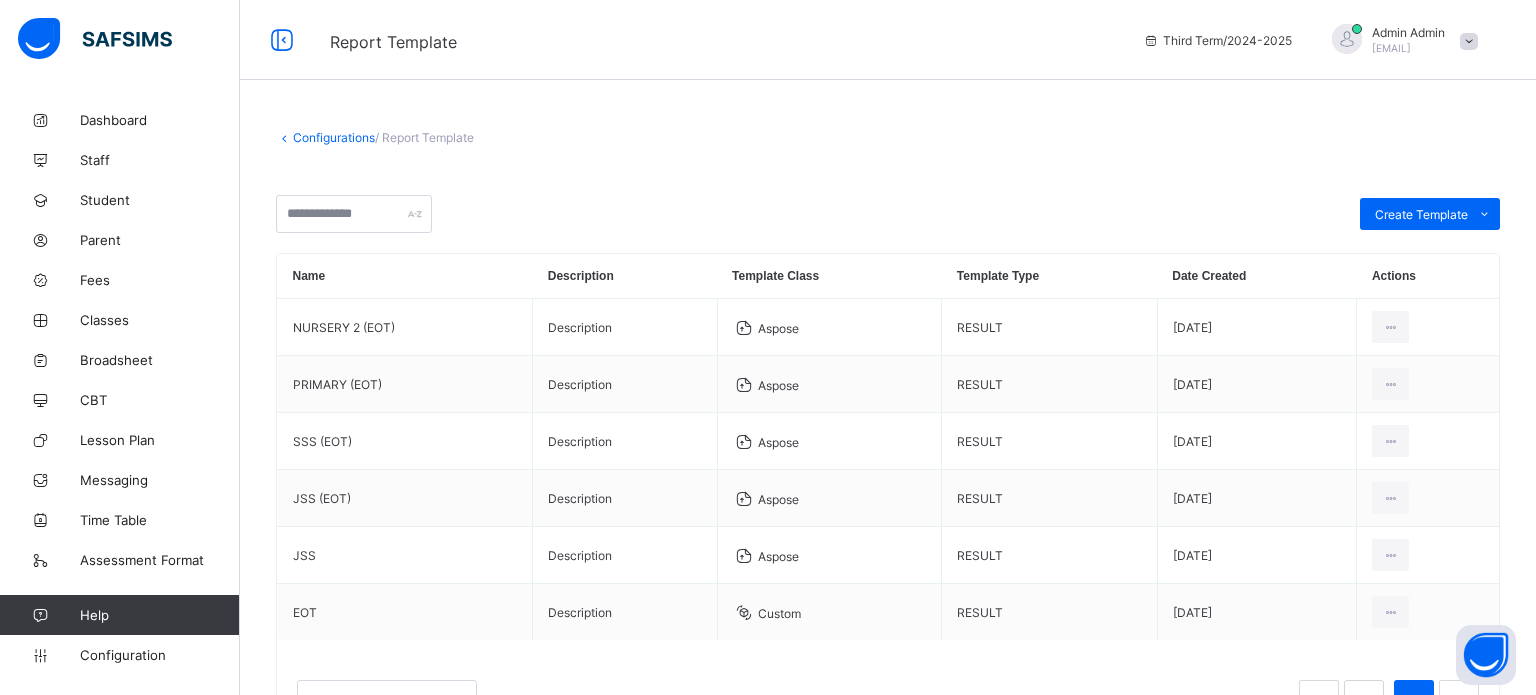 click at bounding box center [682, 878] 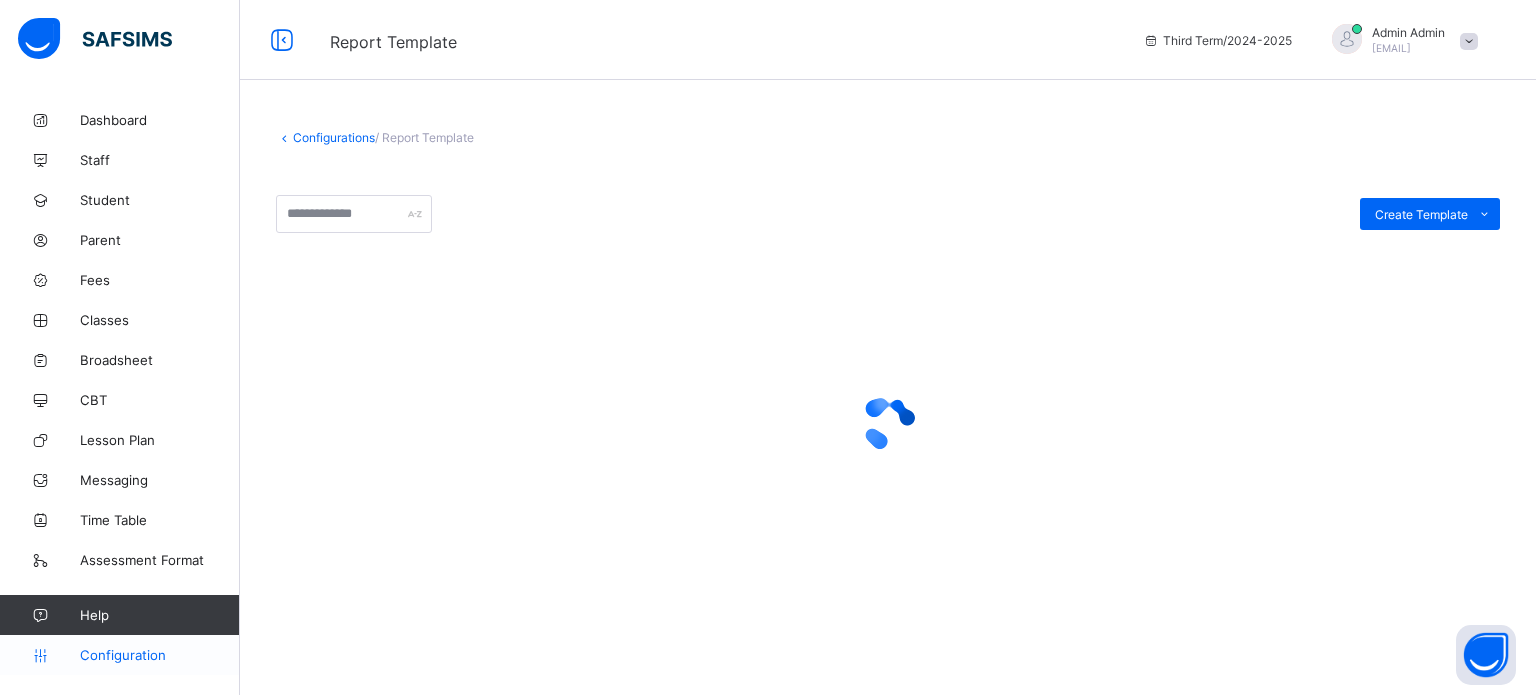 click on "Configuration" at bounding box center (159, 655) 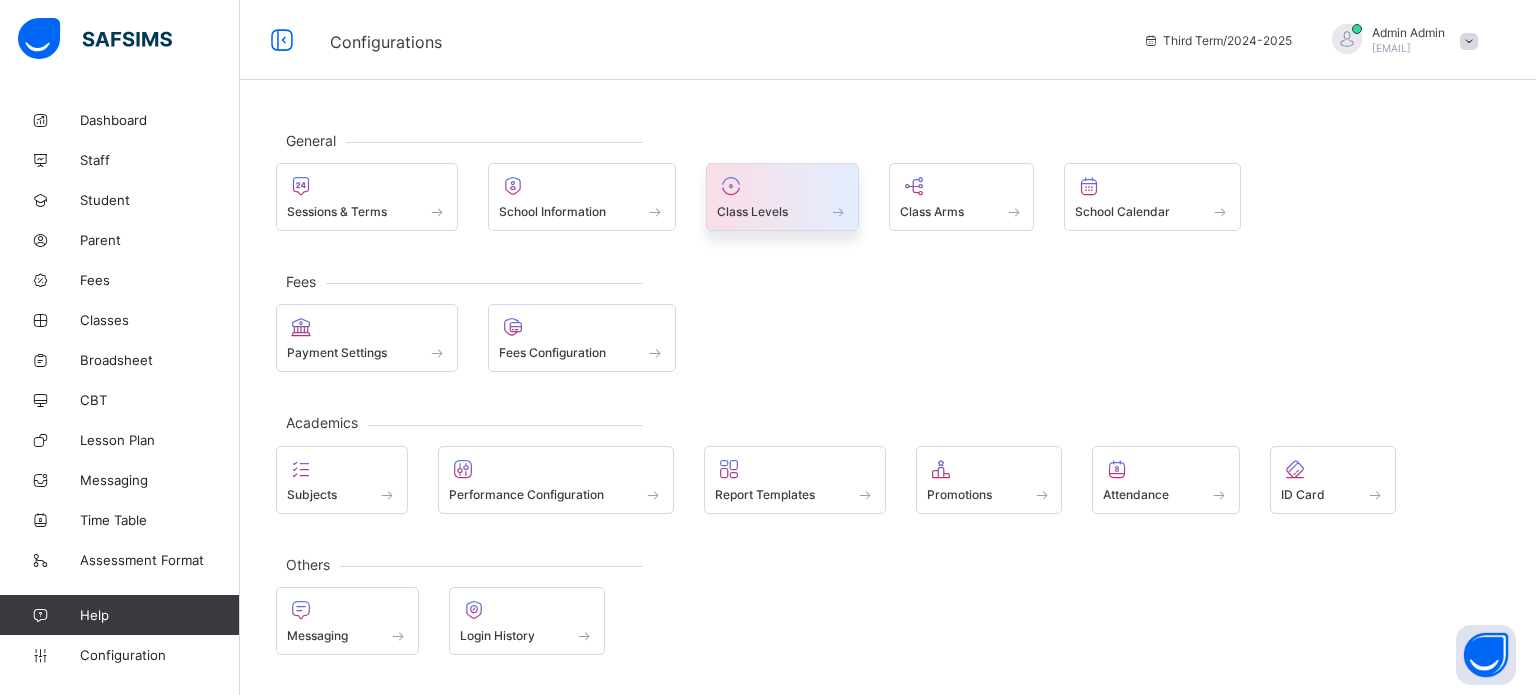 click at bounding box center (782, 200) 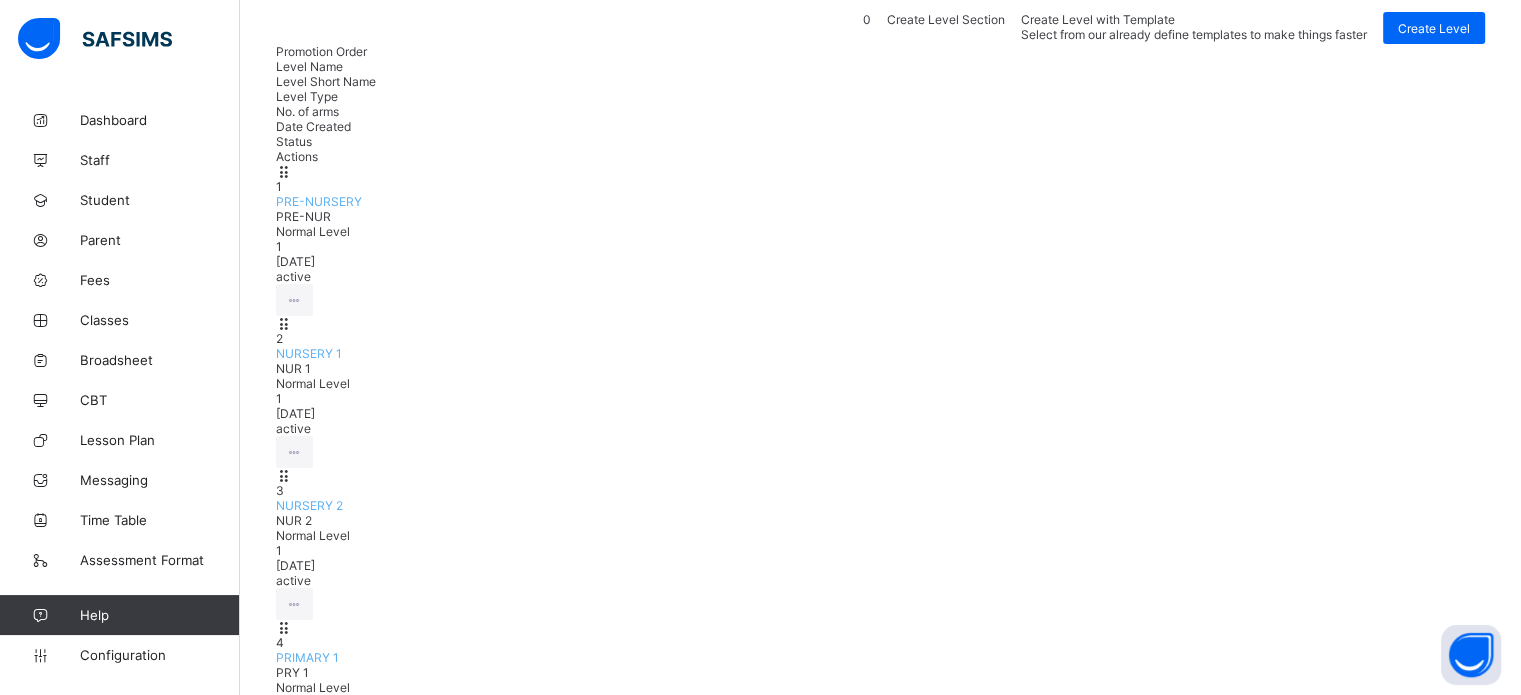 scroll, scrollTop: 351, scrollLeft: 0, axis: vertical 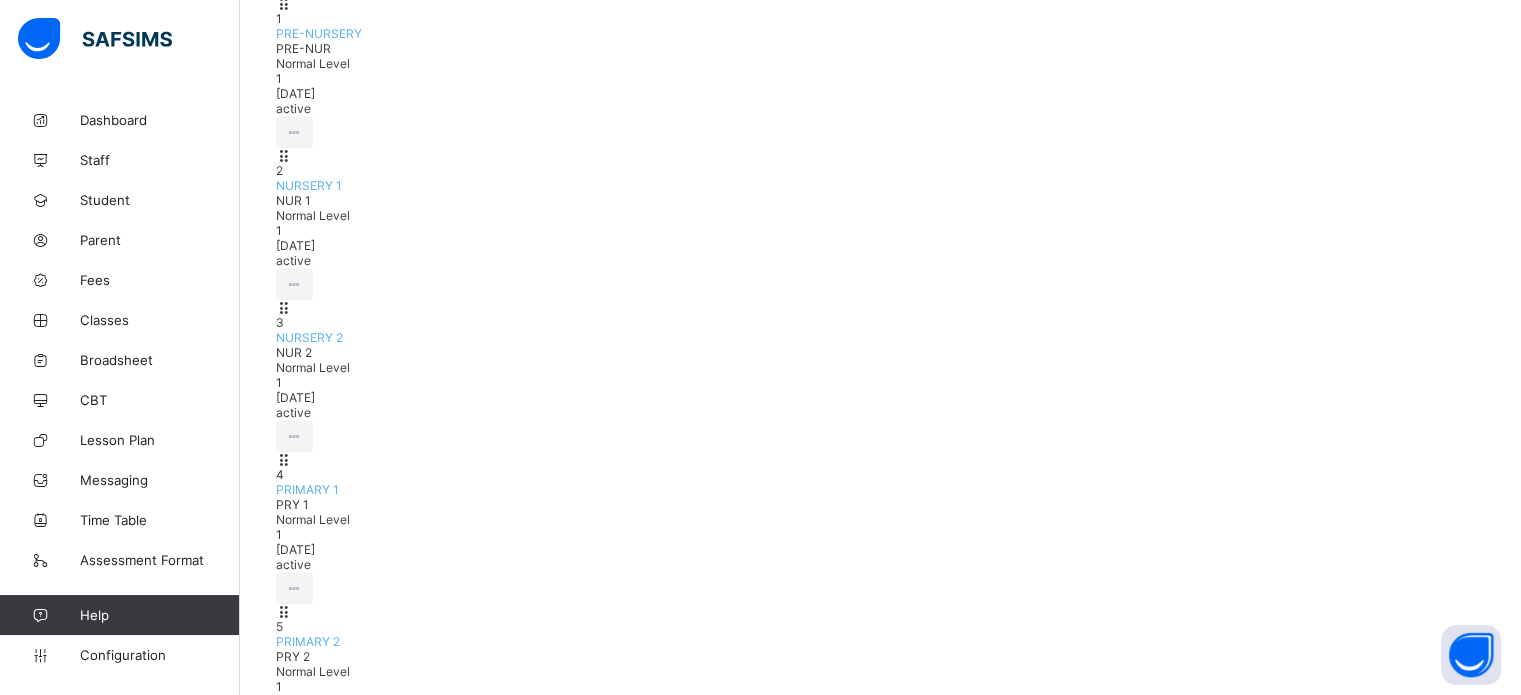 click on "9 JSS ONE JSS 1 Normal Level 1 2024-09-25 active View Class Level Edit Class Level Move to section Deactivate Class Level" at bounding box center [880, 1288] 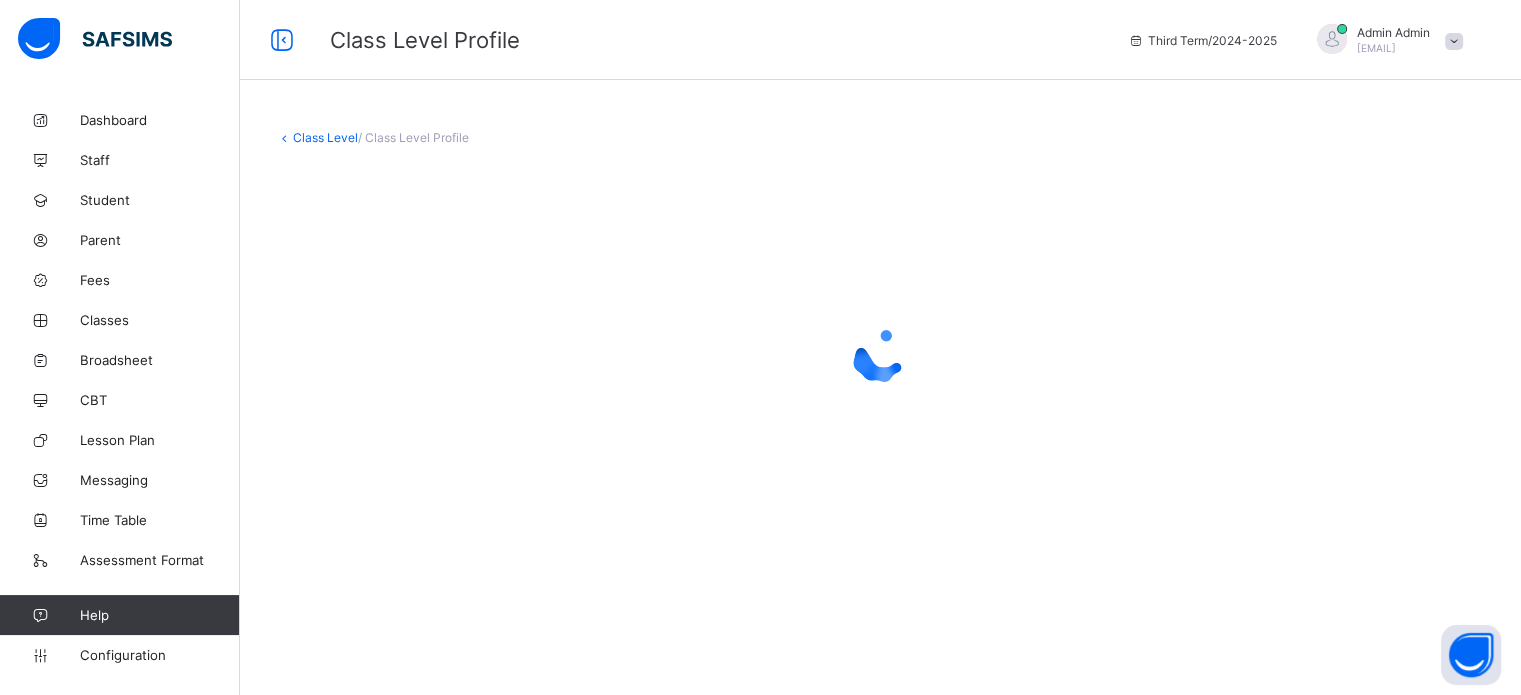 scroll, scrollTop: 0, scrollLeft: 0, axis: both 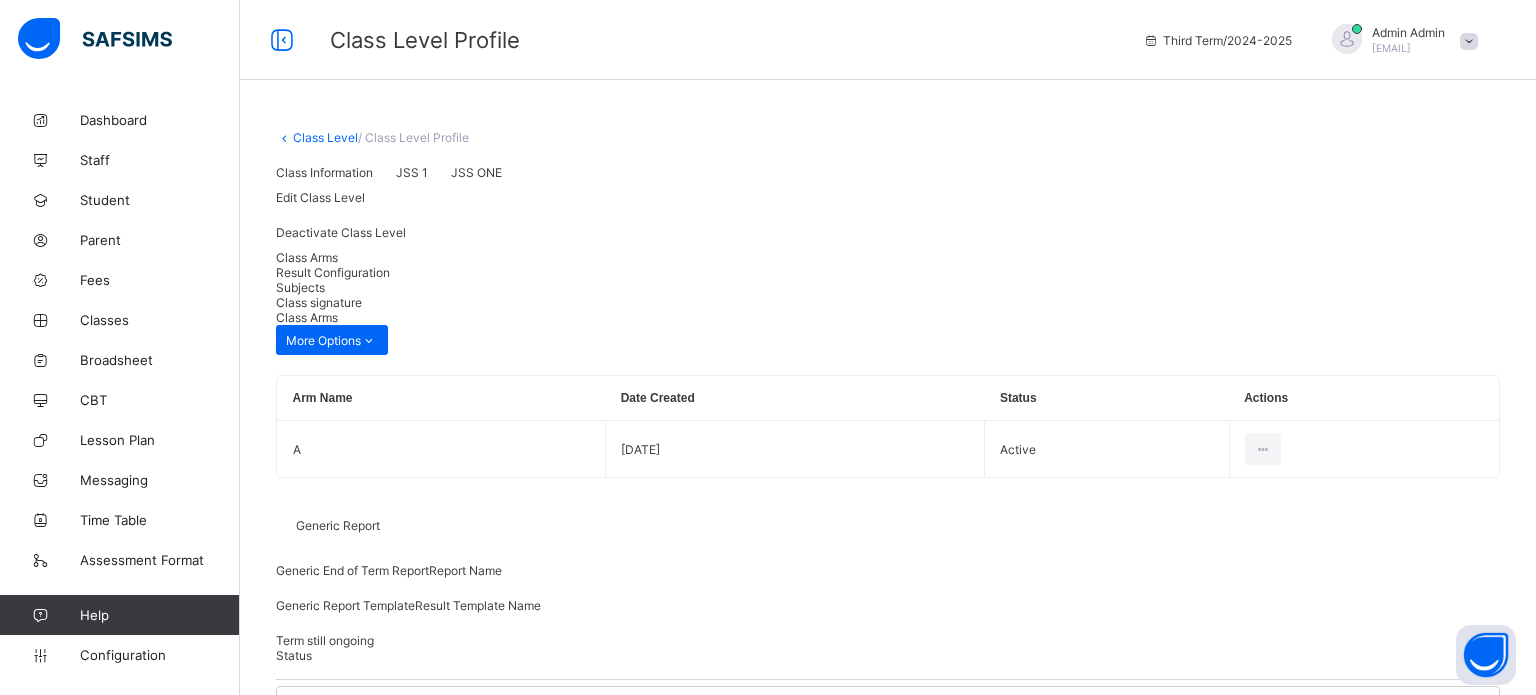 click on "Result Configuration" at bounding box center [888, 272] 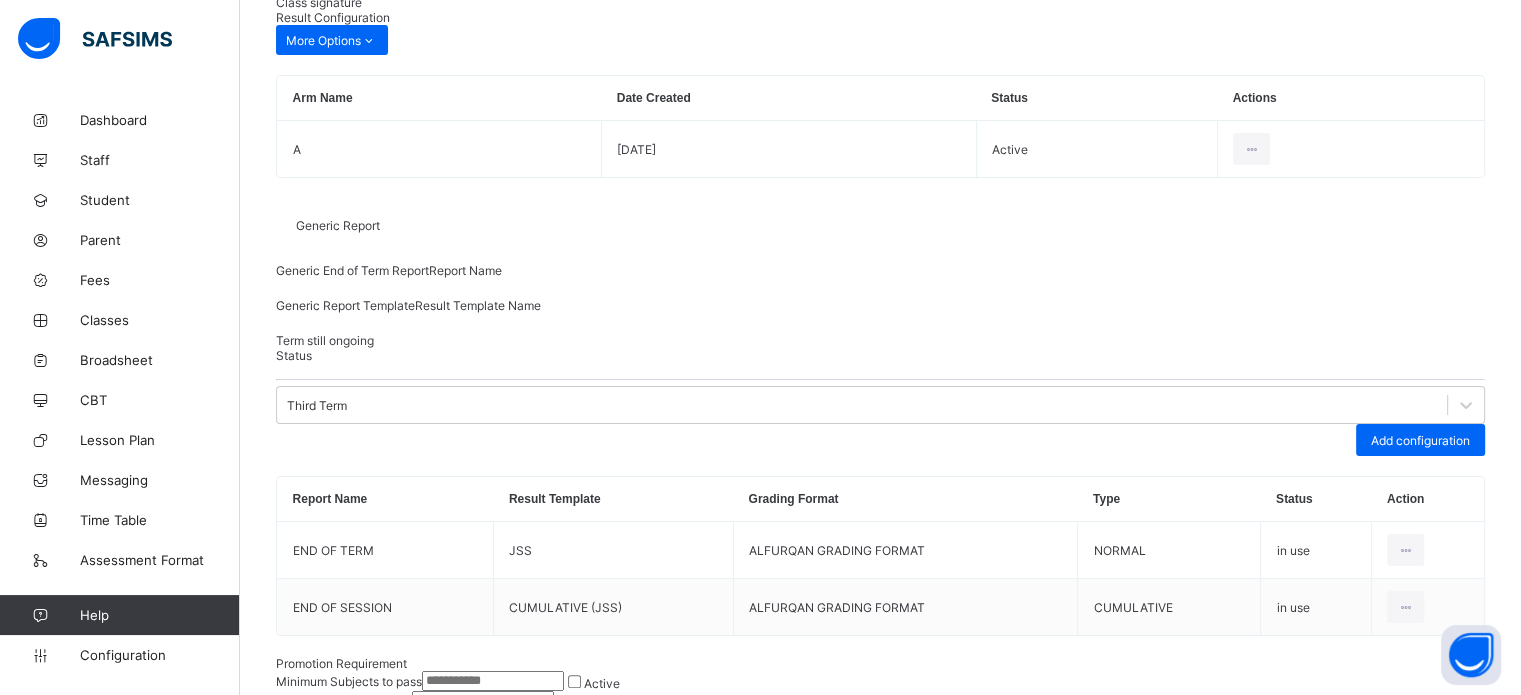 scroll, scrollTop: 301, scrollLeft: 0, axis: vertical 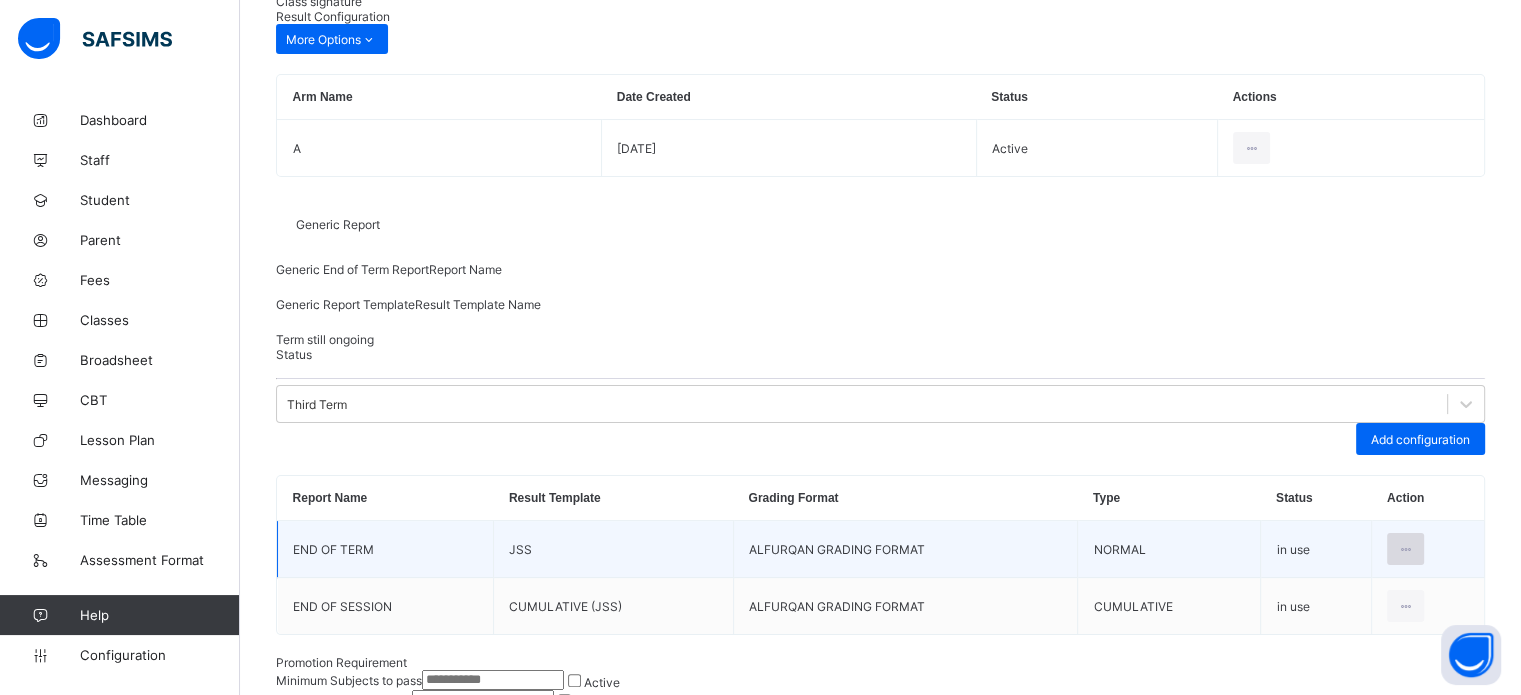 click at bounding box center (1405, 549) 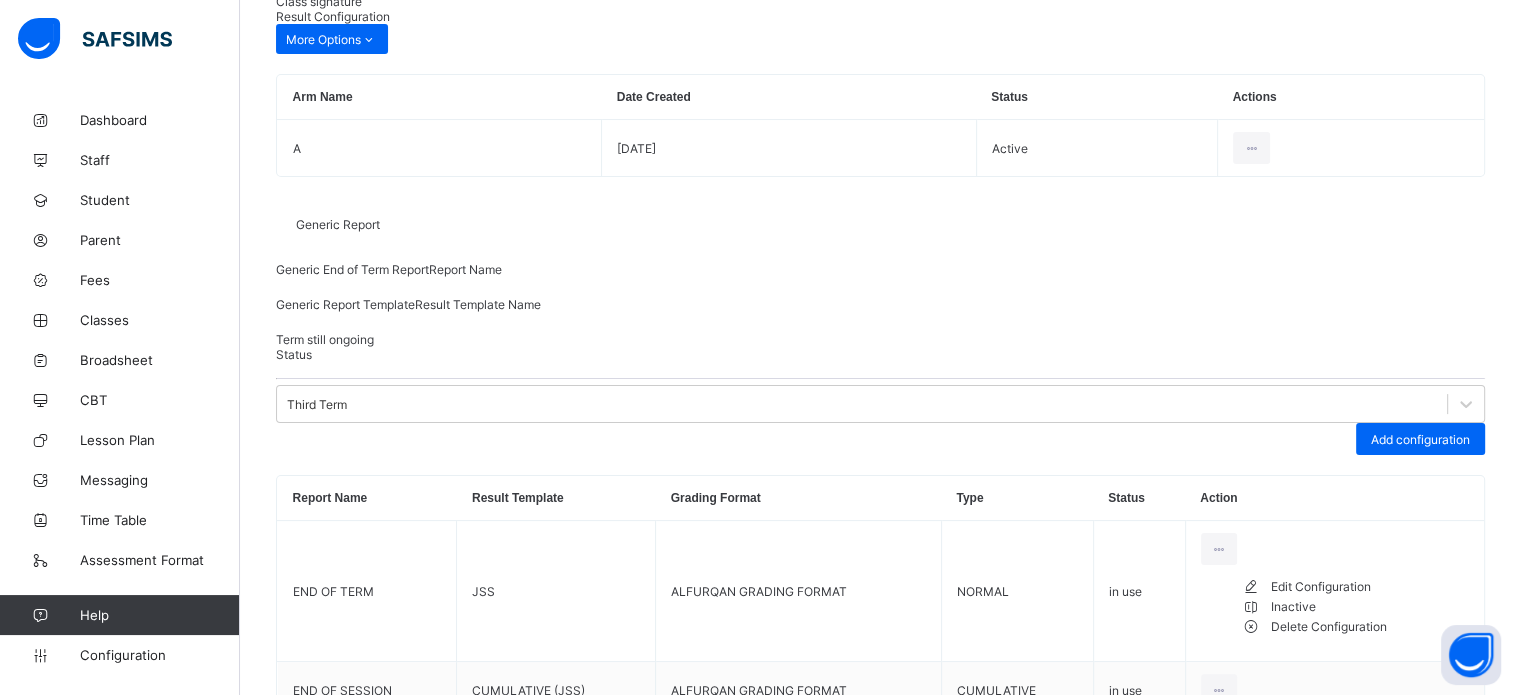 click on "Edit Configuration" at bounding box center (1370, 587) 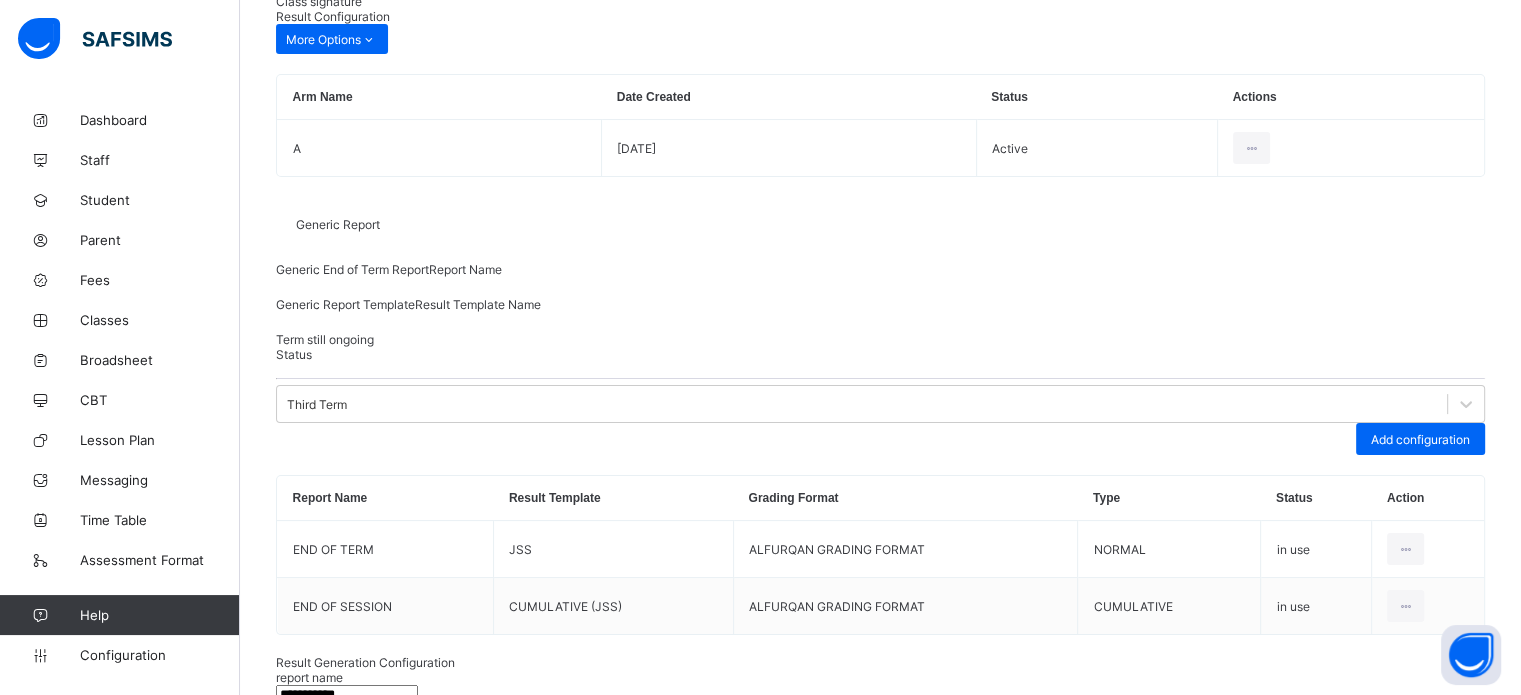 click on "result template JSS" at bounding box center (880, 934) 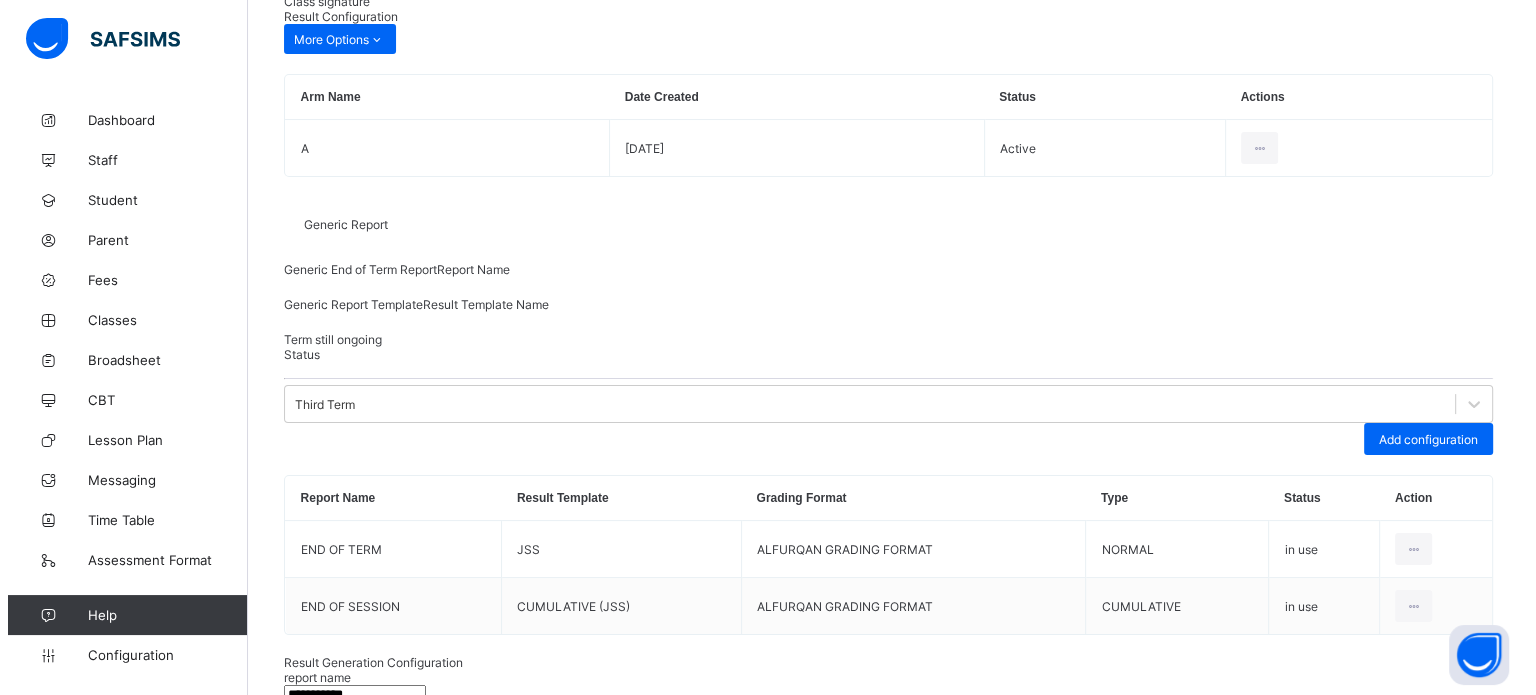 scroll, scrollTop: 230, scrollLeft: 0, axis: vertical 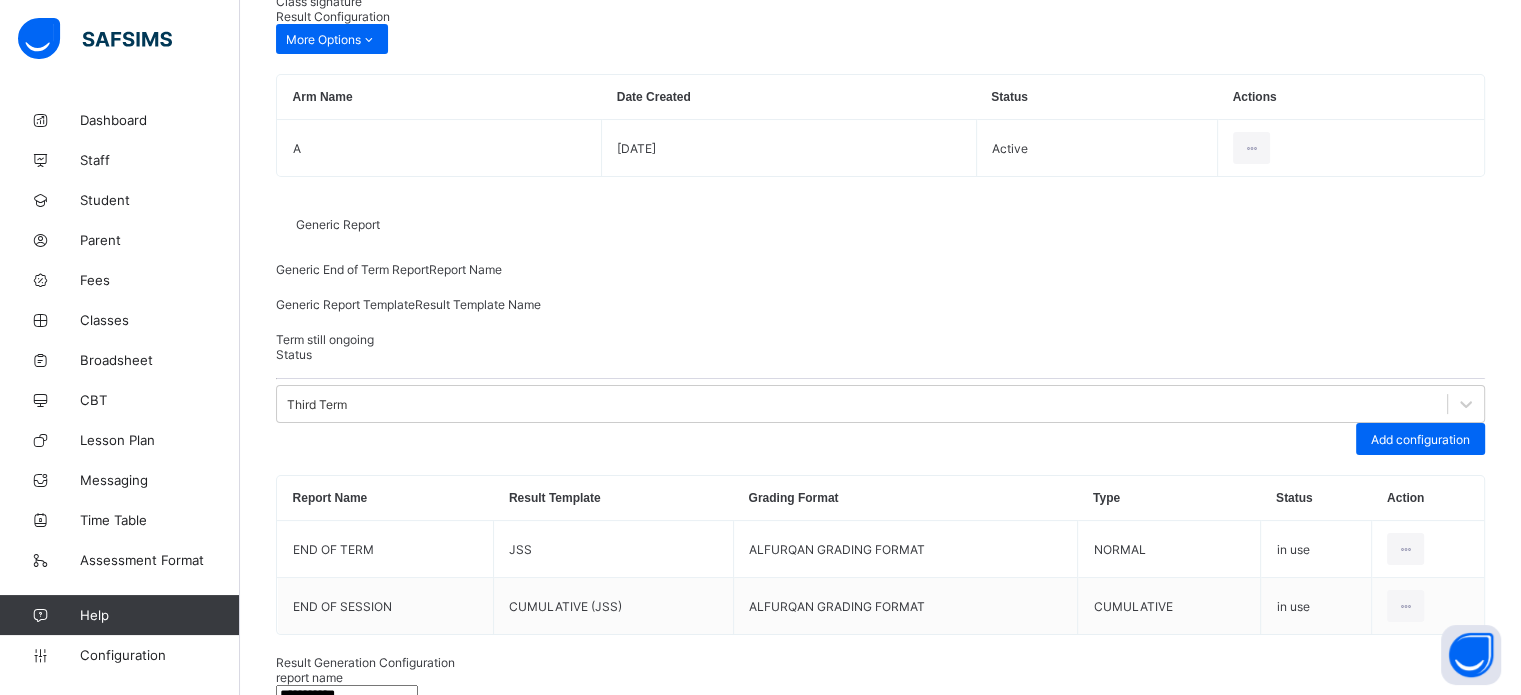 click on "JSS (End of Term)" at bounding box center (880, 1243) 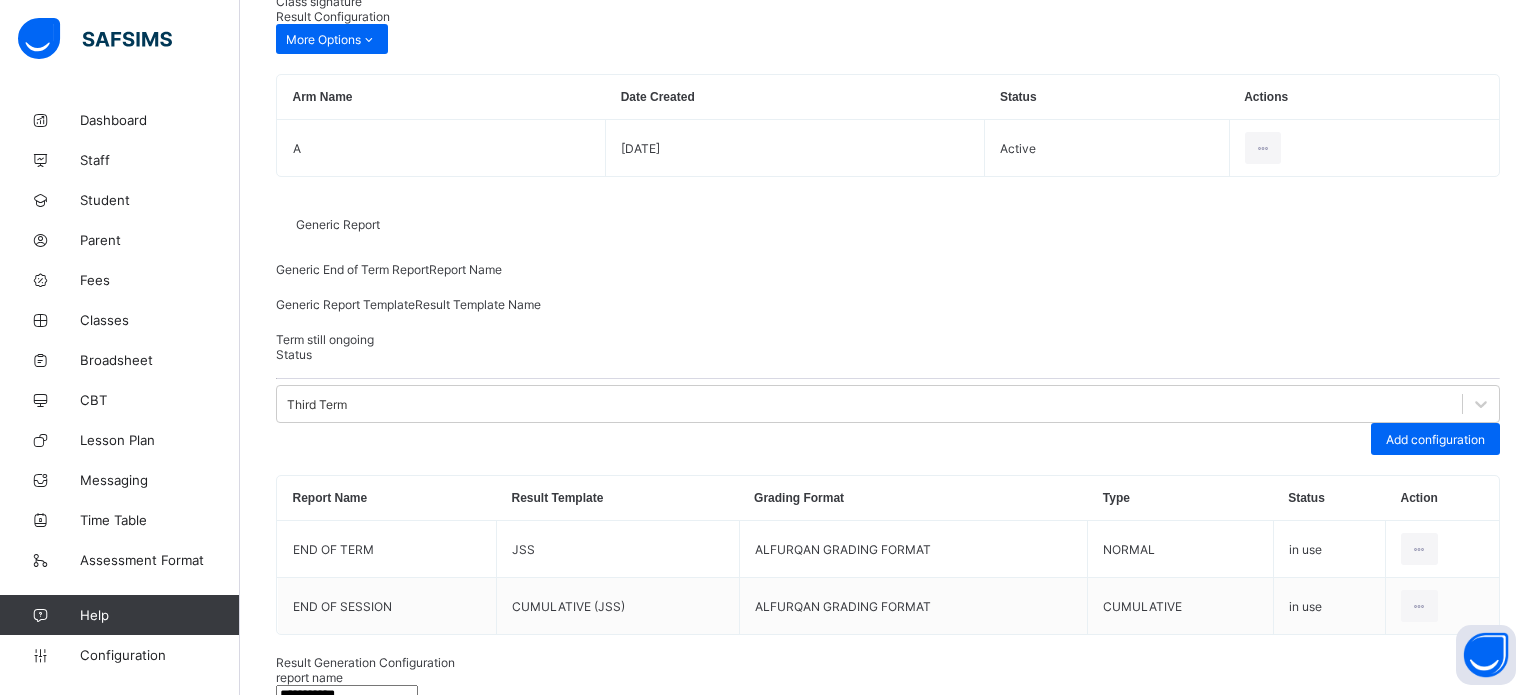 scroll, scrollTop: 95, scrollLeft: 0, axis: vertical 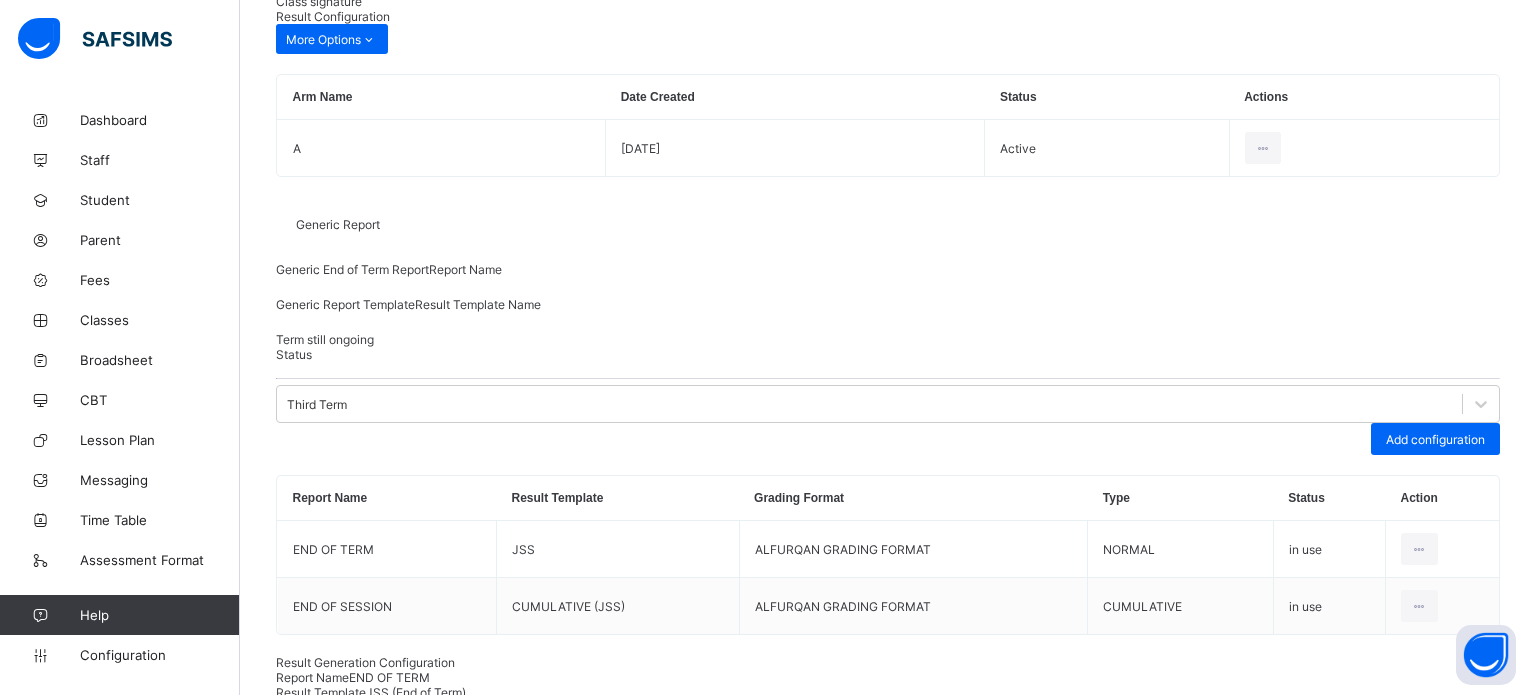 click on "Save" at bounding box center [1450, 1123] 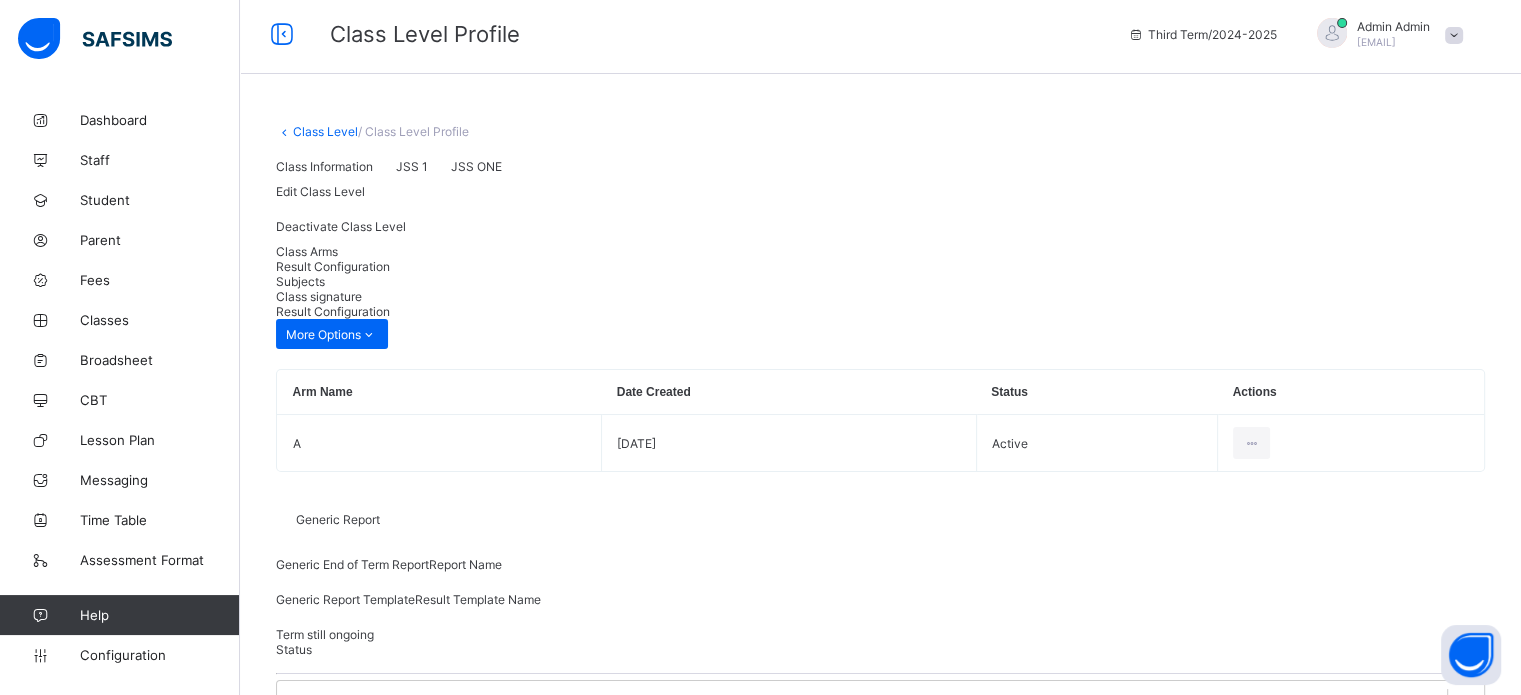 scroll, scrollTop: 0, scrollLeft: 0, axis: both 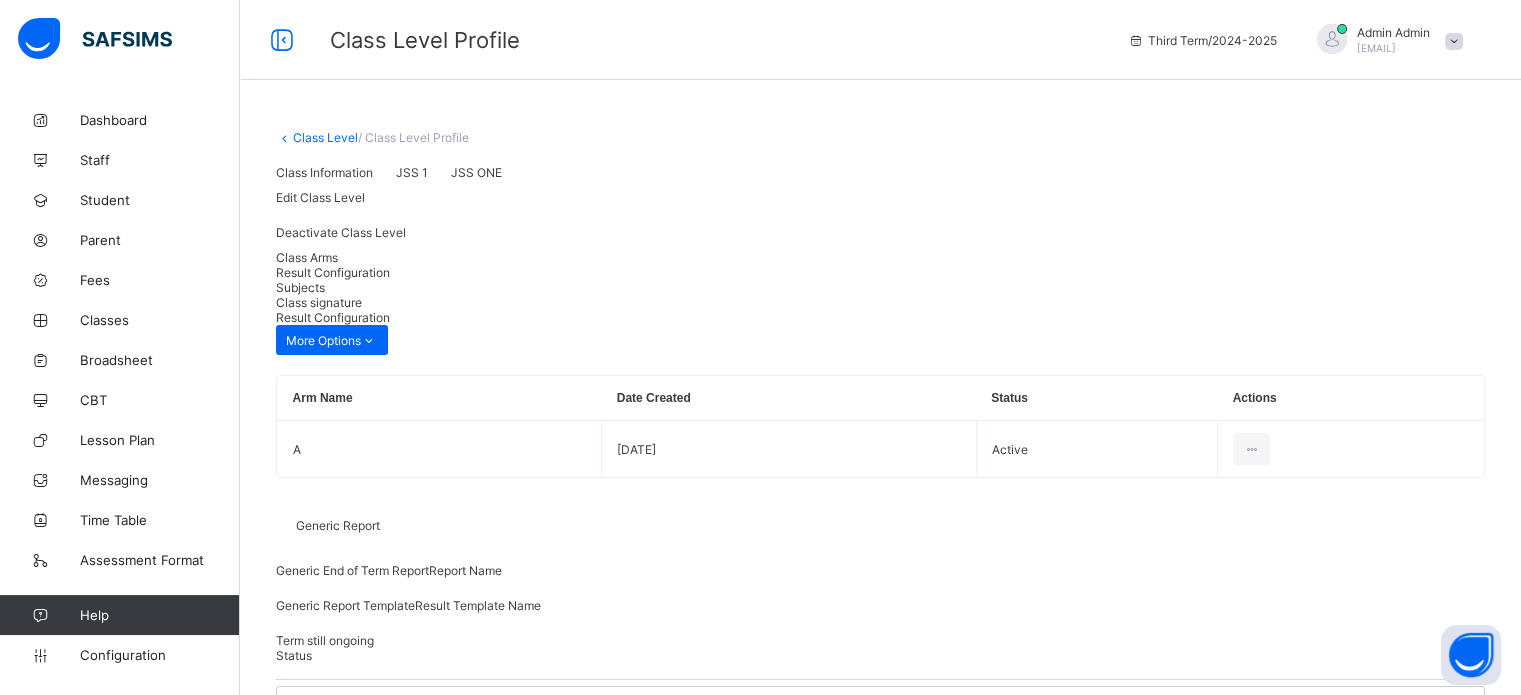 click on "Class Level" at bounding box center [325, 137] 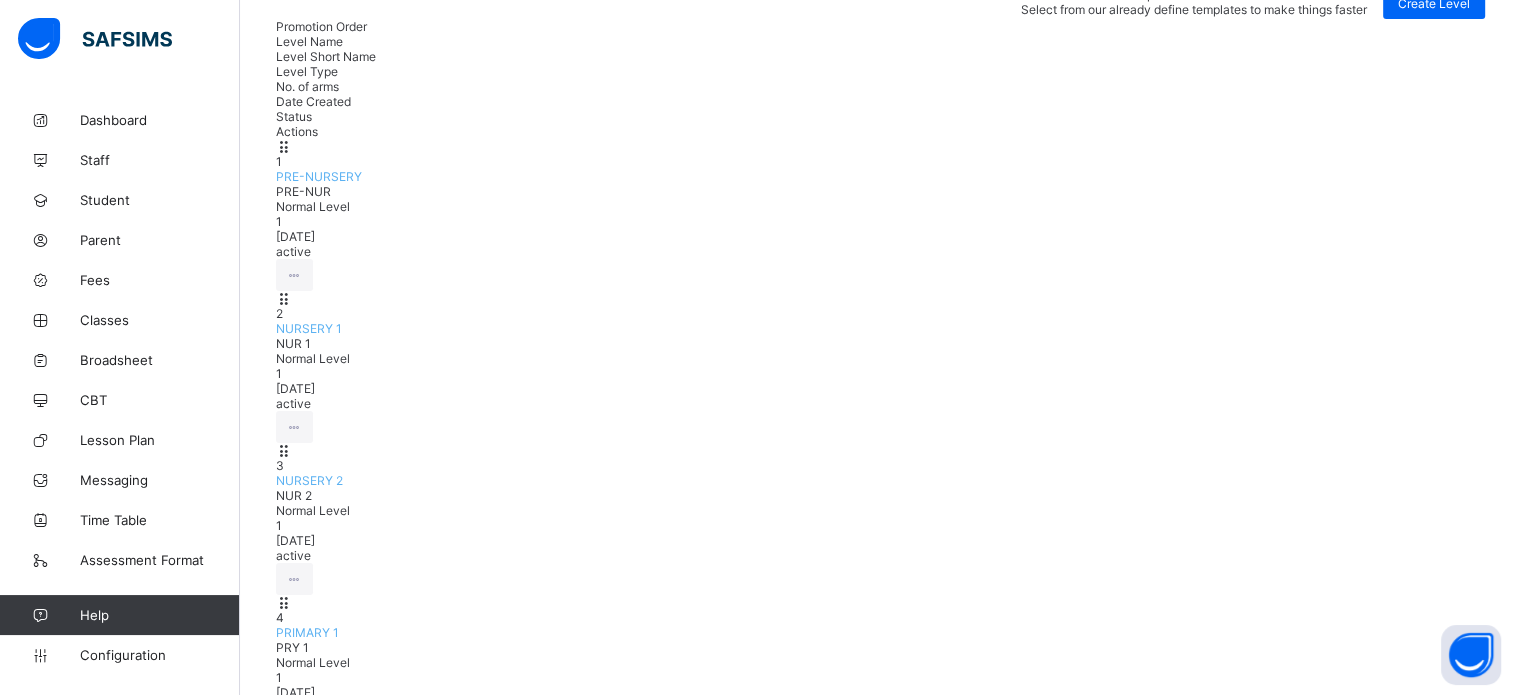 scroll, scrollTop: 351, scrollLeft: 0, axis: vertical 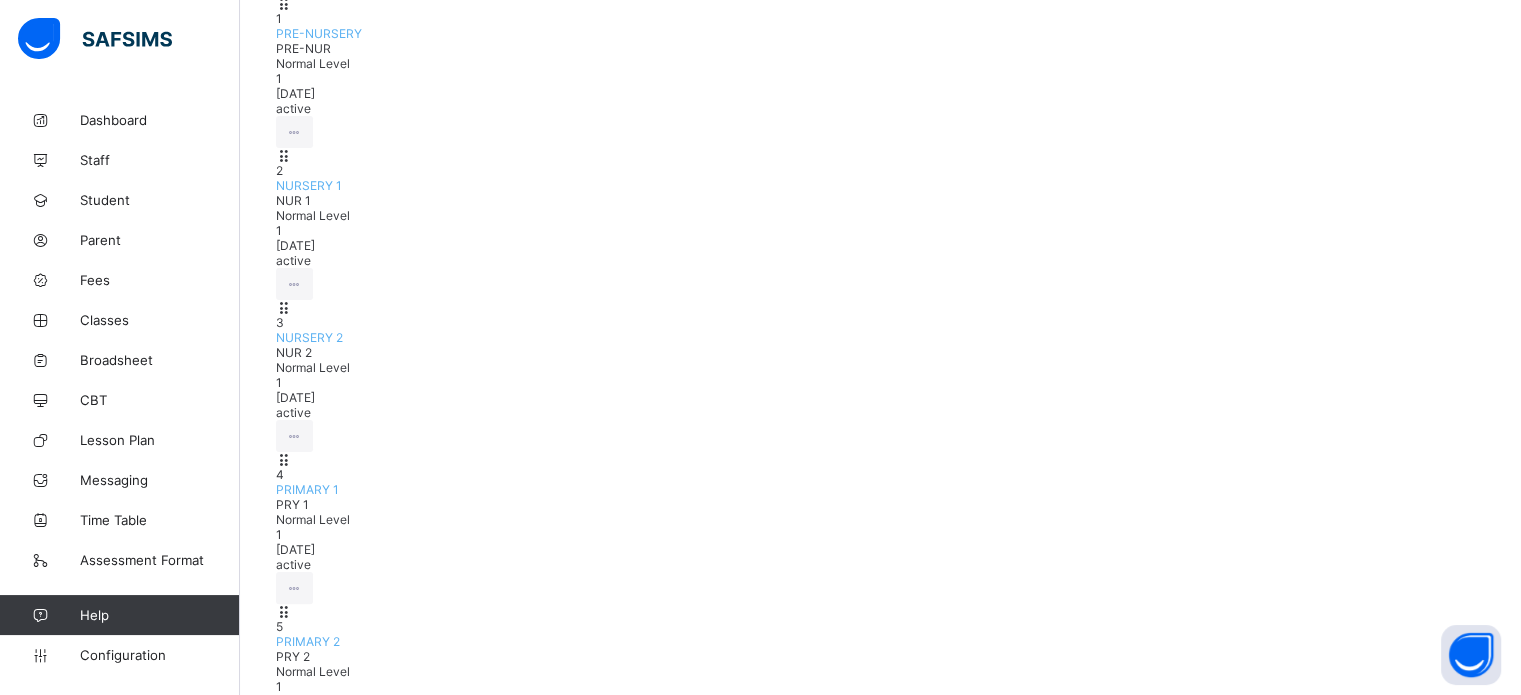 click on "10 JSS TWO JSS 2 Normal Level 1 2024-09-25 active View Class Level Edit Class Level Move to section Deactivate Class Level" at bounding box center (880, 1440) 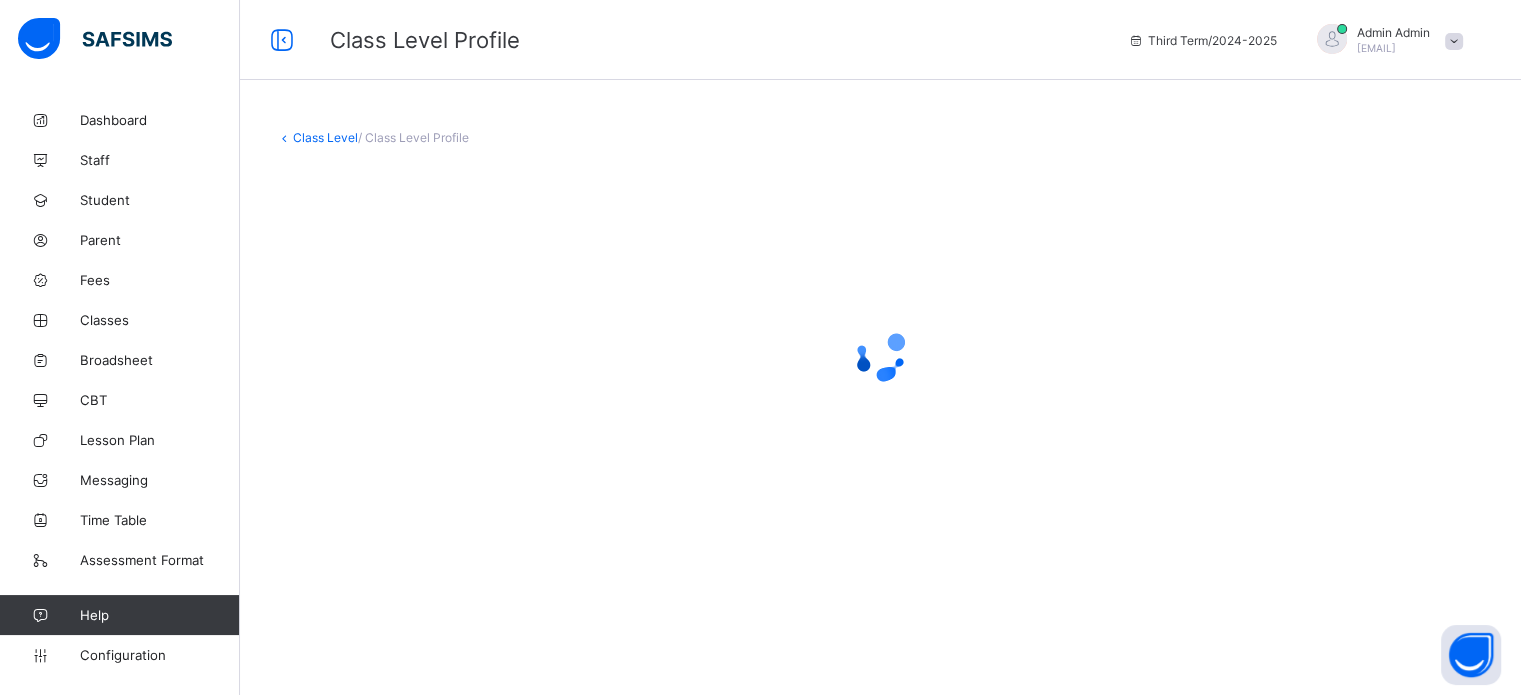scroll, scrollTop: 0, scrollLeft: 0, axis: both 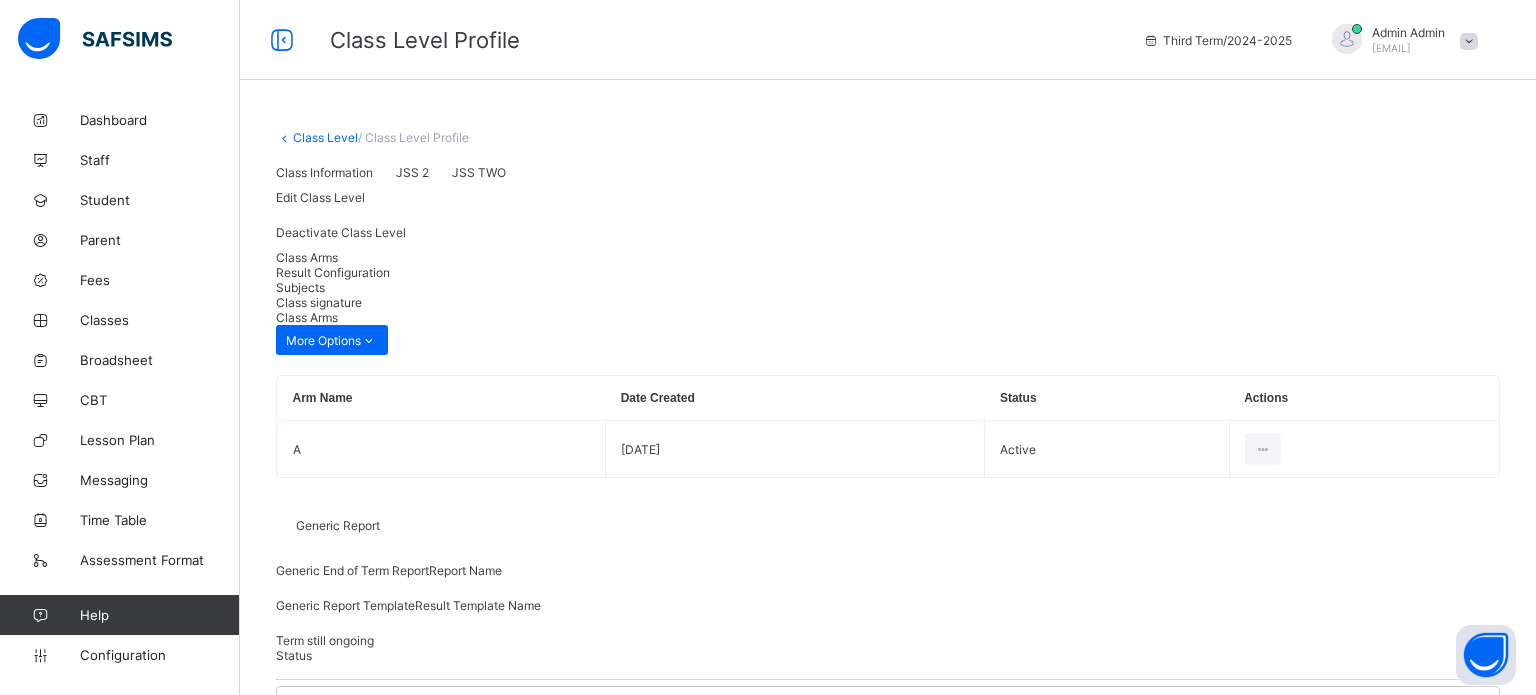 click on "Result Configuration" at bounding box center [333, 272] 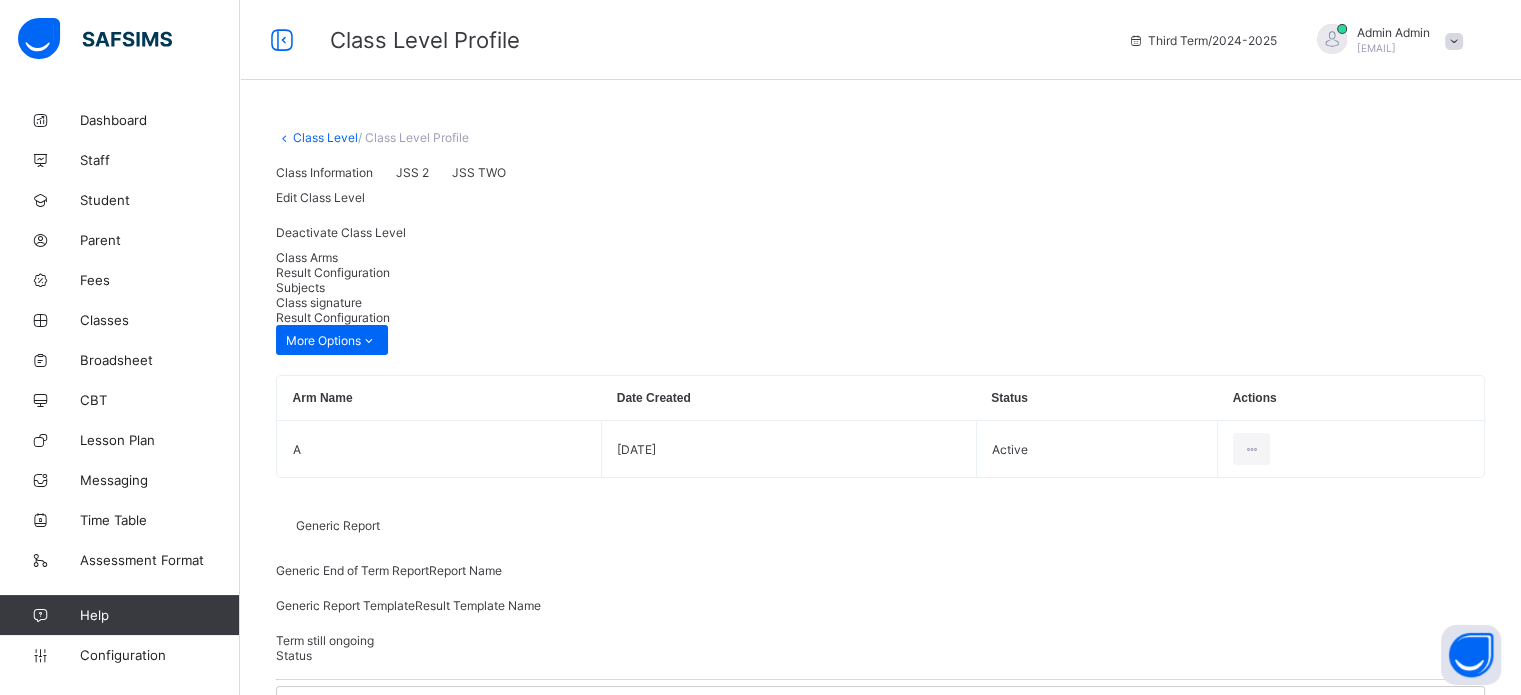 click on "Result Configuration" at bounding box center (333, 272) 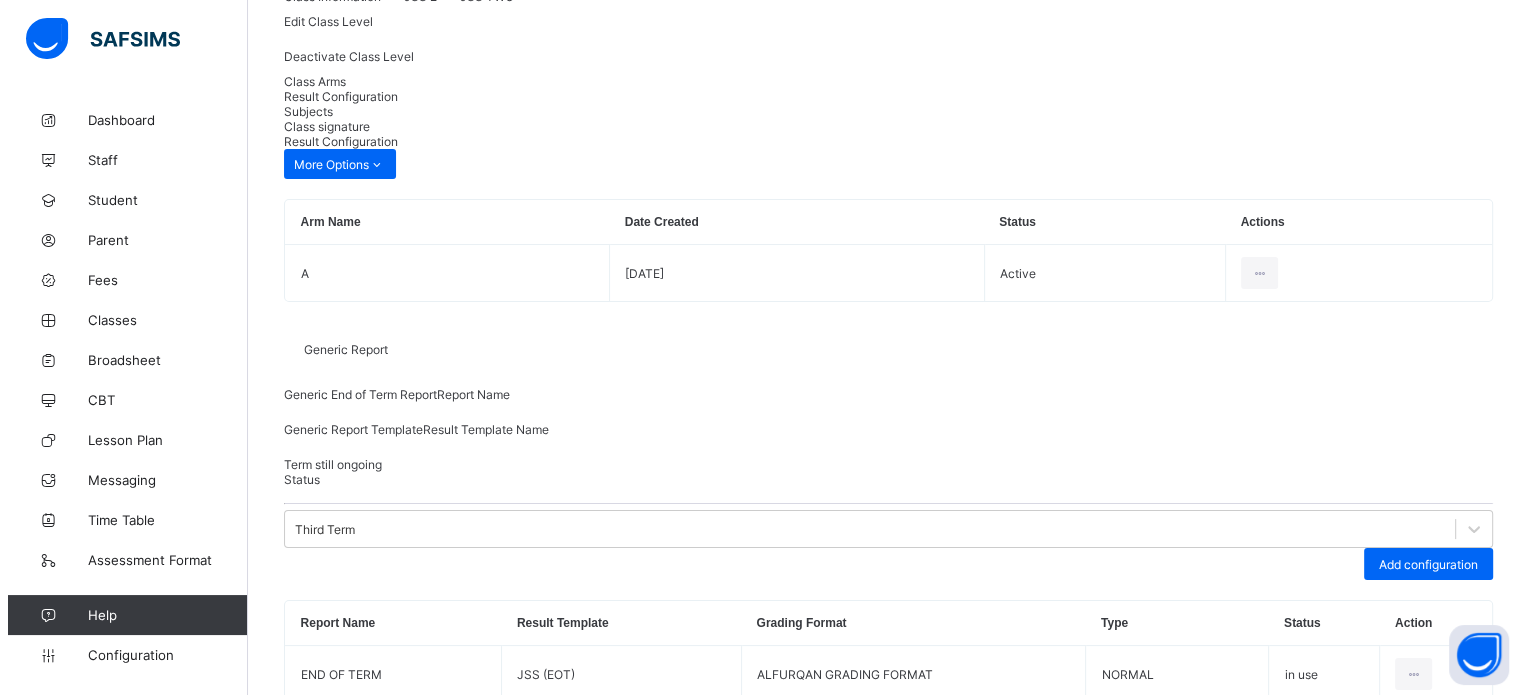 scroll, scrollTop: 301, scrollLeft: 0, axis: vertical 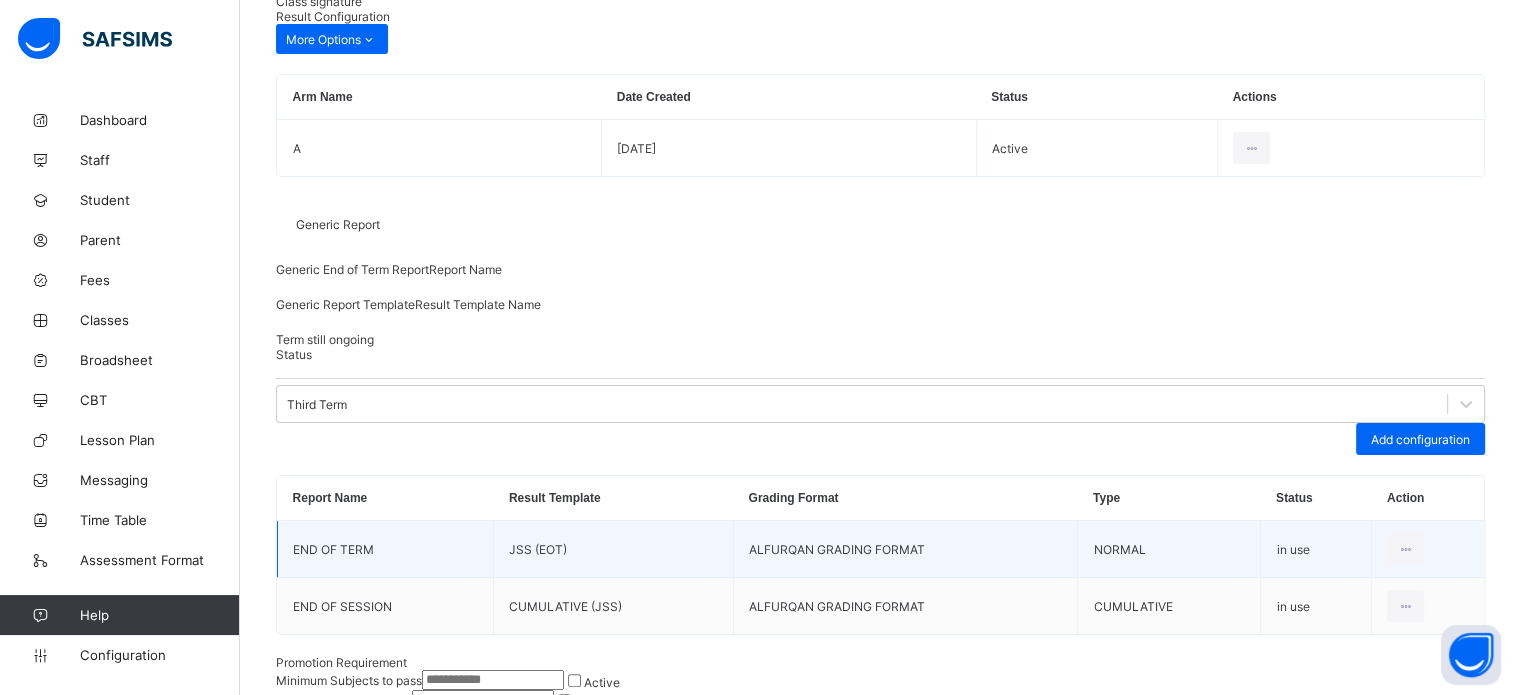 click at bounding box center [1428, 549] 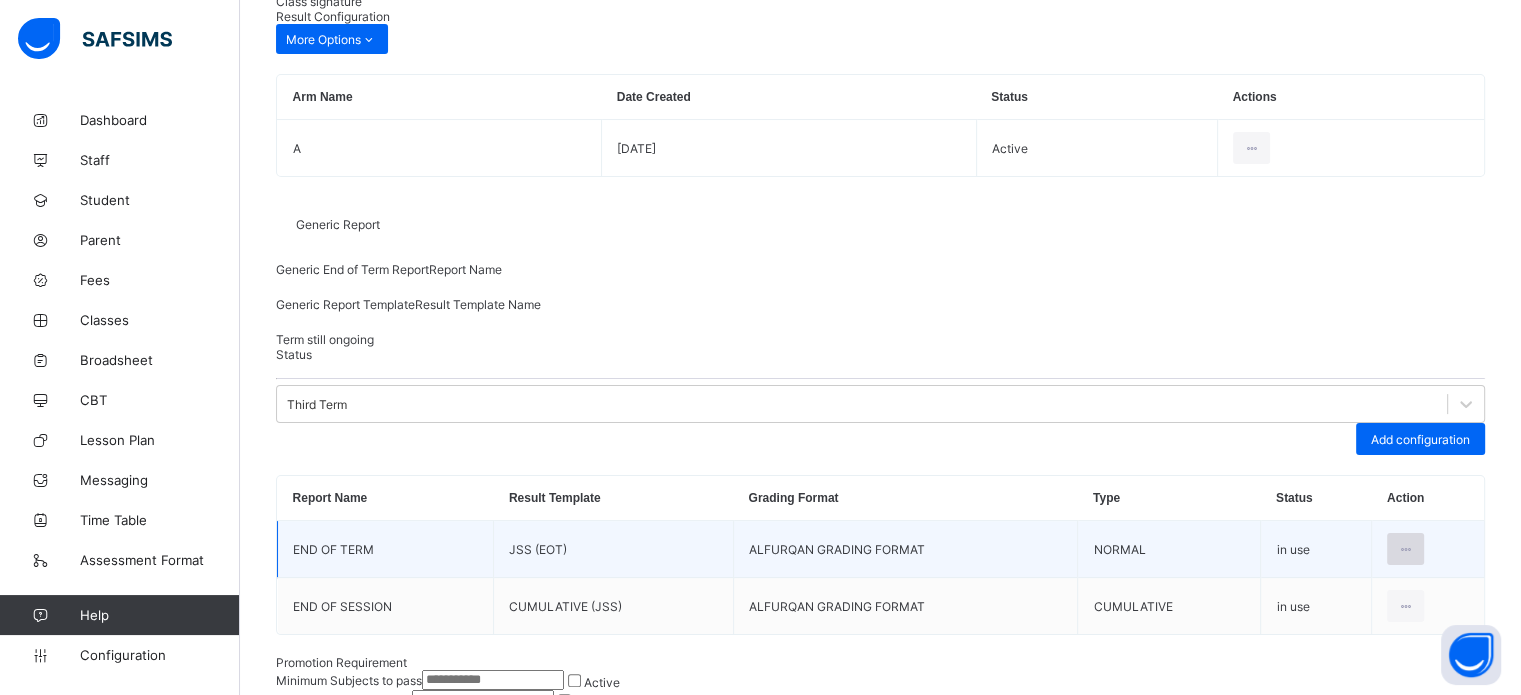 click at bounding box center (1405, 549) 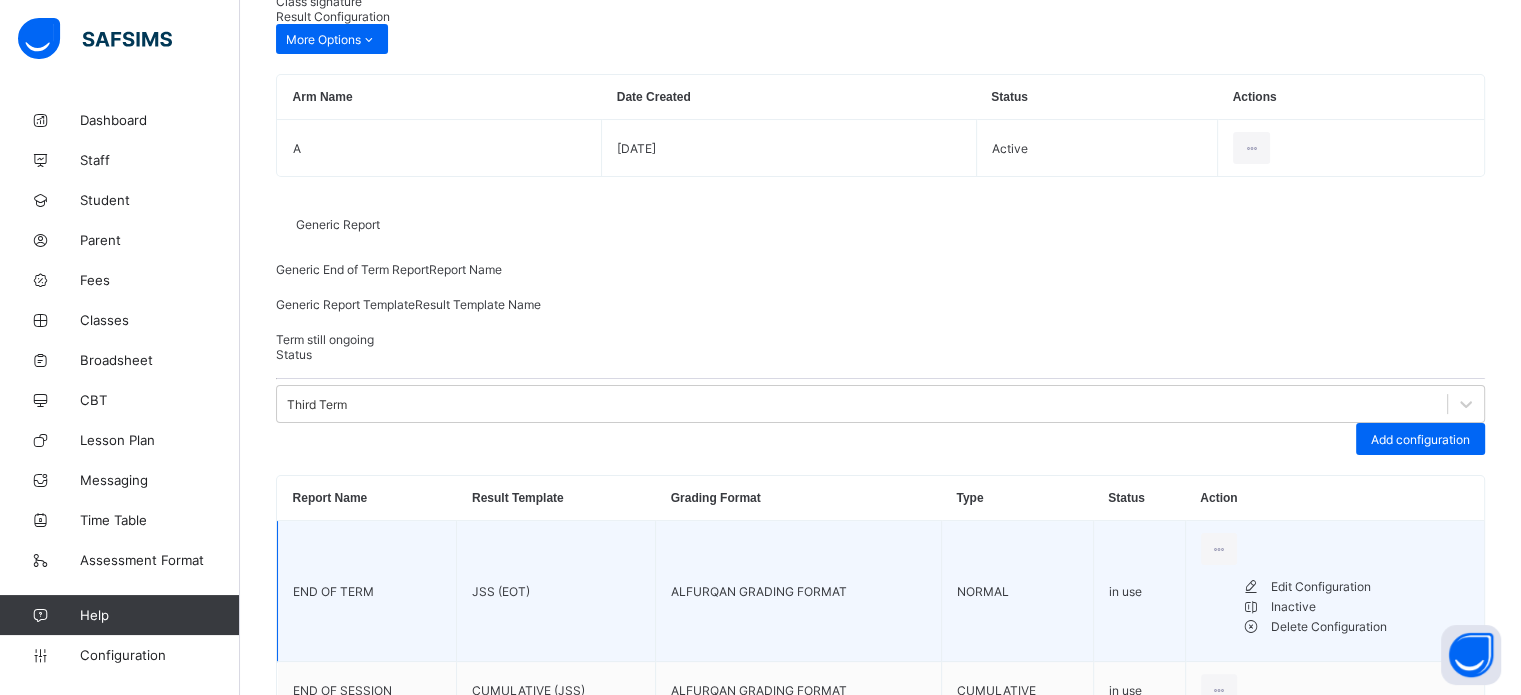 click on "Edit Configuration" at bounding box center [1370, 587] 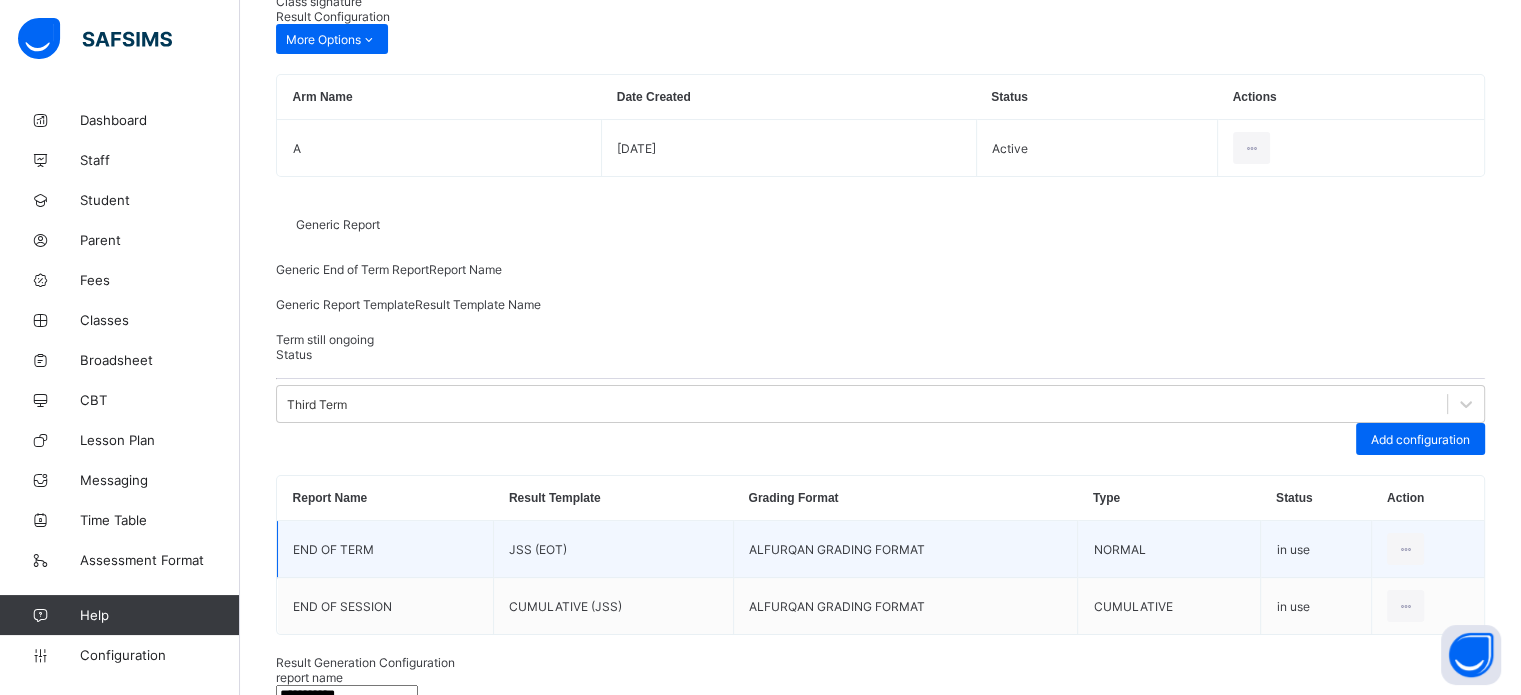 click on "CA" at bounding box center (880, 788) 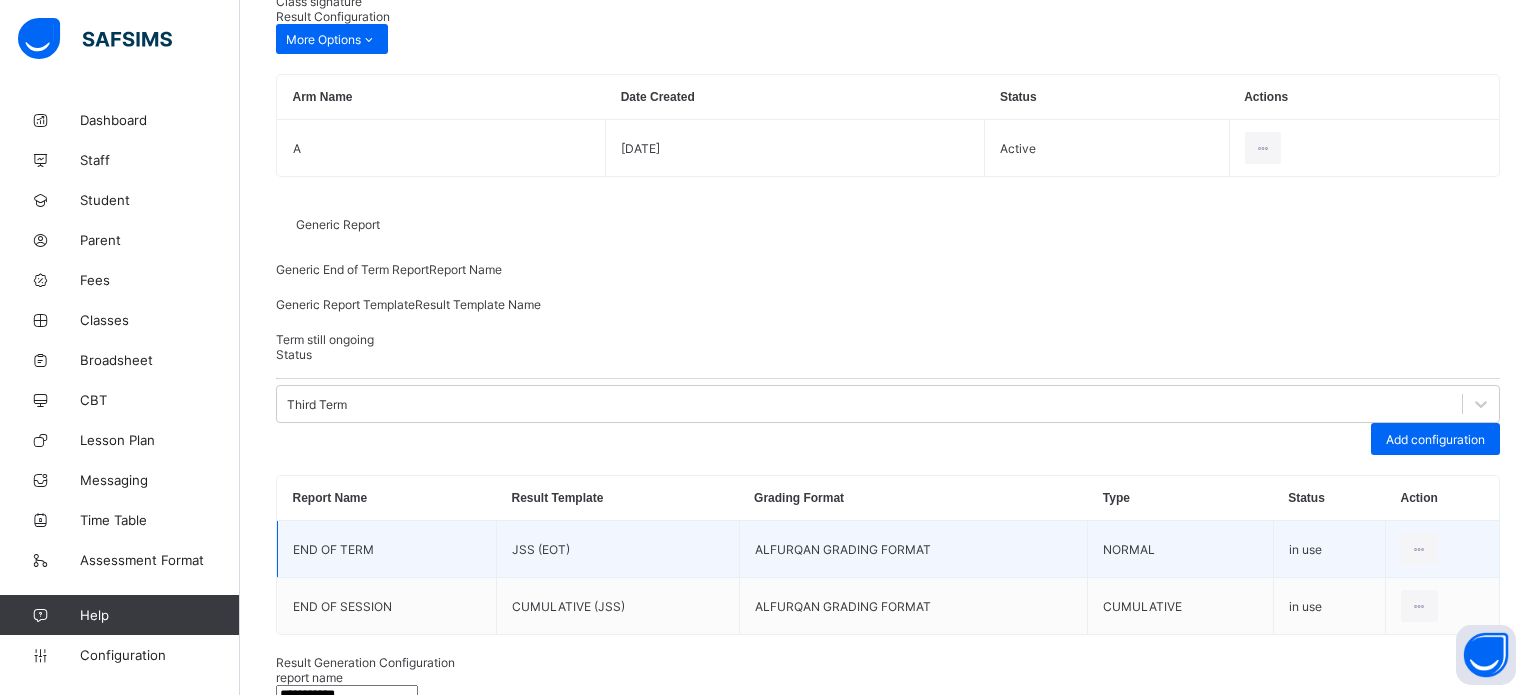 click on "option PRE NUR (EOT) focused, 8 of 17. 17 results available. Use Up and Down to choose options, press Enter to select the currently focused option, press Escape to exit the menu, press Tab to select the option and exit the menu. JSS (EOT) EOT JSS  JSS (EOT) SSS (EOT) PRIMARY (EOT) NURSERY 2 (EOT) NURSERY 1 (EOT) PRE NUR (EOT) CUMULATIVE (NUR 2) CUMULATIVE (JSS) CUMULATIVE (PRIMARY) CUMULATIVE (SSS) PRE NUR (End of Term) NUR 1 (End of Term) NUR 2 (End Of Term) PRY (End of Term) JSS (End of Term)" at bounding box center [888, 1087] 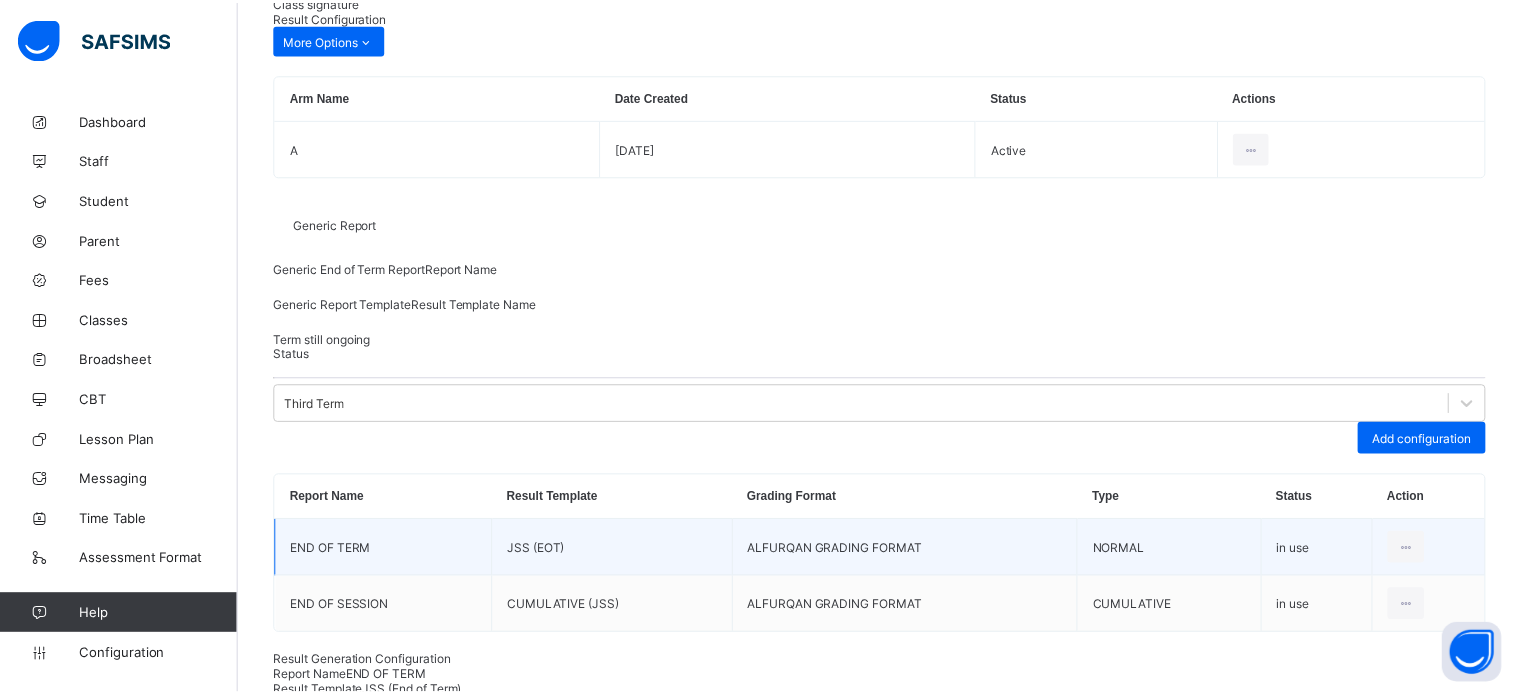 scroll, scrollTop: 0, scrollLeft: 0, axis: both 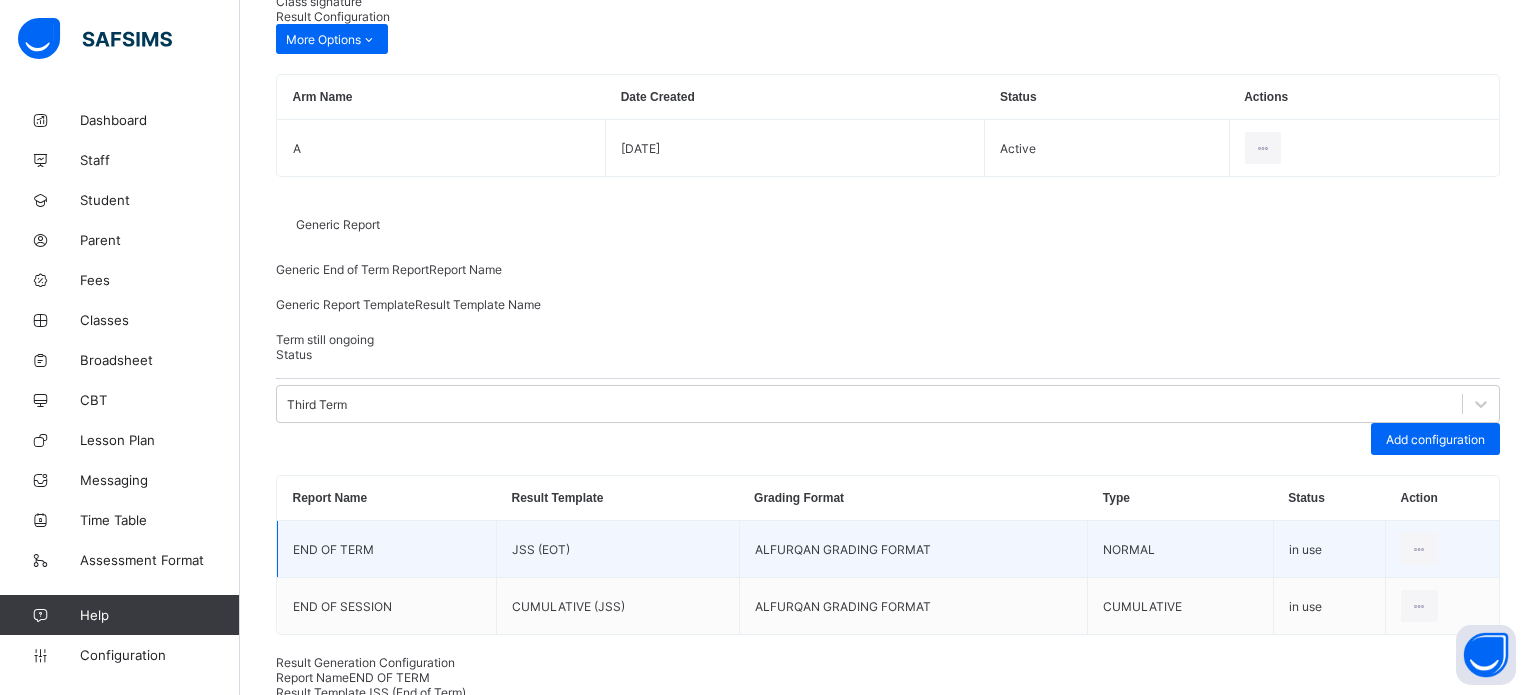 click on "Save" at bounding box center (1450, 1123) 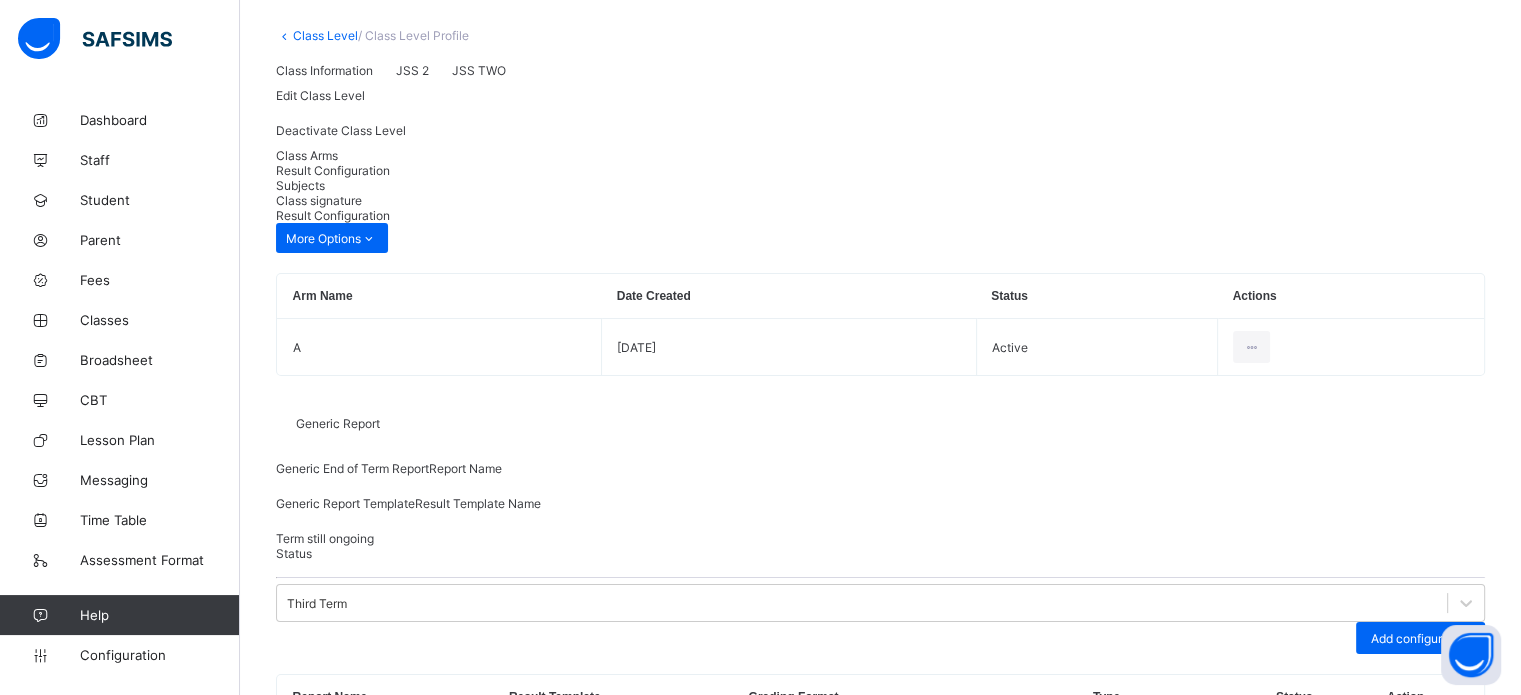 scroll, scrollTop: 0, scrollLeft: 0, axis: both 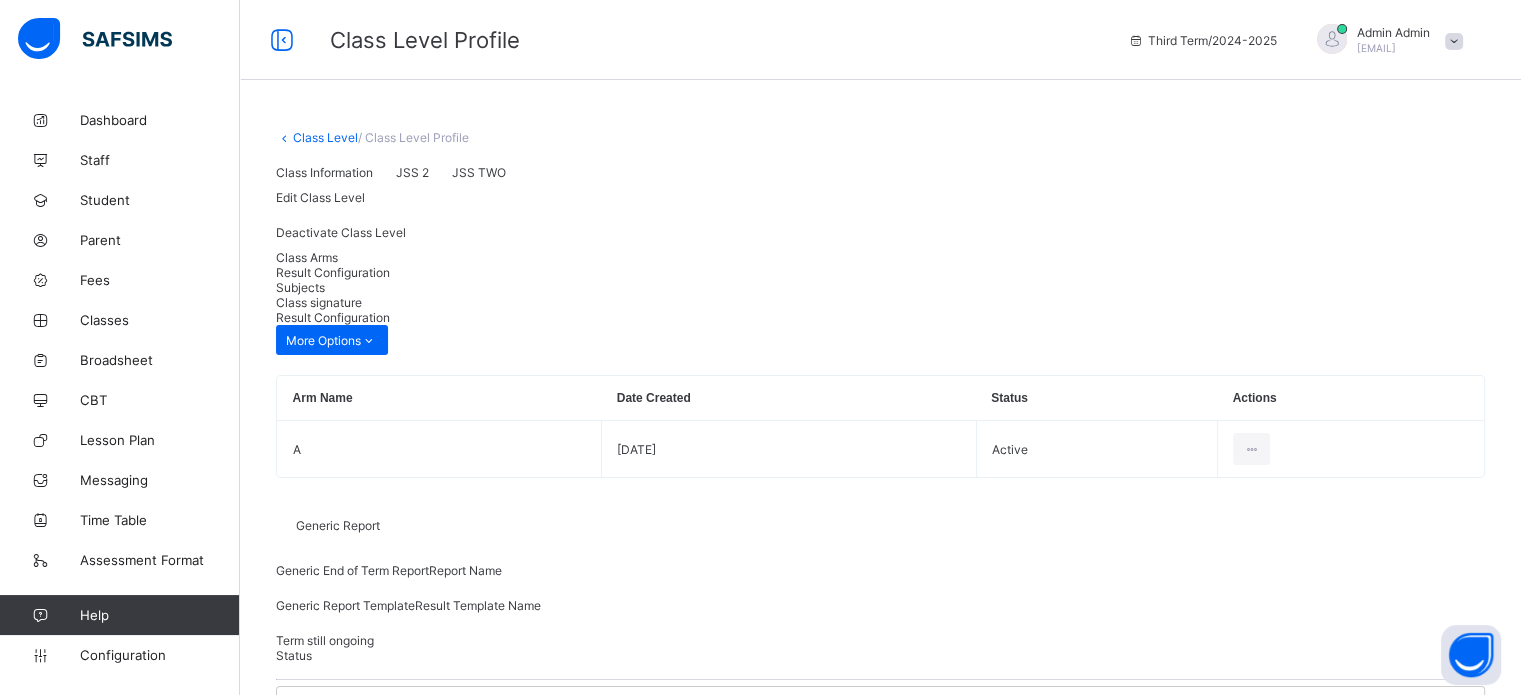 click on "Class Level" at bounding box center (325, 137) 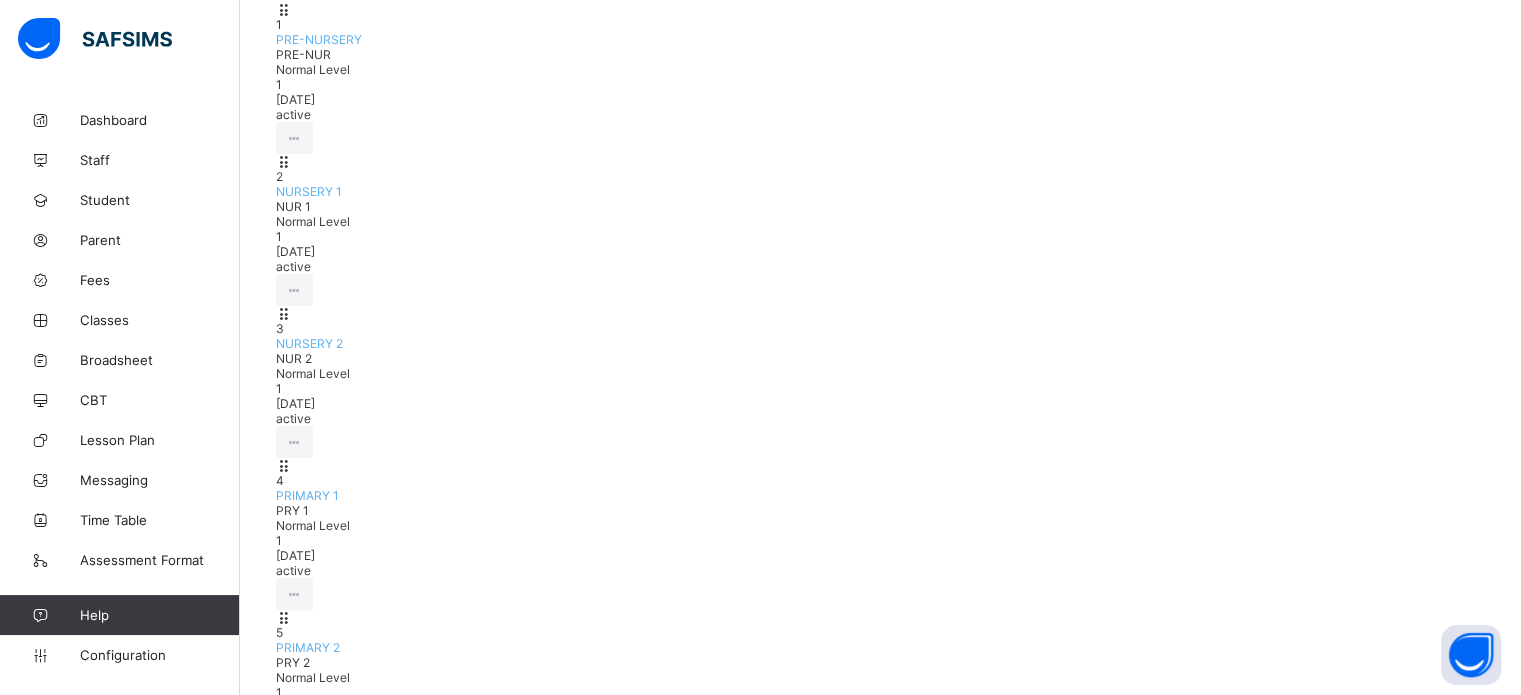 scroll, scrollTop: 351, scrollLeft: 0, axis: vertical 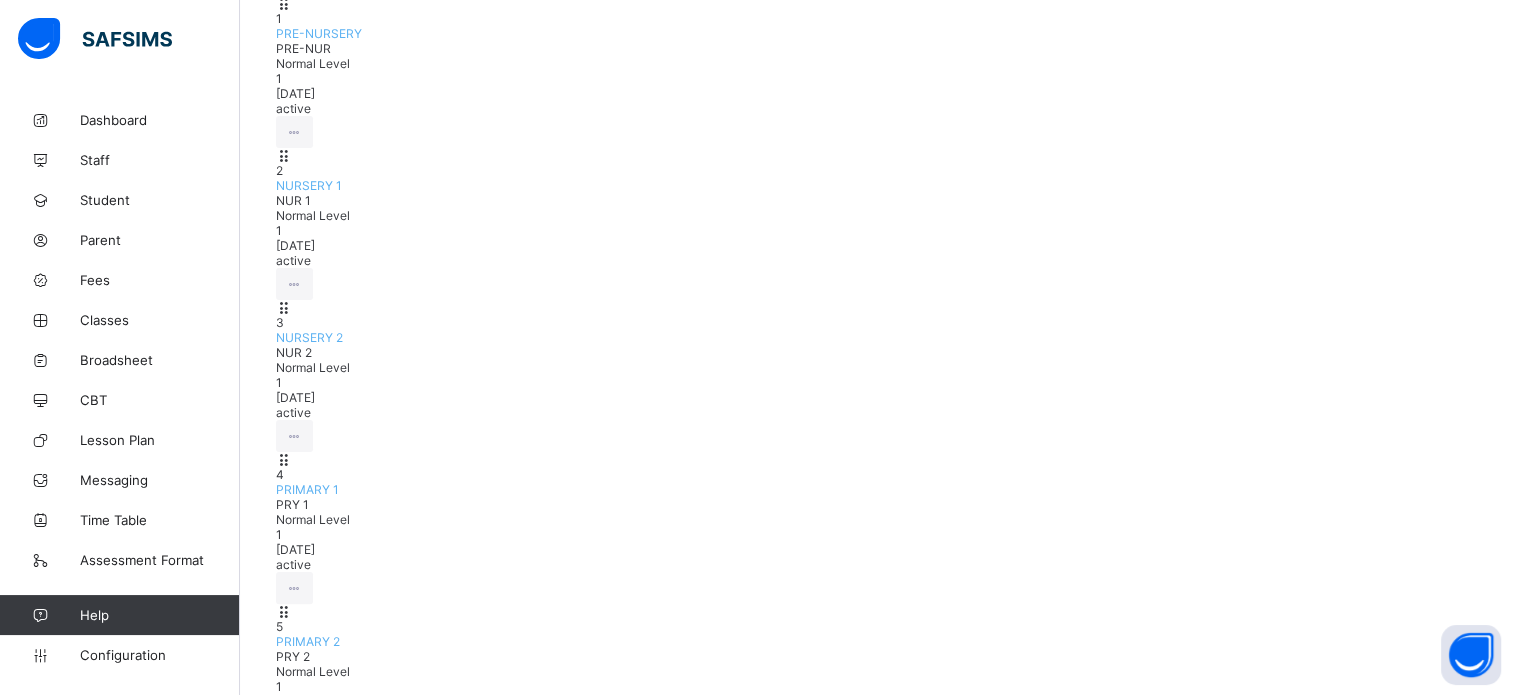 click on "JSS THREE" at bounding box center (308, 1553) 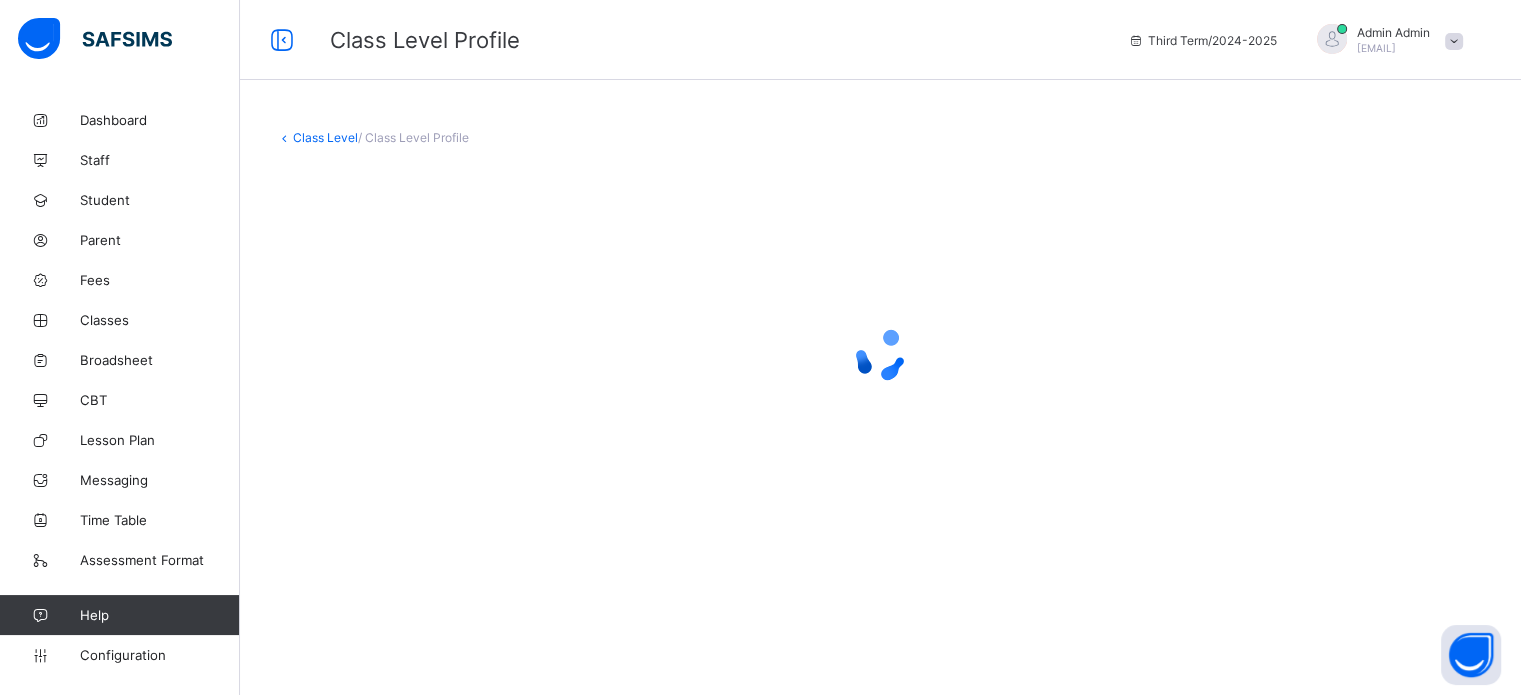 scroll, scrollTop: 0, scrollLeft: 0, axis: both 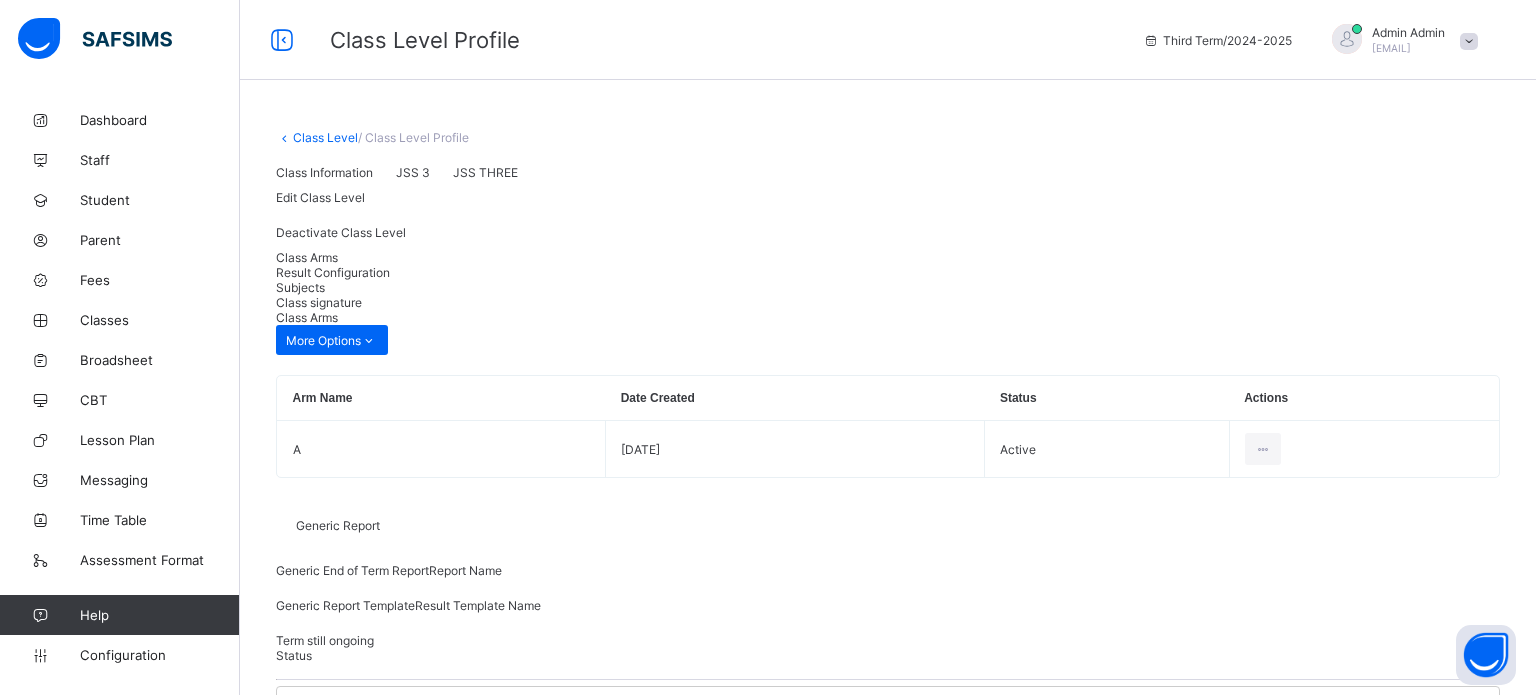 click on "Result Configuration" at bounding box center (333, 272) 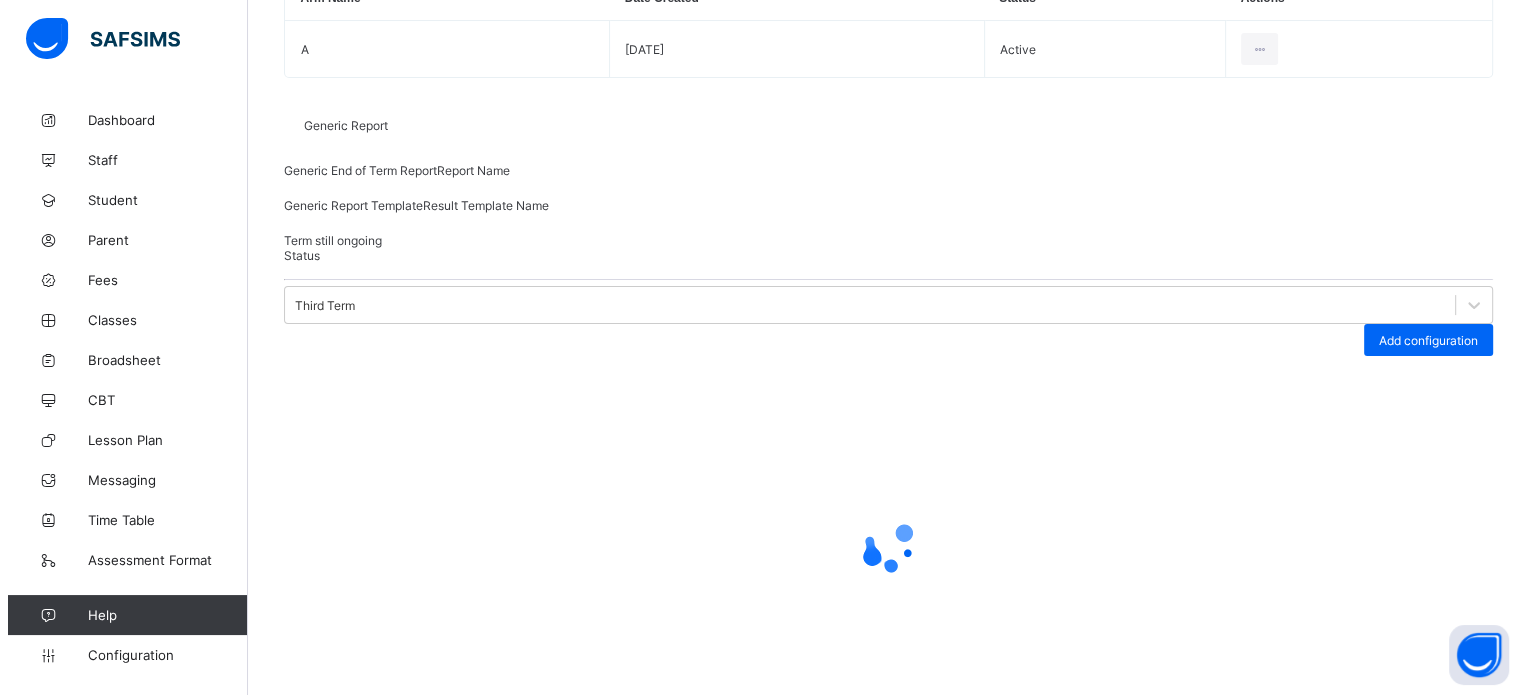 scroll, scrollTop: 301, scrollLeft: 0, axis: vertical 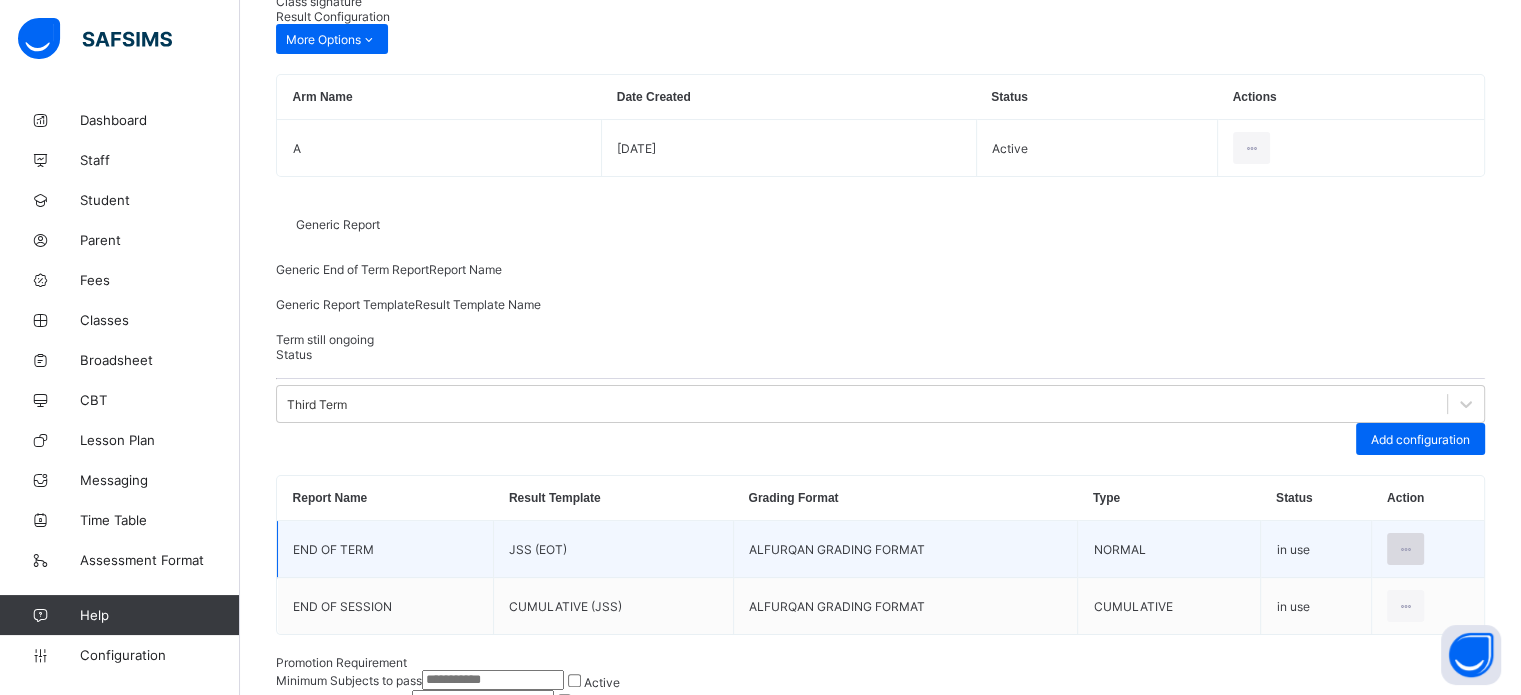 click at bounding box center [1405, 549] 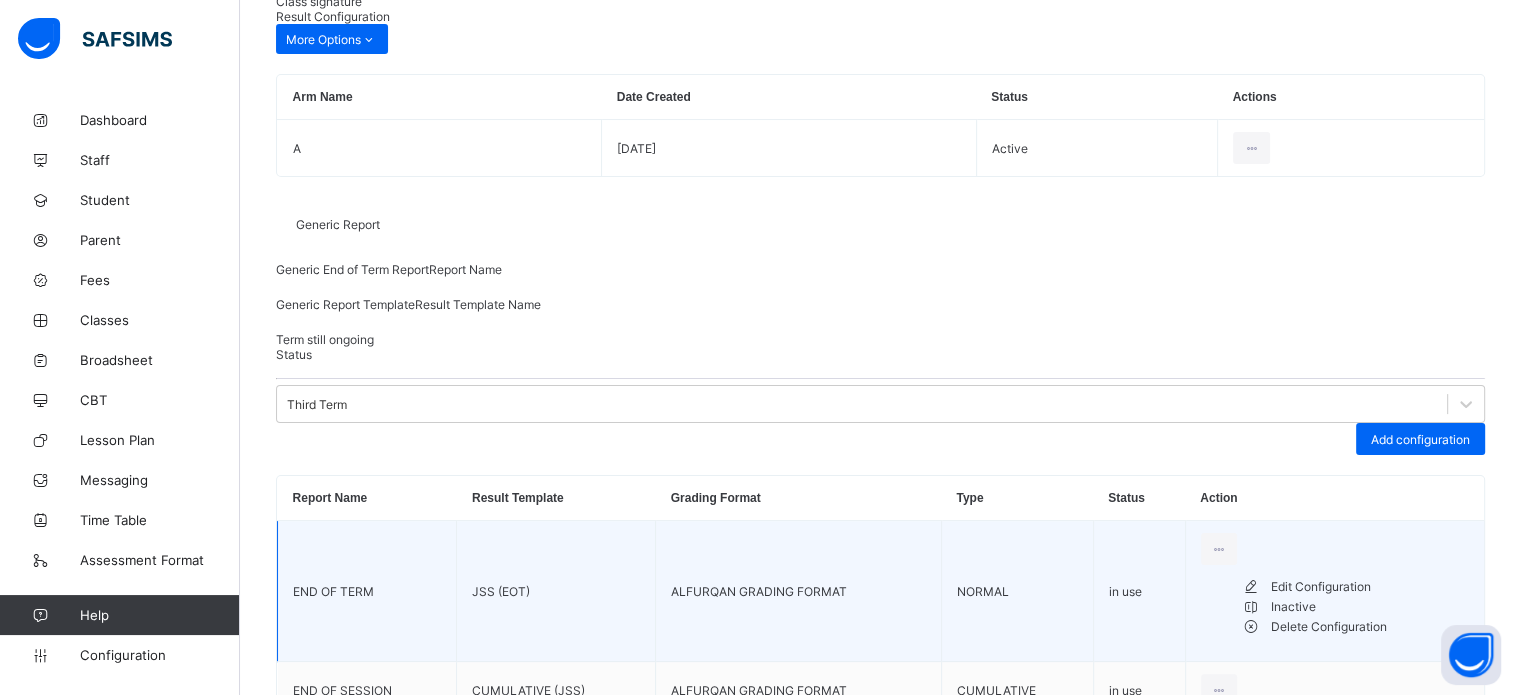click on "Edit Configuration" at bounding box center (1370, 587) 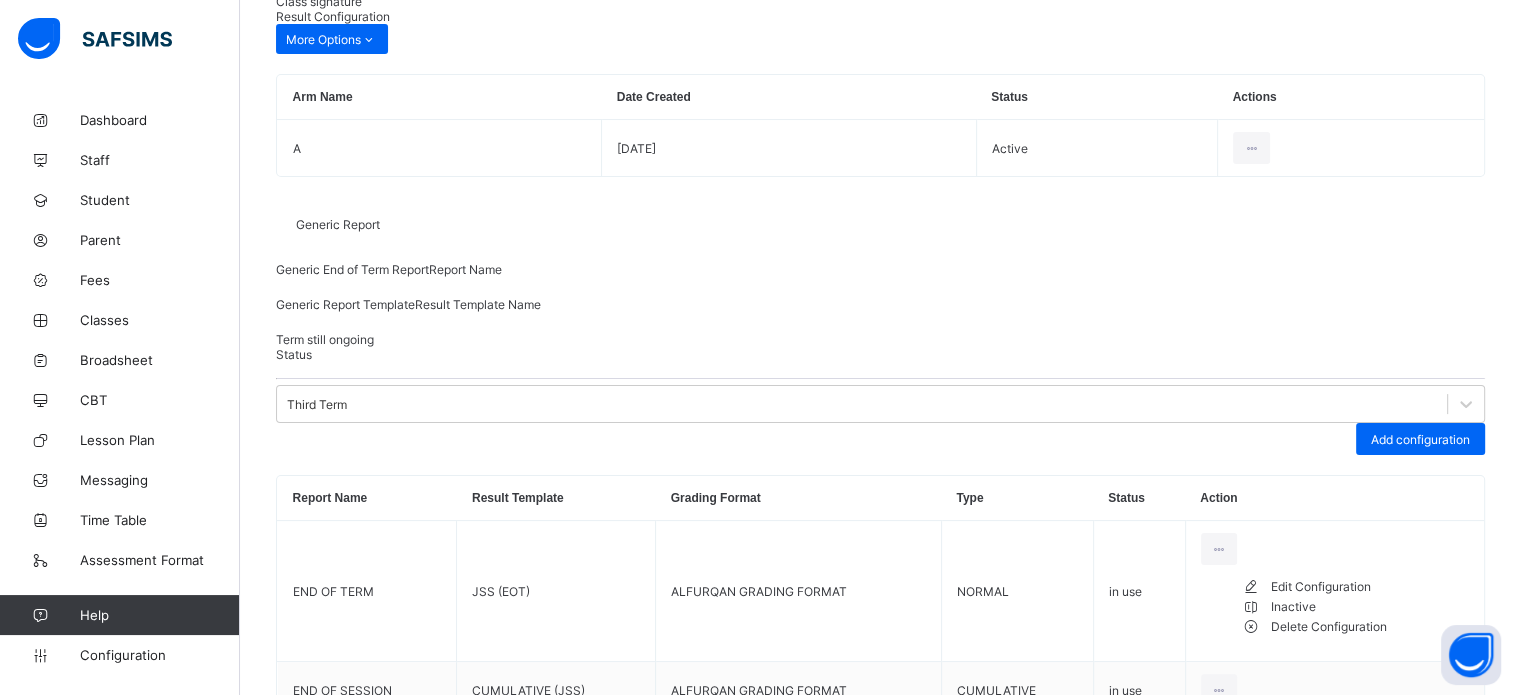 type on "**********" 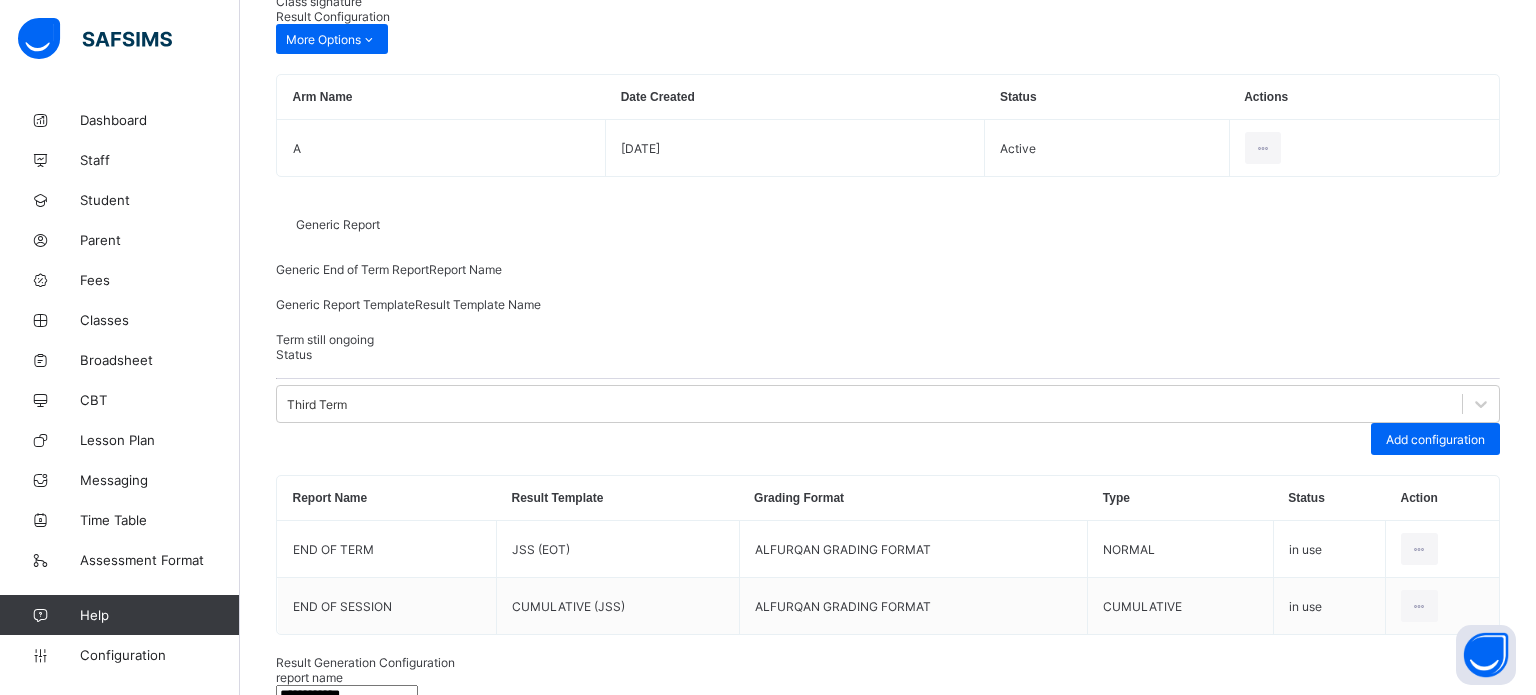 click on "option PRE NUR (EOT) focused, 8 of 17. 17 results available. Use Up and Down to choose options, press Enter to select the currently focused option, press Escape to exit the menu, press Tab to select the option and exit the menu. JSS (EOT) EOT JSS  JSS (EOT) SSS (EOT) PRIMARY (EOT) NURSERY 2 (EOT) NURSERY 1 (EOT) PRE NUR (EOT) CUMULATIVE (NUR 2) CUMULATIVE (JSS) CUMULATIVE (PRIMARY) CUMULATIVE (SSS) PRE NUR (End of Term) NUR 1 (End of Term) NUR 2 (End Of Term) PRY (End of Term) JSS (End of Term)" at bounding box center [888, 1087] 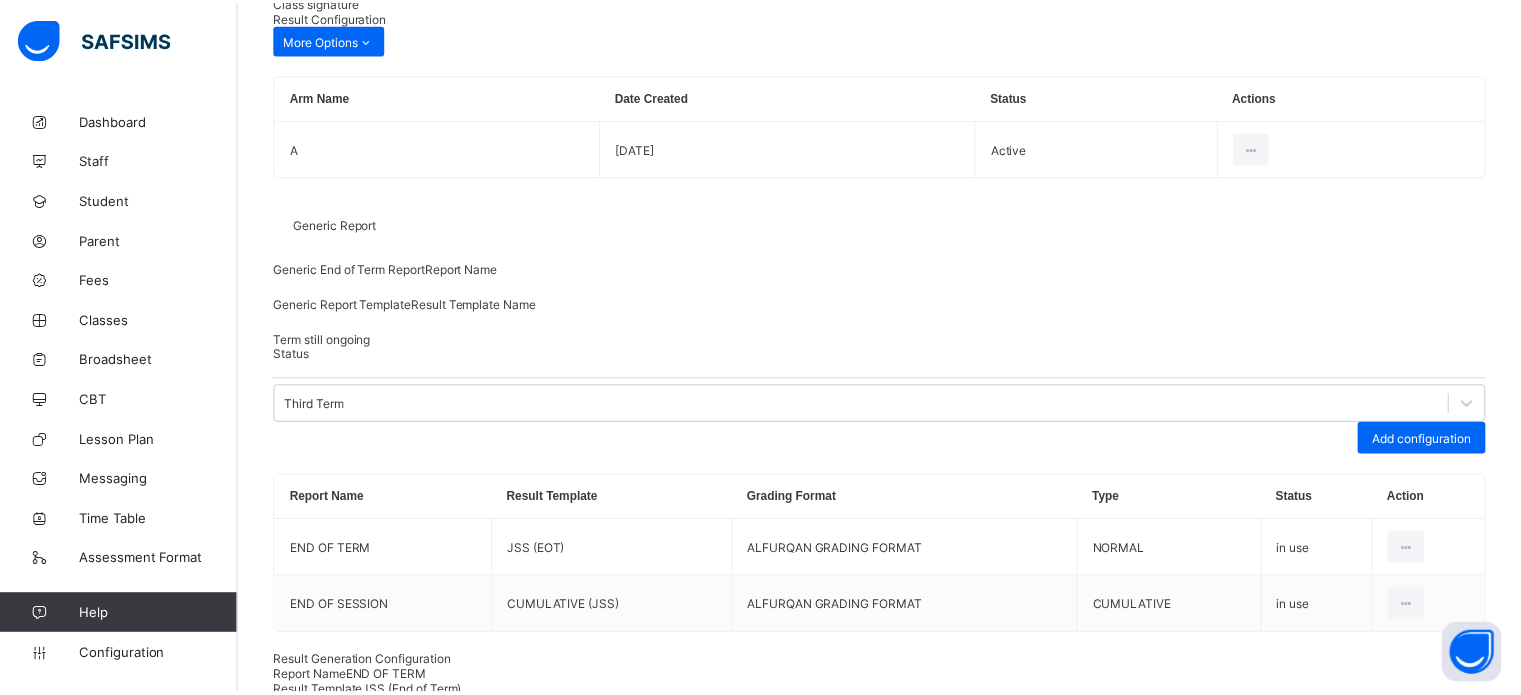 scroll, scrollTop: 0, scrollLeft: 0, axis: both 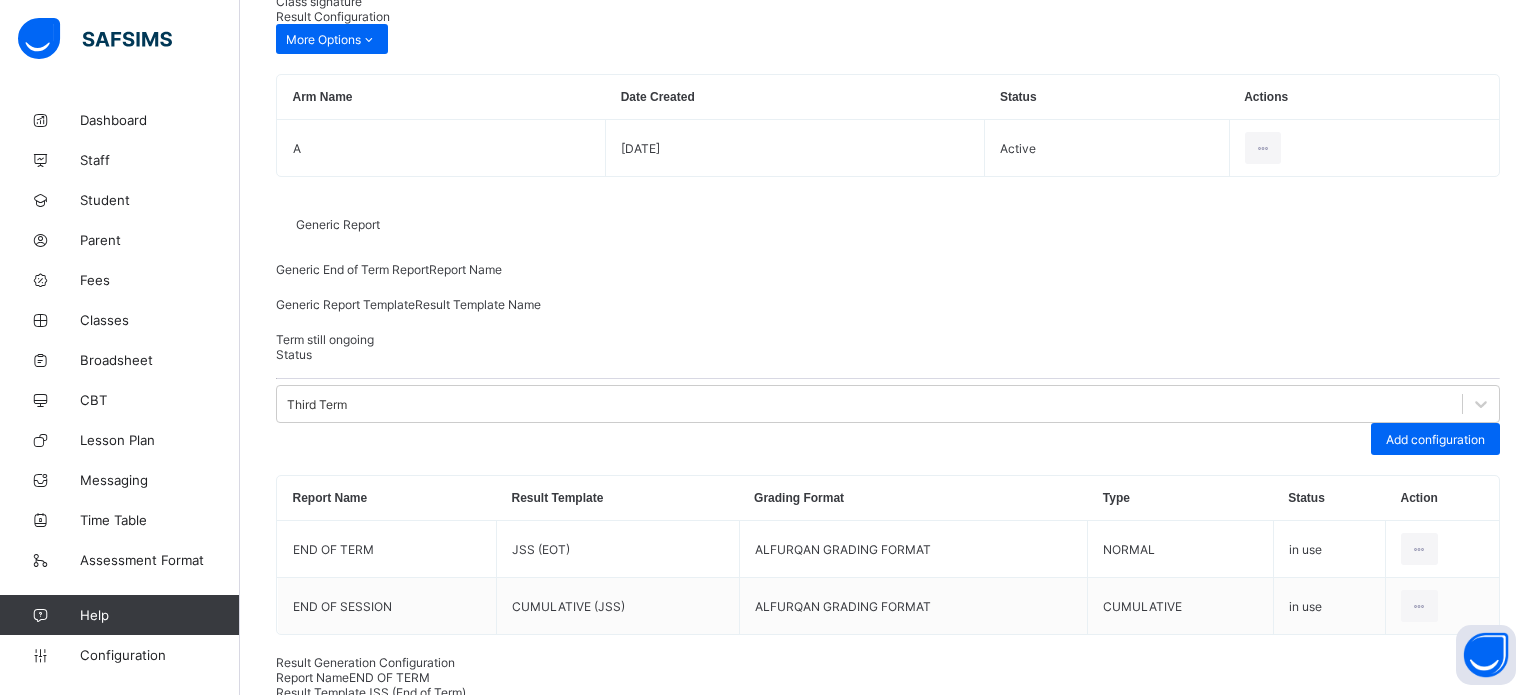 click on "Save" at bounding box center [1450, 1123] 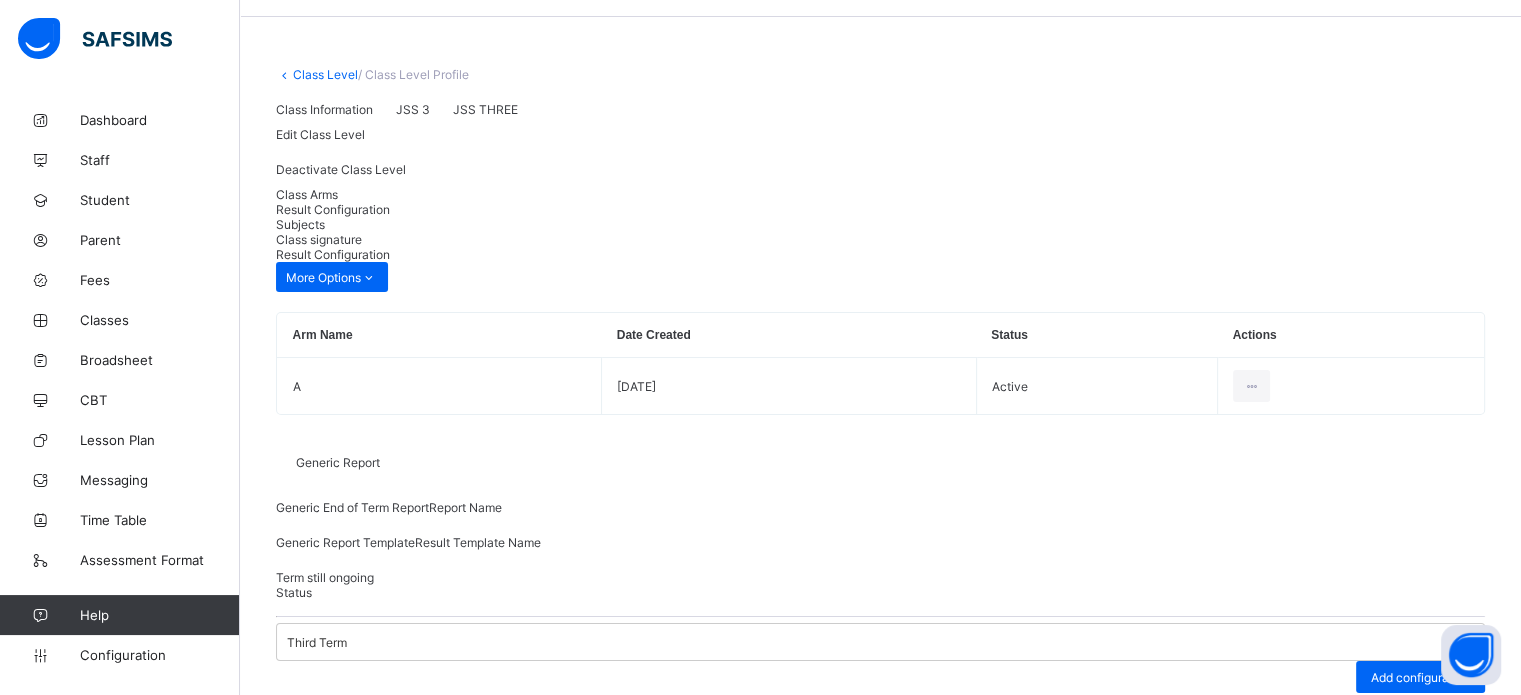 scroll, scrollTop: 0, scrollLeft: 0, axis: both 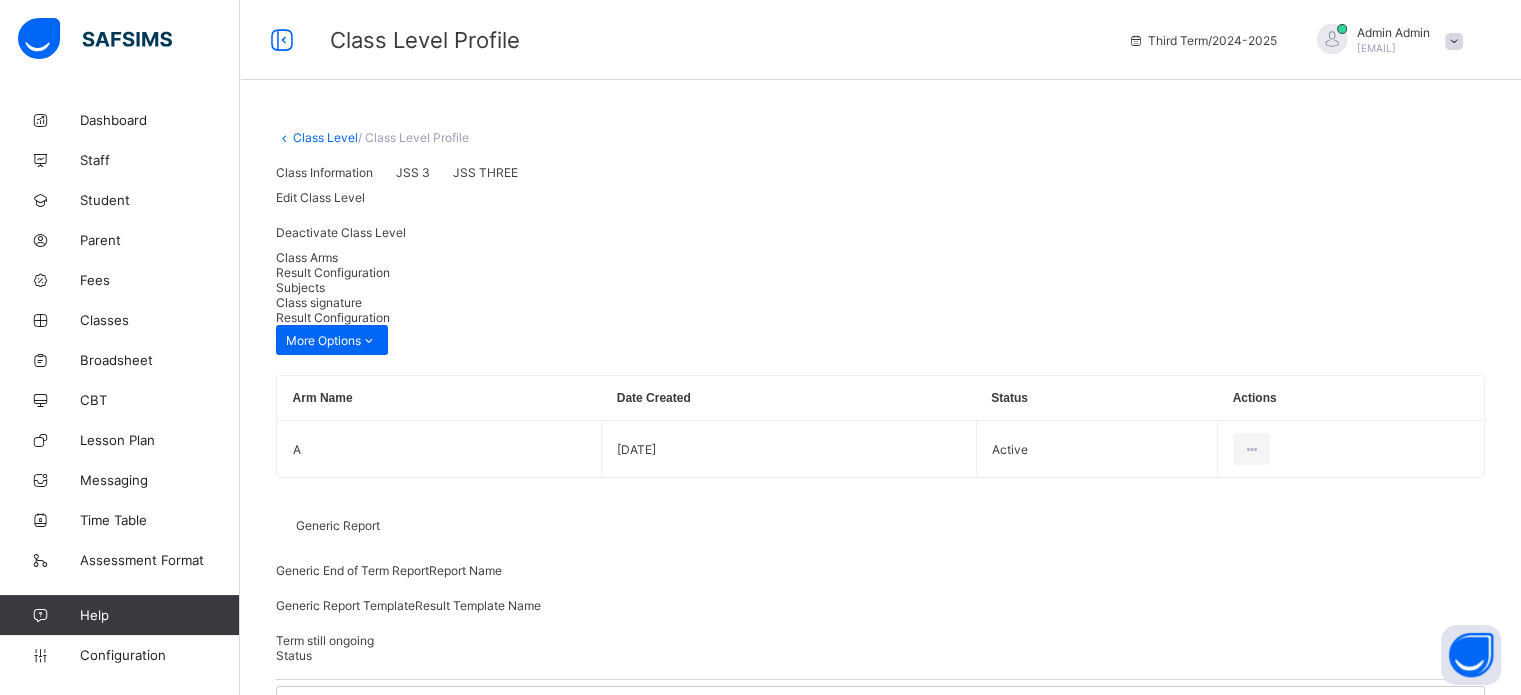 click on "Class Level" at bounding box center (325, 137) 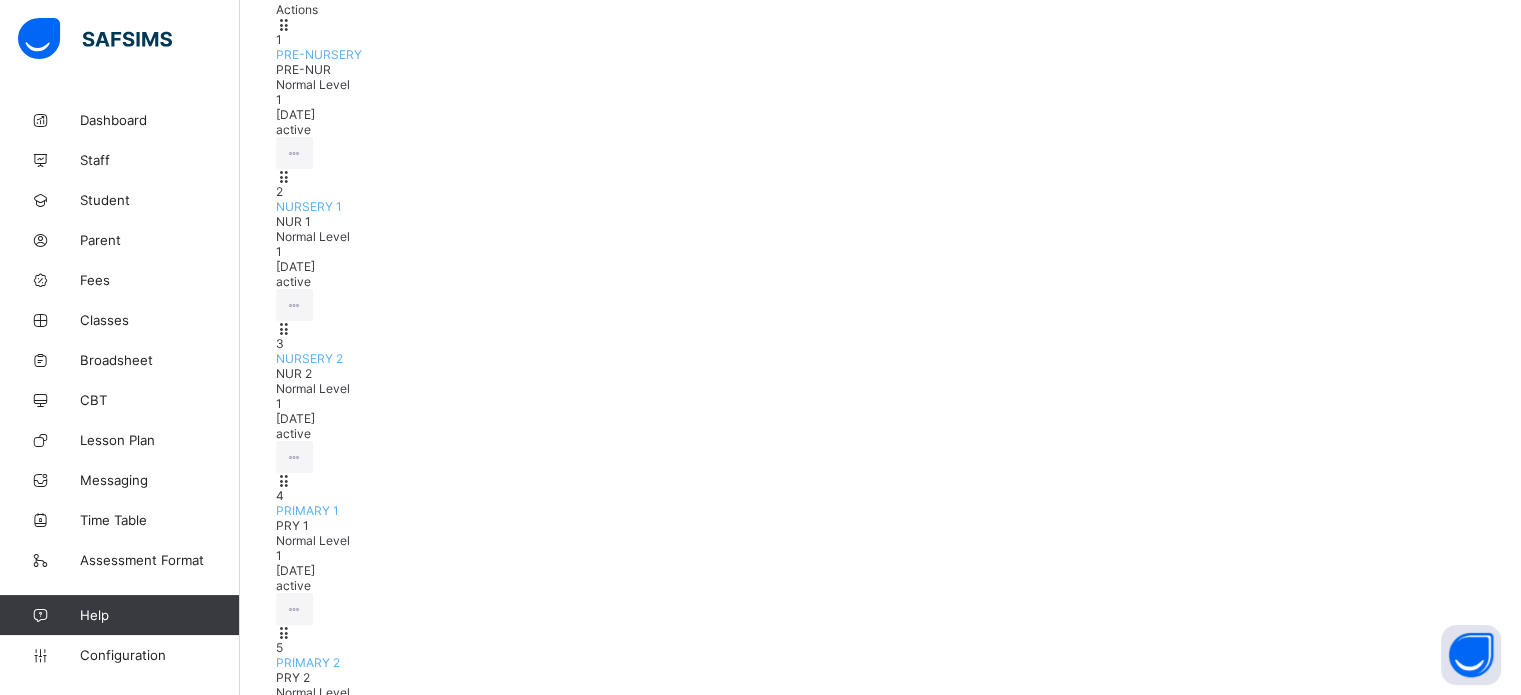 scroll, scrollTop: 351, scrollLeft: 0, axis: vertical 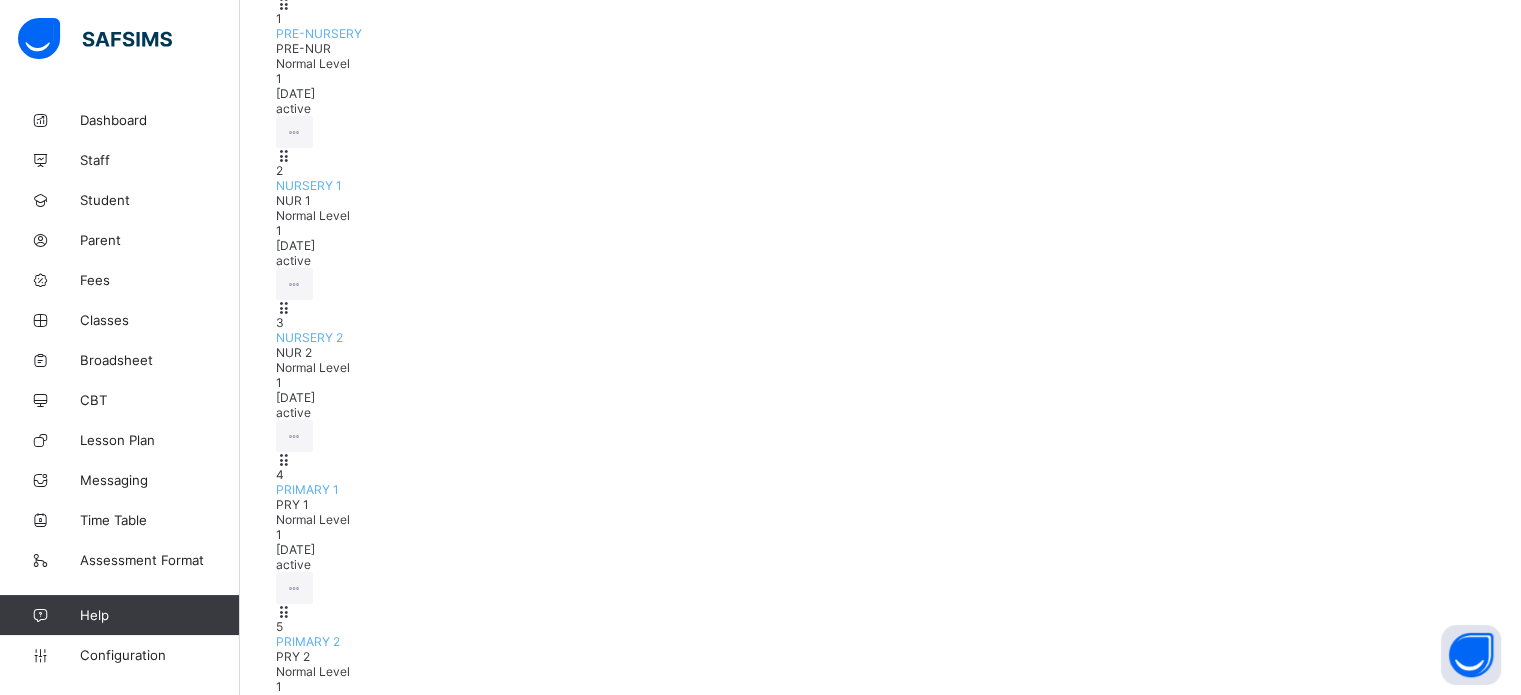 click on "SSS ONE" at bounding box center [302, 1705] 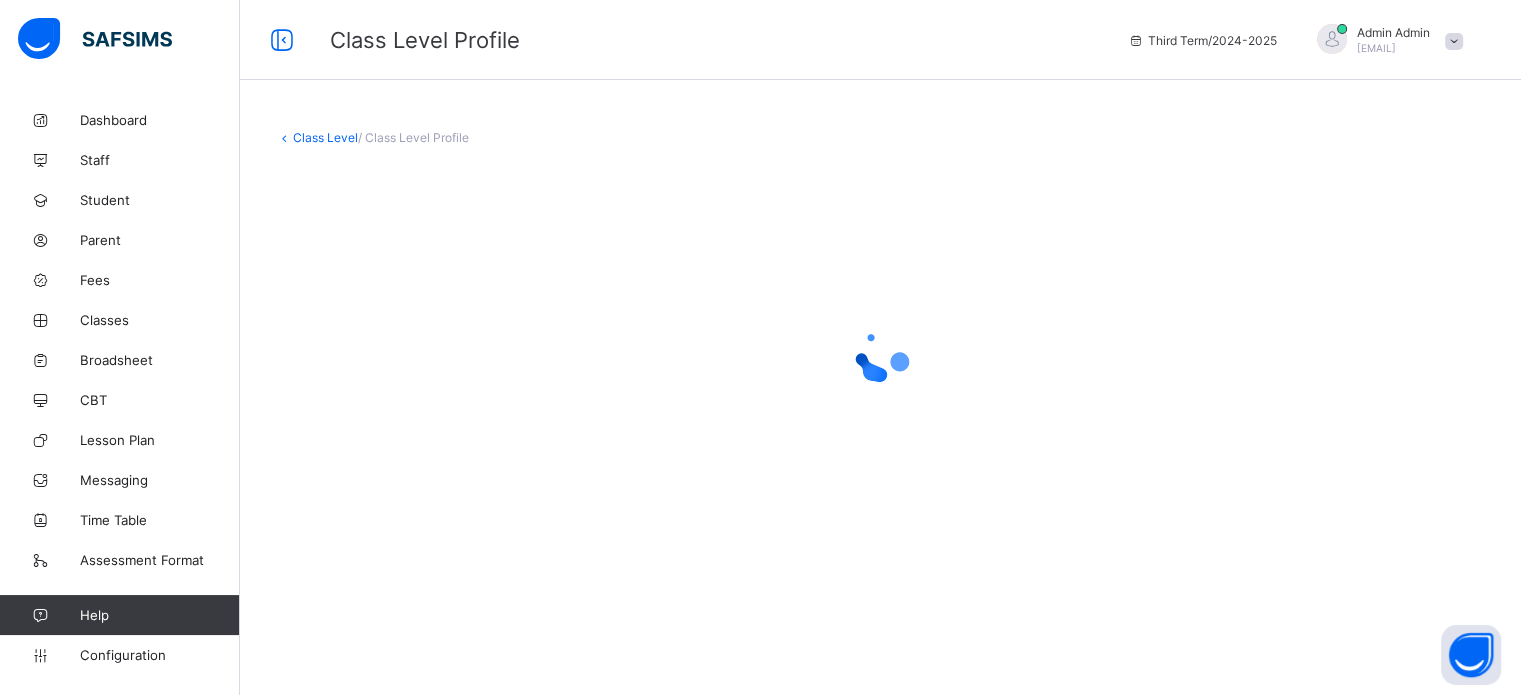 scroll, scrollTop: 0, scrollLeft: 0, axis: both 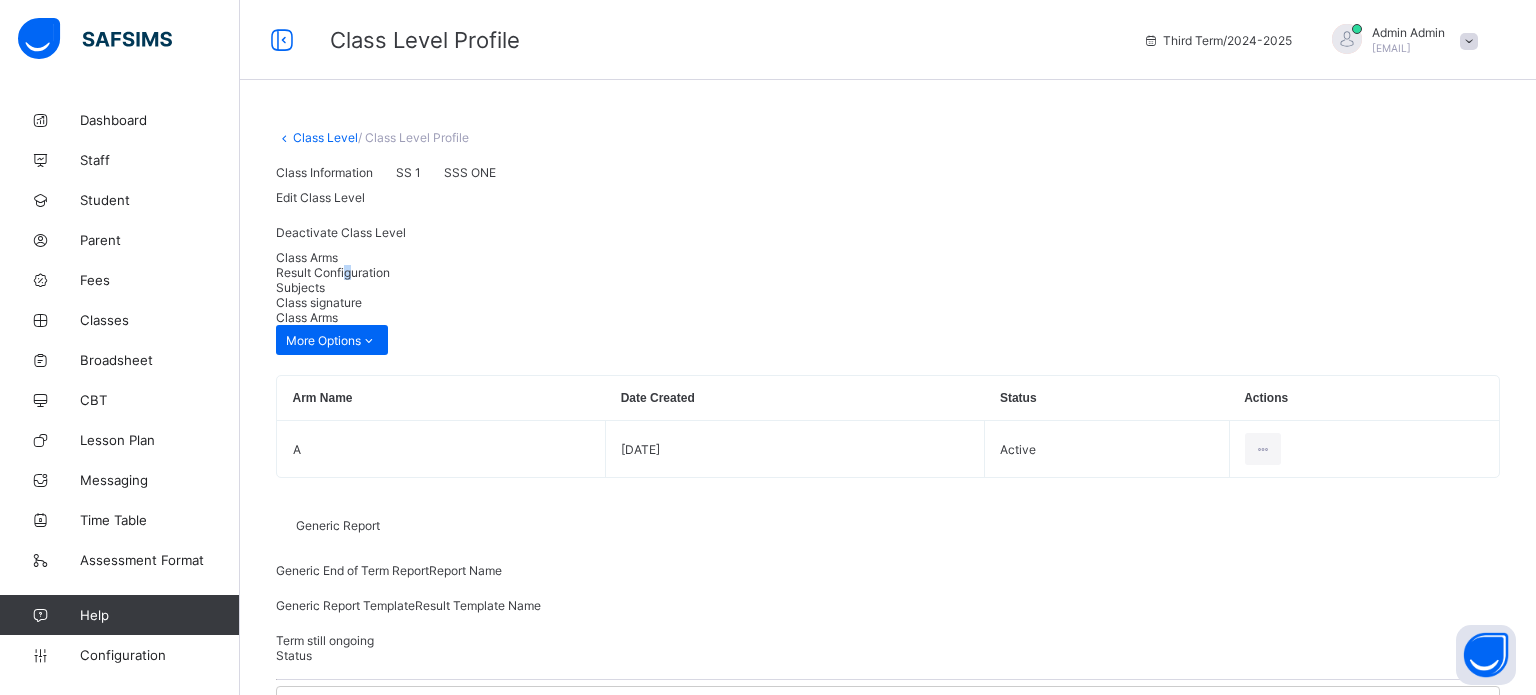 click on "Result Configuration" at bounding box center (333, 272) 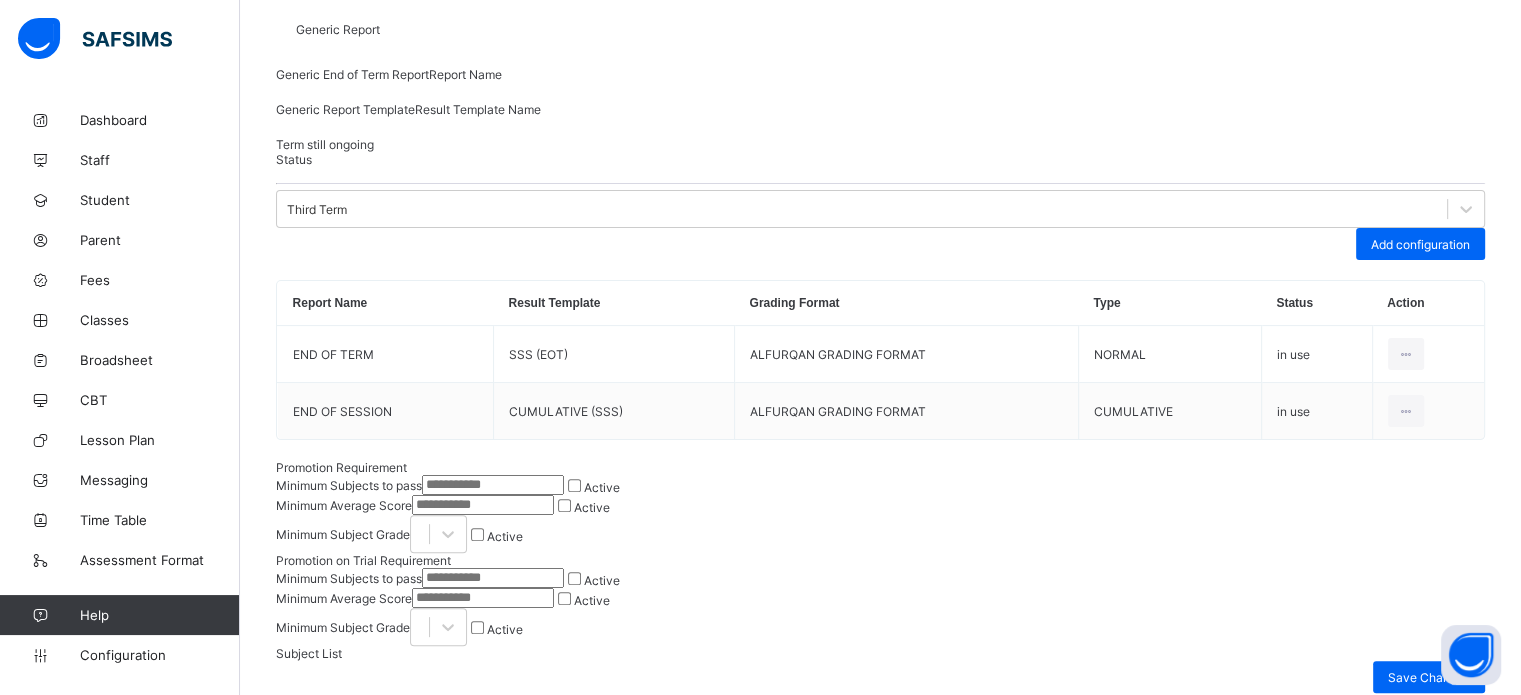 scroll, scrollTop: 301, scrollLeft: 0, axis: vertical 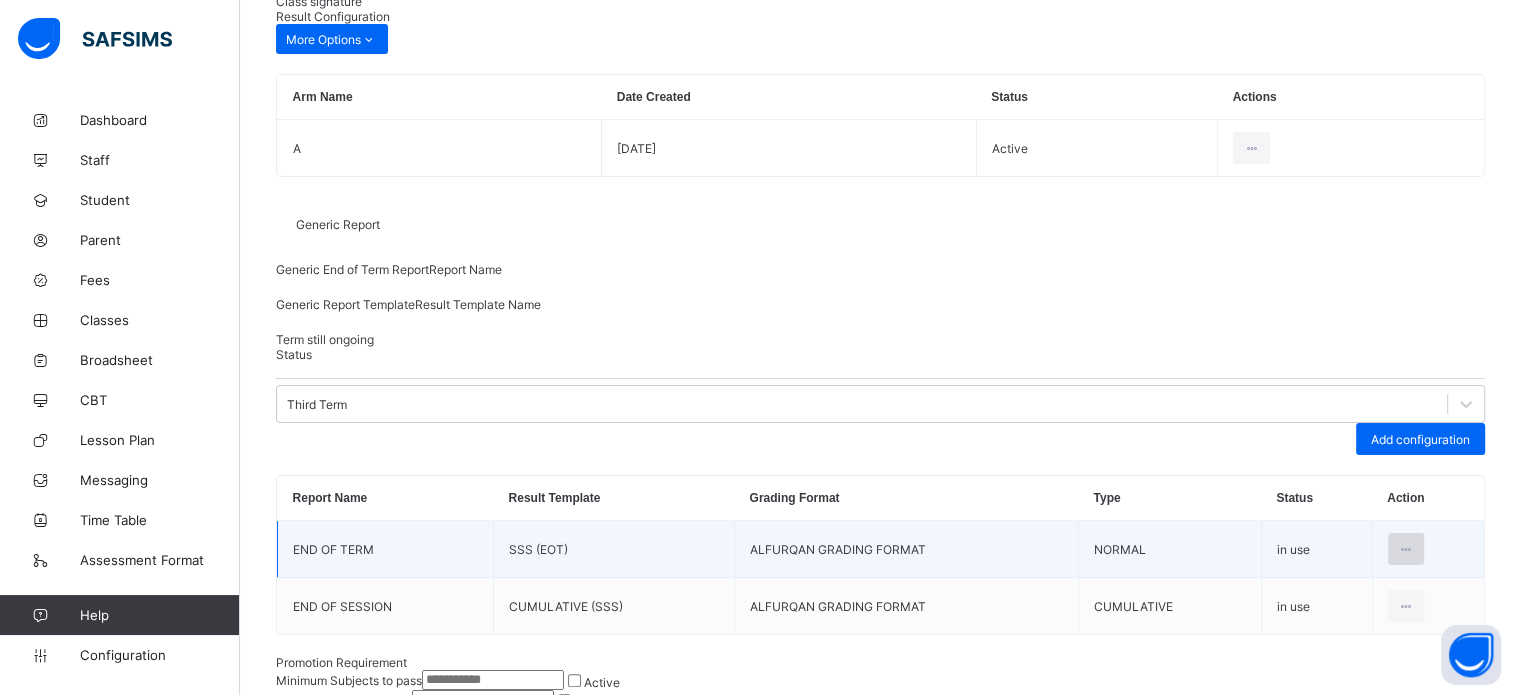 click at bounding box center [1406, 549] 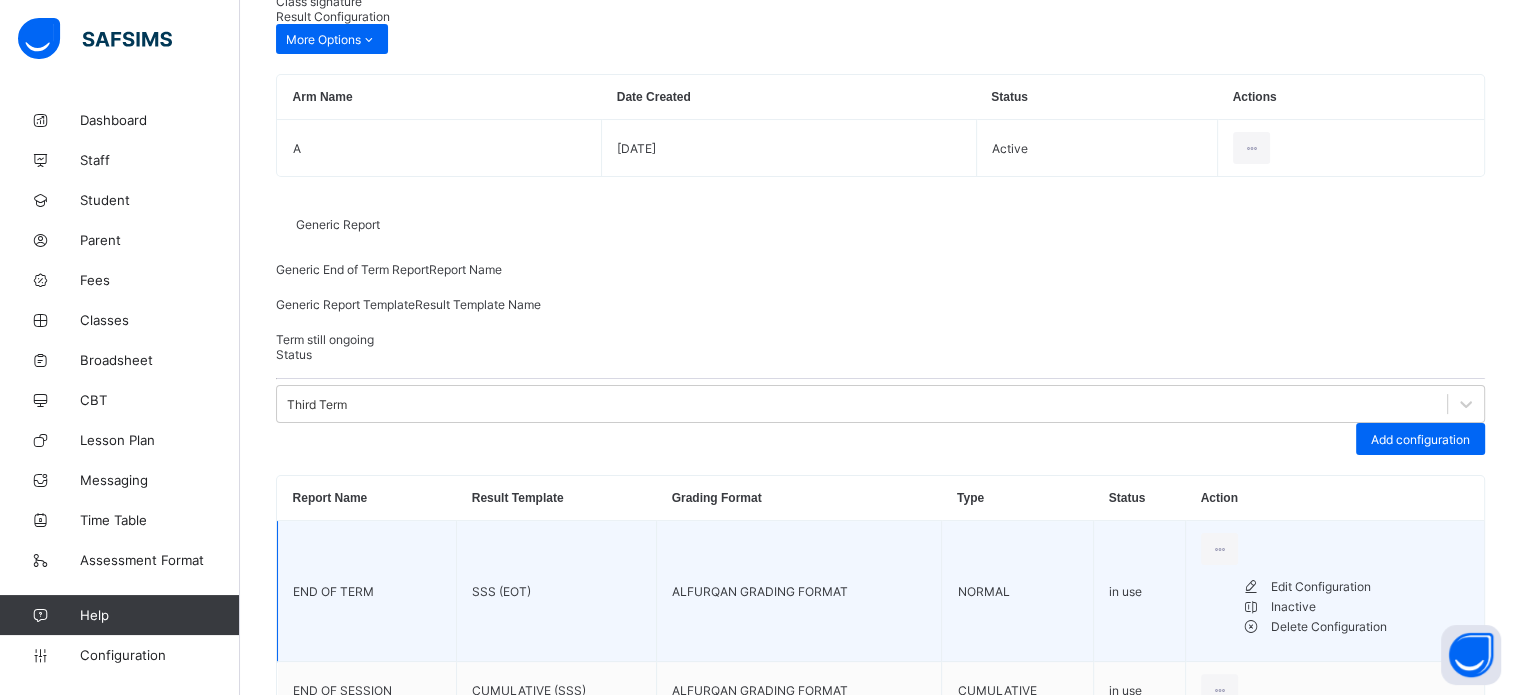click on "Edit Configuration" at bounding box center [1370, 587] 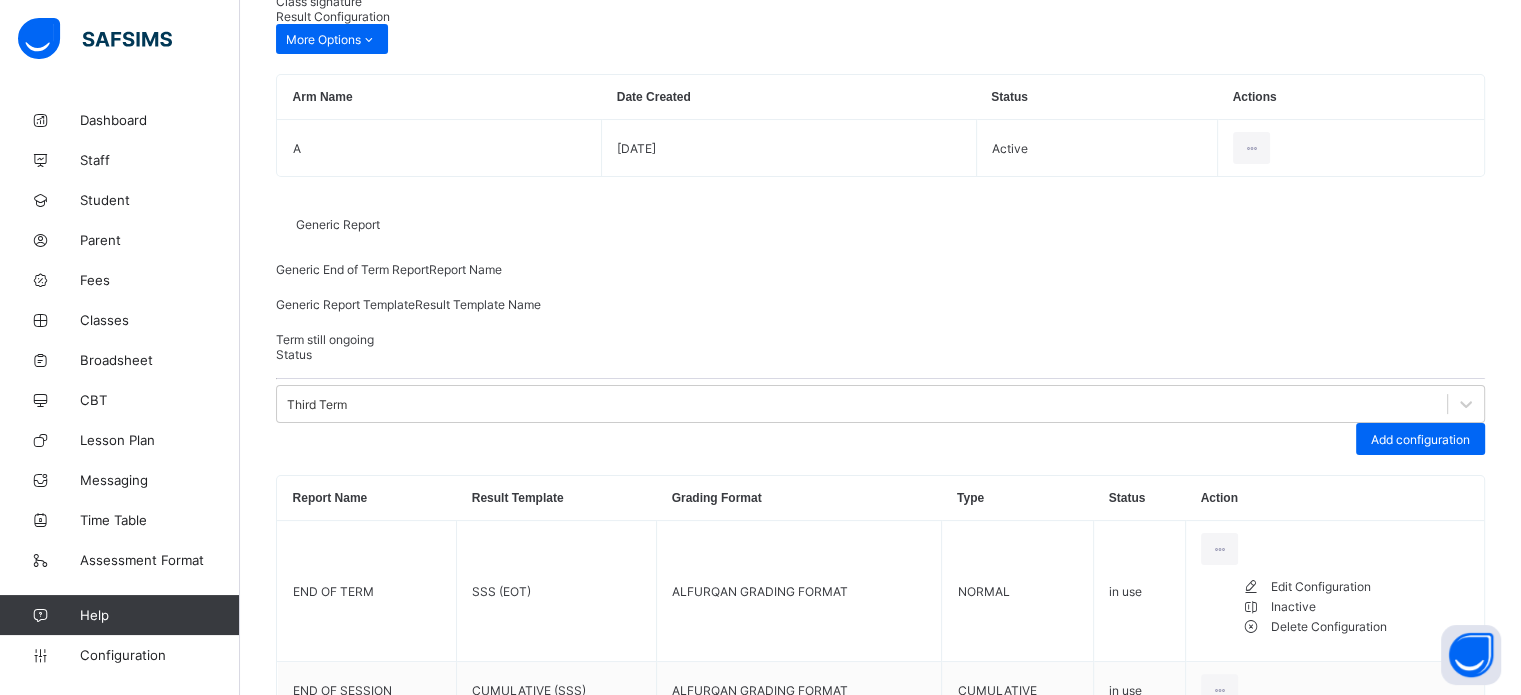 type on "**********" 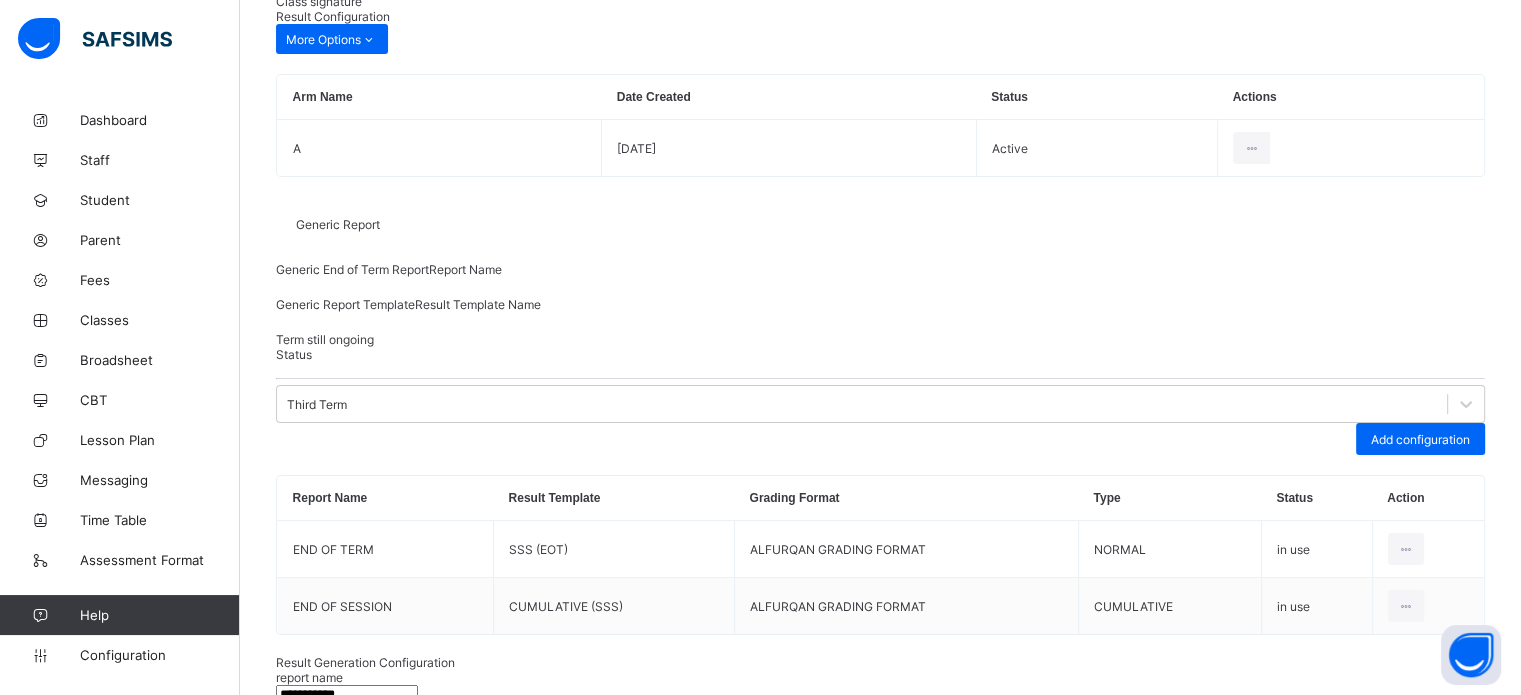 click on "option NURSERY 1 (EOT) focused, 7 of 17. 17 results available. Use Up and Down to choose options, press Enter to select the currently focused option, press Escape to exit the menu, press Tab to select the option and exit the menu. SSS (EOT) EOT JSS  JSS (EOT) SSS (EOT) PRIMARY (EOT) NURSERY 2 (EOT) NURSERY 1 (EOT) PRE NUR (EOT) CUMULATIVE (NUR 2) CUMULATIVE (JSS) CUMULATIVE (PRIMARY) CUMULATIVE (SSS) PRE NUR (End of Term) NUR 1 (End of Term) NUR 2 (End Of Term) PRY (End of Term) JSS (End of Term)" at bounding box center (880, 1087) 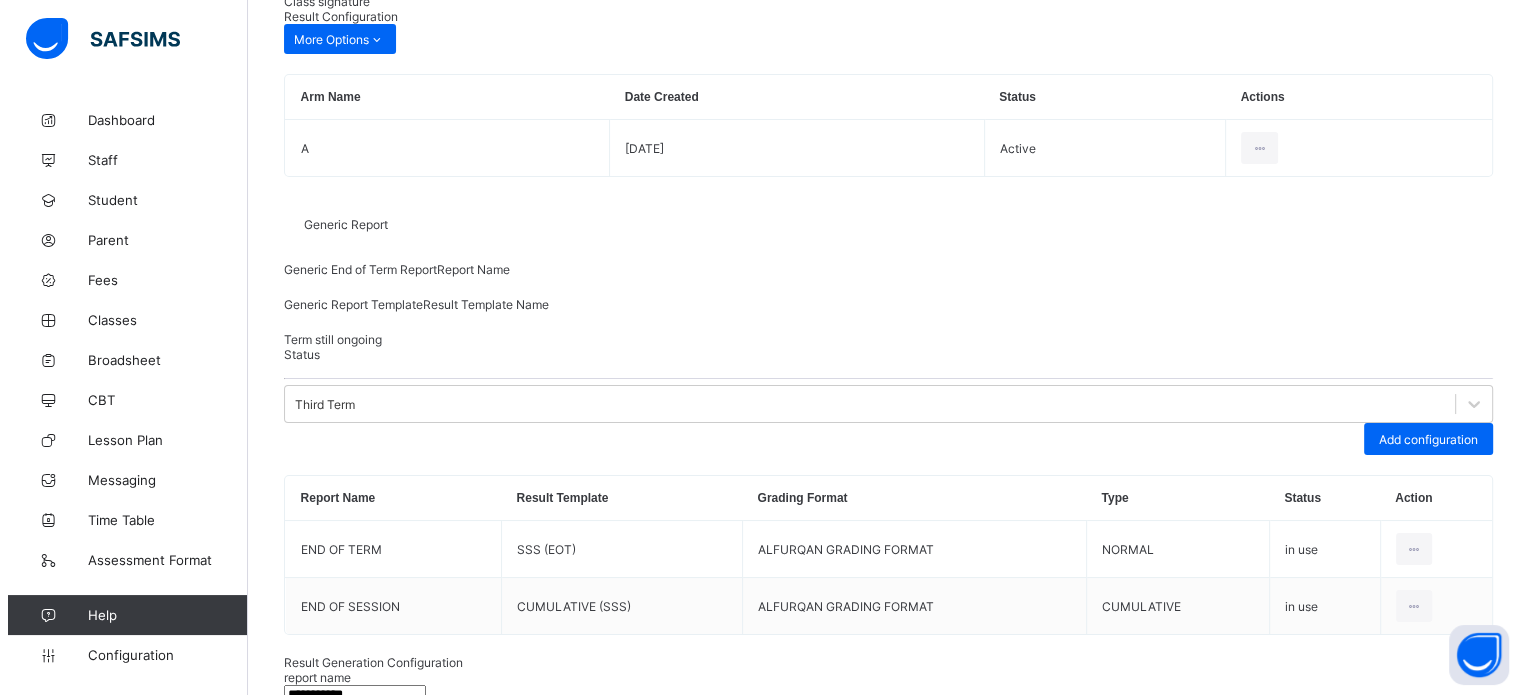 scroll, scrollTop: 95, scrollLeft: 0, axis: vertical 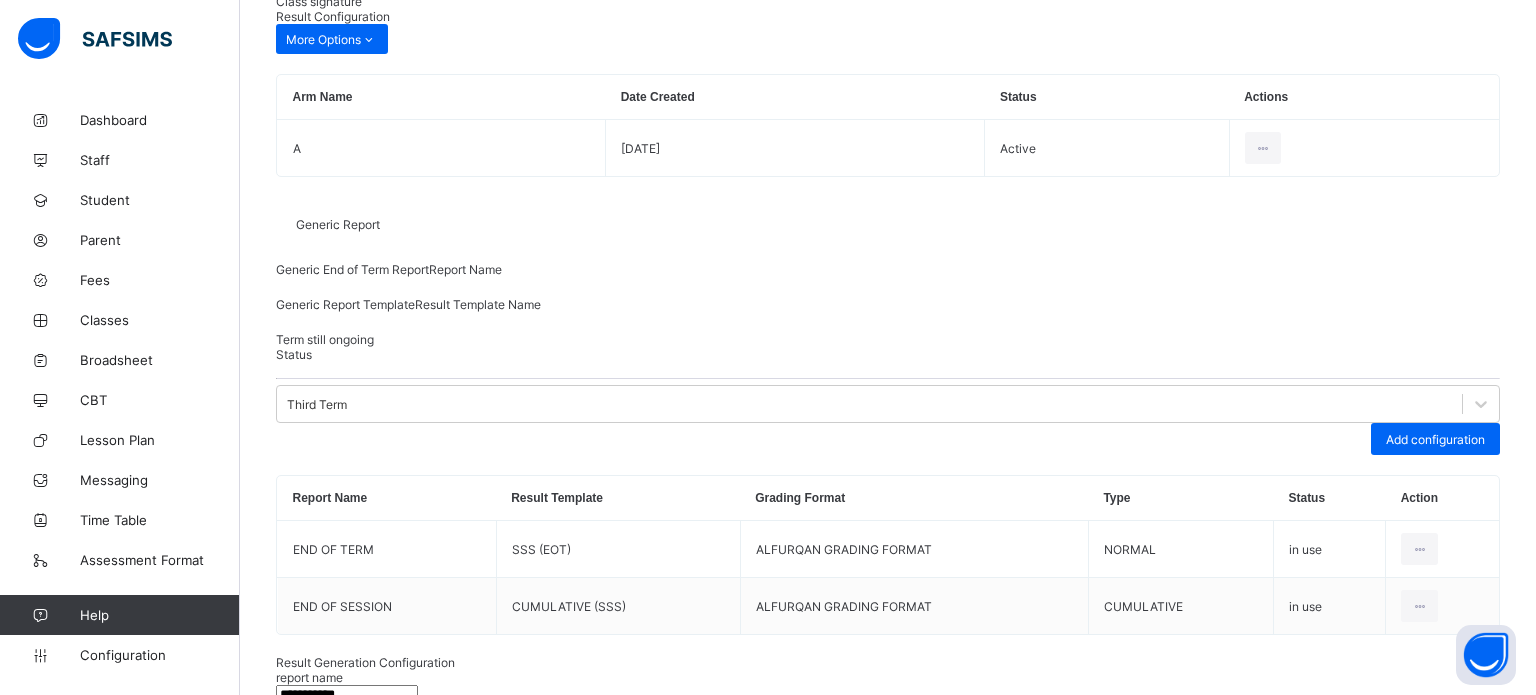 click on "Preview" at bounding box center (1442, 997) 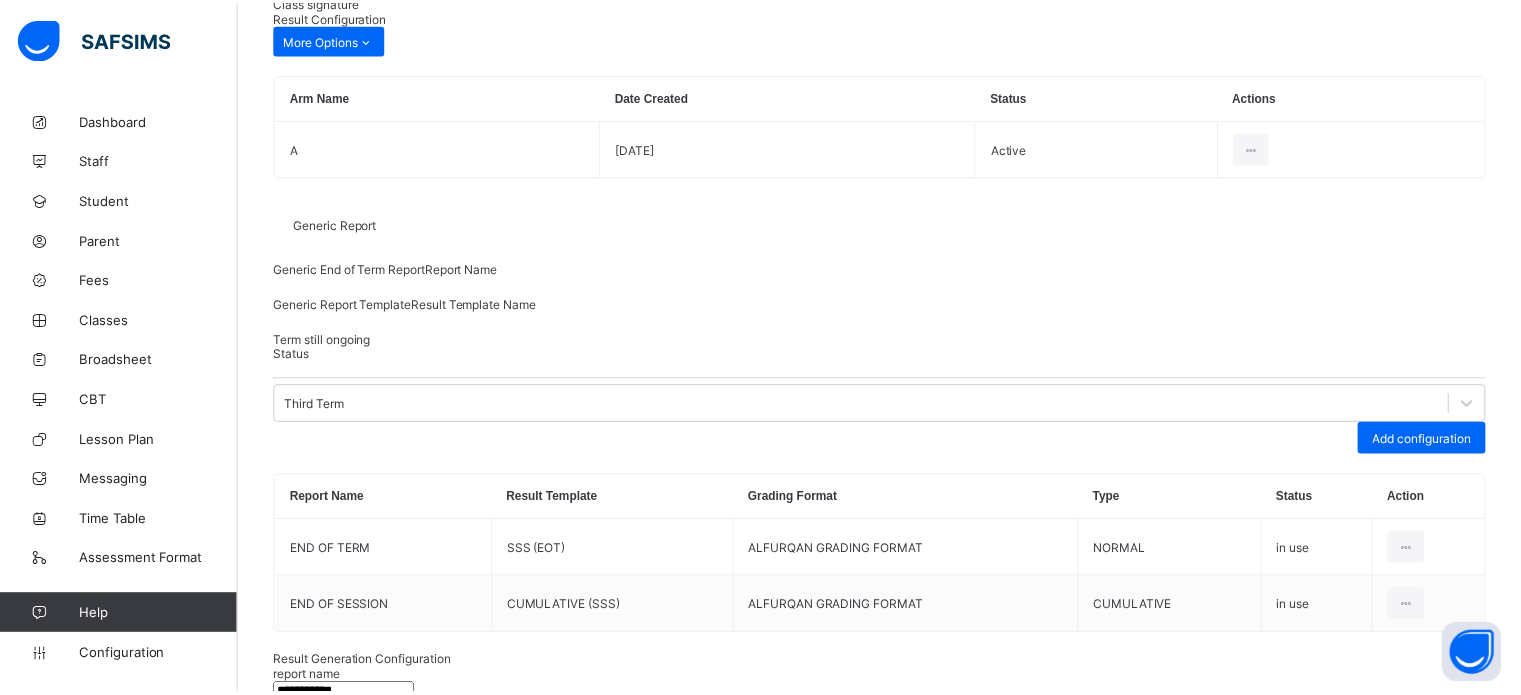 scroll, scrollTop: 0, scrollLeft: 0, axis: both 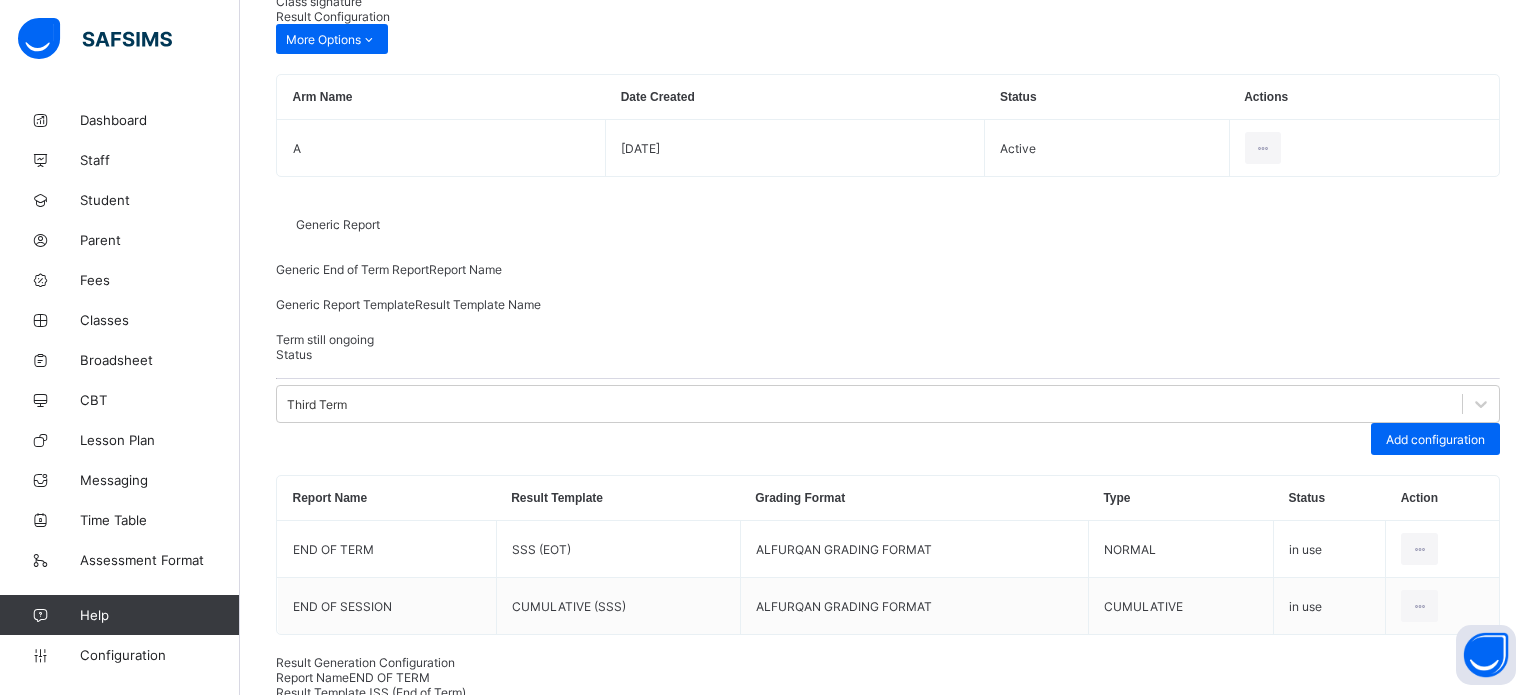 click on "Save" at bounding box center [1450, 1123] 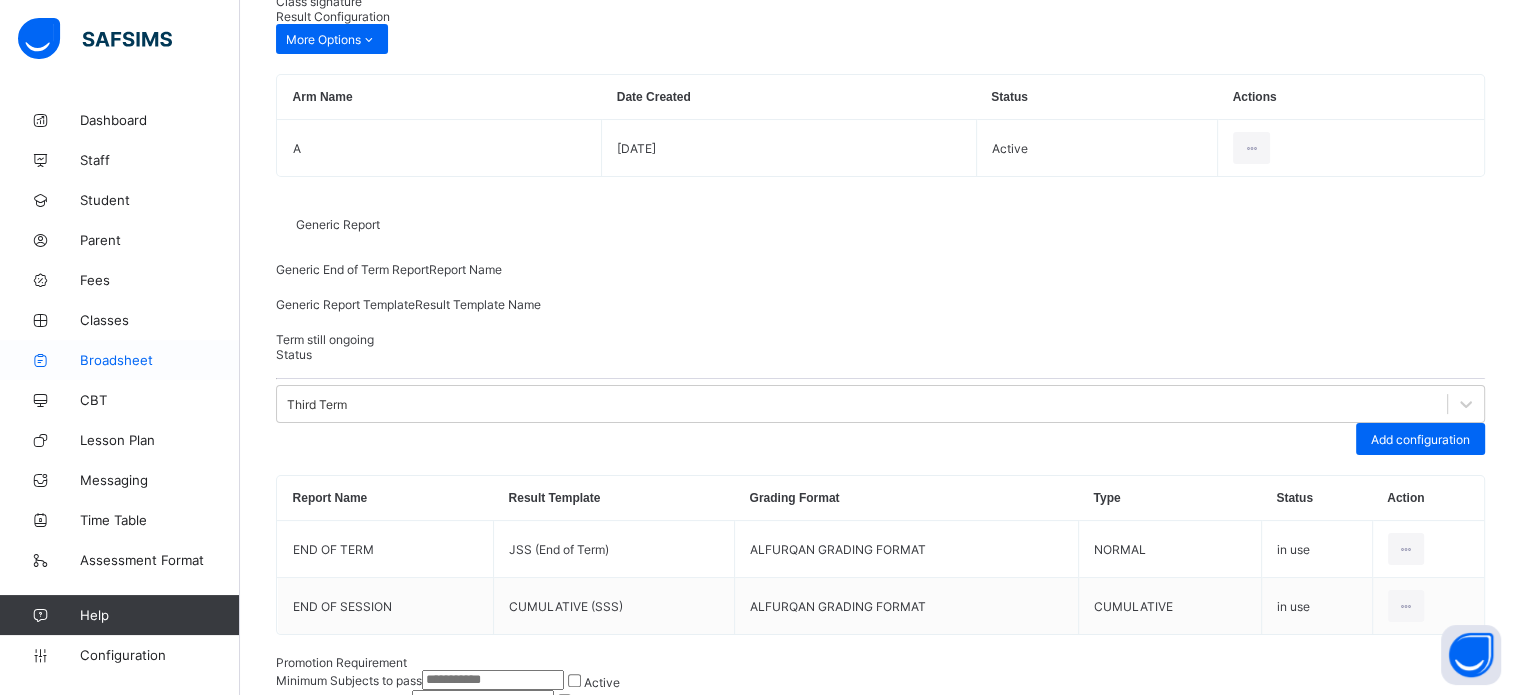 click on "Broadsheet" at bounding box center (160, 360) 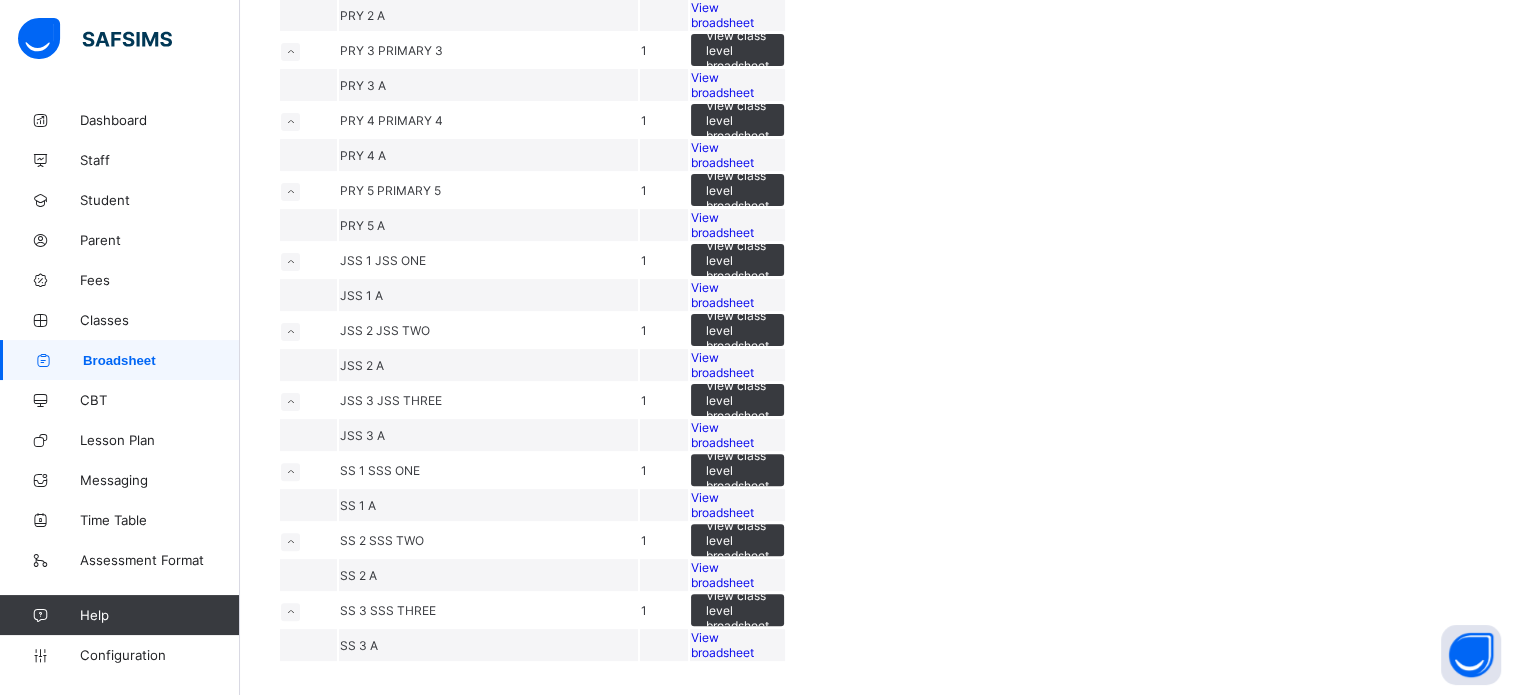 scroll, scrollTop: 1152, scrollLeft: 0, axis: vertical 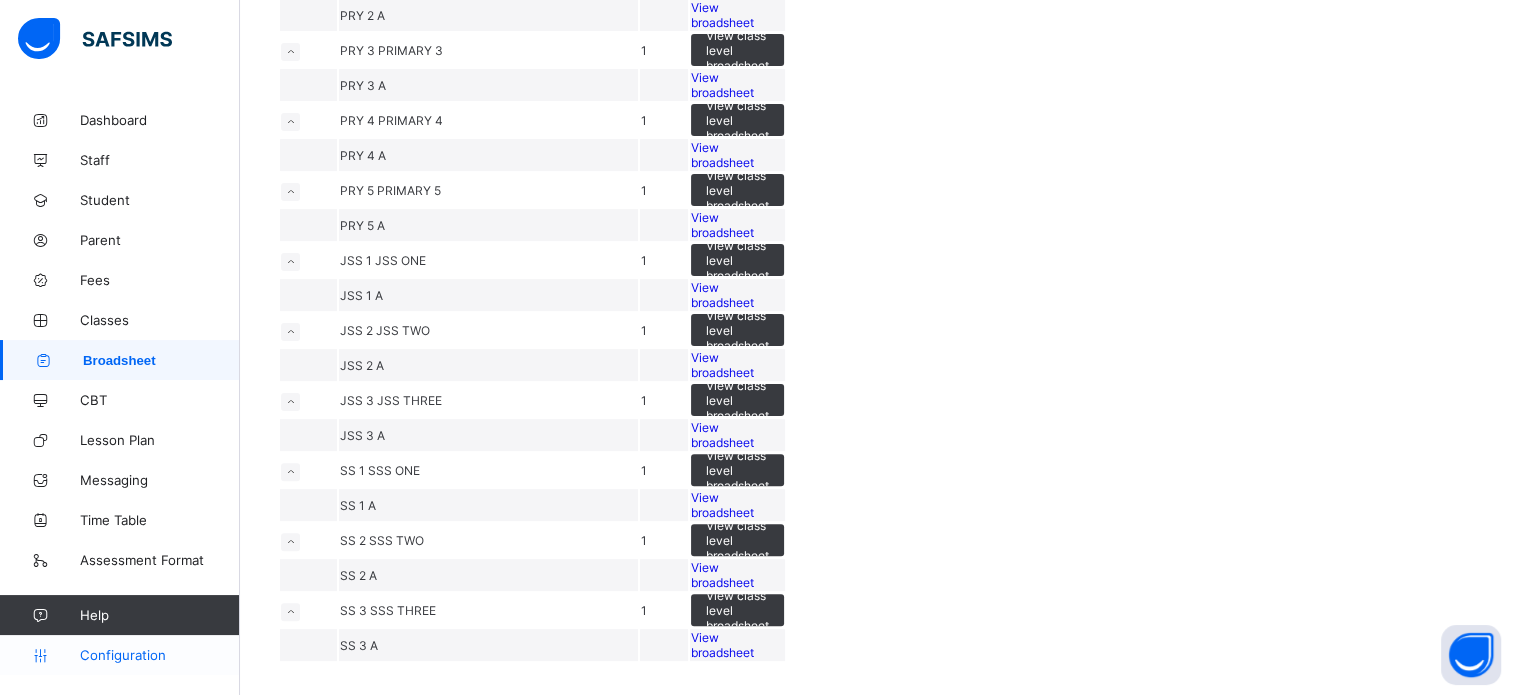 click on "Configuration" at bounding box center (119, 655) 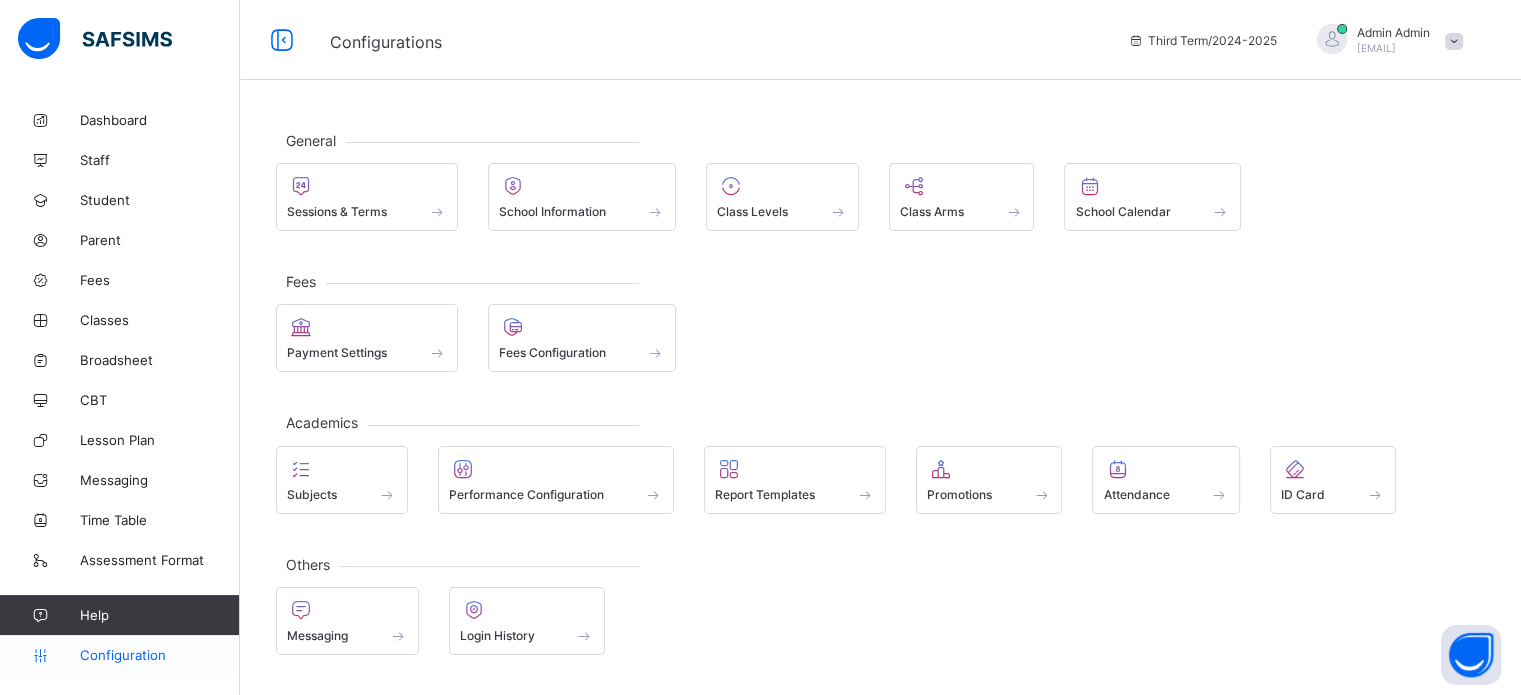scroll, scrollTop: 0, scrollLeft: 0, axis: both 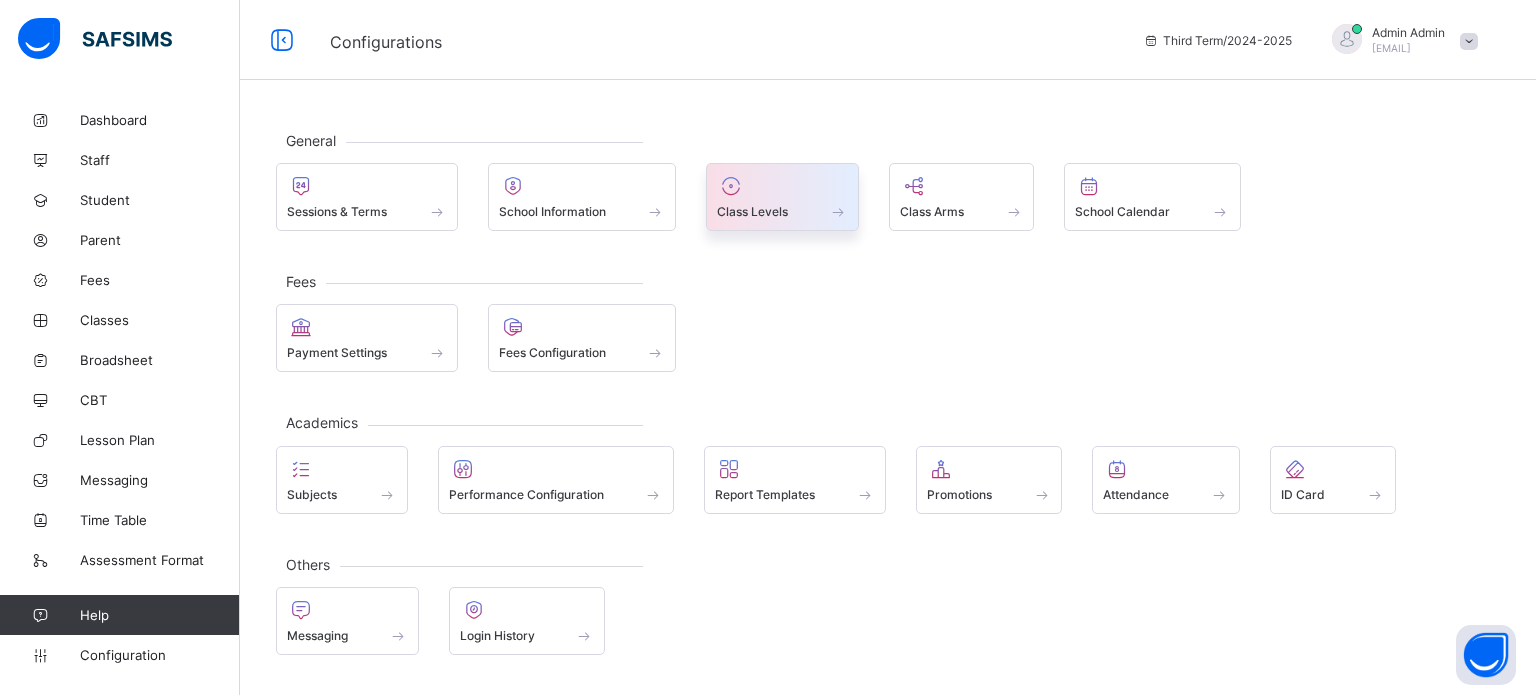 click on "Class Levels" at bounding box center (782, 197) 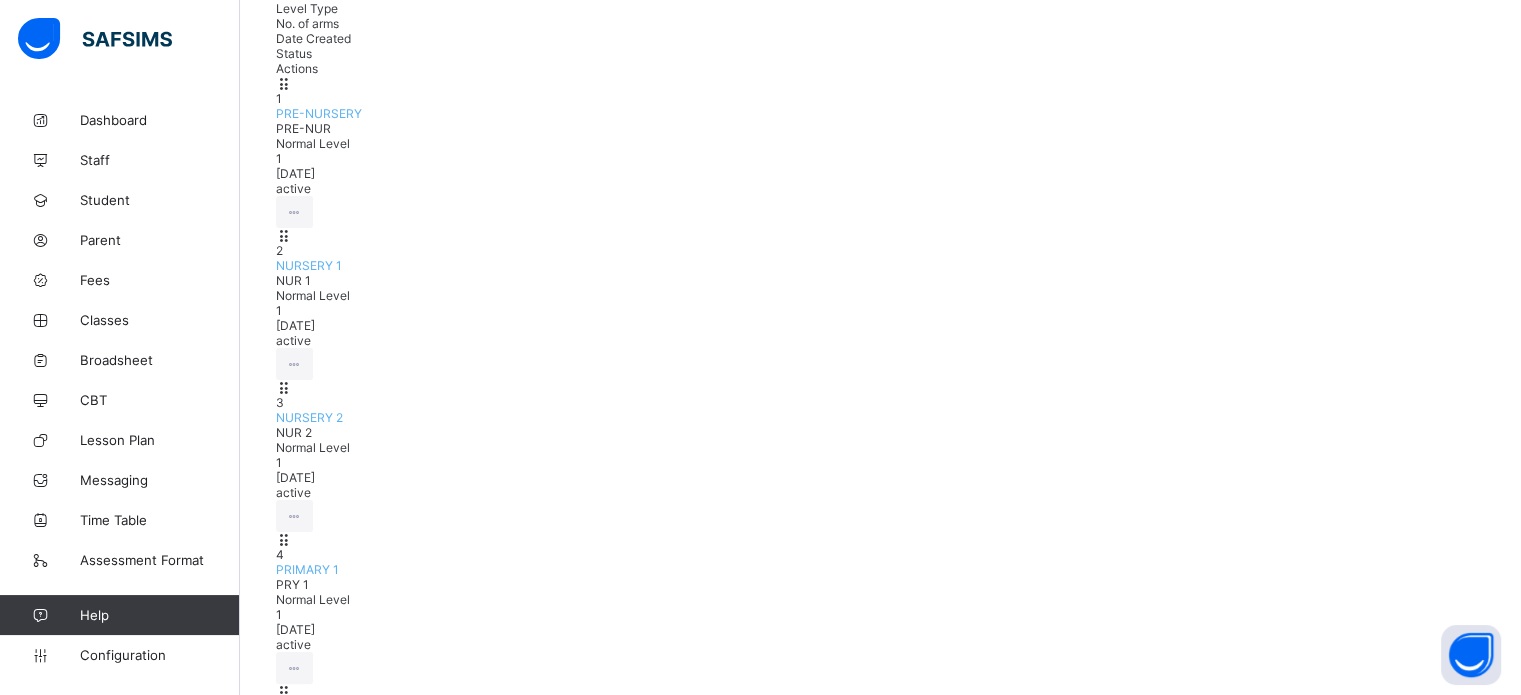 scroll, scrollTop: 351, scrollLeft: 0, axis: vertical 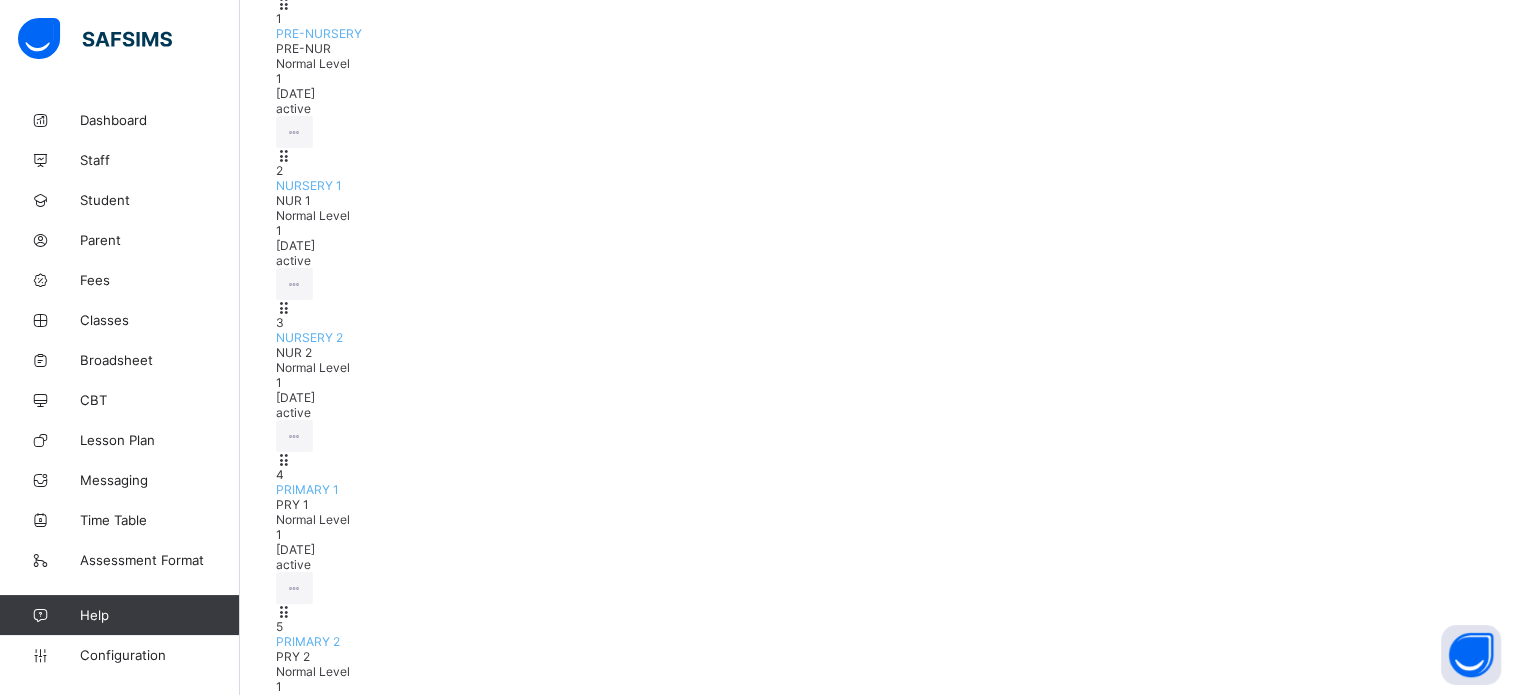 click on "Promotion Order Level Name Level Short Name Level Type No. of arms Date Created Status Actions 1 PRE-NURSERY PRE-NUR Normal Level 1 2024-09-25 active View Class Level Edit Class Level Move to section Deactivate Class Level 2 NURSERY 1 NUR 1 Normal Level 1 2024-09-25 active View Class Level Edit Class Level Move to section Deactivate Class Level 3 NURSERY 2 NUR 2 Normal Level 1 2024-09-25 active View Class Level Edit Class Level Move to section Deactivate Class Level 4 PRIMARY 1 PRY 1 Normal Level 1 2024-09-25 active View Class Level Edit Class Level Move to section Deactivate Class Level 5 PRIMARY 2 PRY 2 Normal Level 1 2024-09-25 active View Class Level Edit Class Level Move to section Deactivate Class Level 6 PRIMARY 3 PRY 3 Normal Level 1 2024-09-25 active View Class Level Edit Class Level Move to section Deactivate Class Level 7 PRIMARY 4 PRY 4 Normal Level 1 2024-09-25 active View Class Level Edit Class Level Move to section Deactivate Class Level 8 PRIMARY 5 PRY 5 Normal Level 1 2024-09-25 active 9 1 10" at bounding box center [880, 1000] 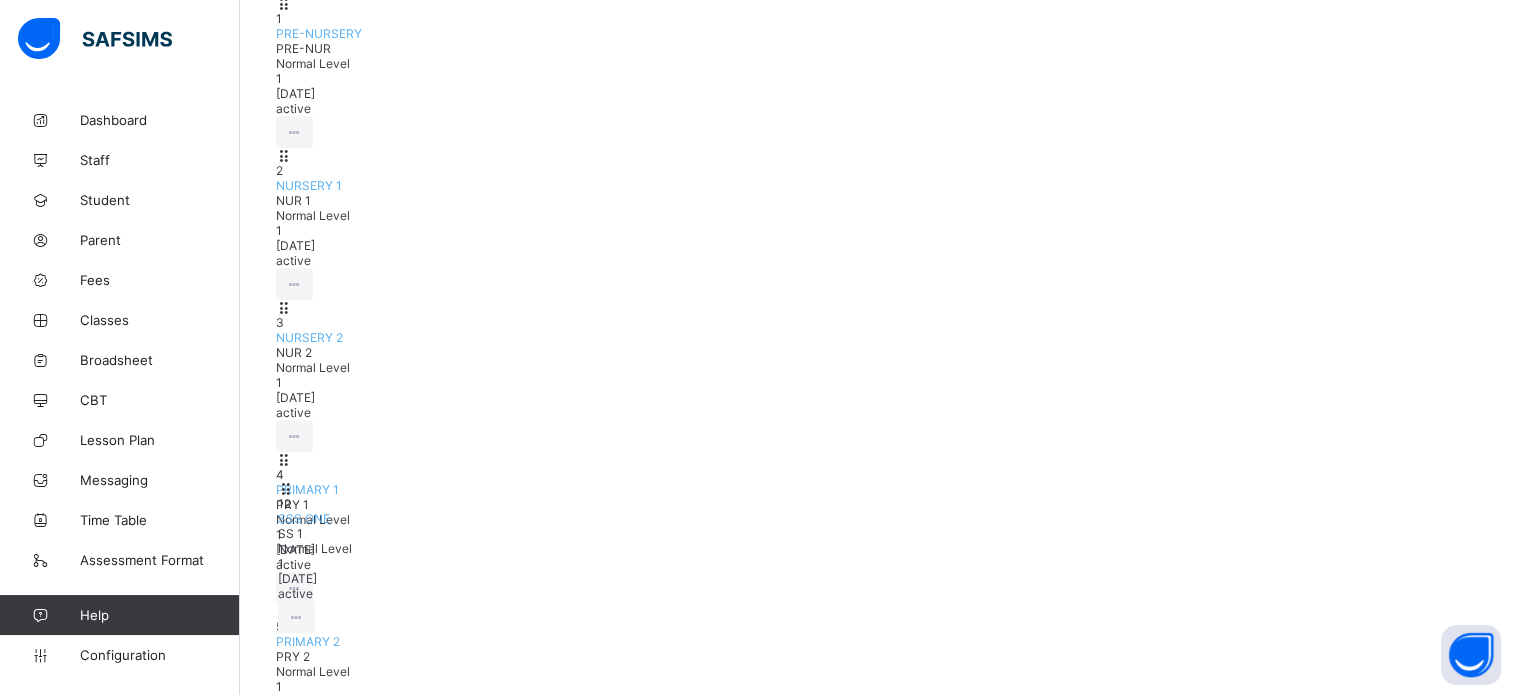 scroll, scrollTop: 319, scrollLeft: 0, axis: vertical 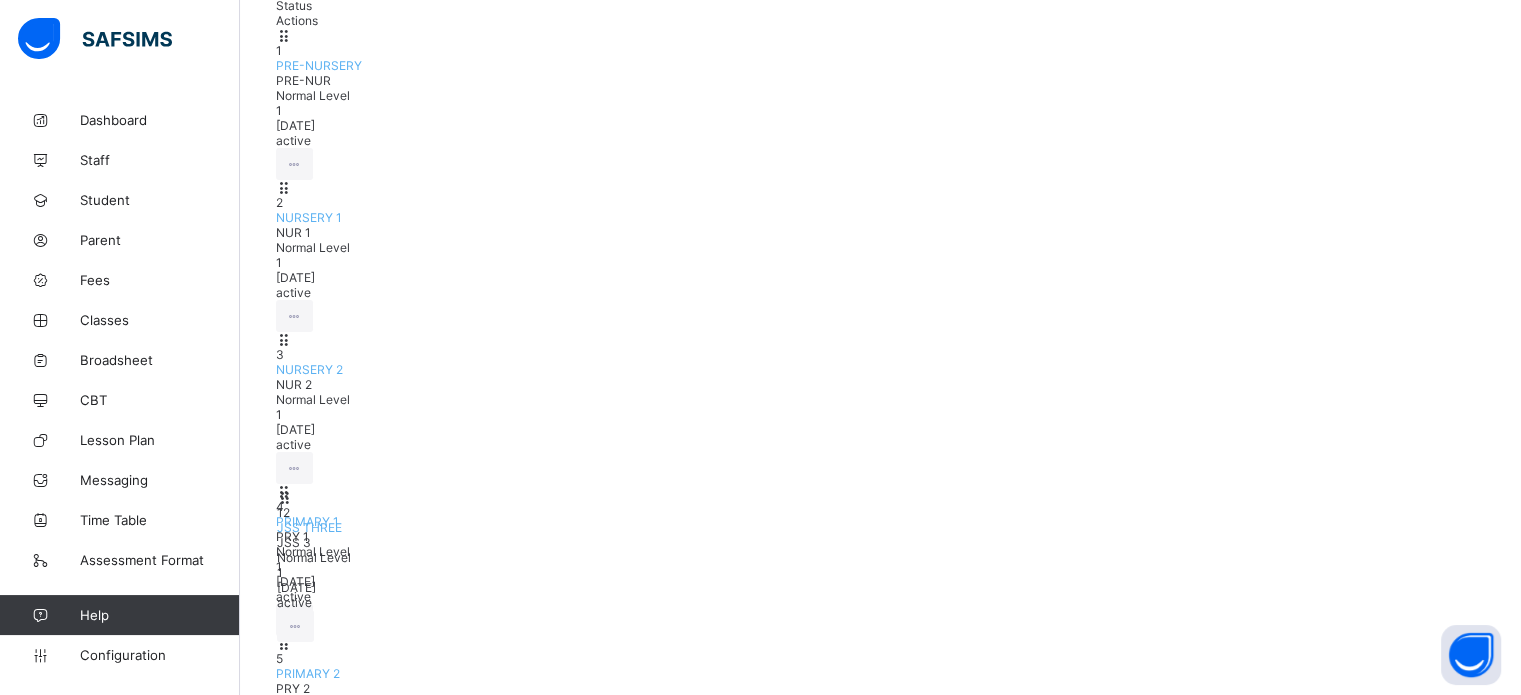 drag, startPoint x: 514, startPoint y: 563, endPoint x: 512, endPoint y: 511, distance: 52.03845 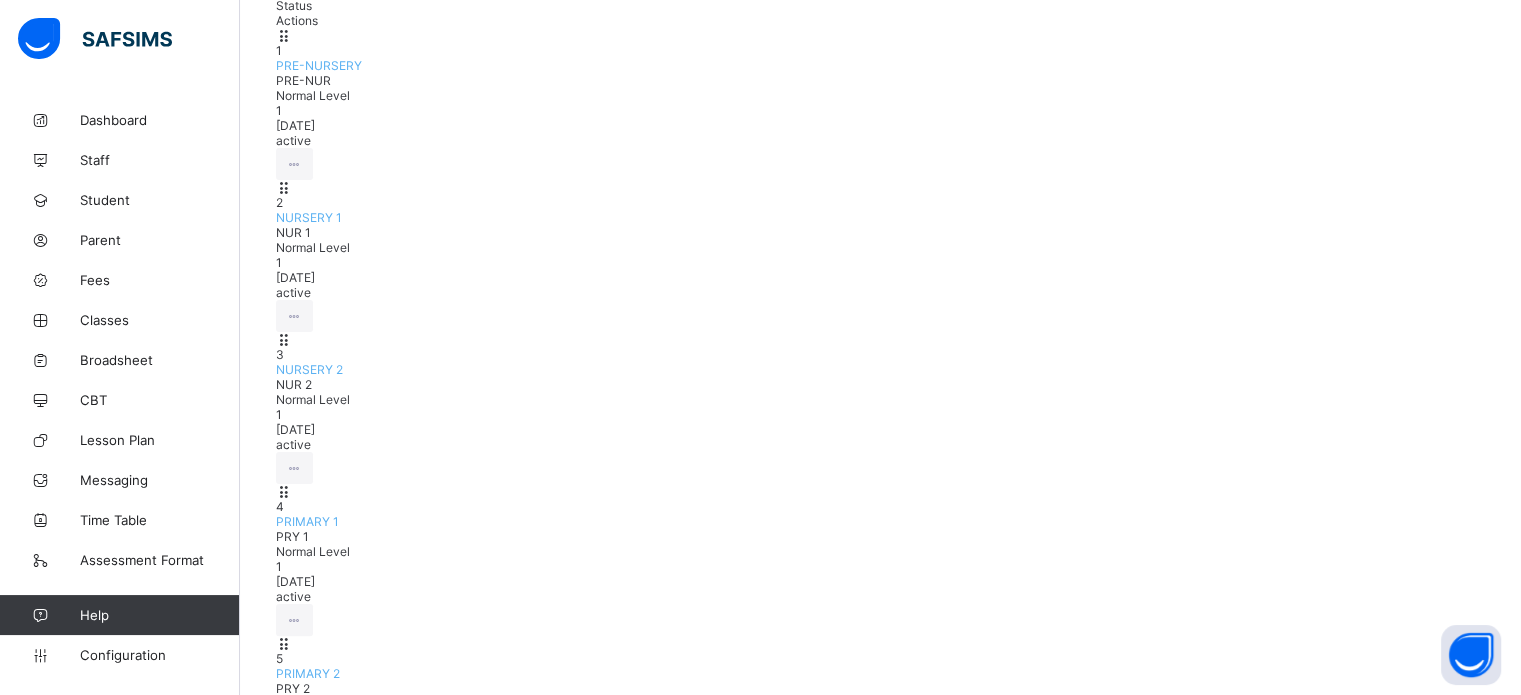 click on "SSS ONE" at bounding box center (302, 1737) 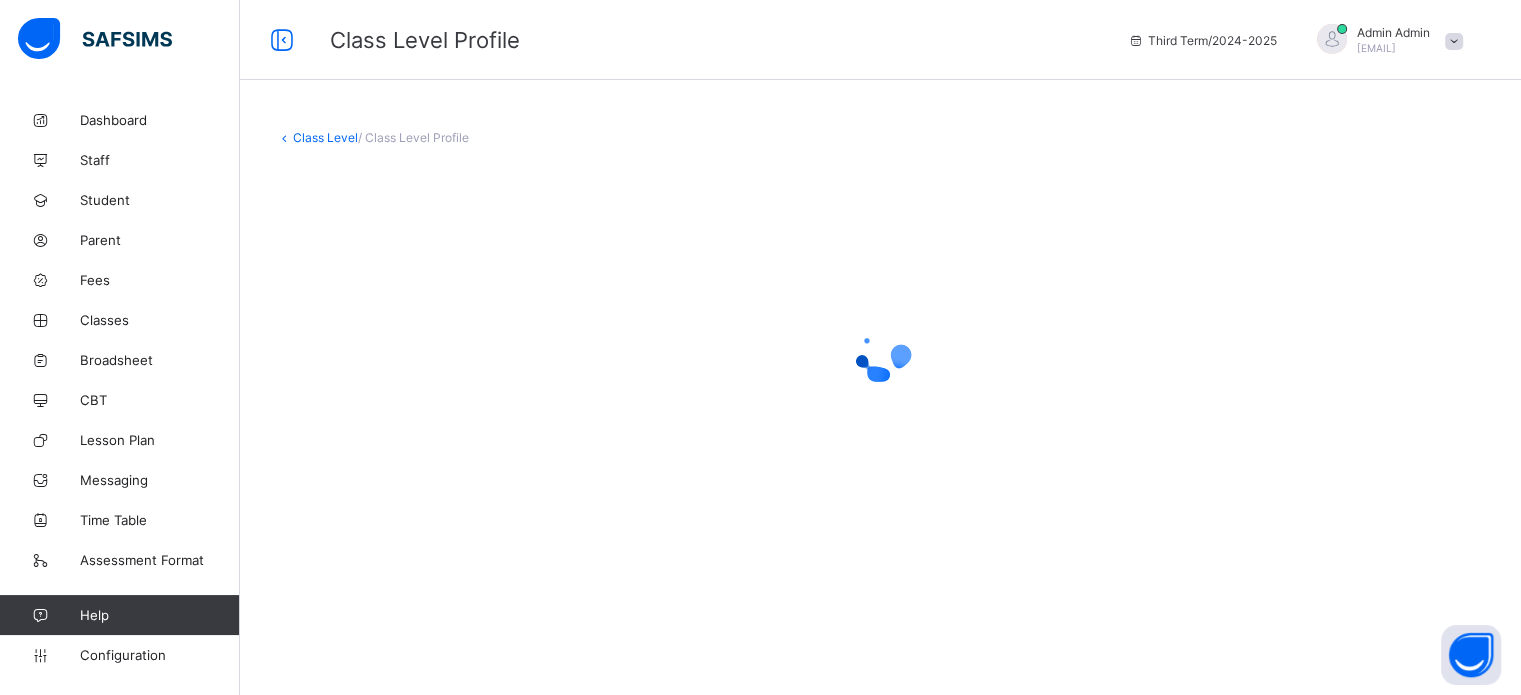 scroll, scrollTop: 0, scrollLeft: 0, axis: both 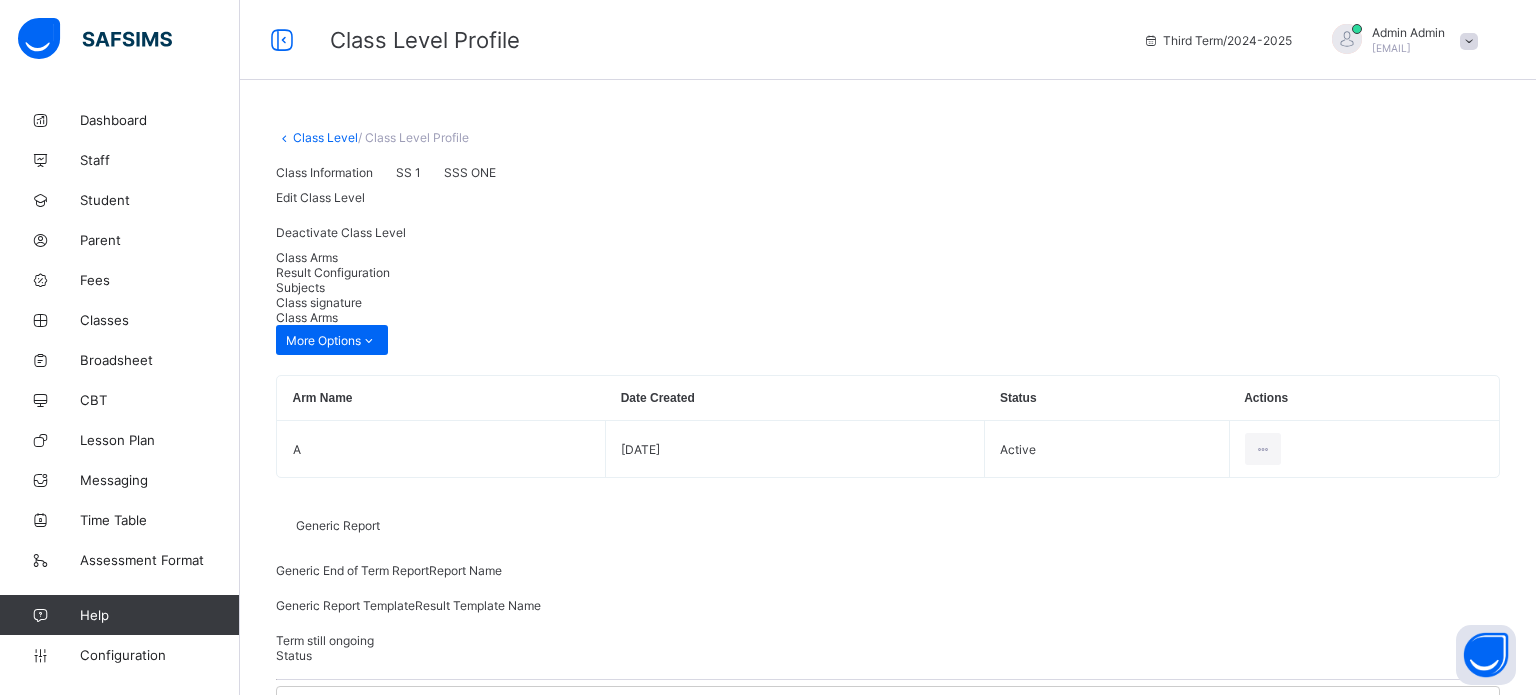 click on "Result Configuration" at bounding box center (333, 272) 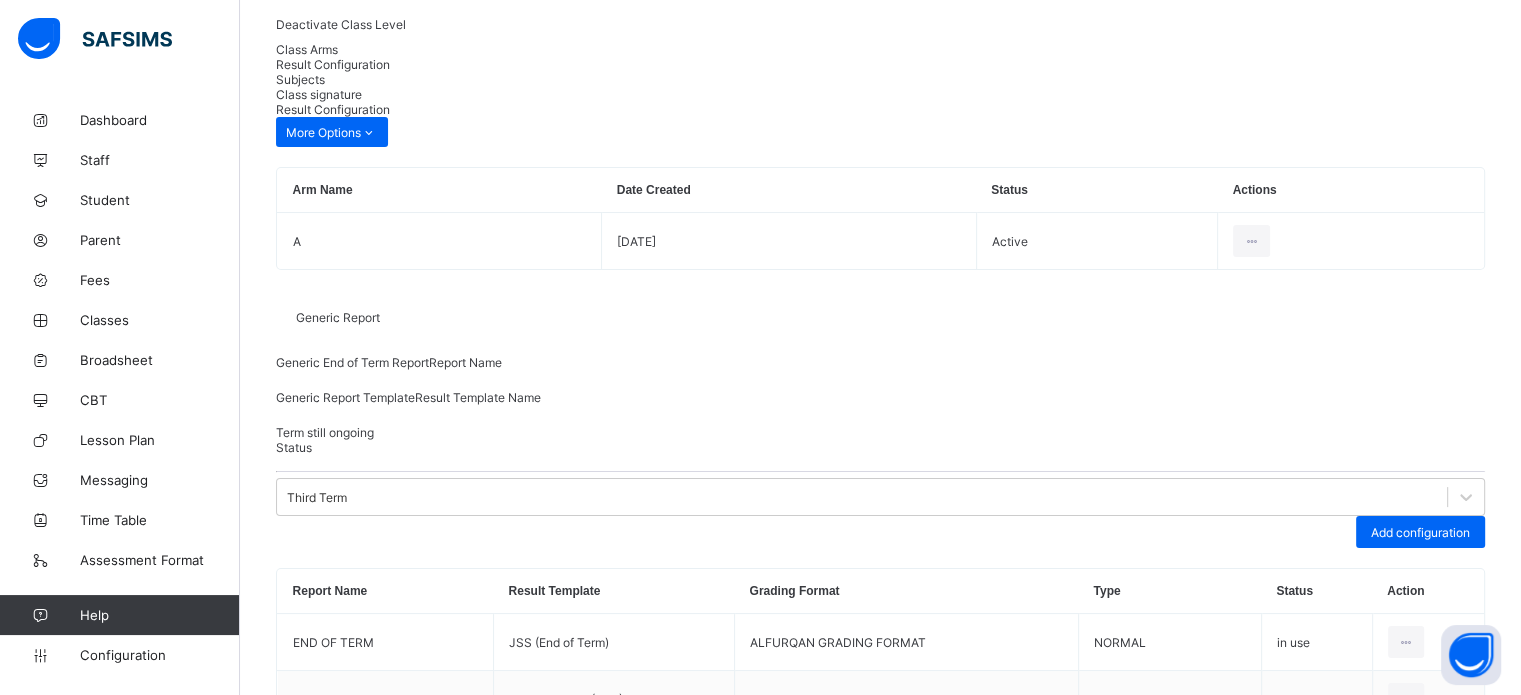 scroll, scrollTop: 301, scrollLeft: 0, axis: vertical 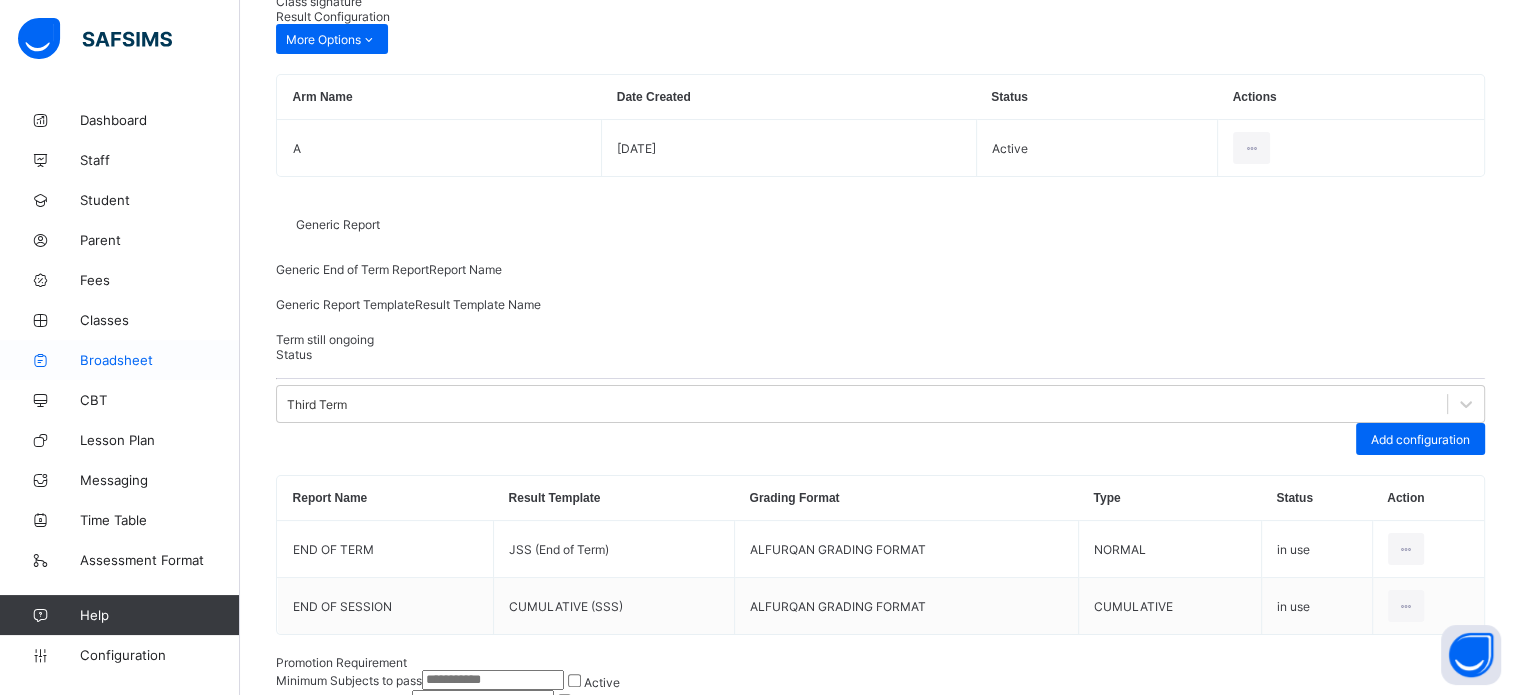 click on "Broadsheet" at bounding box center (120, 360) 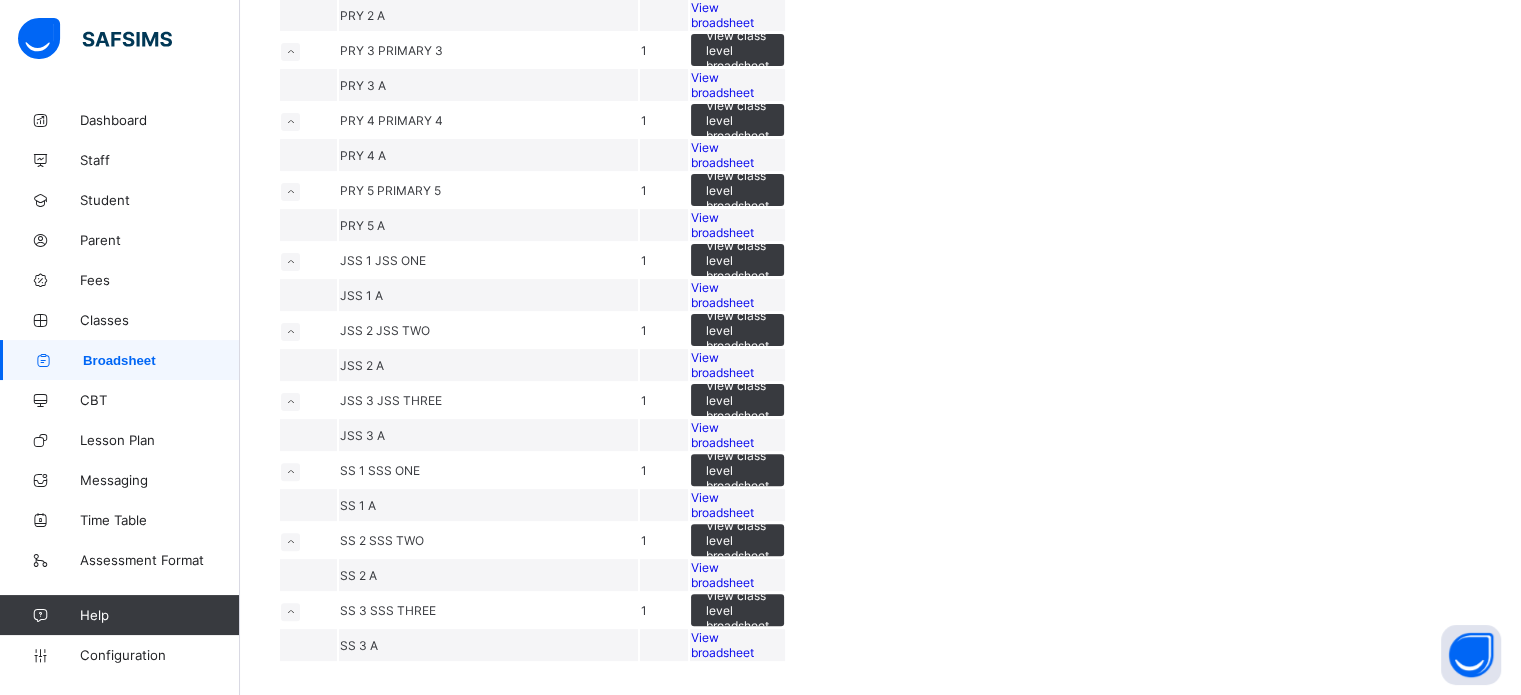 scroll, scrollTop: 1000, scrollLeft: 0, axis: vertical 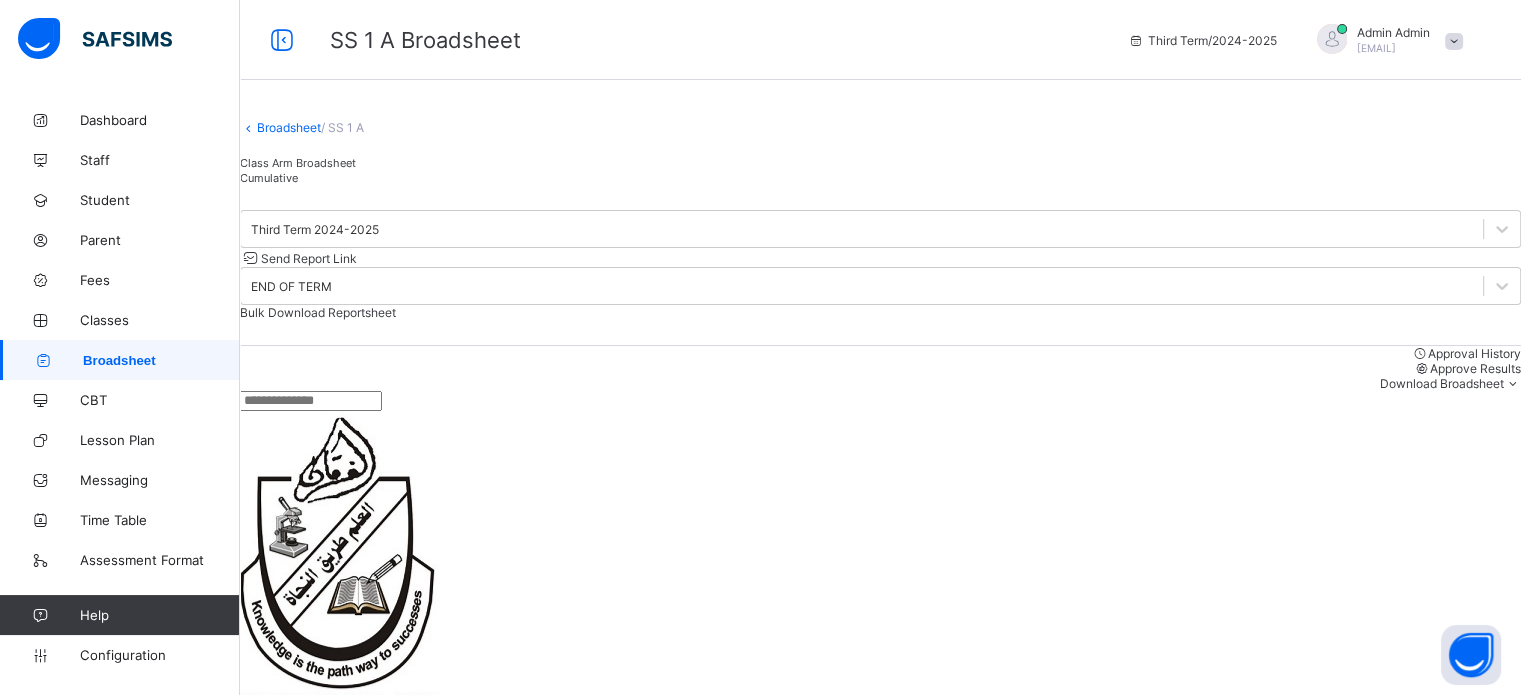click on "Cumulative" at bounding box center [880, 177] 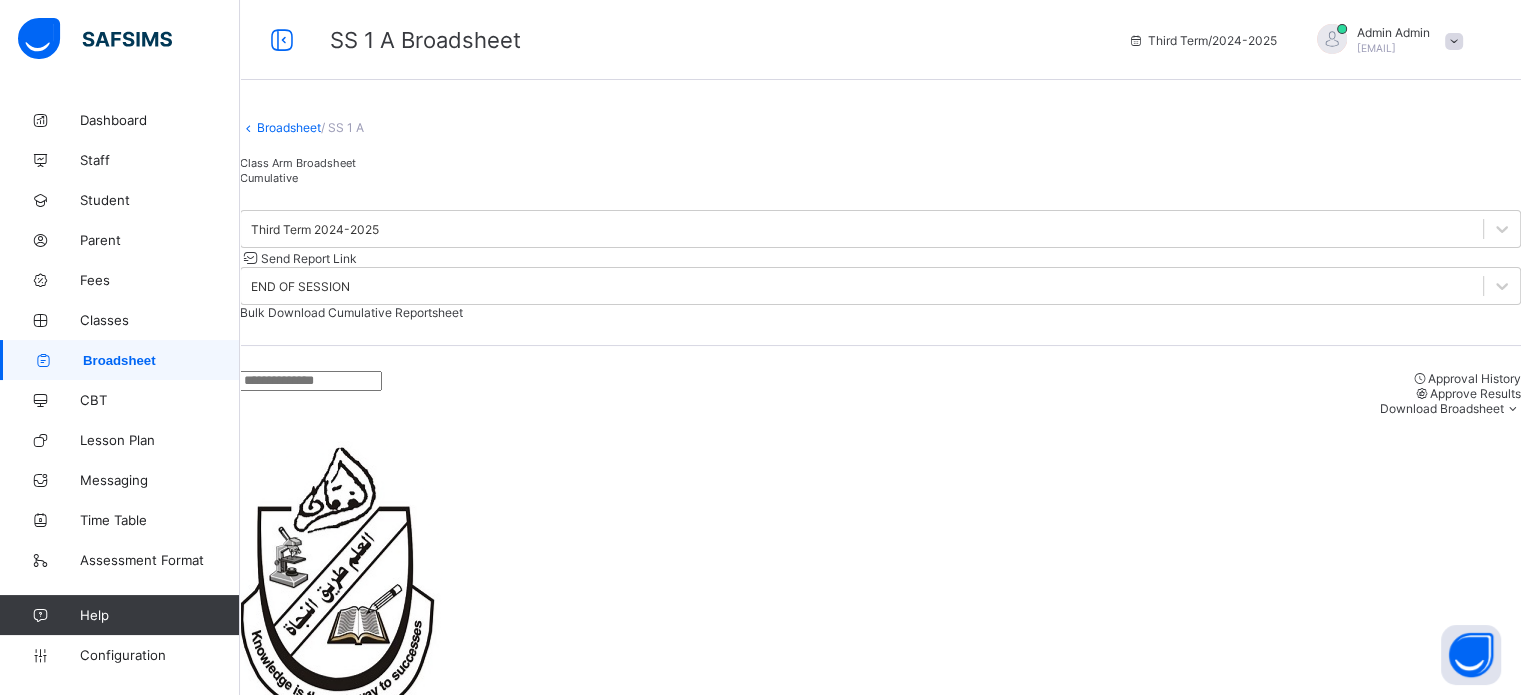 scroll, scrollTop: 22, scrollLeft: 0, axis: vertical 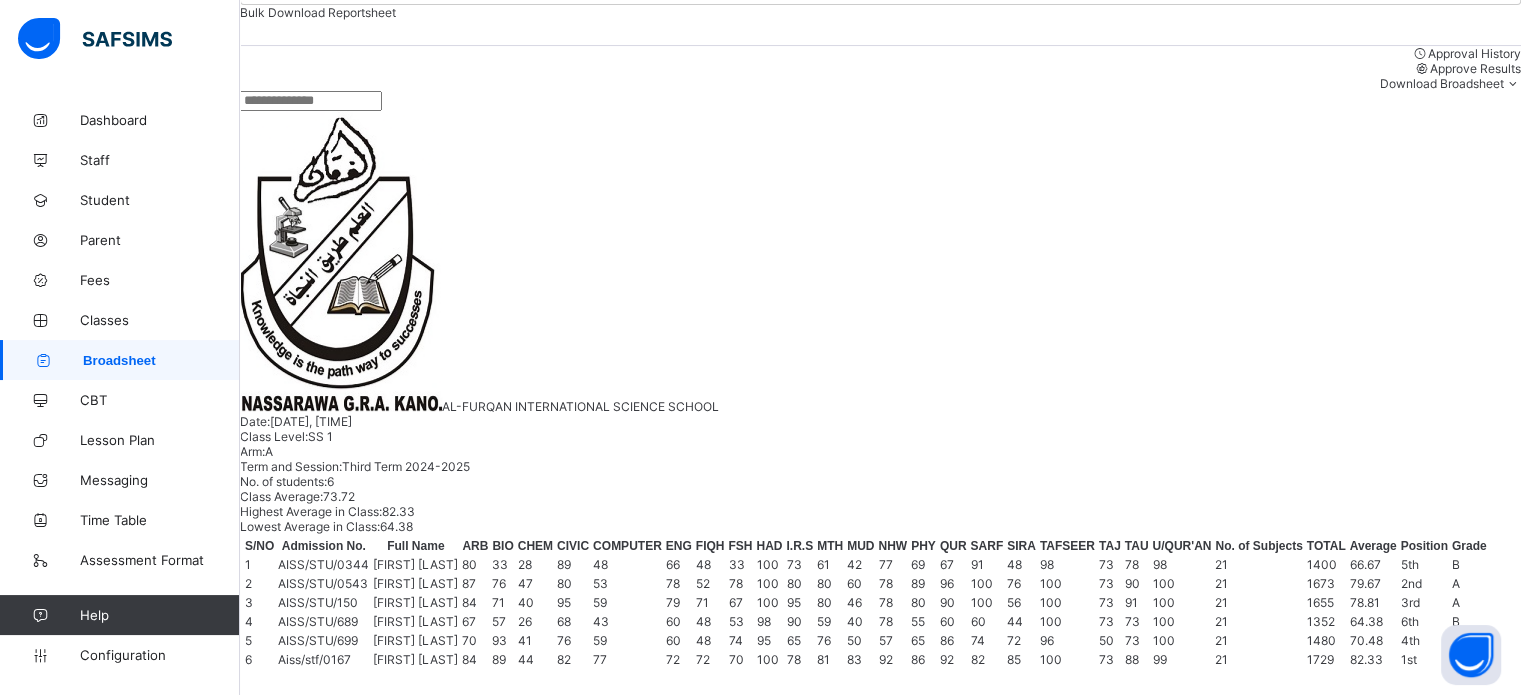 drag, startPoint x: 502, startPoint y: 354, endPoint x: 1136, endPoint y: 160, distance: 663.01733 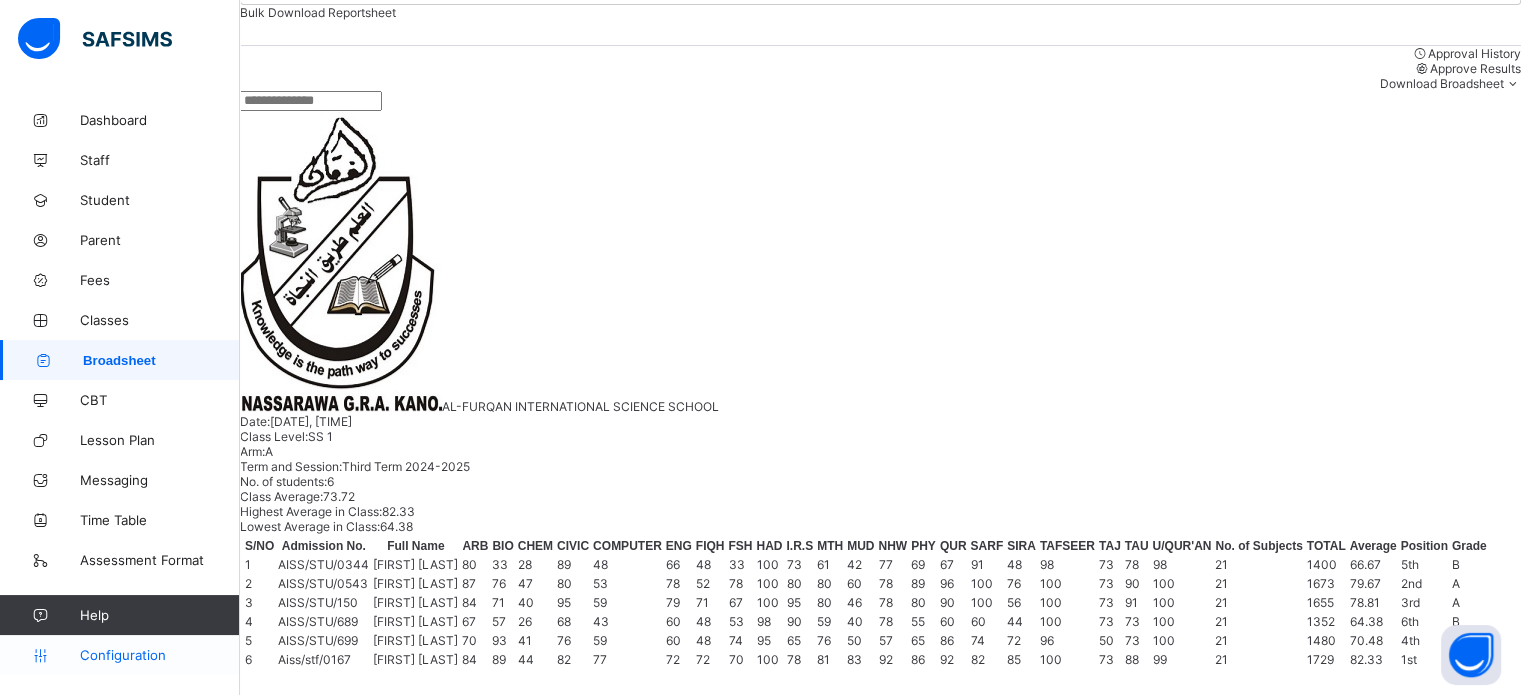 click on "Configuration" at bounding box center (159, 655) 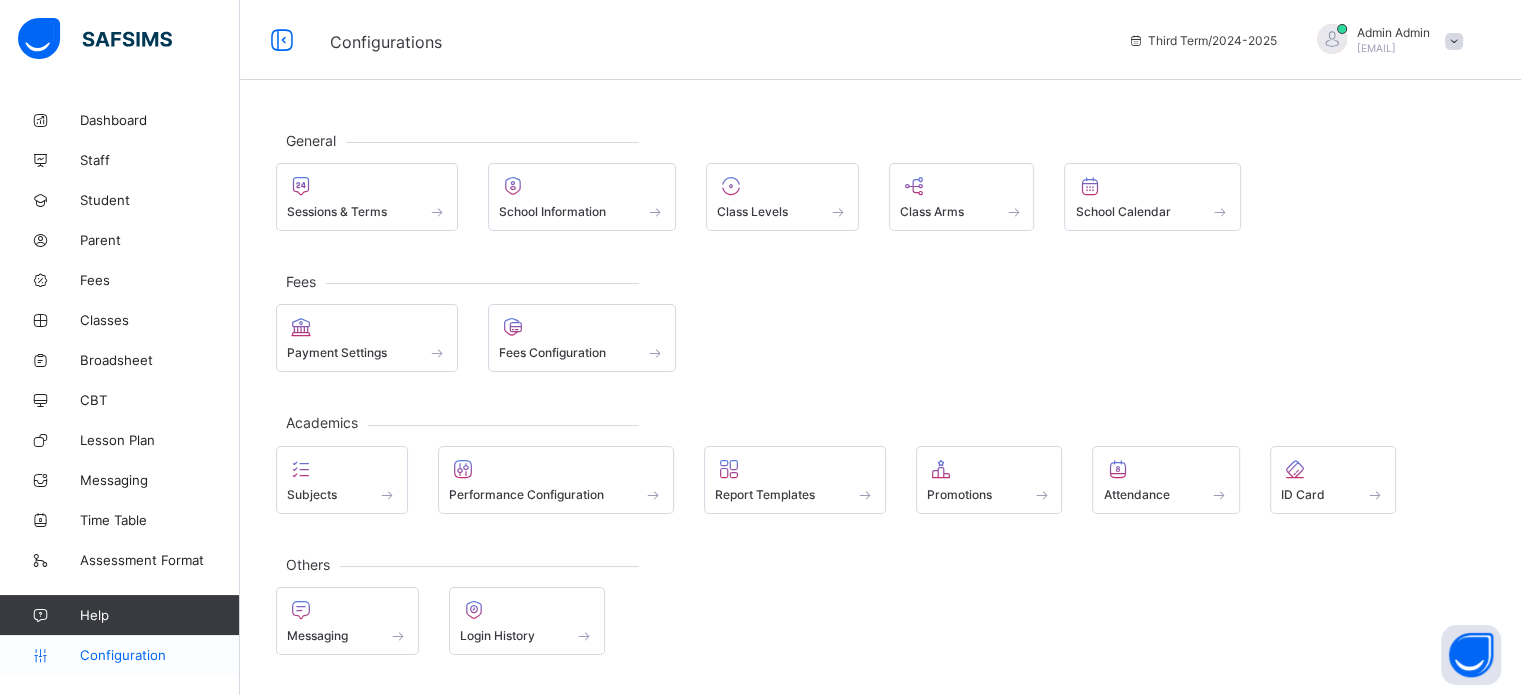 scroll, scrollTop: 0, scrollLeft: 0, axis: both 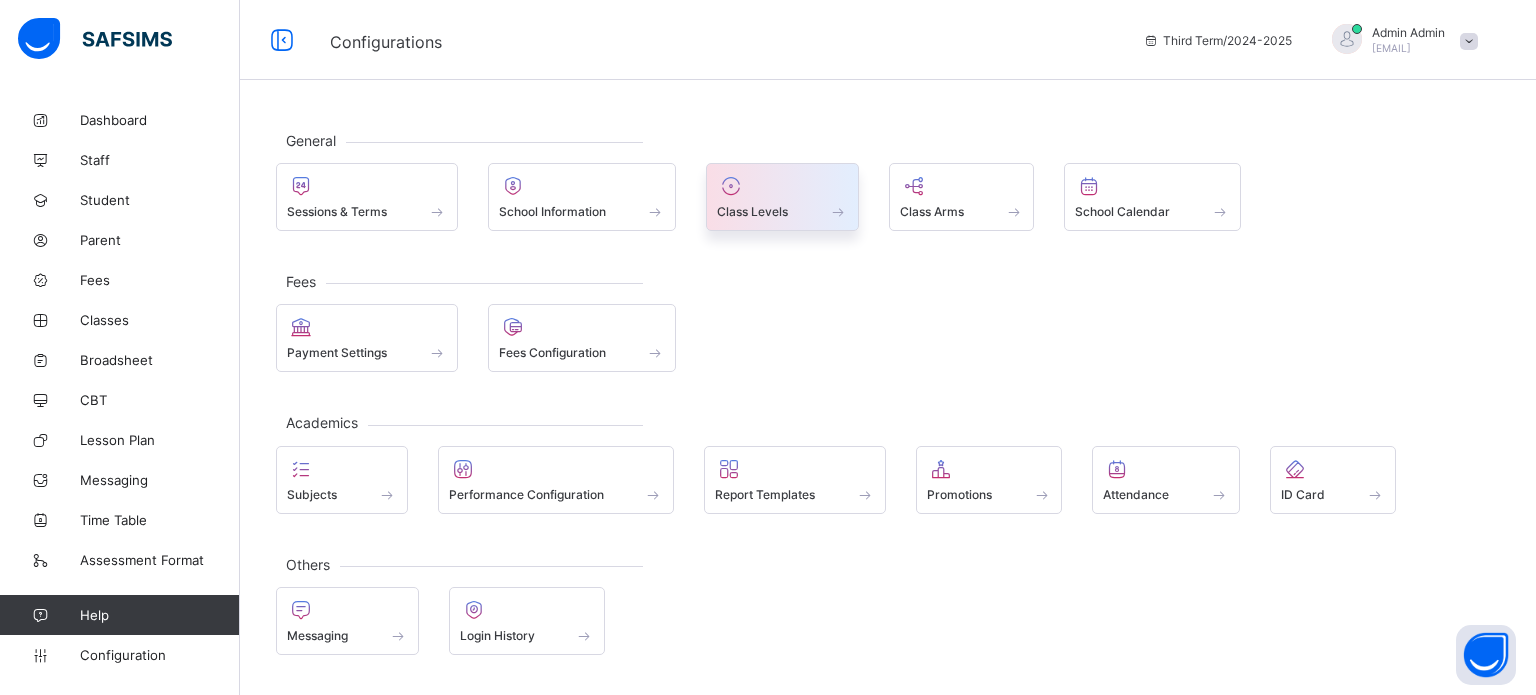 click on "Class Levels" at bounding box center [752, 211] 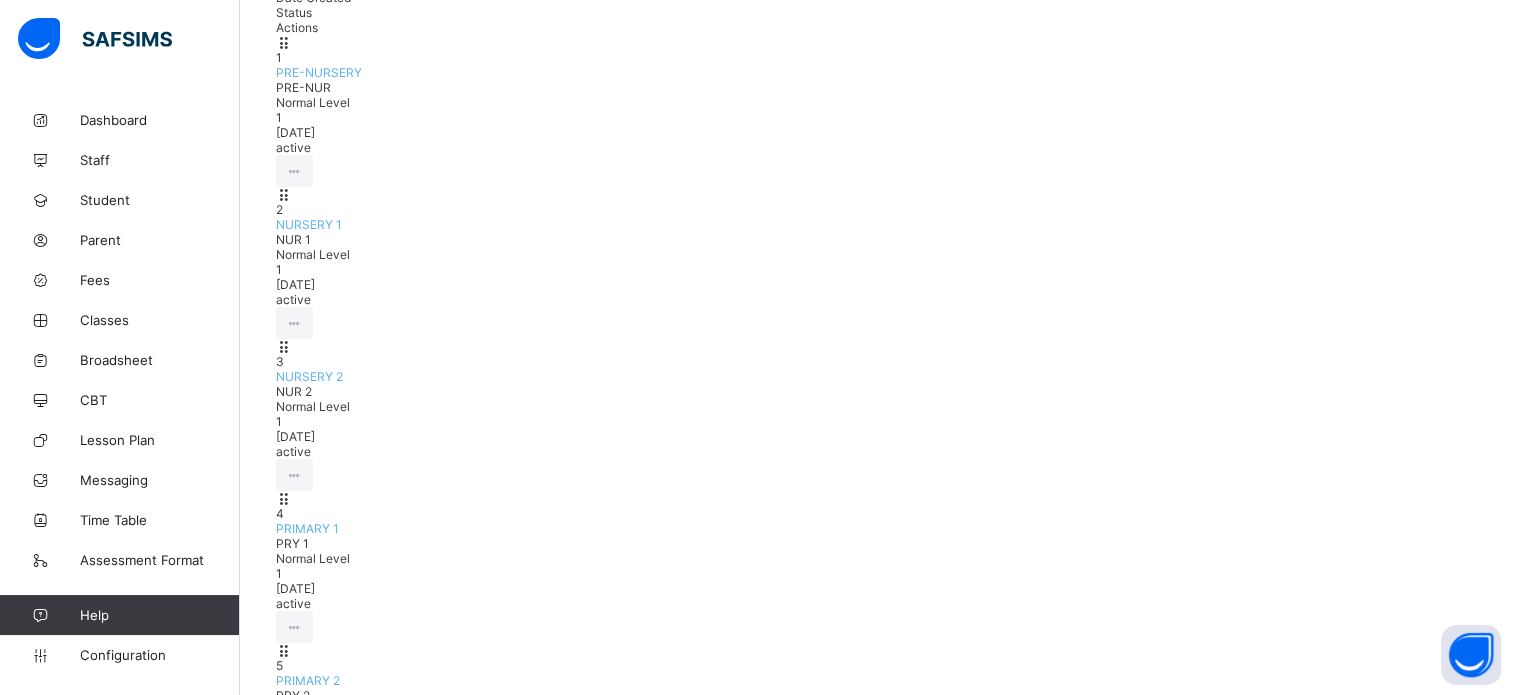 scroll, scrollTop: 351, scrollLeft: 0, axis: vertical 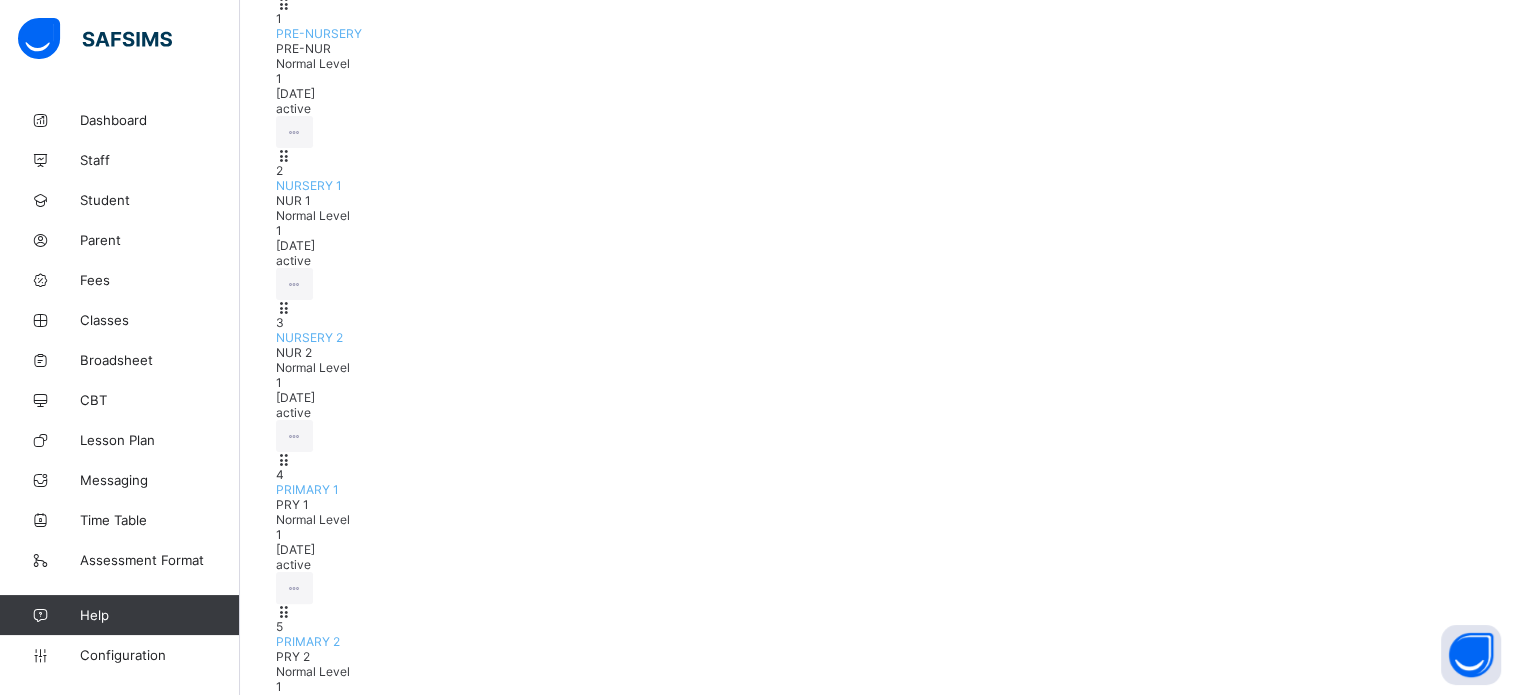 click on "SSS TWO" at bounding box center (303, 1857) 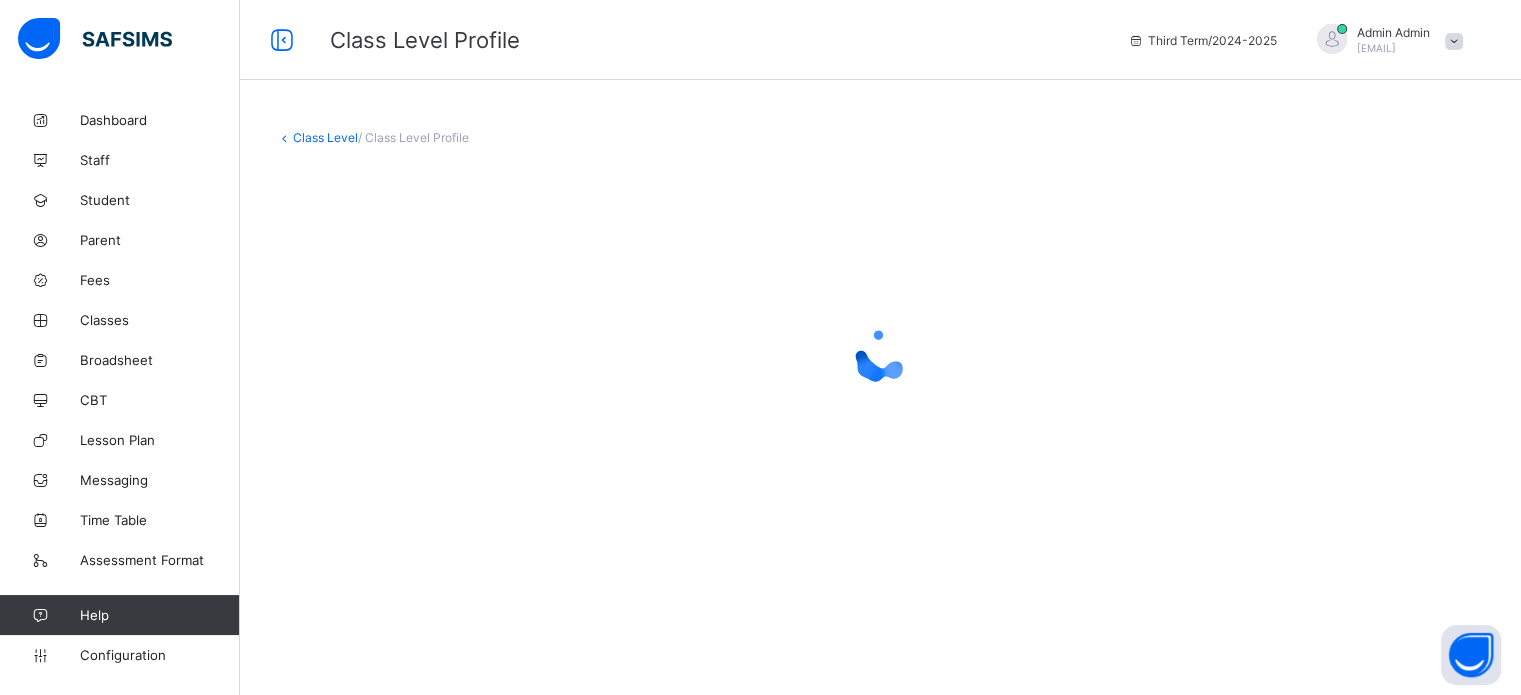 scroll, scrollTop: 0, scrollLeft: 0, axis: both 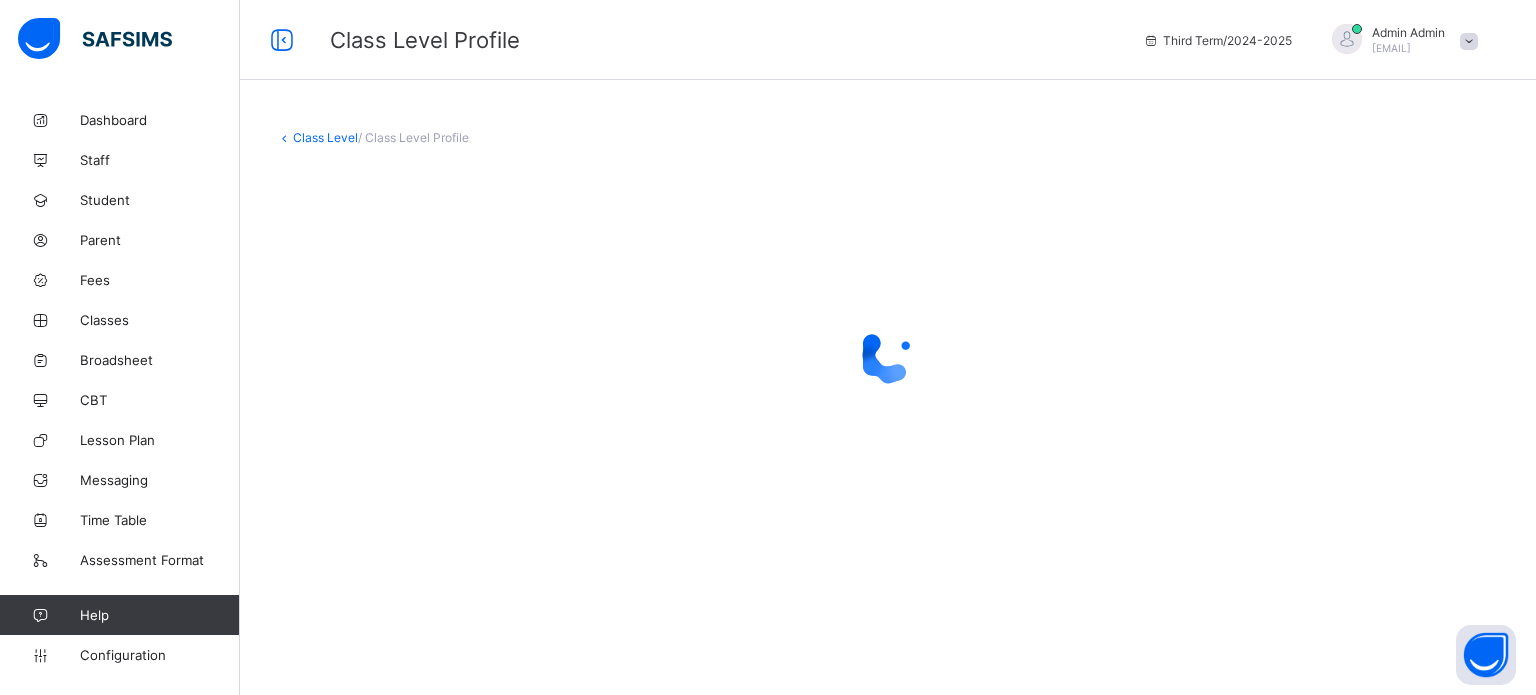 click on "Class Level  / Class Level Profile" at bounding box center (888, 347) 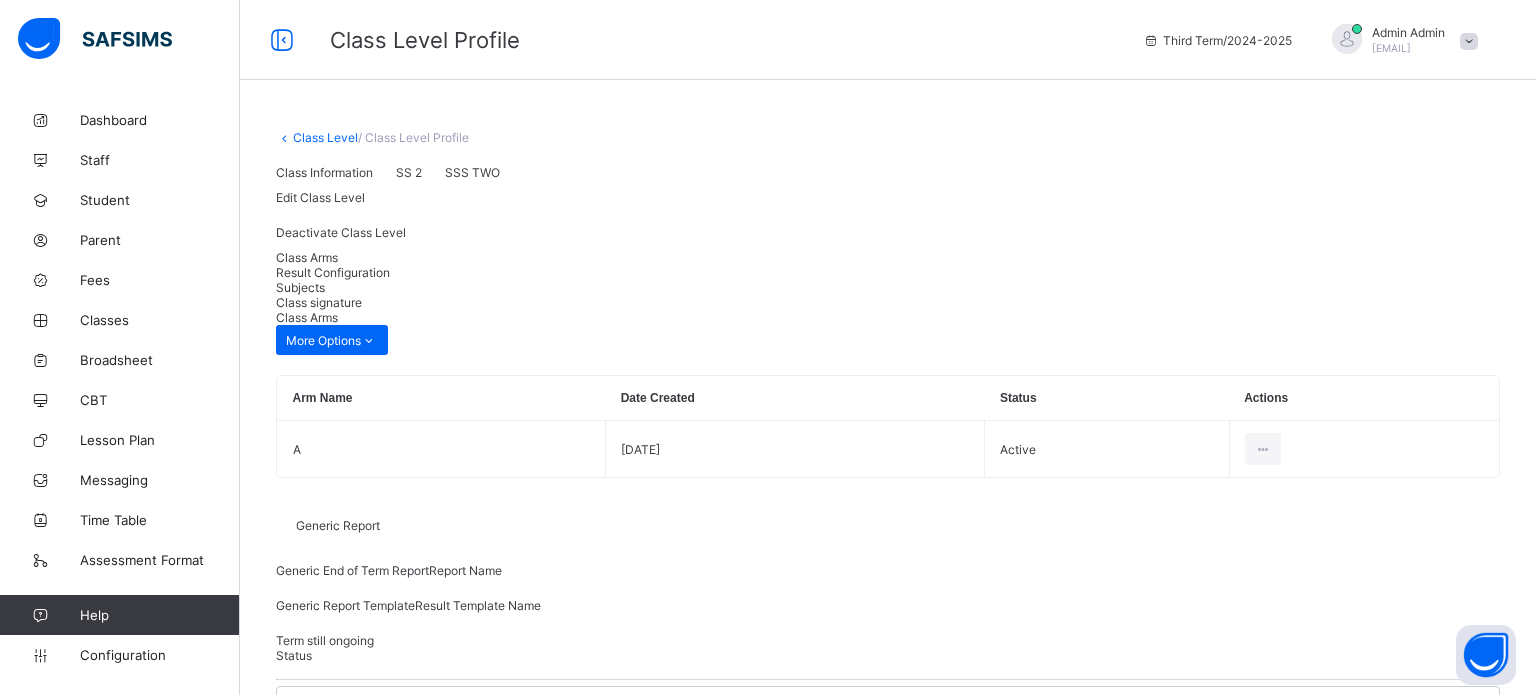 click on "Result Configuration" at bounding box center [333, 272] 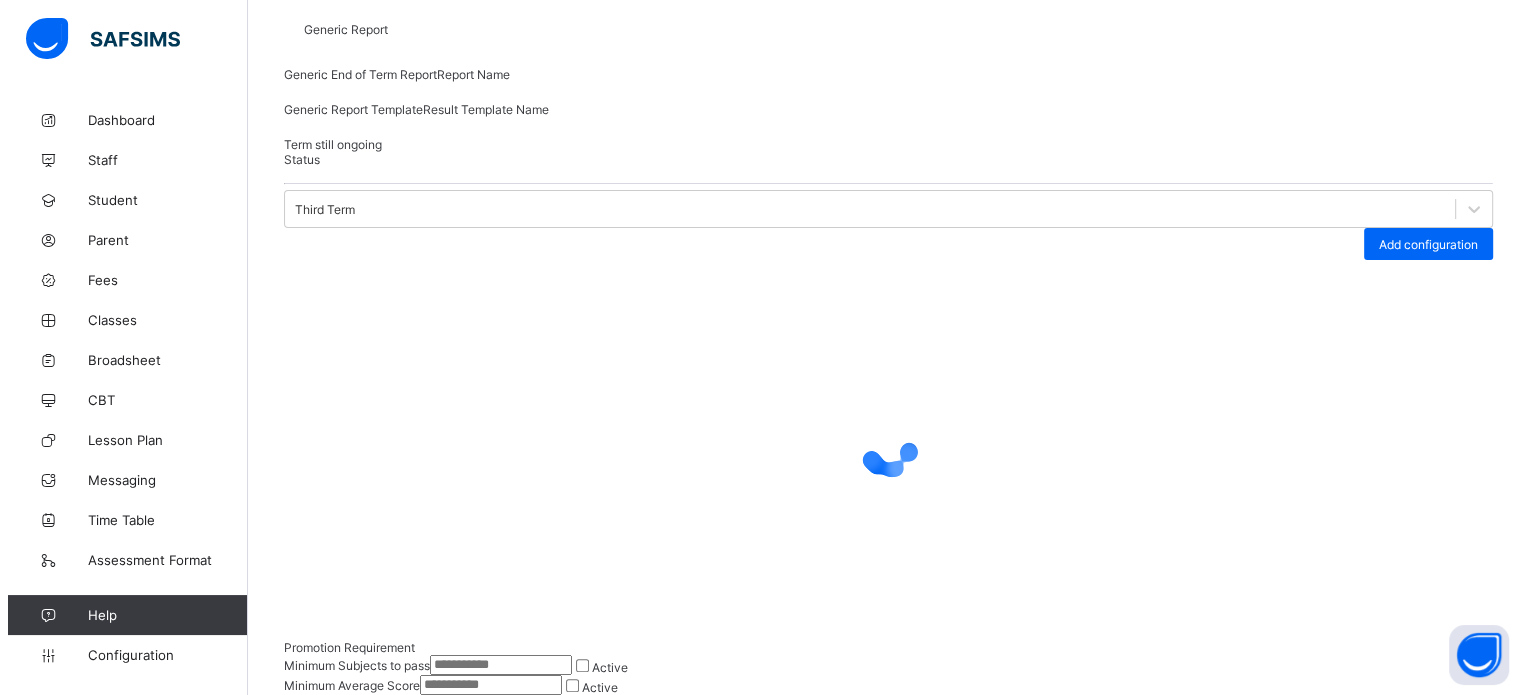 scroll, scrollTop: 301, scrollLeft: 0, axis: vertical 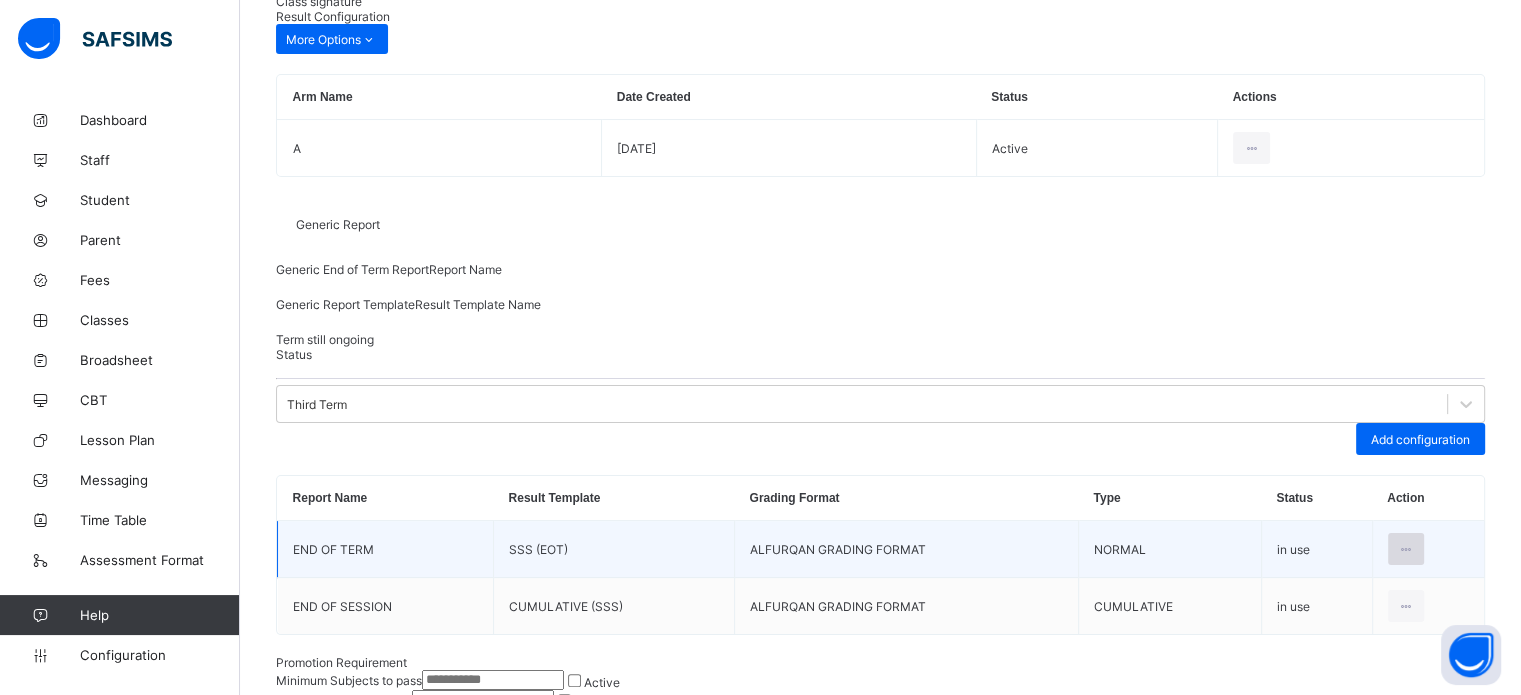 click at bounding box center [1406, 549] 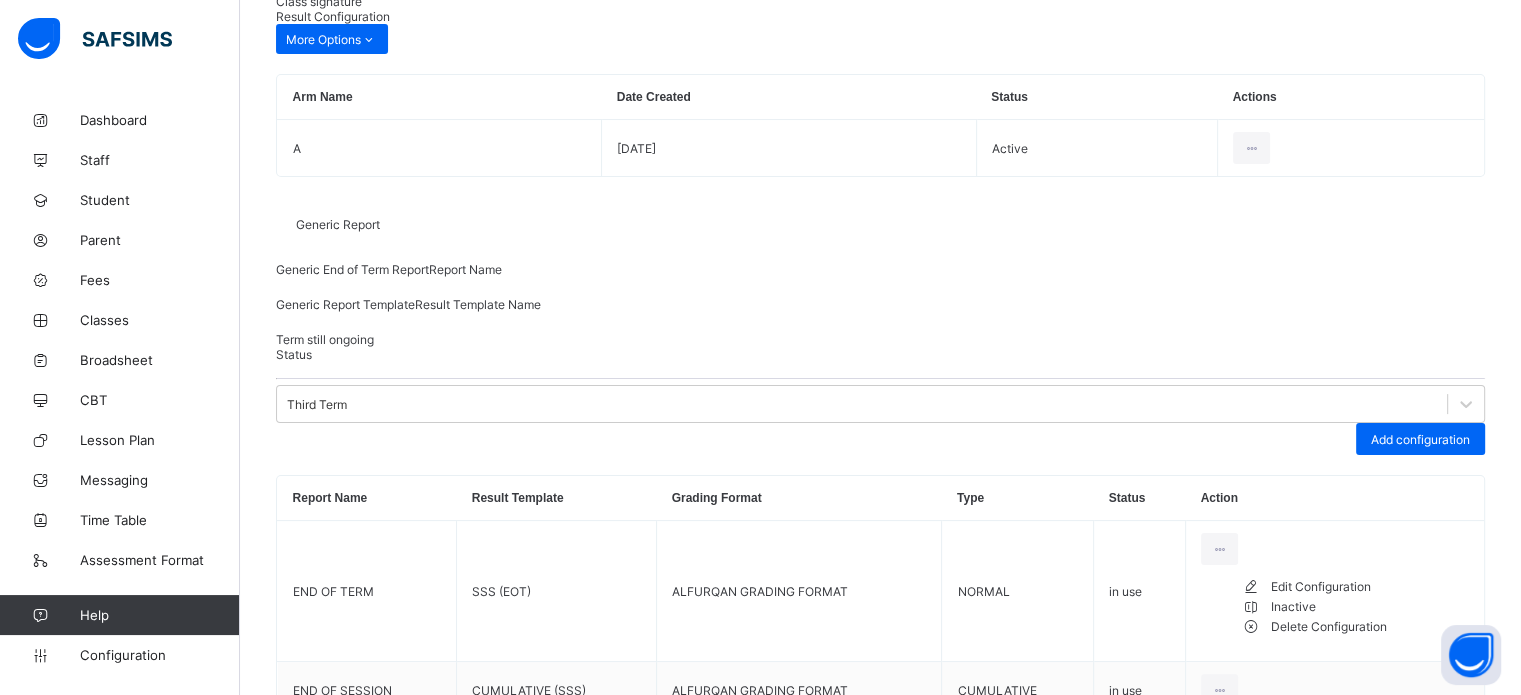 click on "Edit Configuration" at bounding box center (1370, 587) 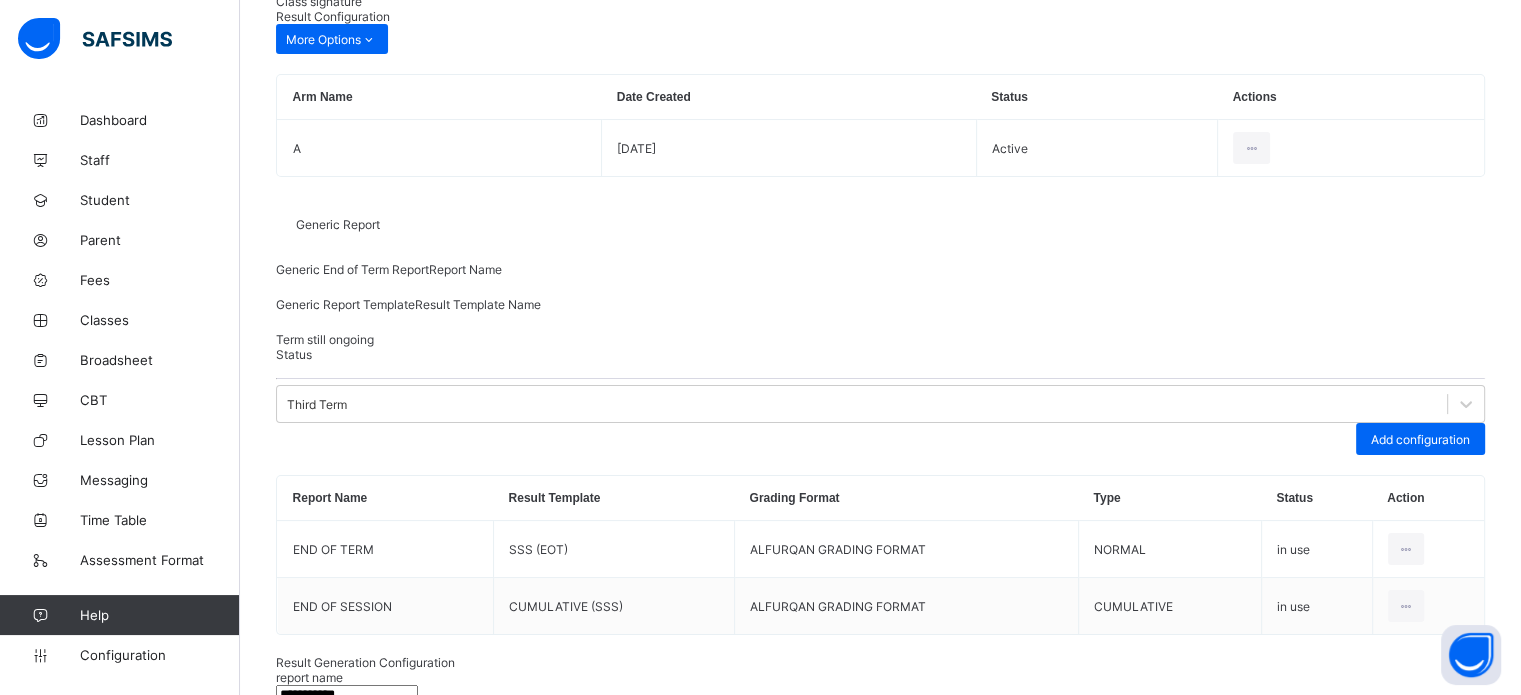 type on "**********" 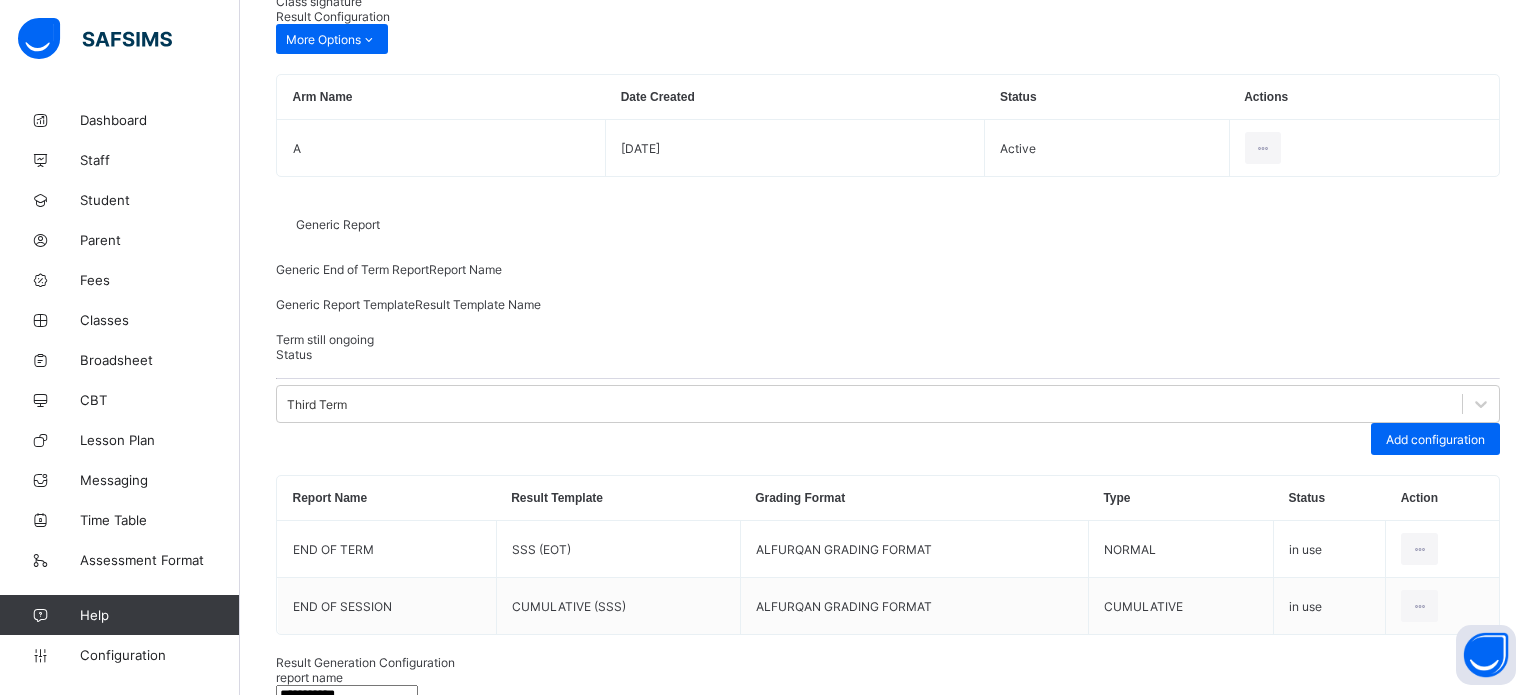 click on "SSS (EOT)" at bounding box center (888, 942) 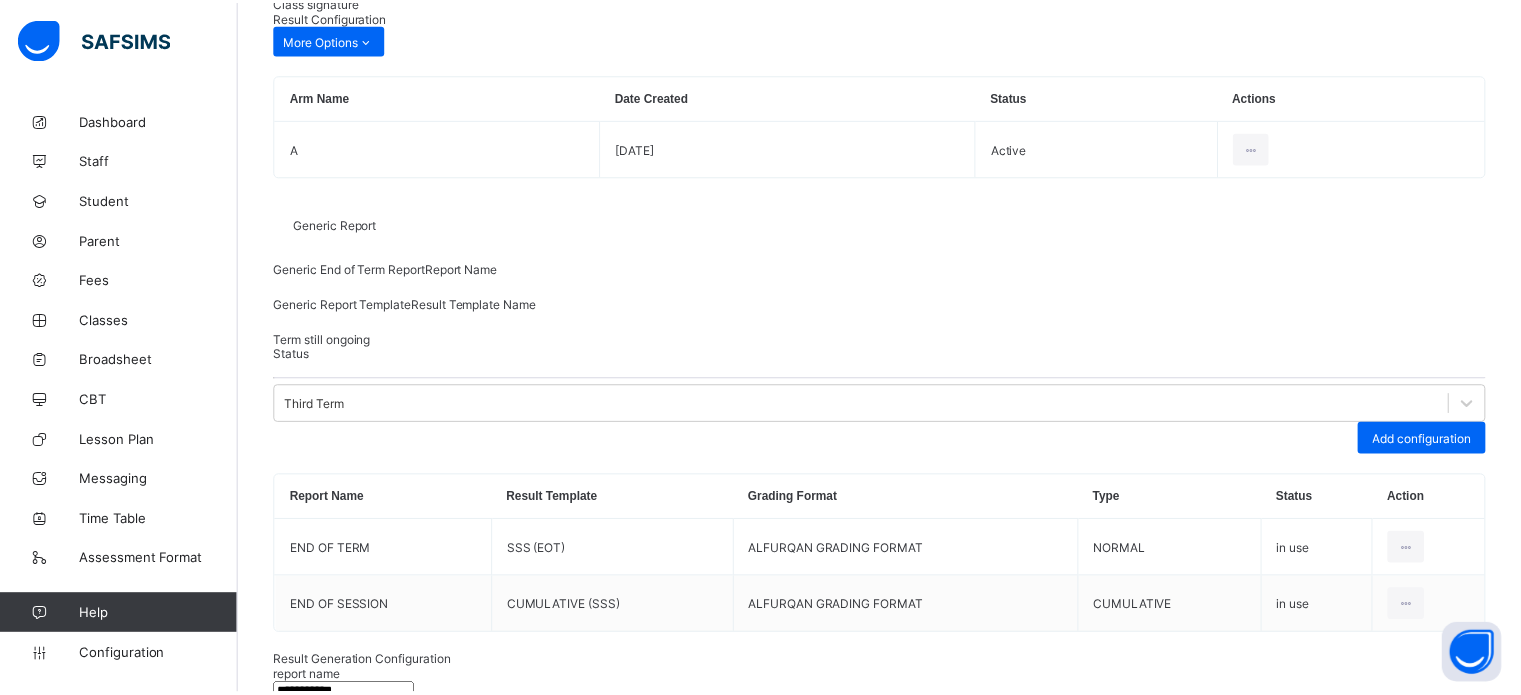 scroll, scrollTop: 0, scrollLeft: 0, axis: both 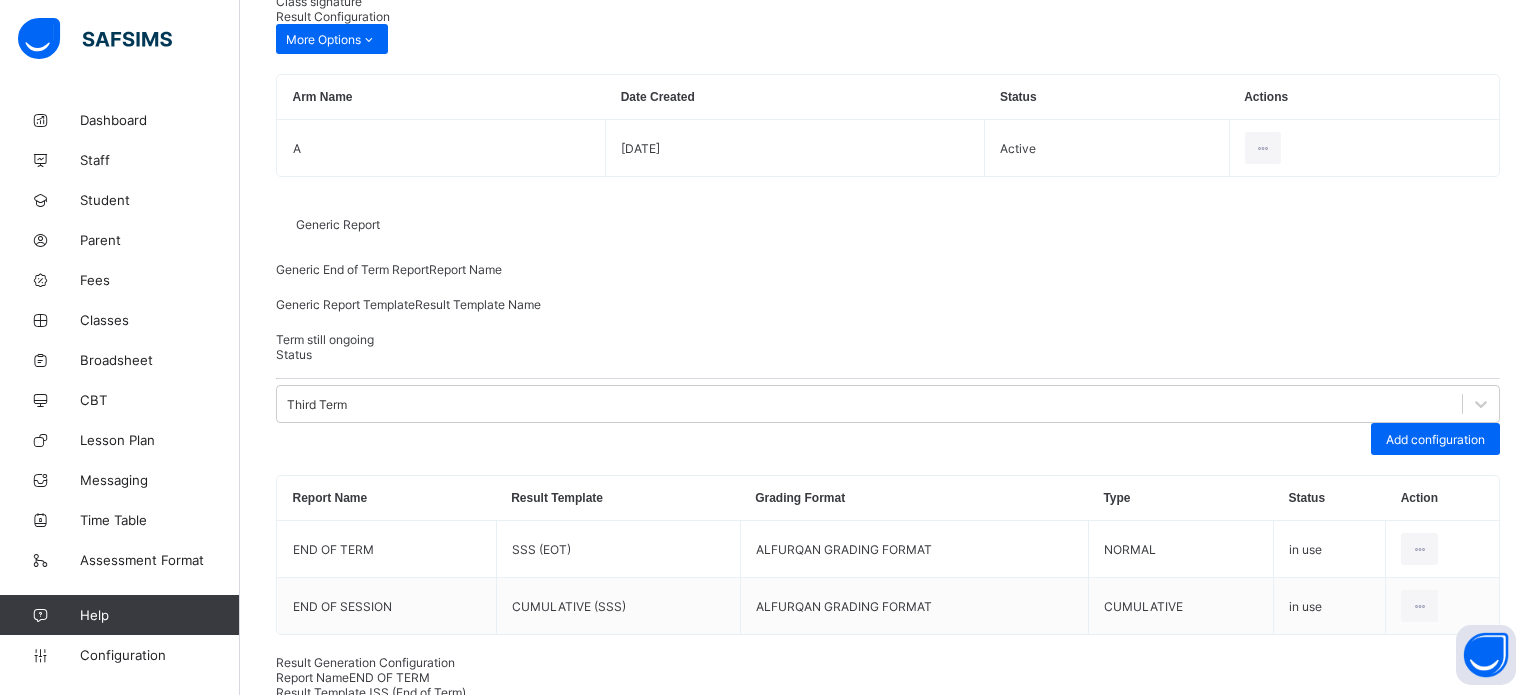 click on "Save" at bounding box center [1450, 1123] 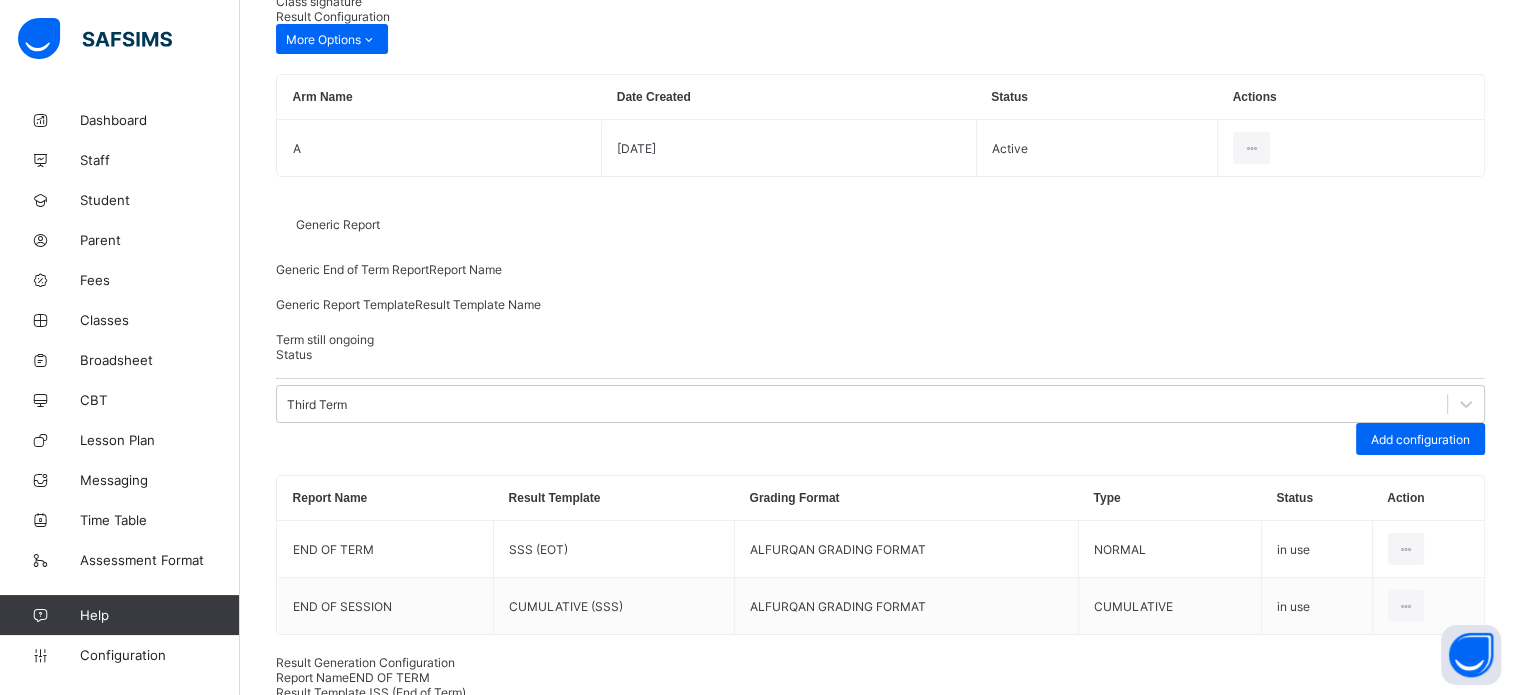 scroll, scrollTop: 100, scrollLeft: 0, axis: vertical 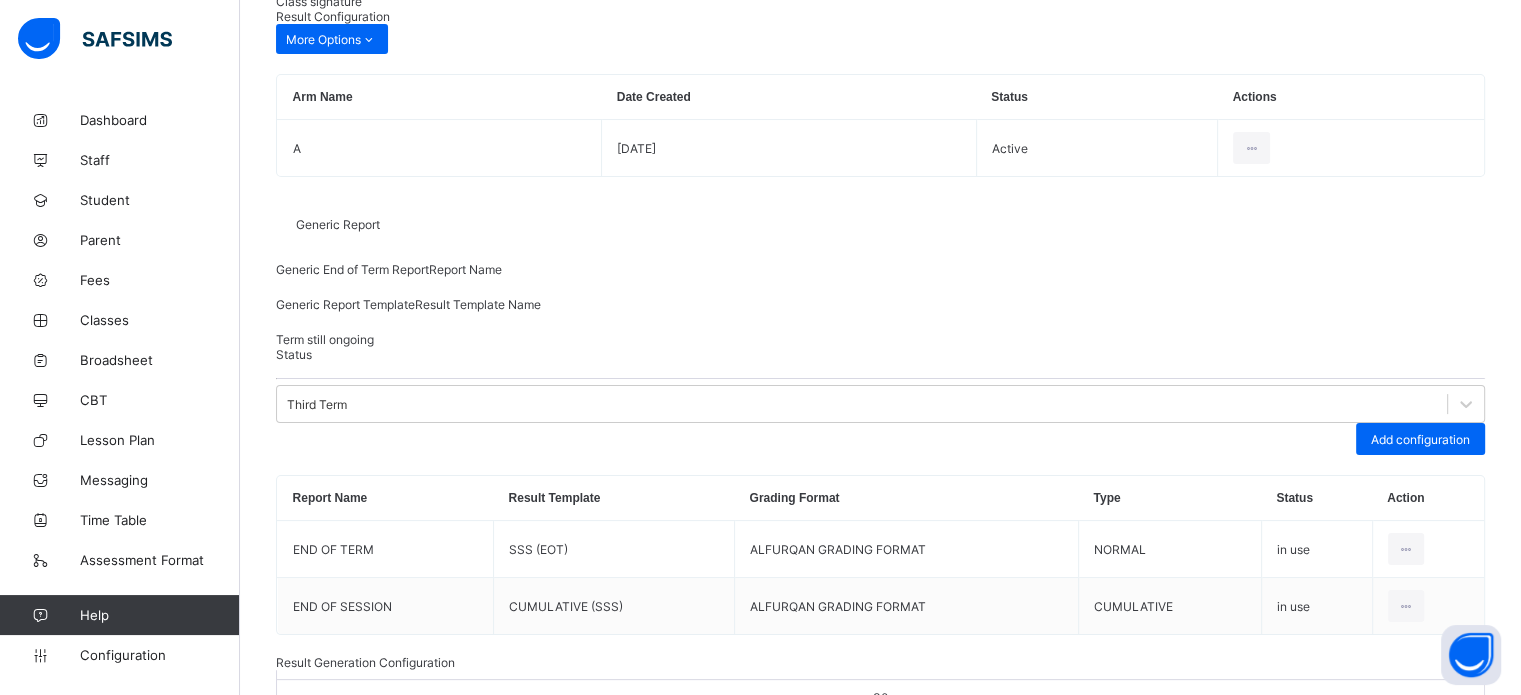 click on "Save" at bounding box center [1450, 1114] 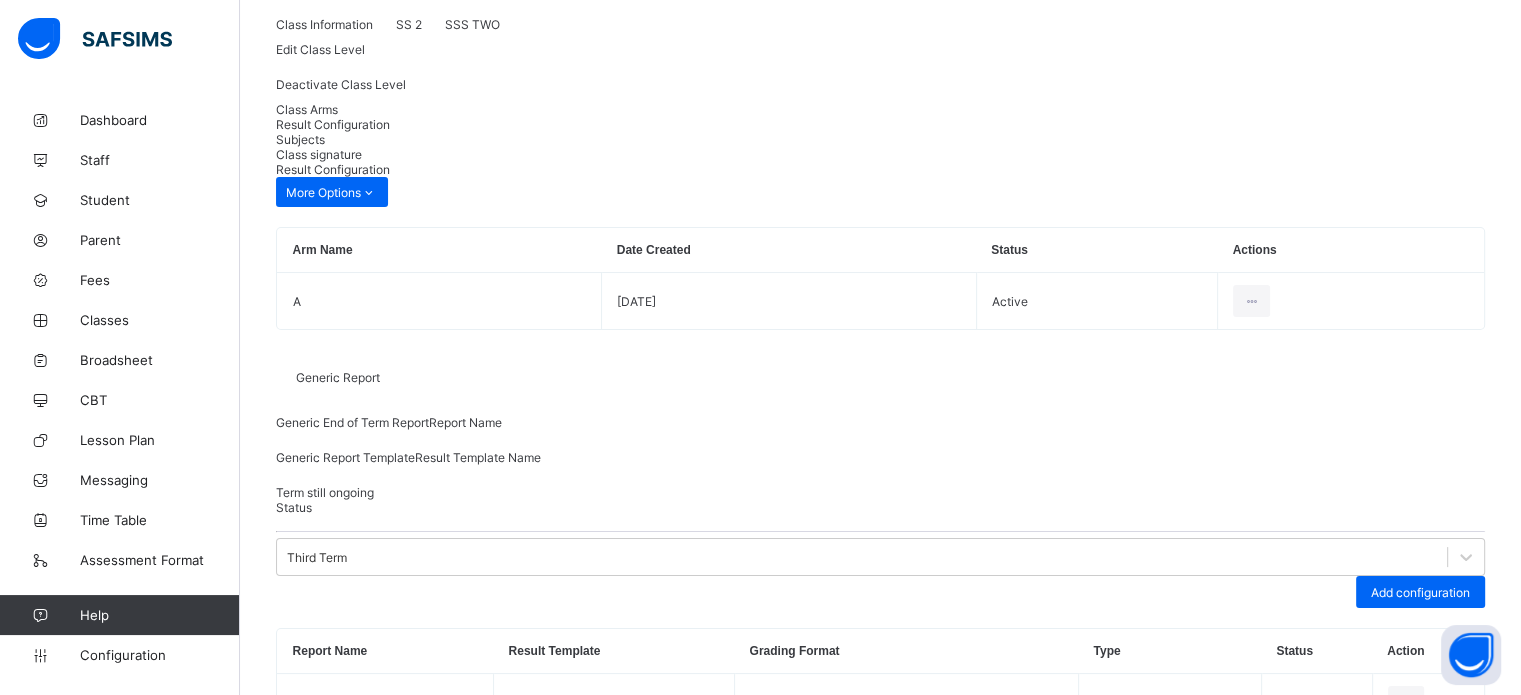 scroll, scrollTop: 0, scrollLeft: 0, axis: both 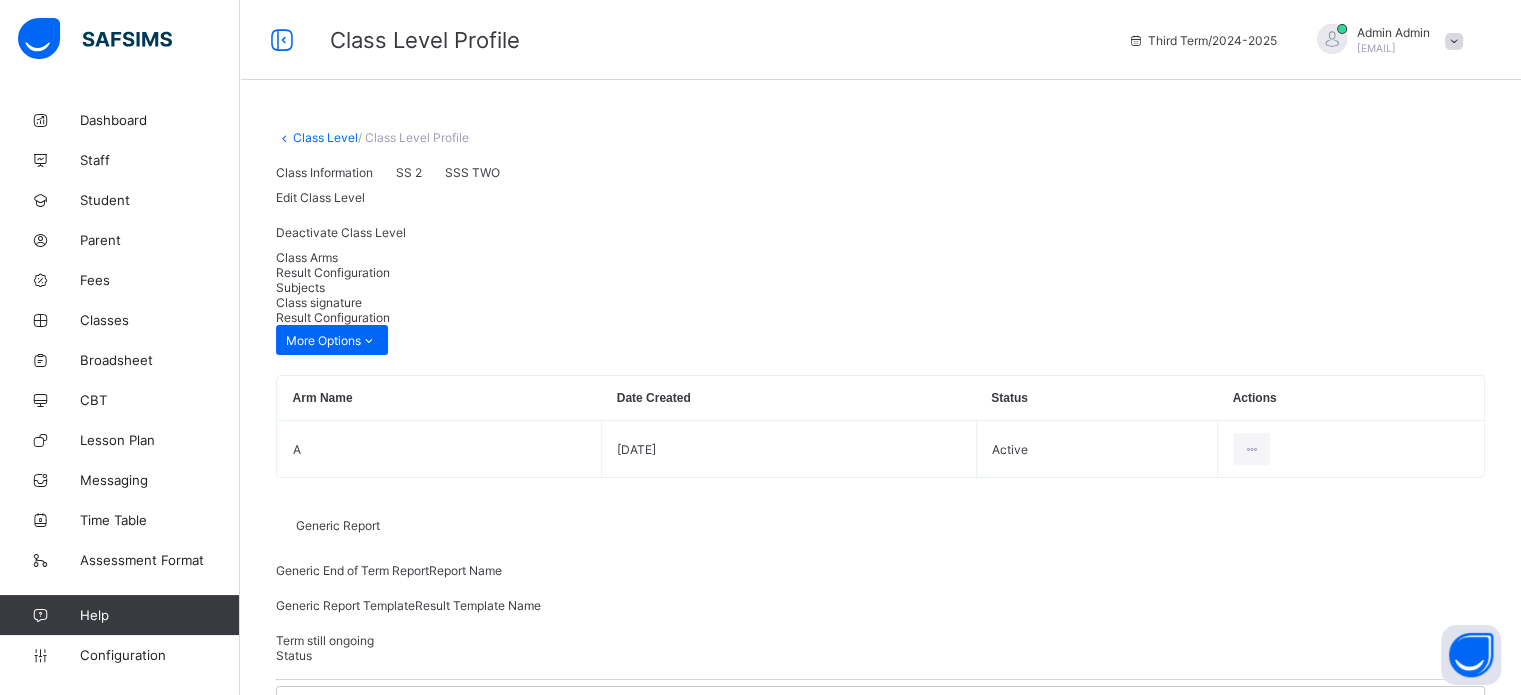 click on "Class Level" at bounding box center [325, 137] 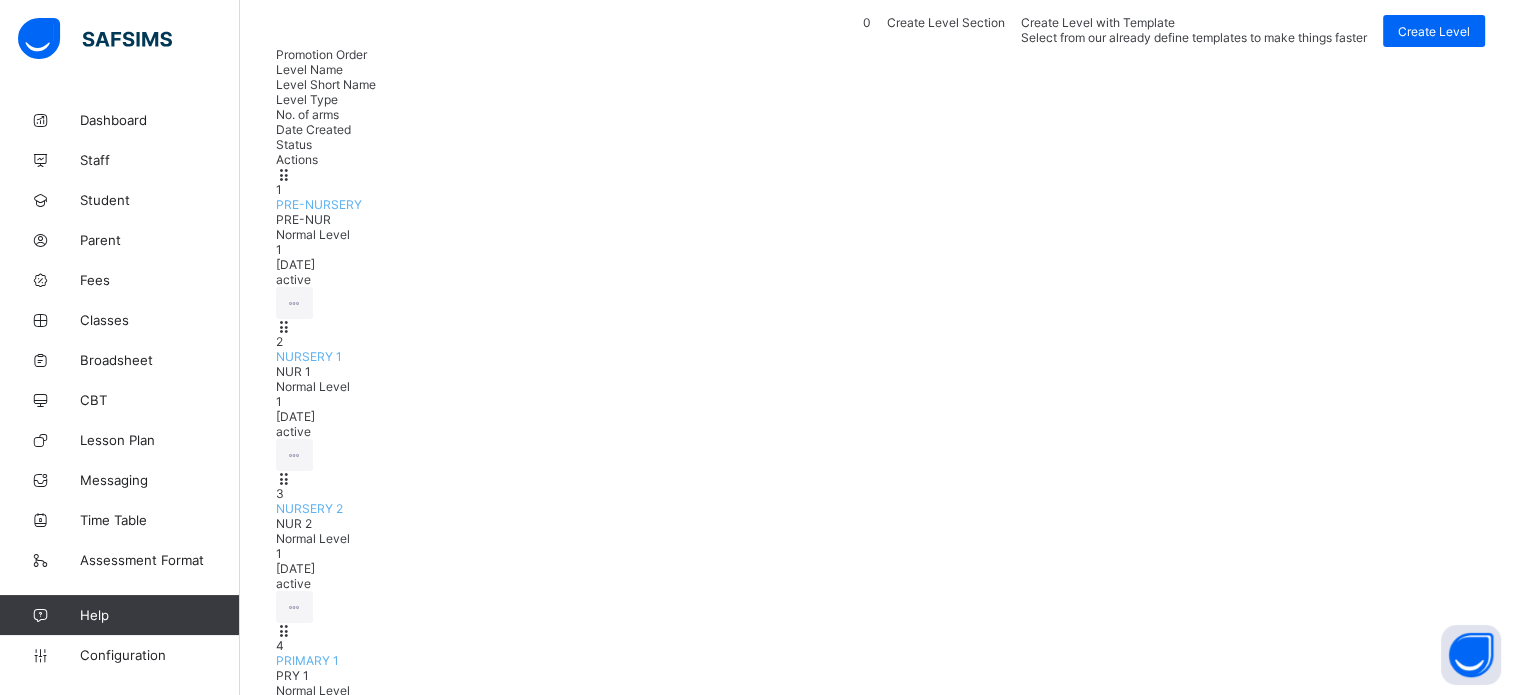 scroll, scrollTop: 351, scrollLeft: 0, axis: vertical 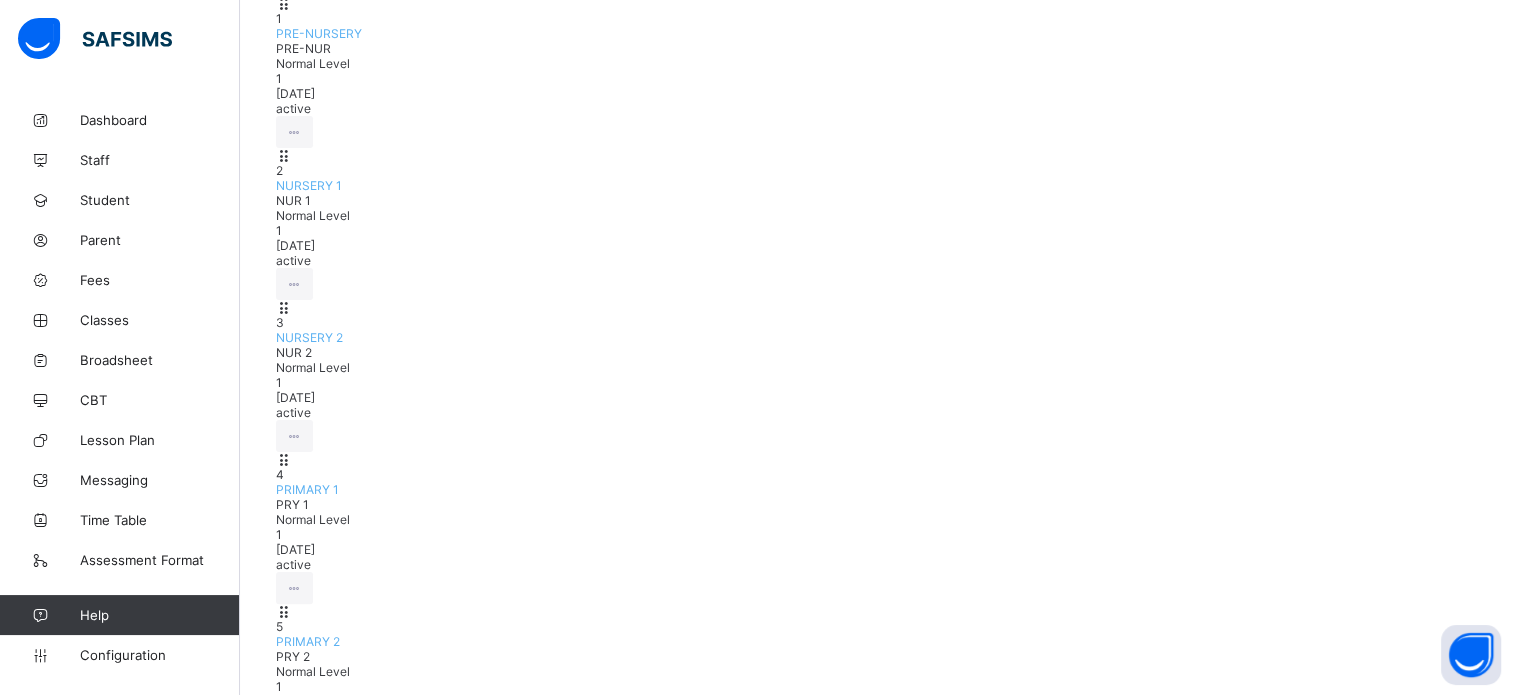 click on "SSS THREE" at bounding box center [309, 2009] 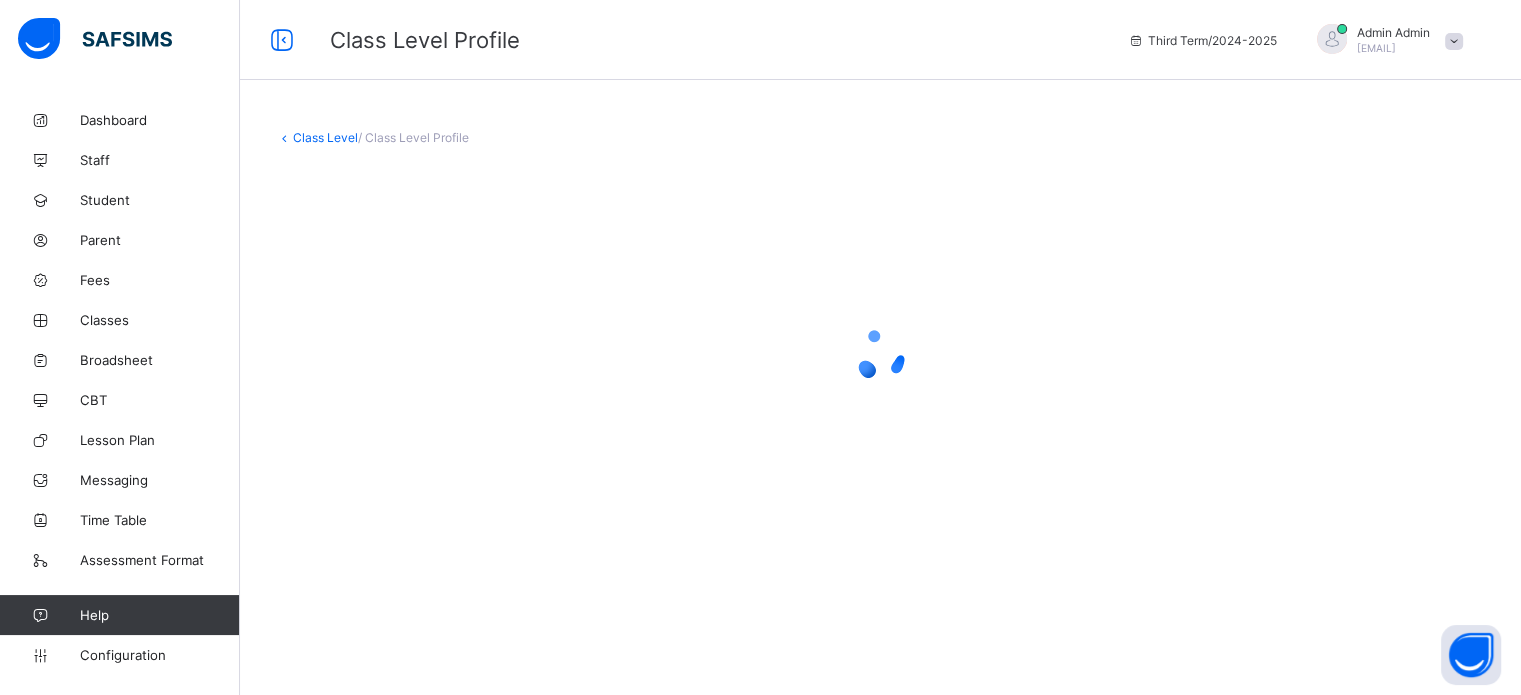 scroll, scrollTop: 0, scrollLeft: 0, axis: both 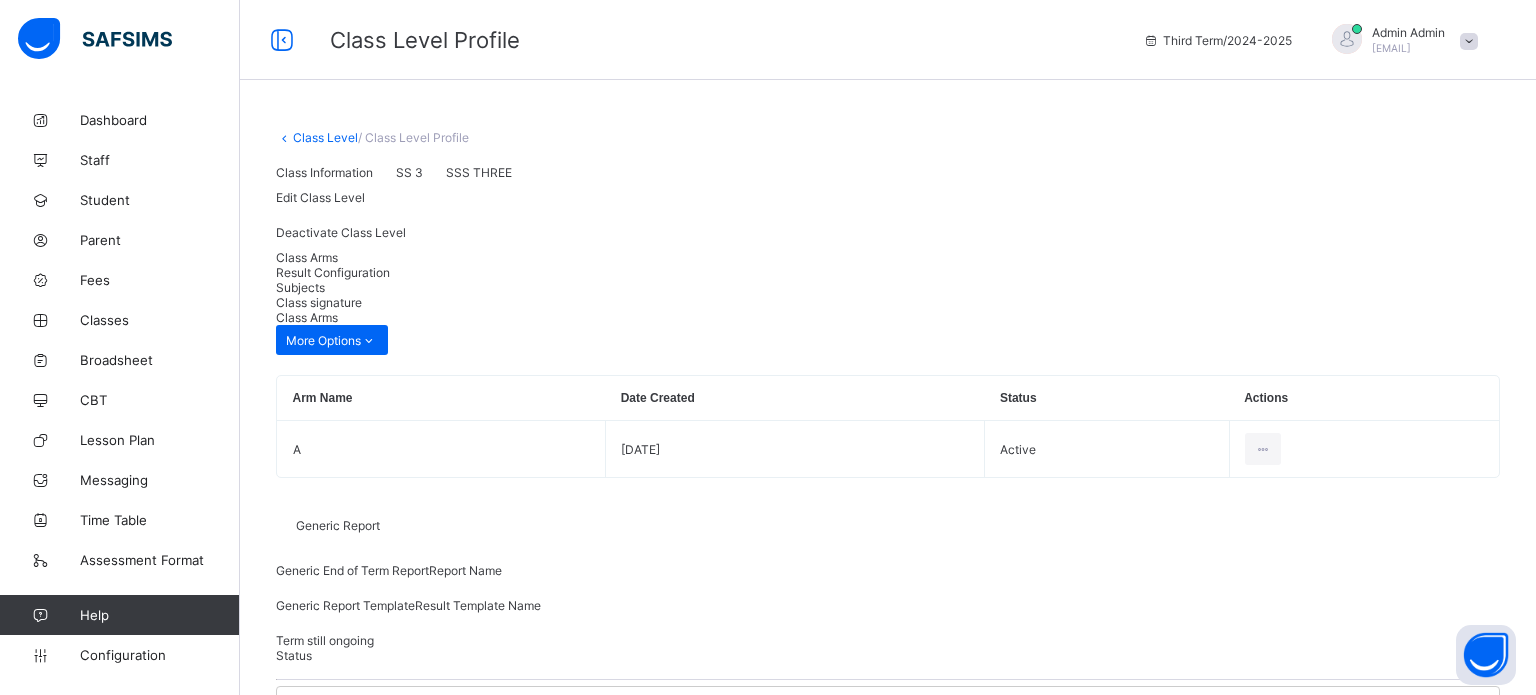 click on "Result Configuration" at bounding box center [333, 272] 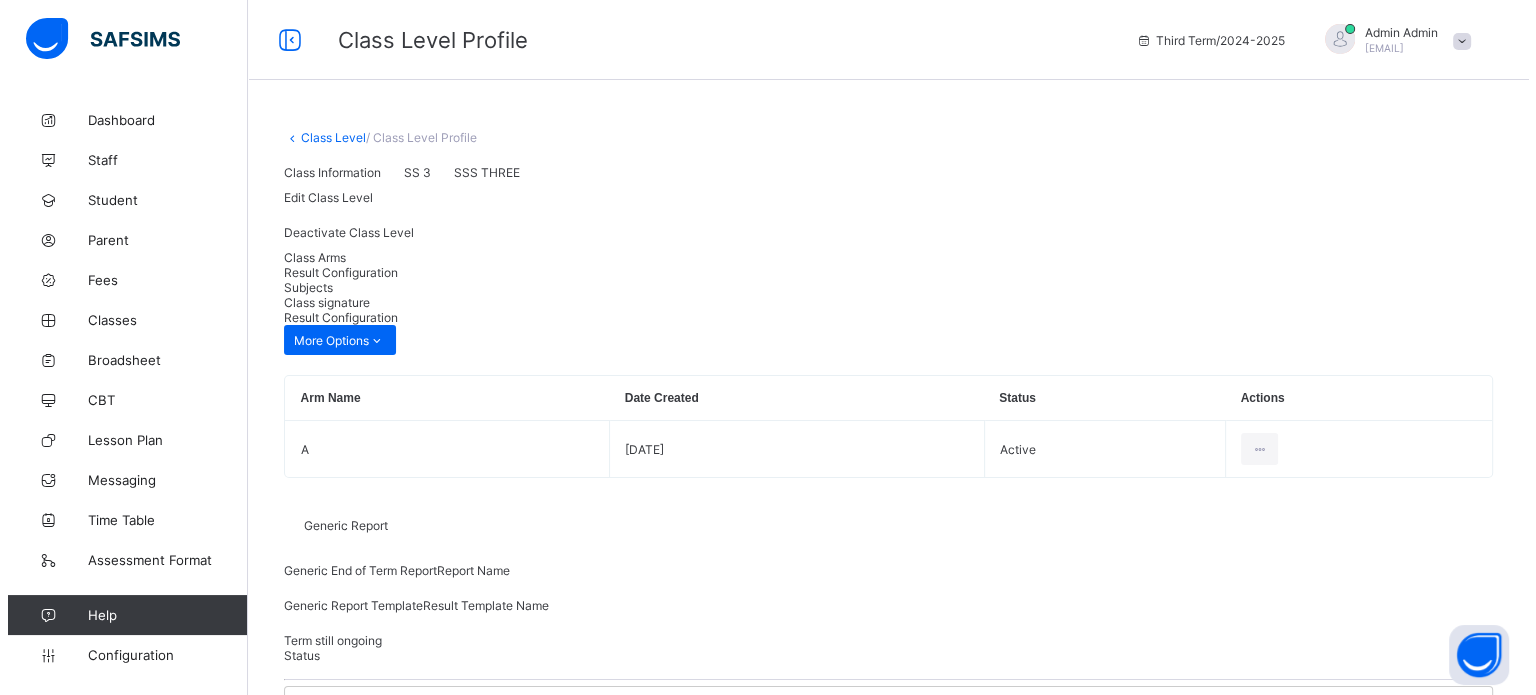 scroll, scrollTop: 244, scrollLeft: 0, axis: vertical 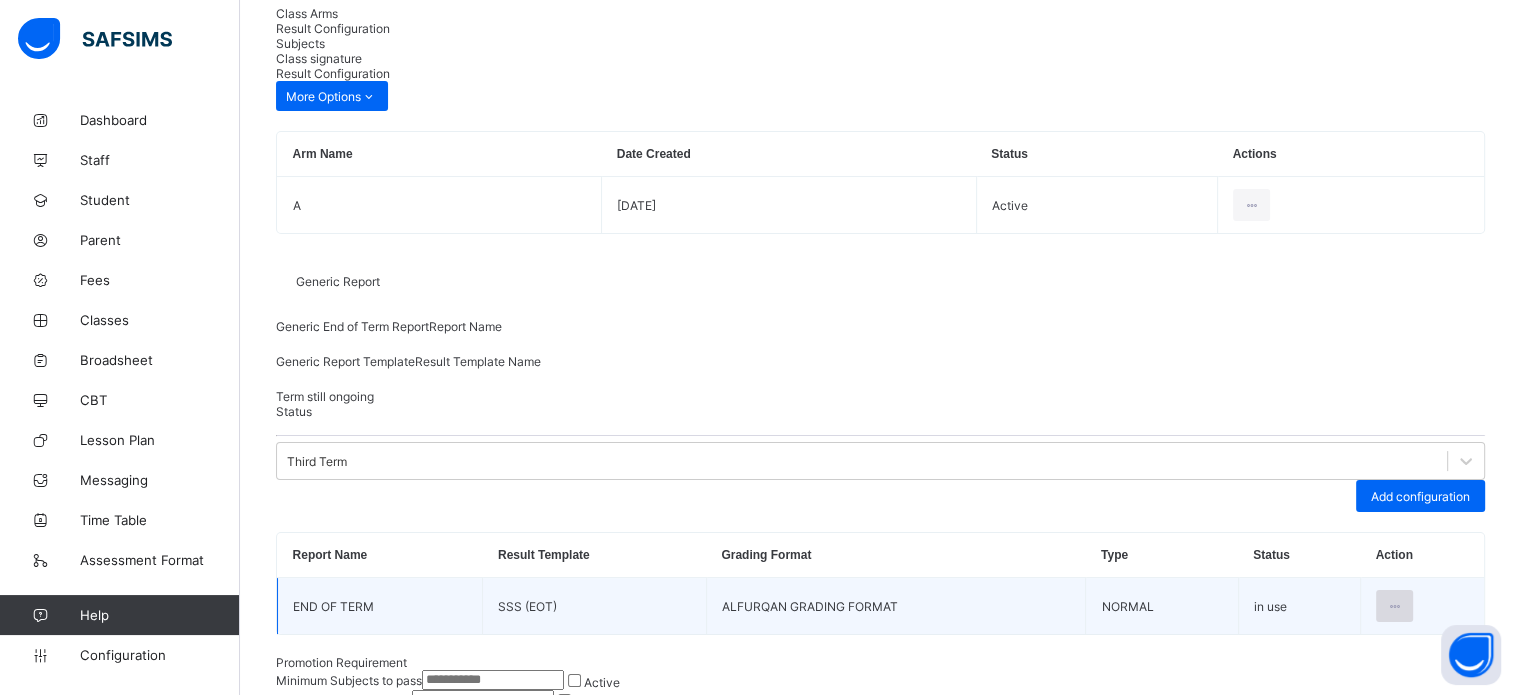 click at bounding box center [1394, 606] 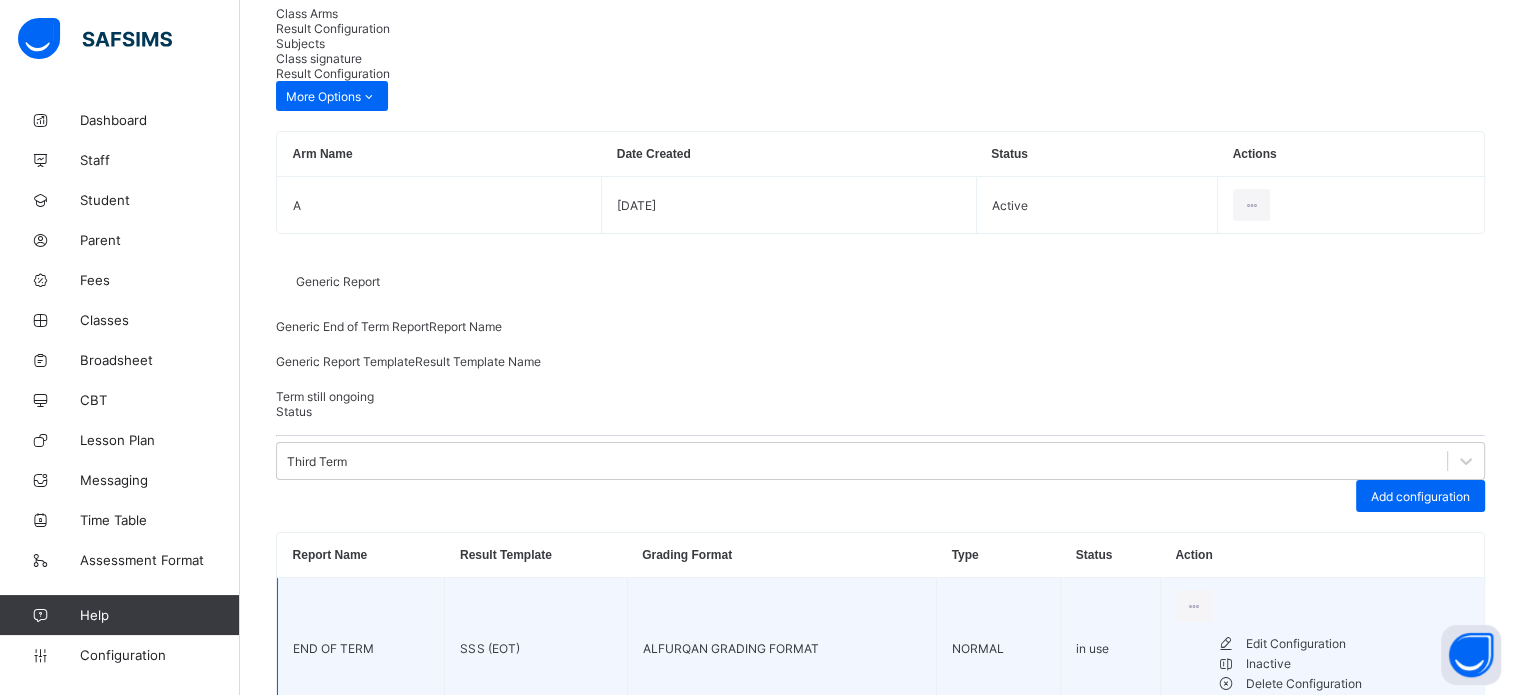 click on "Edit Configuration" at bounding box center (1357, 644) 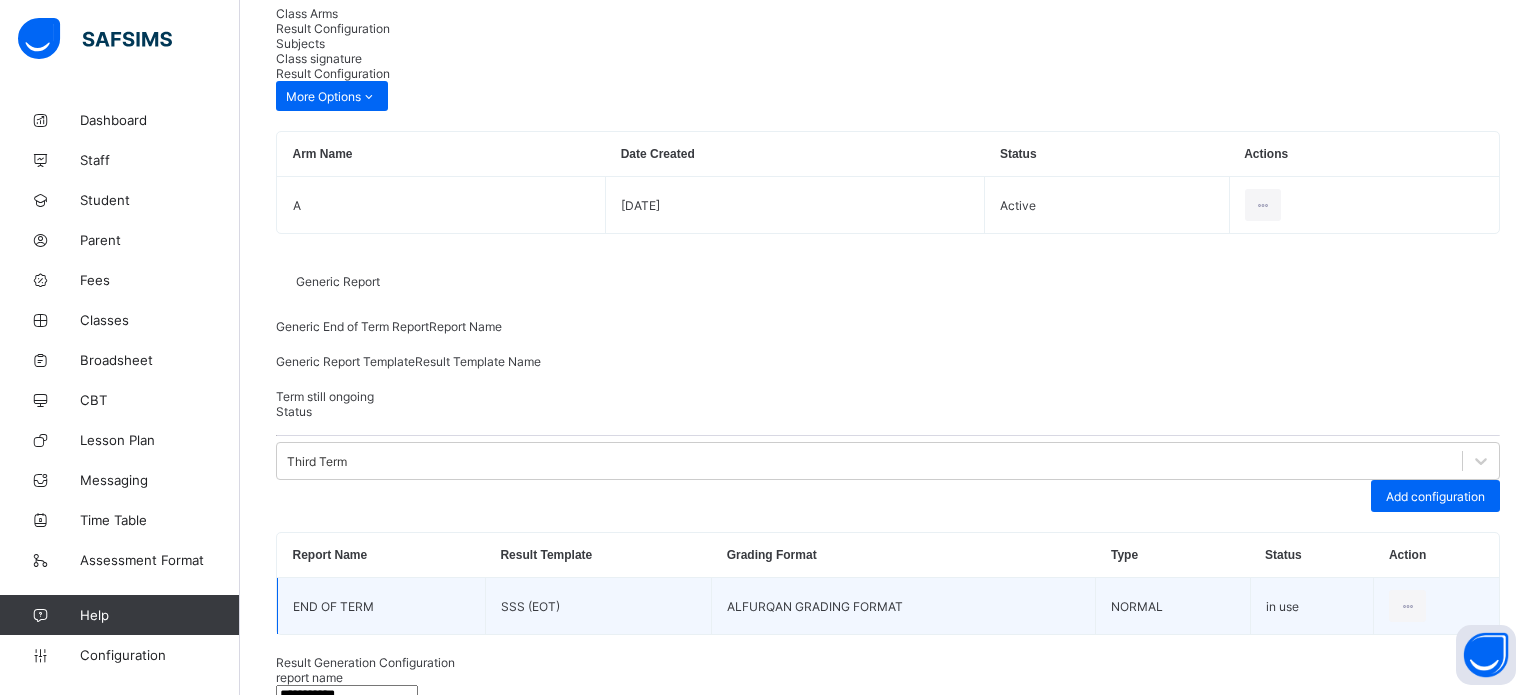 click on "SSS (EOT)" at bounding box center [888, 942] 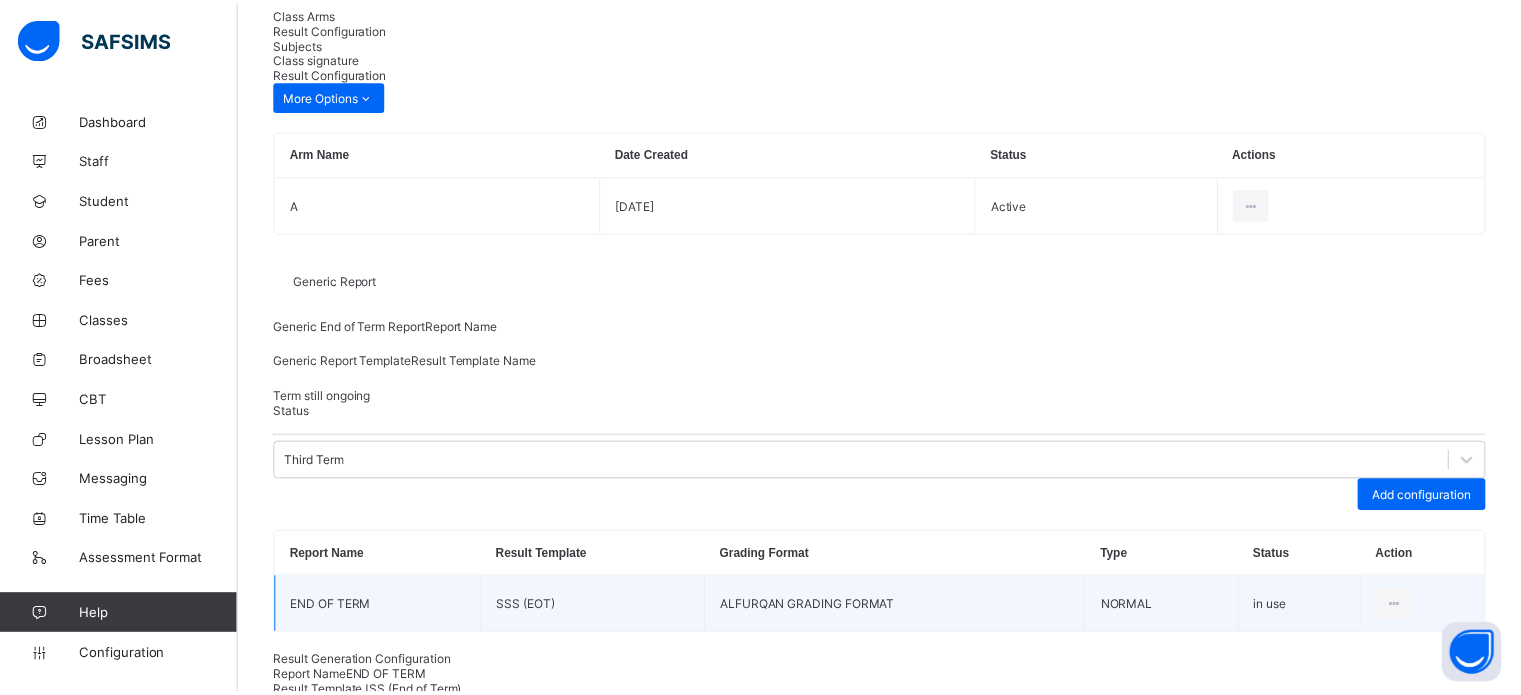 scroll, scrollTop: 0, scrollLeft: 0, axis: both 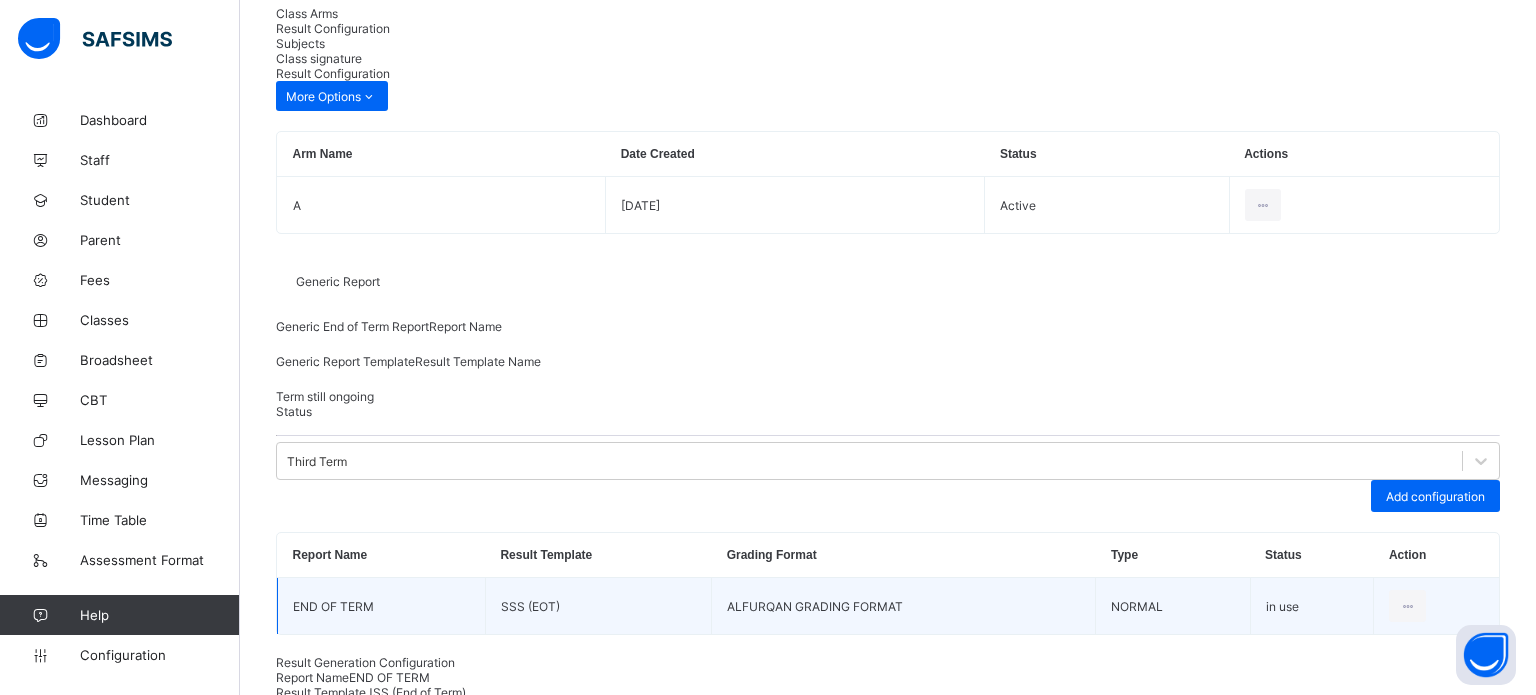 click on "Save" at bounding box center [1450, 1123] 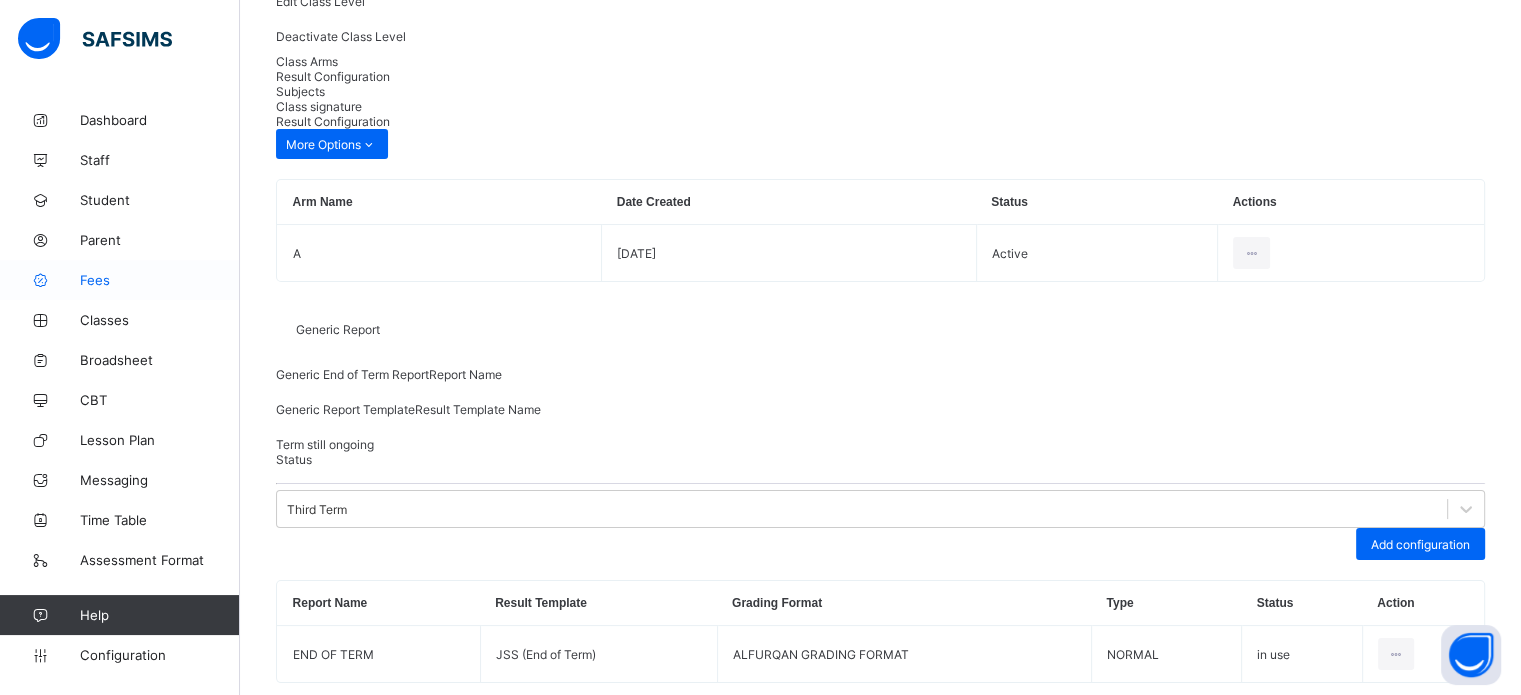 scroll, scrollTop: 200, scrollLeft: 0, axis: vertical 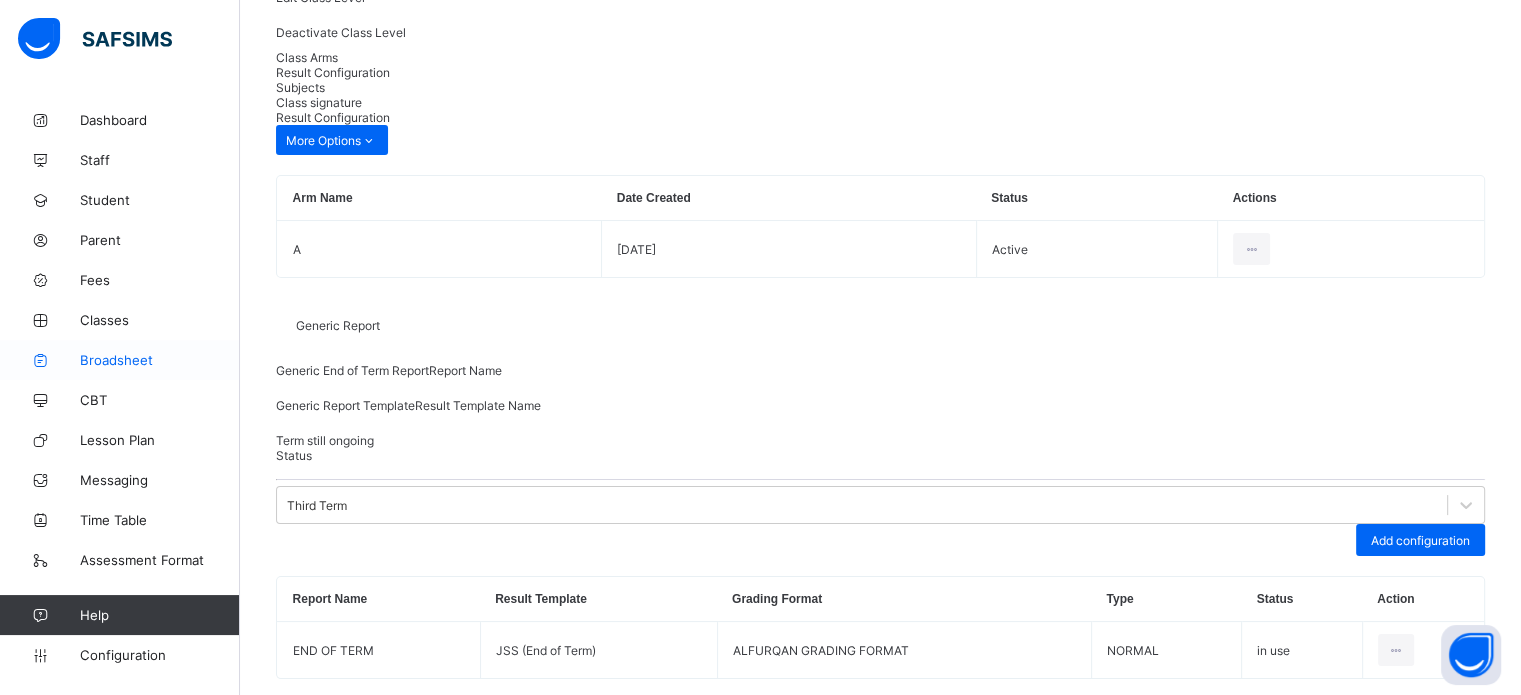click on "Broadsheet" at bounding box center (160, 360) 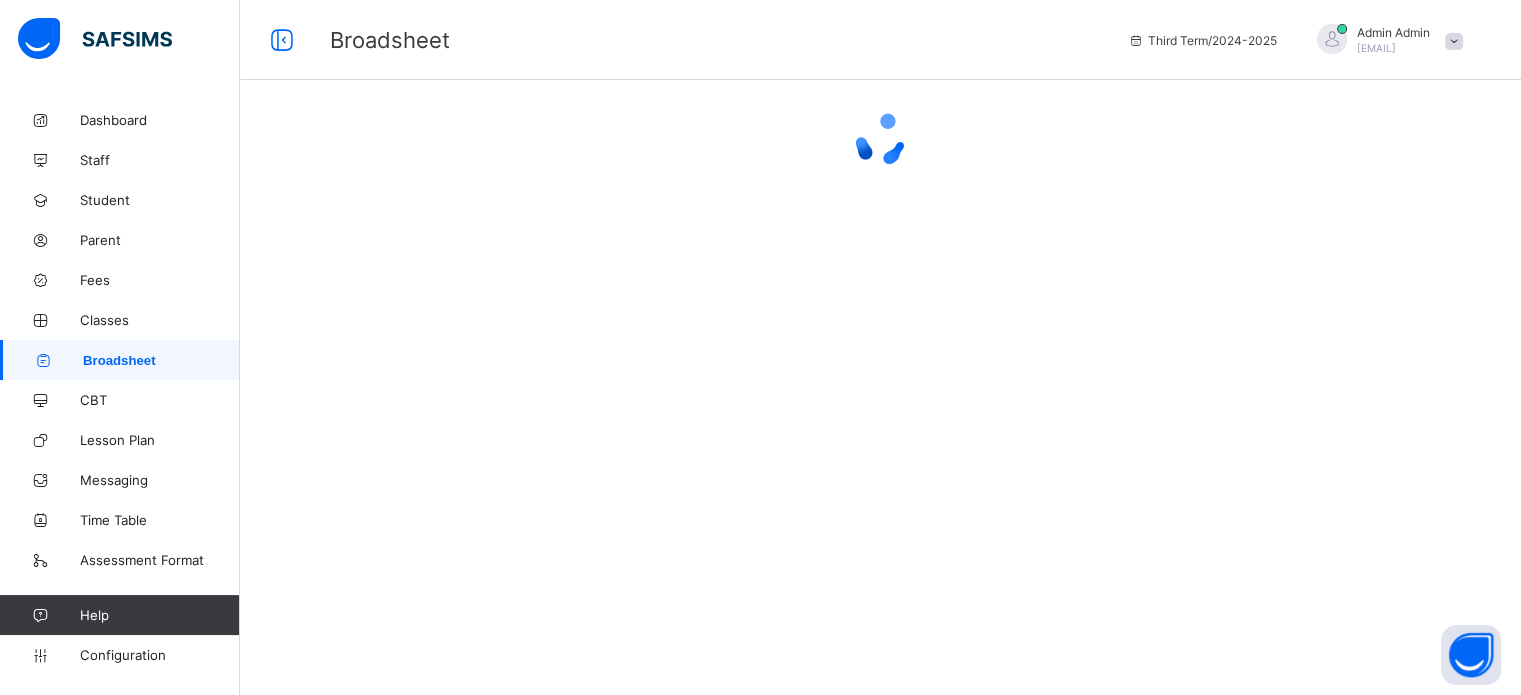 scroll, scrollTop: 0, scrollLeft: 0, axis: both 